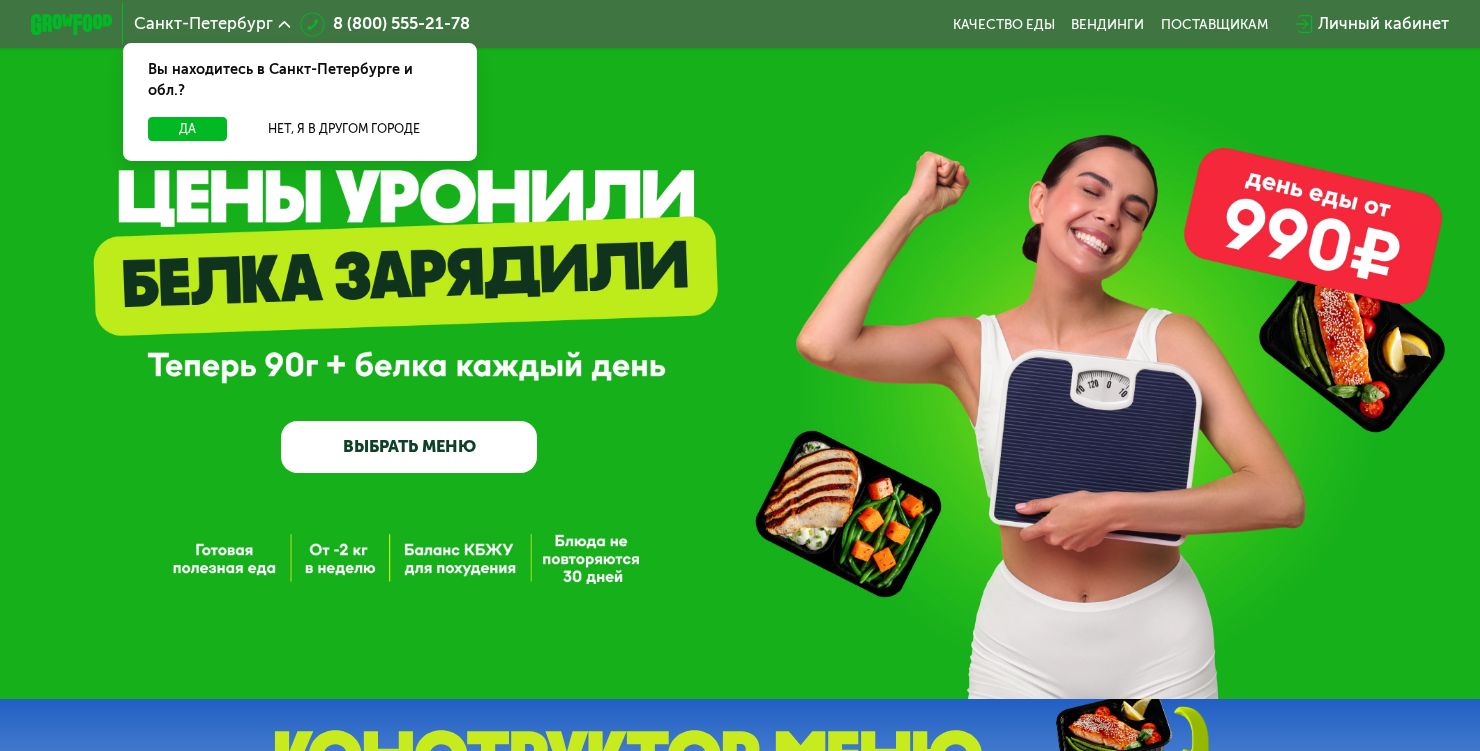 scroll, scrollTop: 0, scrollLeft: 0, axis: both 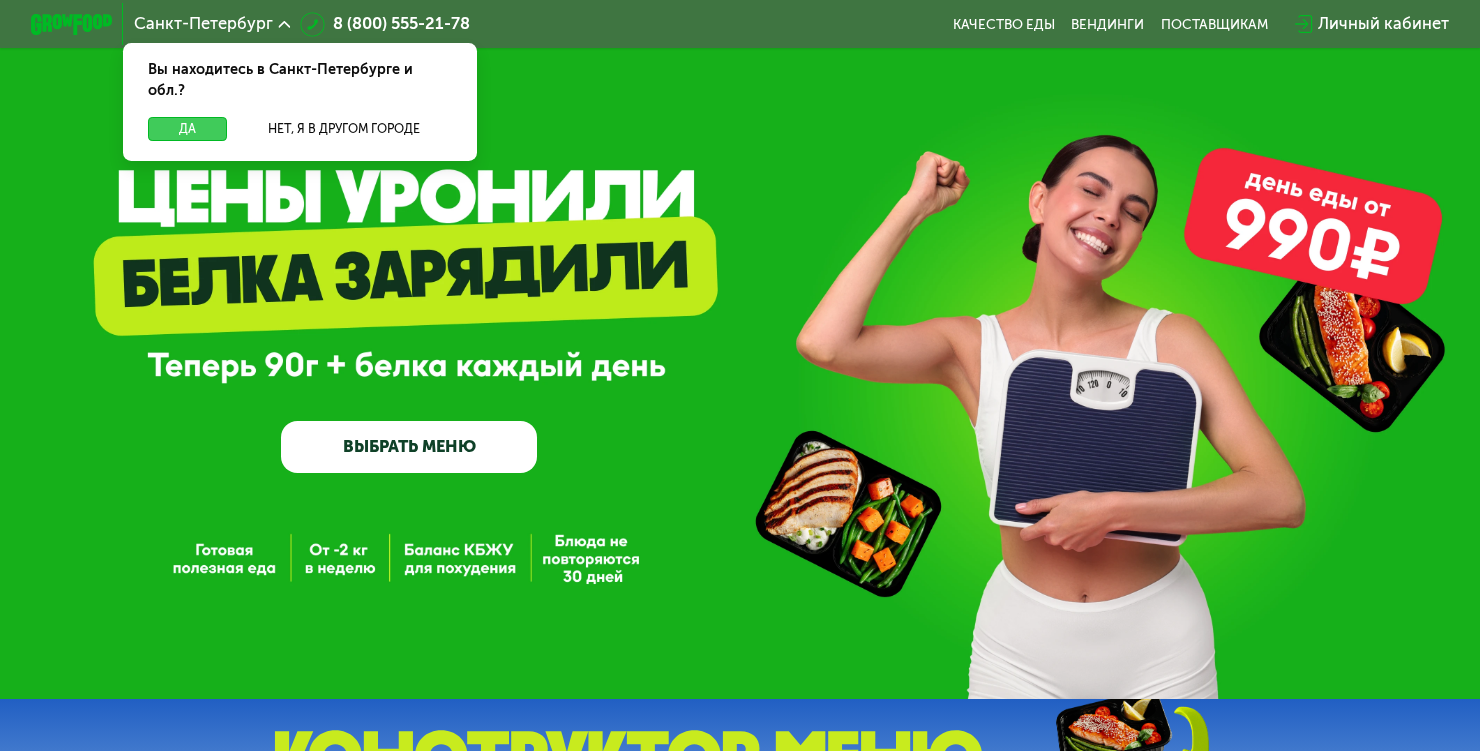 click on "Да" at bounding box center (187, 129) 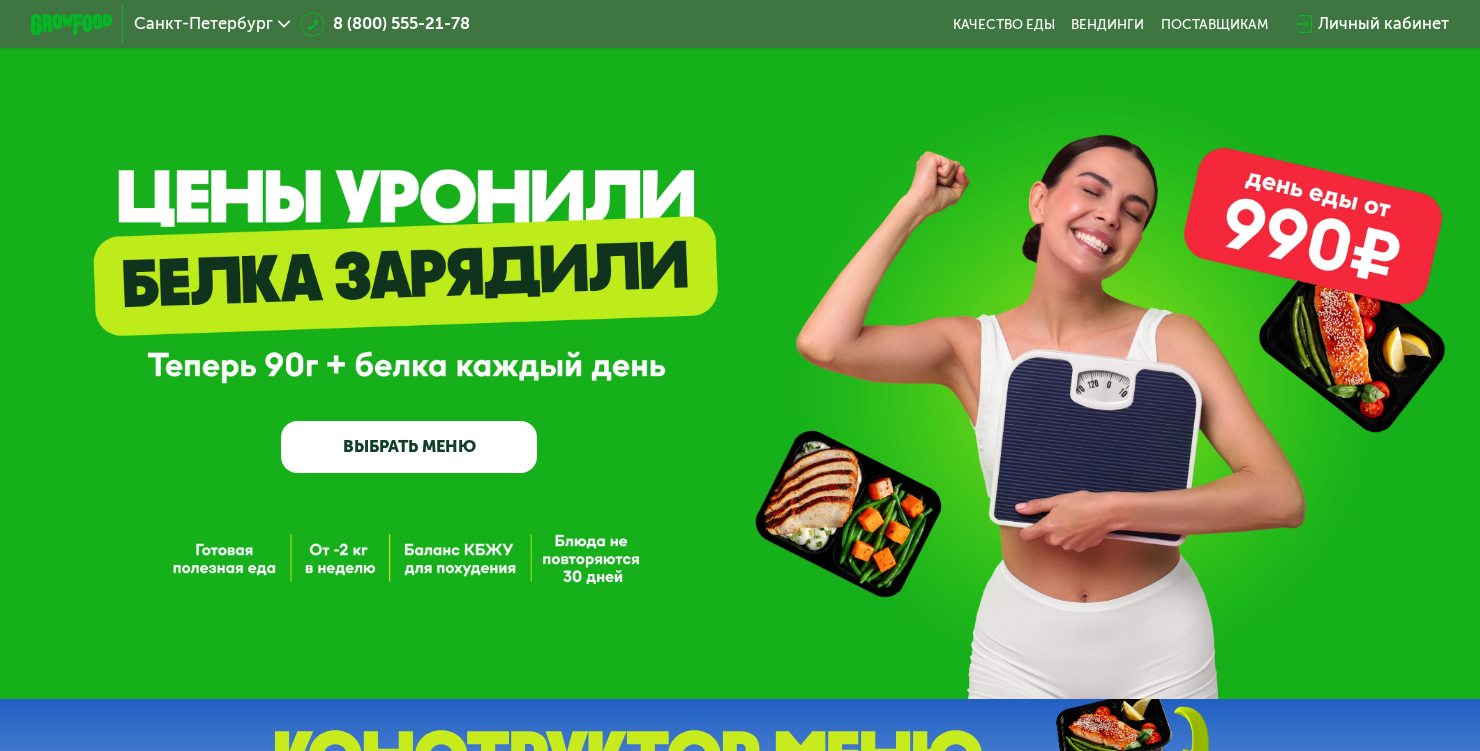 click on "ВЫБРАТЬ МЕНЮ" at bounding box center [409, 446] 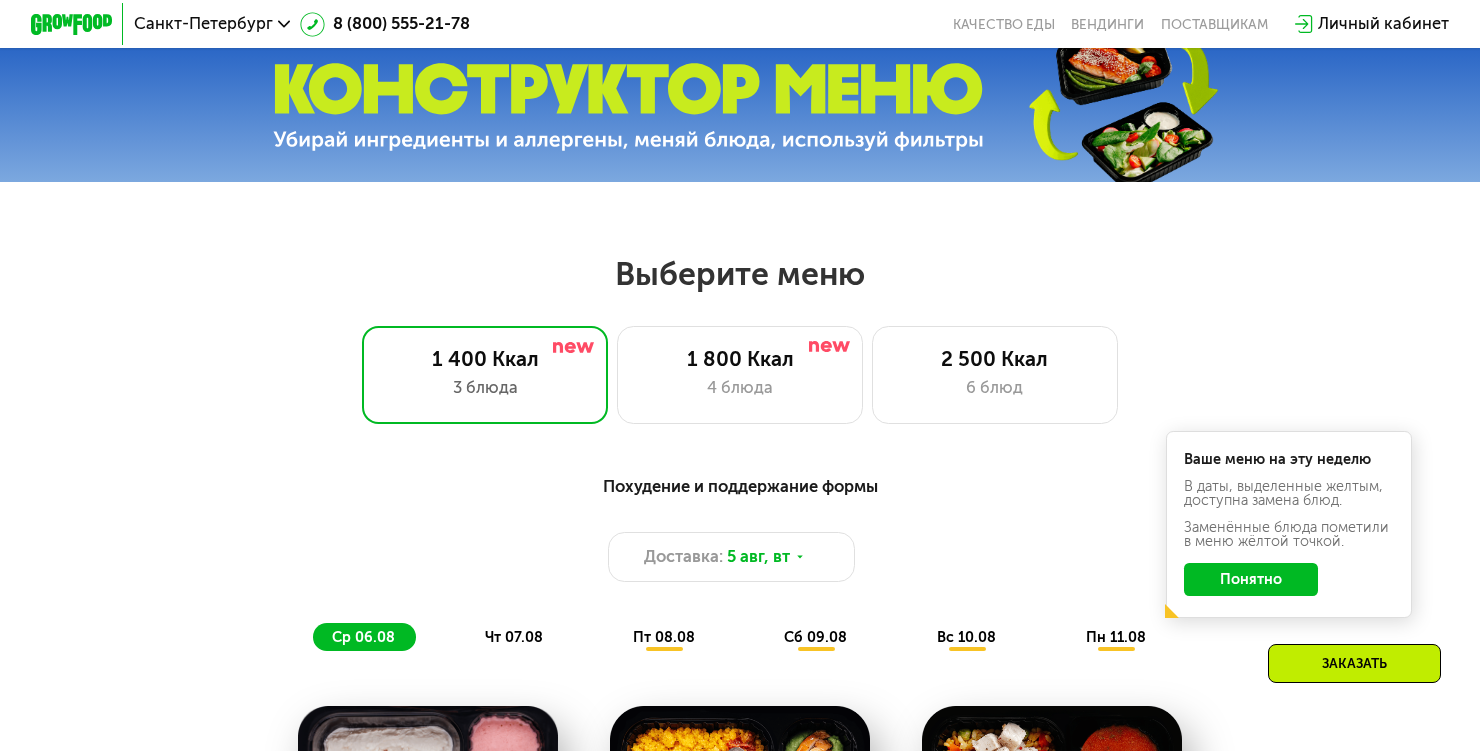 scroll, scrollTop: 668, scrollLeft: 0, axis: vertical 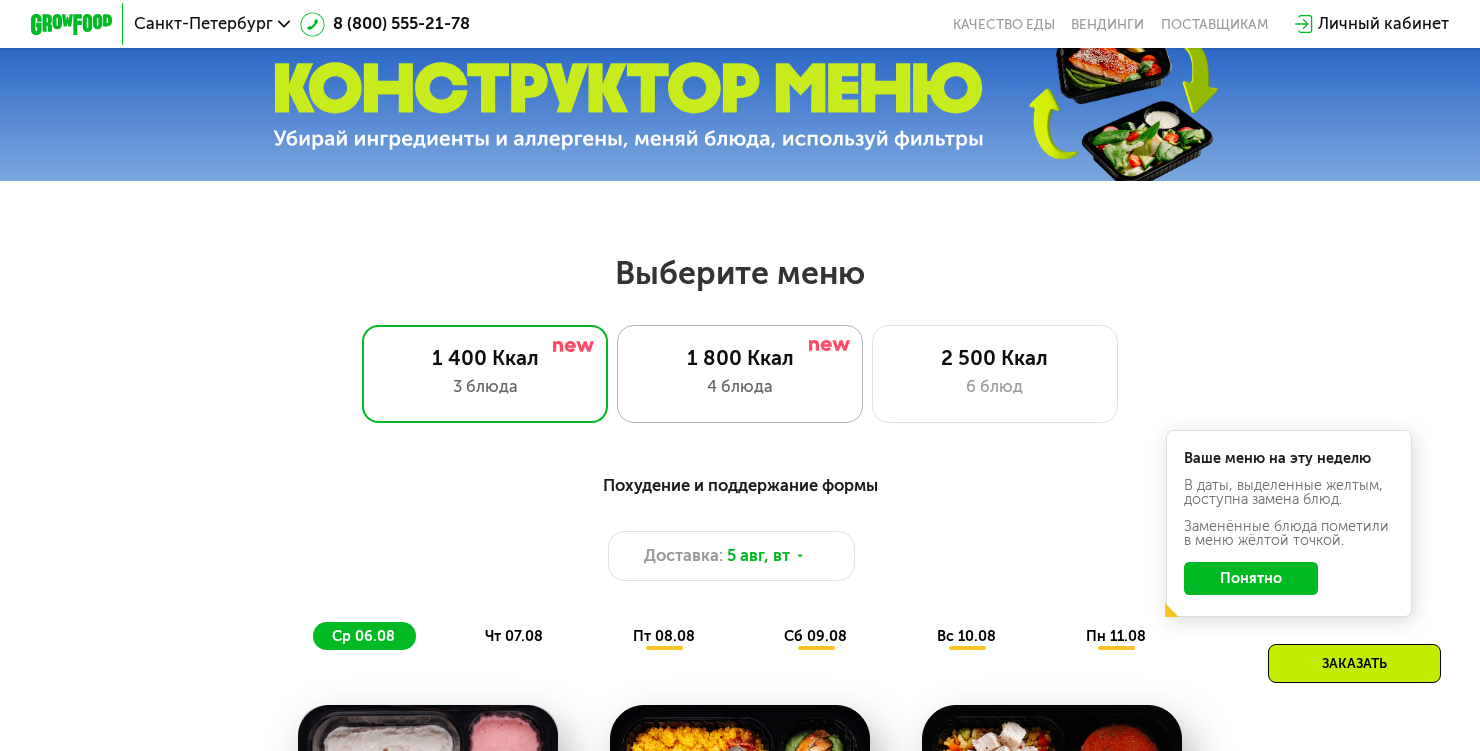 click on "4 блюда" at bounding box center (740, 387) 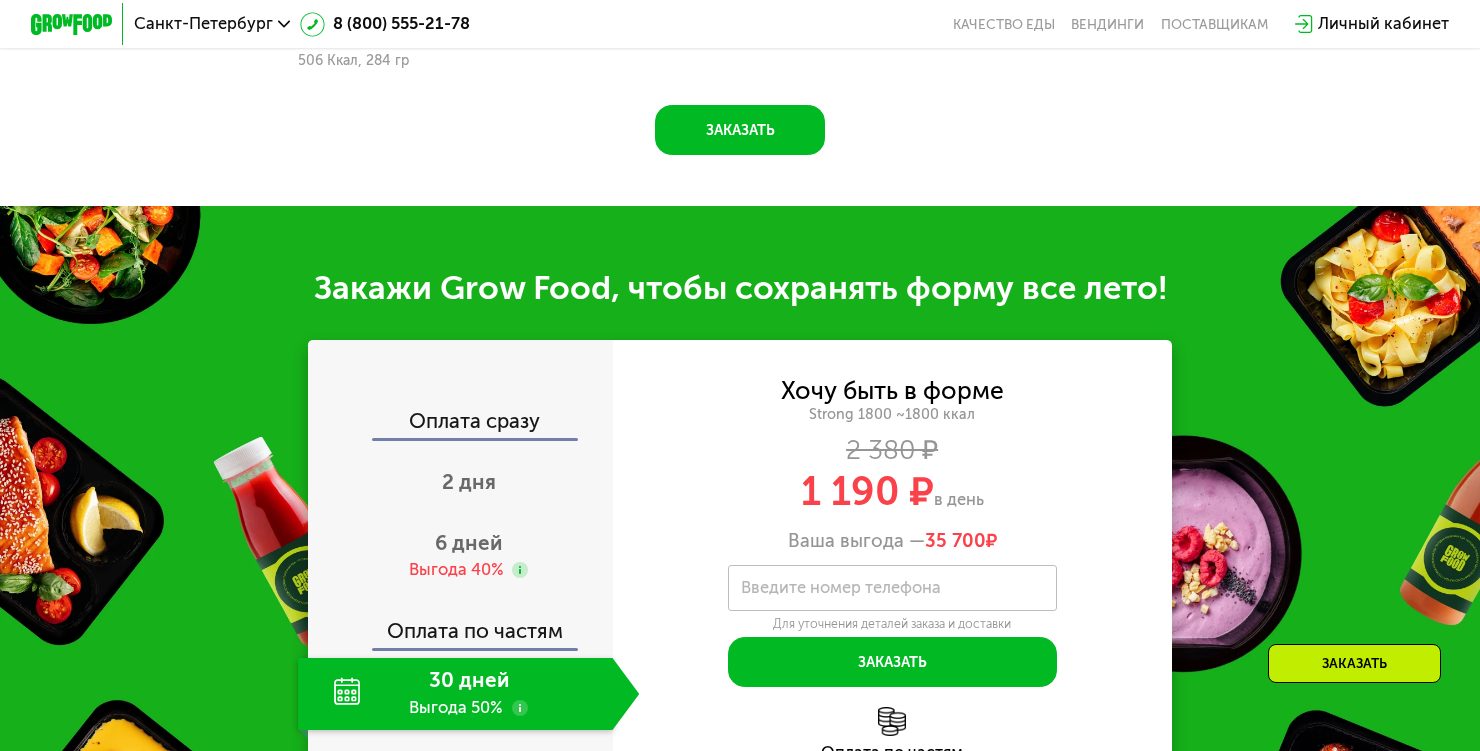 scroll, scrollTop: 1946, scrollLeft: 0, axis: vertical 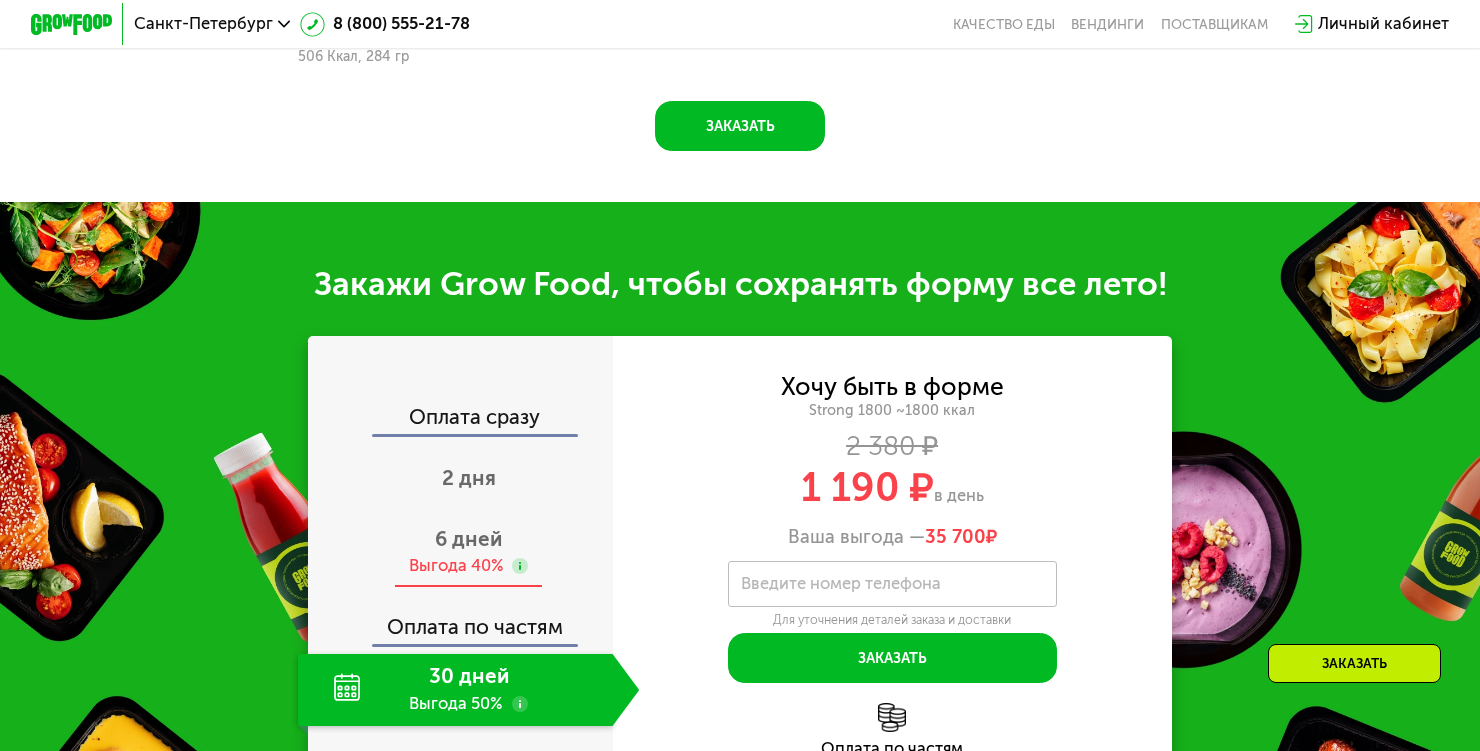 click on "6 дней" at bounding box center [468, 539] 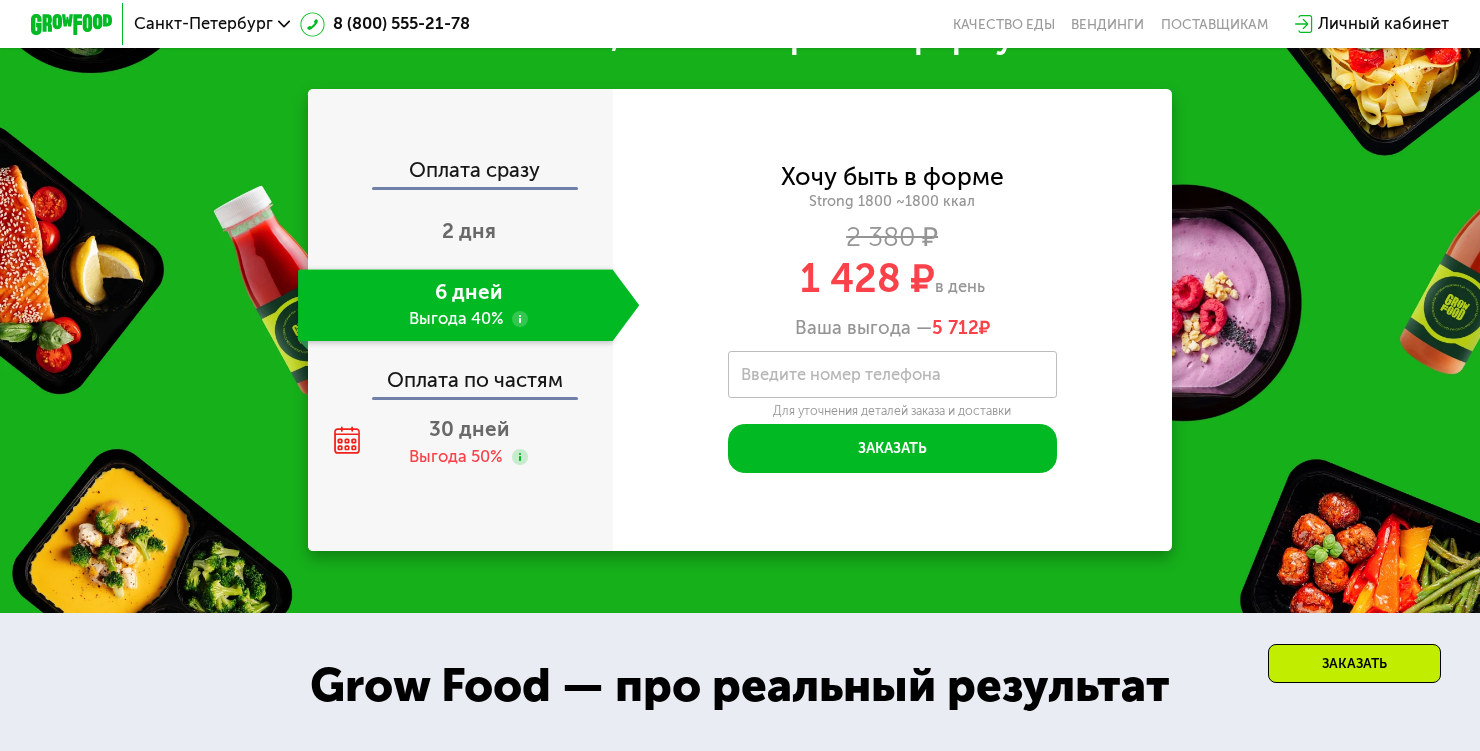 scroll, scrollTop: 2191, scrollLeft: 0, axis: vertical 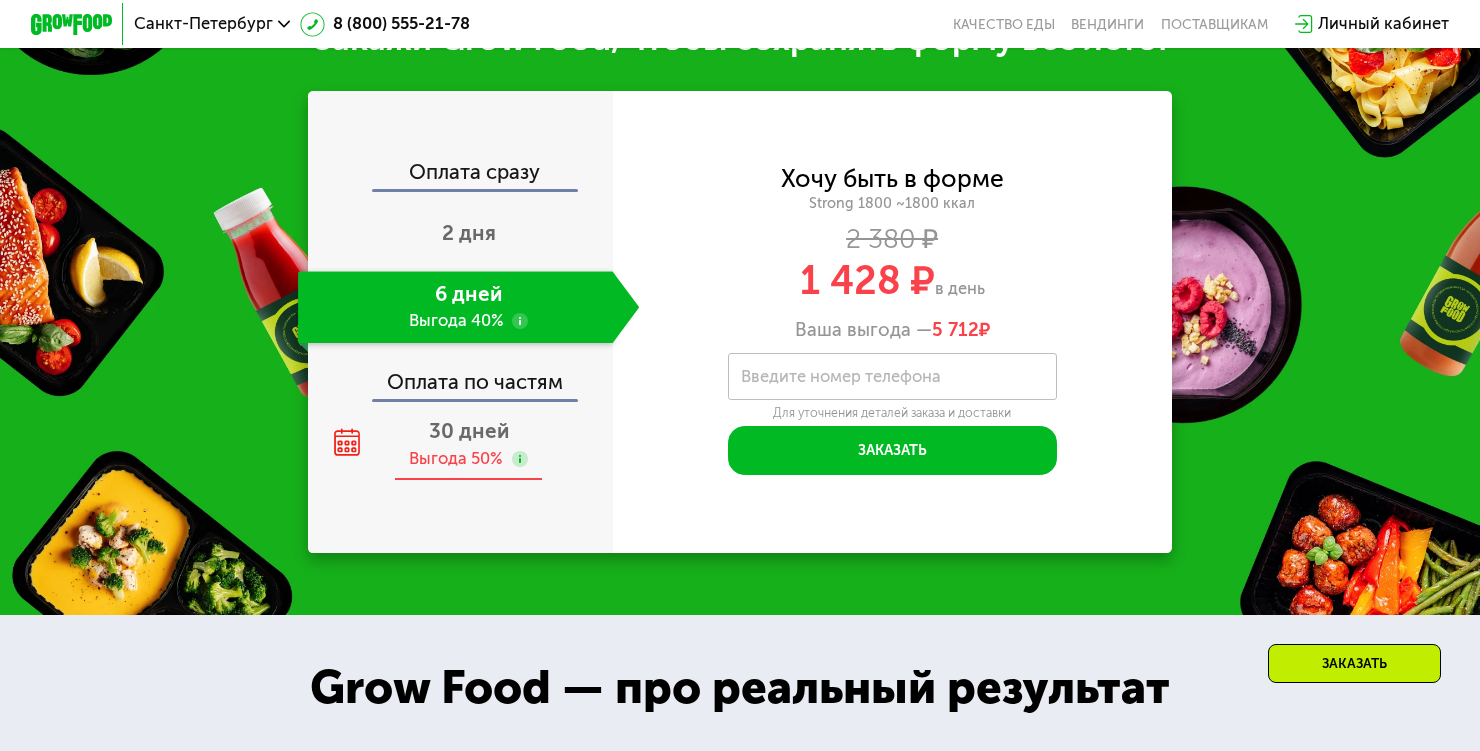 click on "30 дней Выгода 50%" at bounding box center [468, 445] 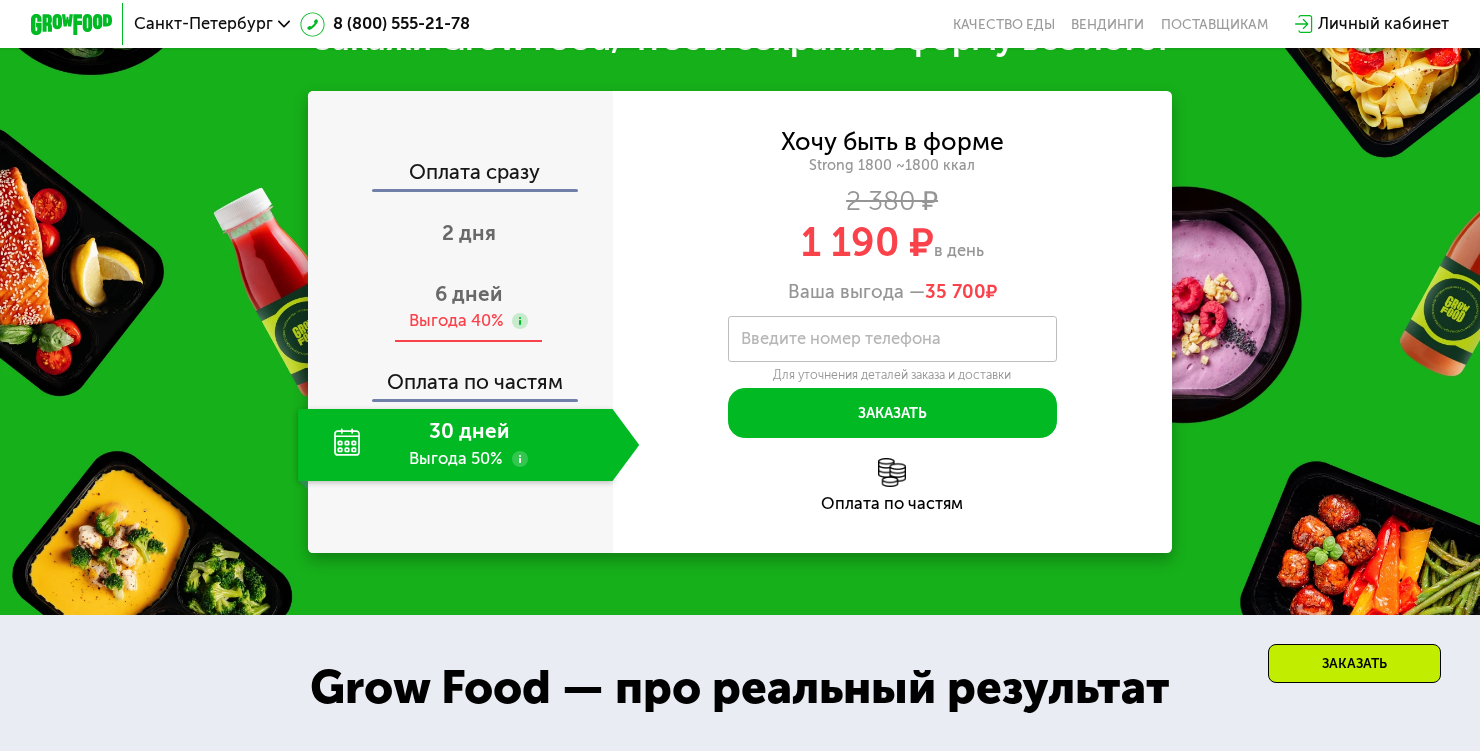 click on "6 дней Выгода 40%" at bounding box center [468, 307] 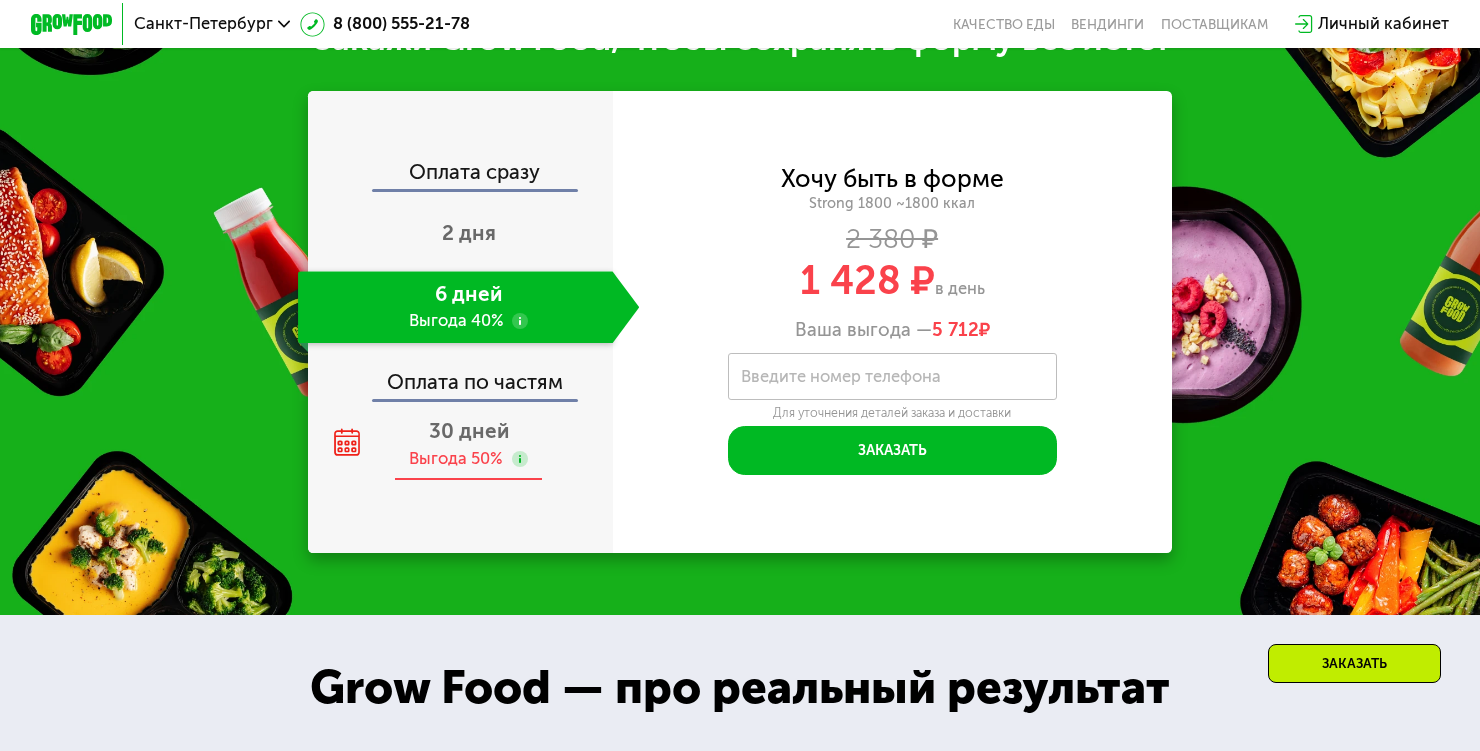 click on "30 дней Выгода 50%" at bounding box center [468, 445] 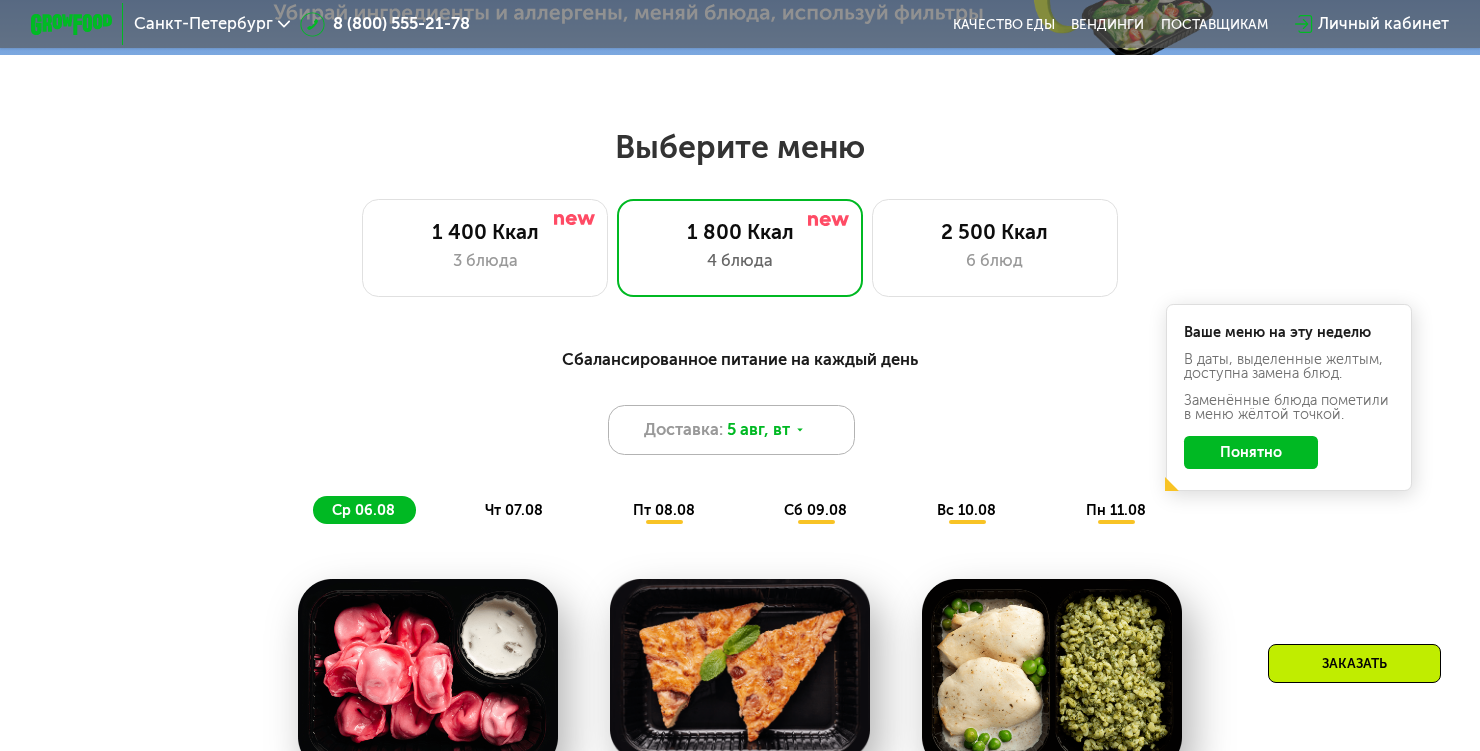 scroll, scrollTop: 846, scrollLeft: 0, axis: vertical 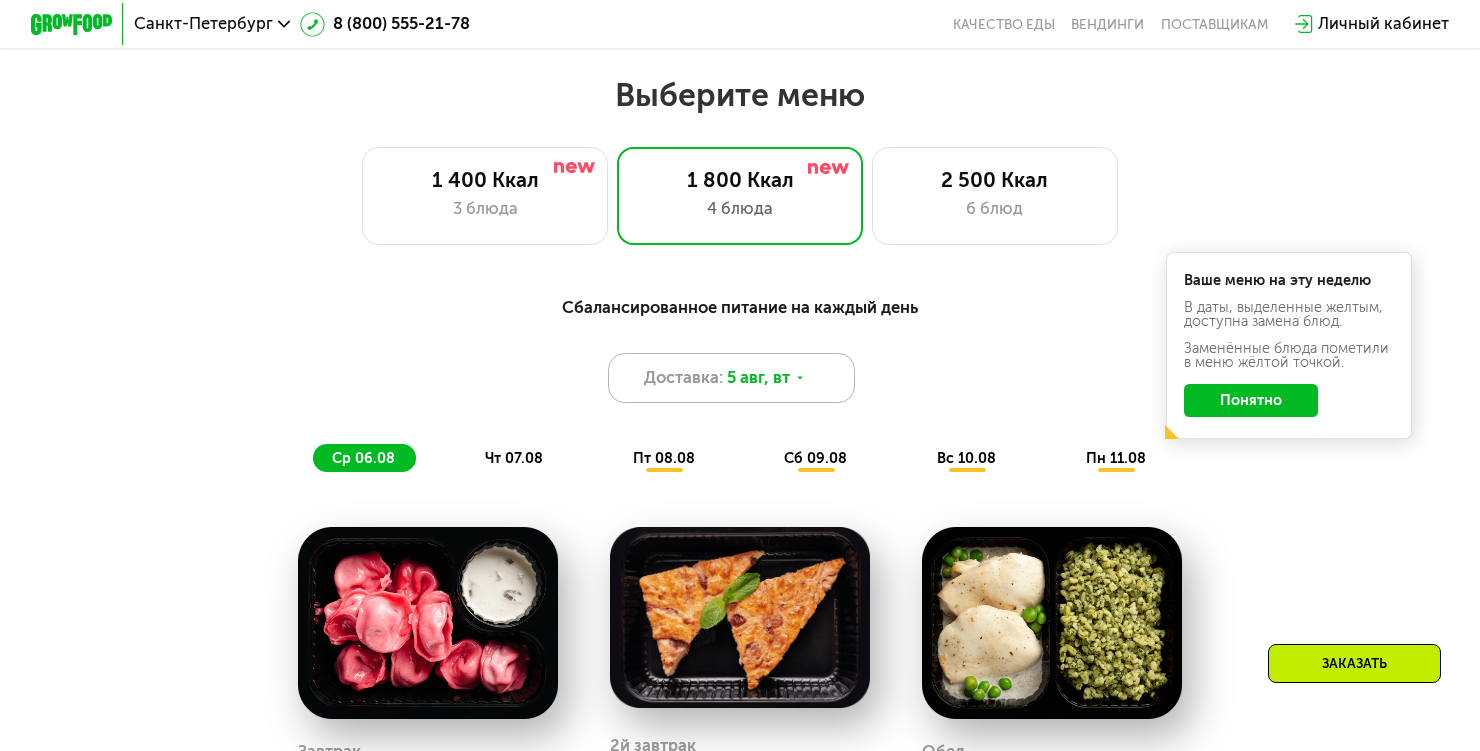 click on "5 авг, вт" at bounding box center [758, 378] 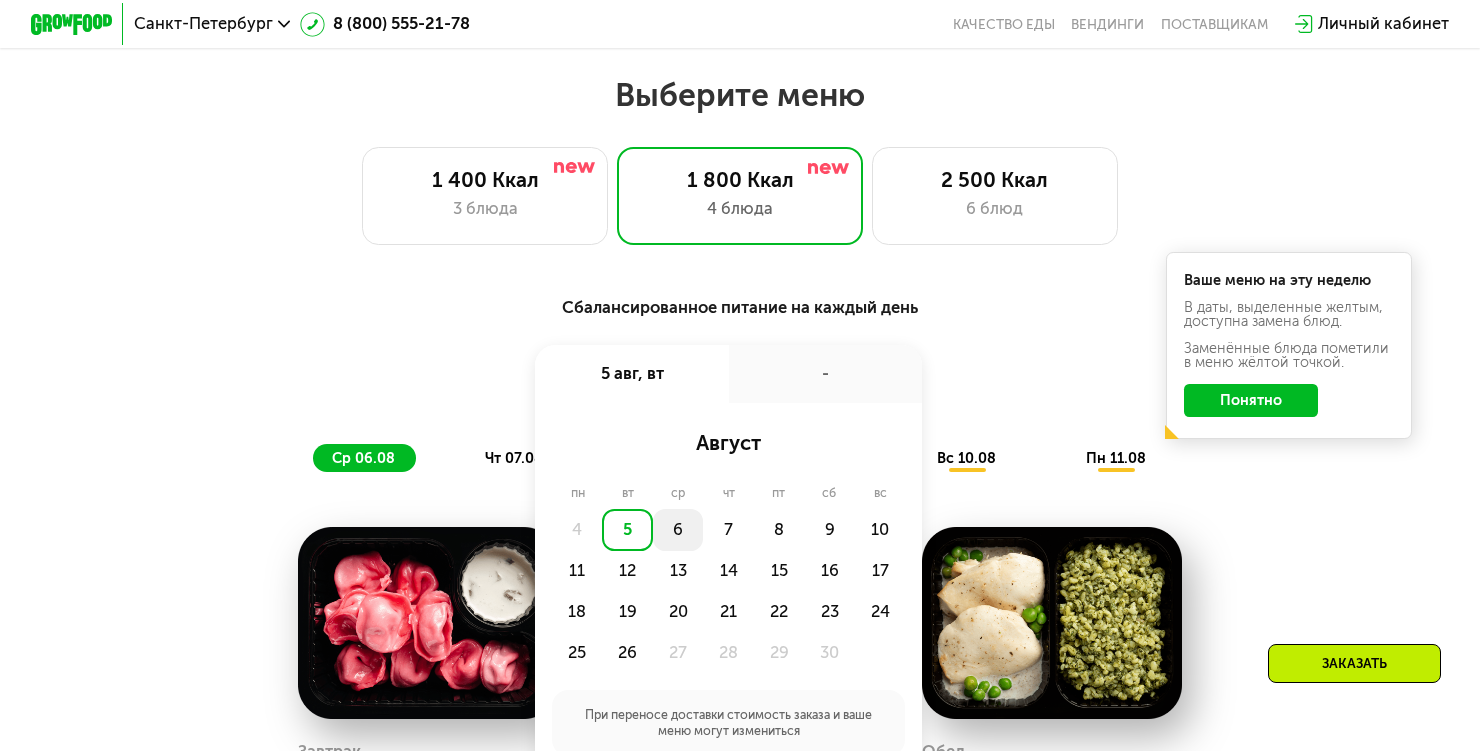 click on "6" 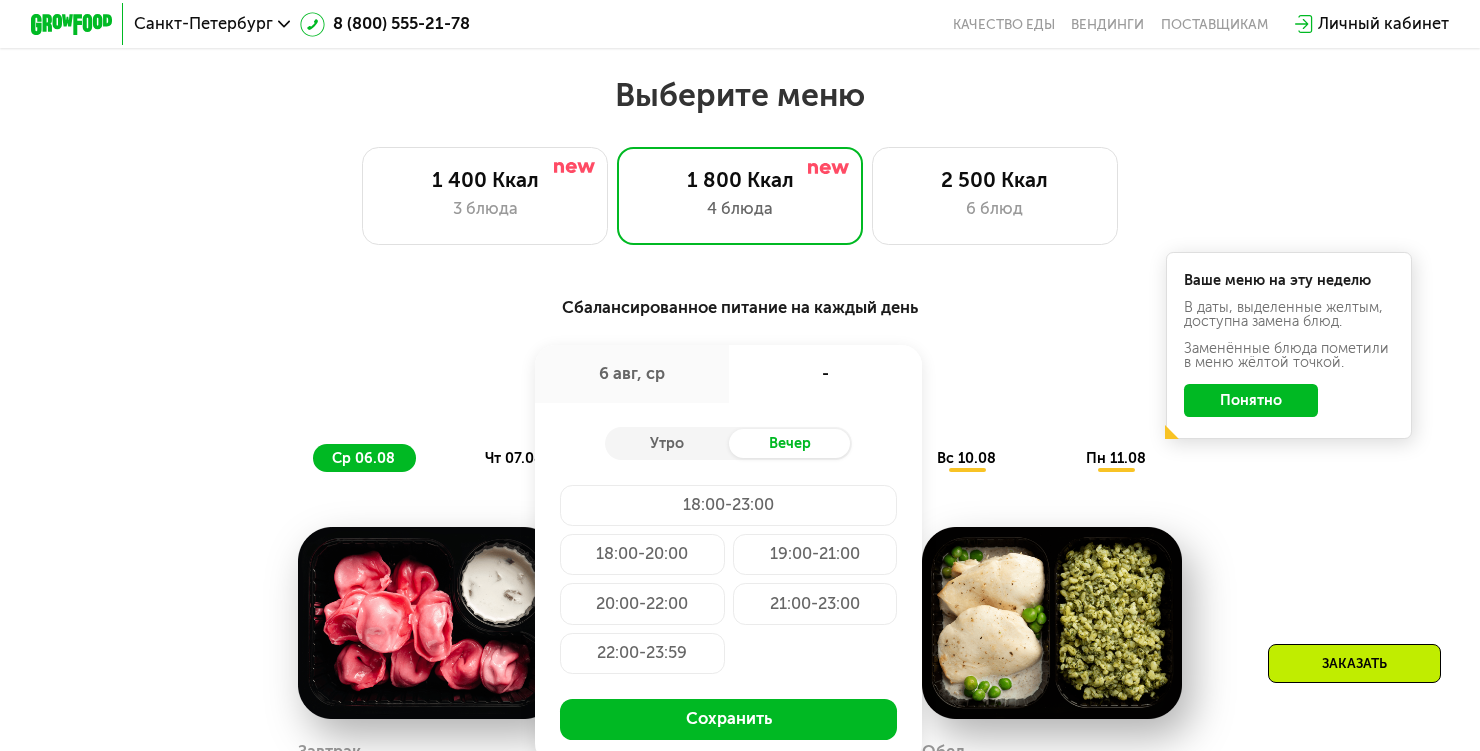 click on "18:00-23:00" 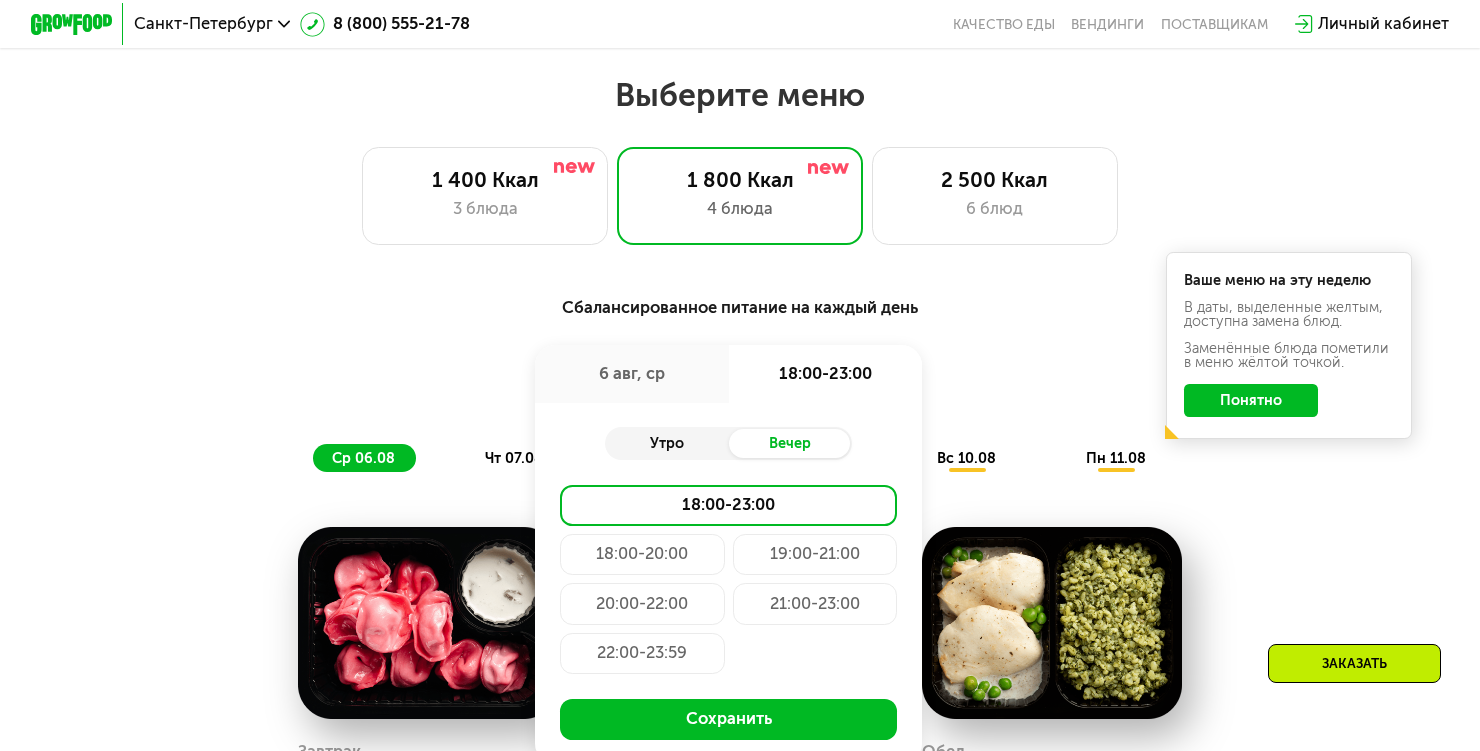 click on "Утро" at bounding box center [666, 443] 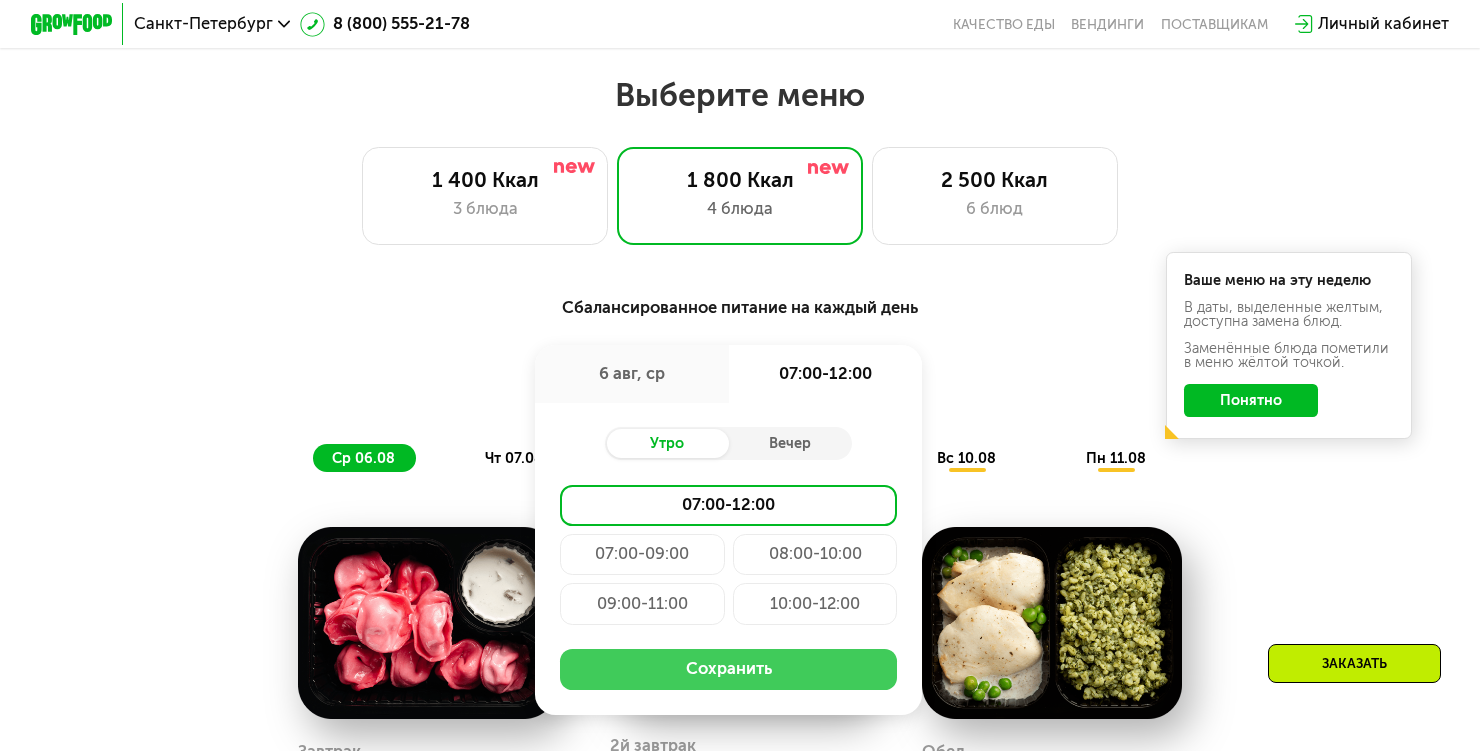 click on "Сохранить" at bounding box center (728, 669) 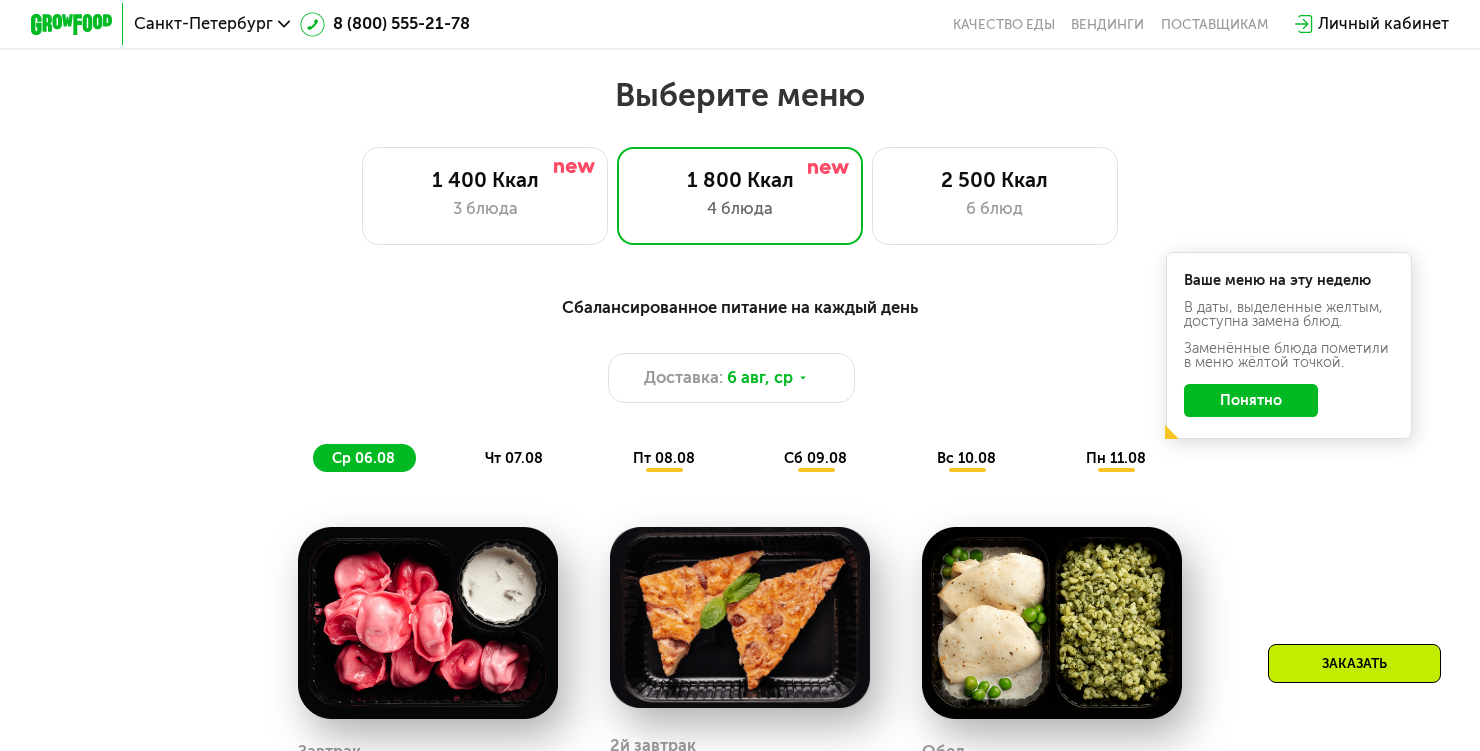 click on "чт 07.08" at bounding box center (514, 458) 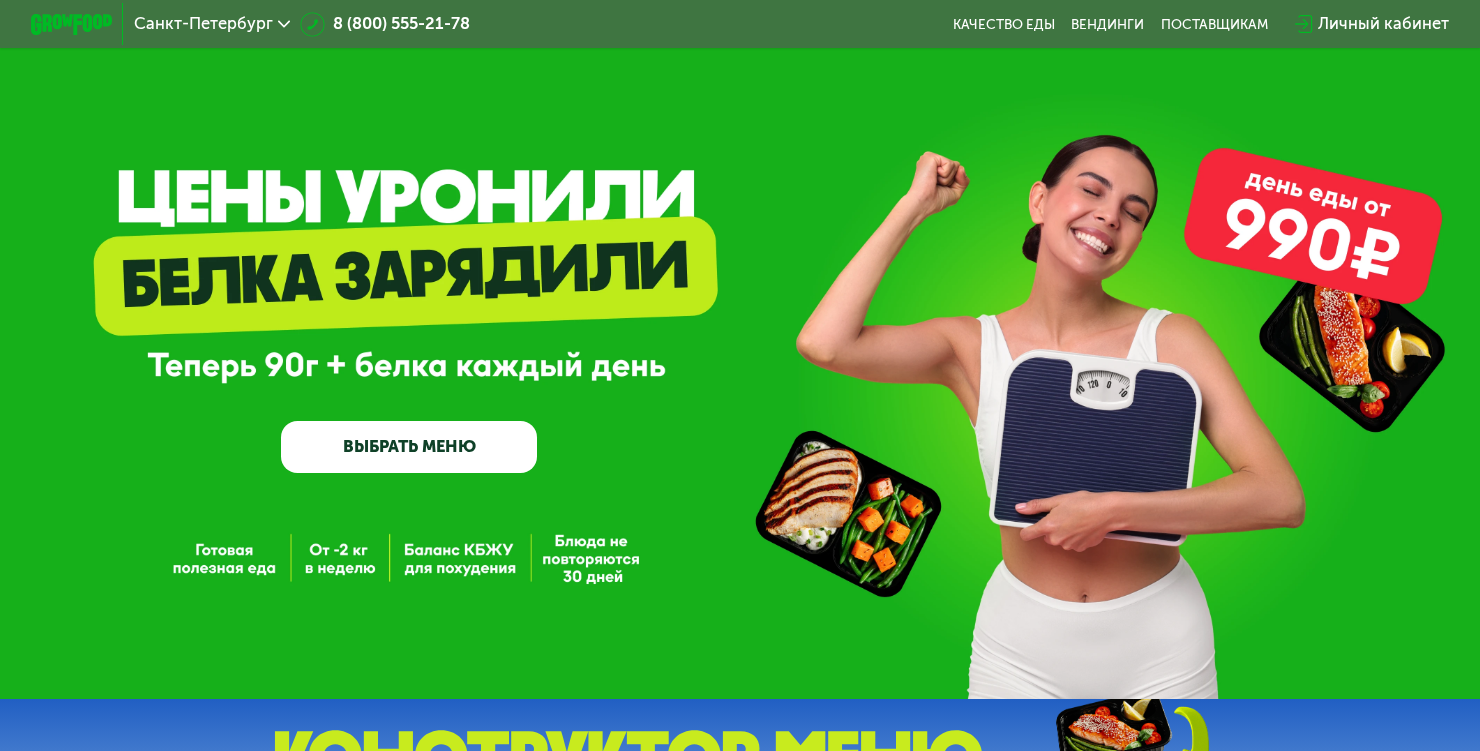 scroll, scrollTop: 0, scrollLeft: 0, axis: both 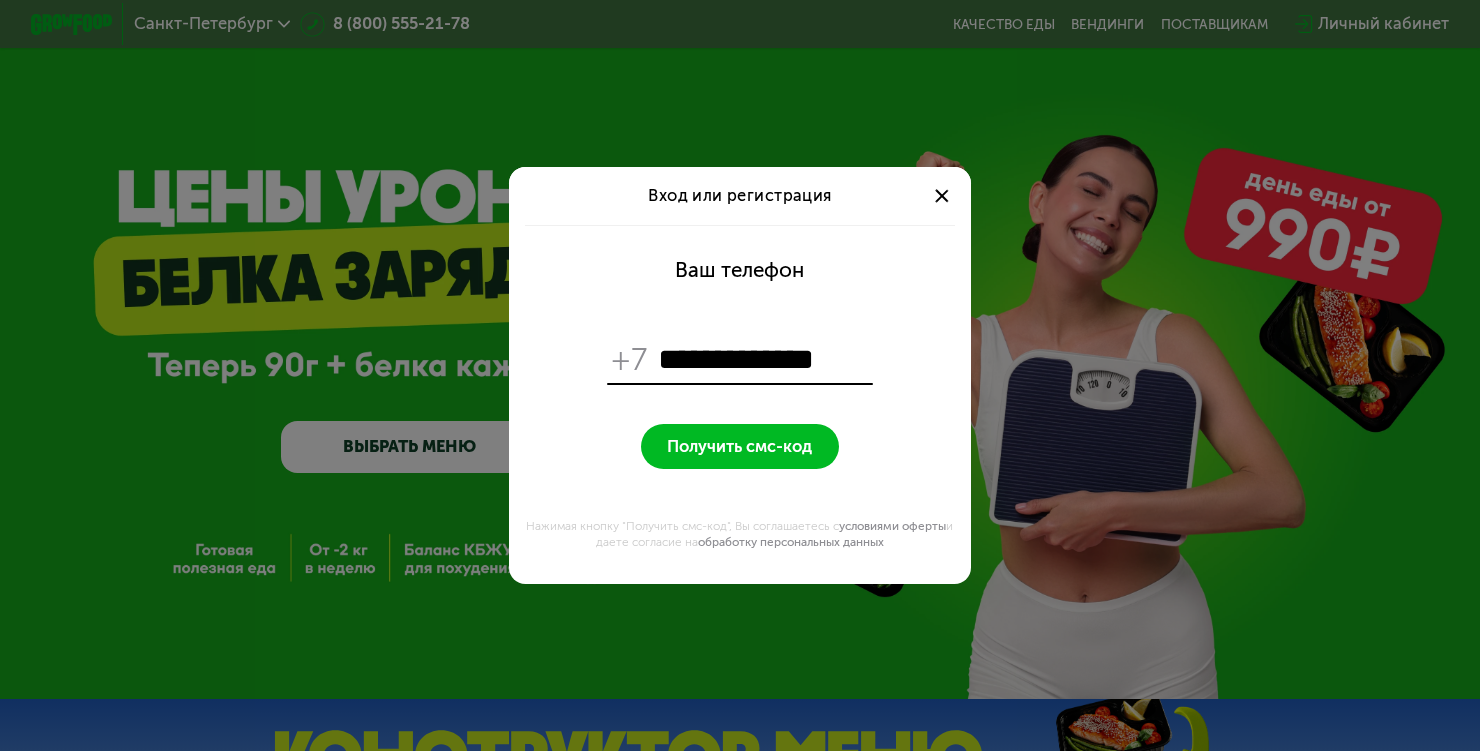 type on "**********" 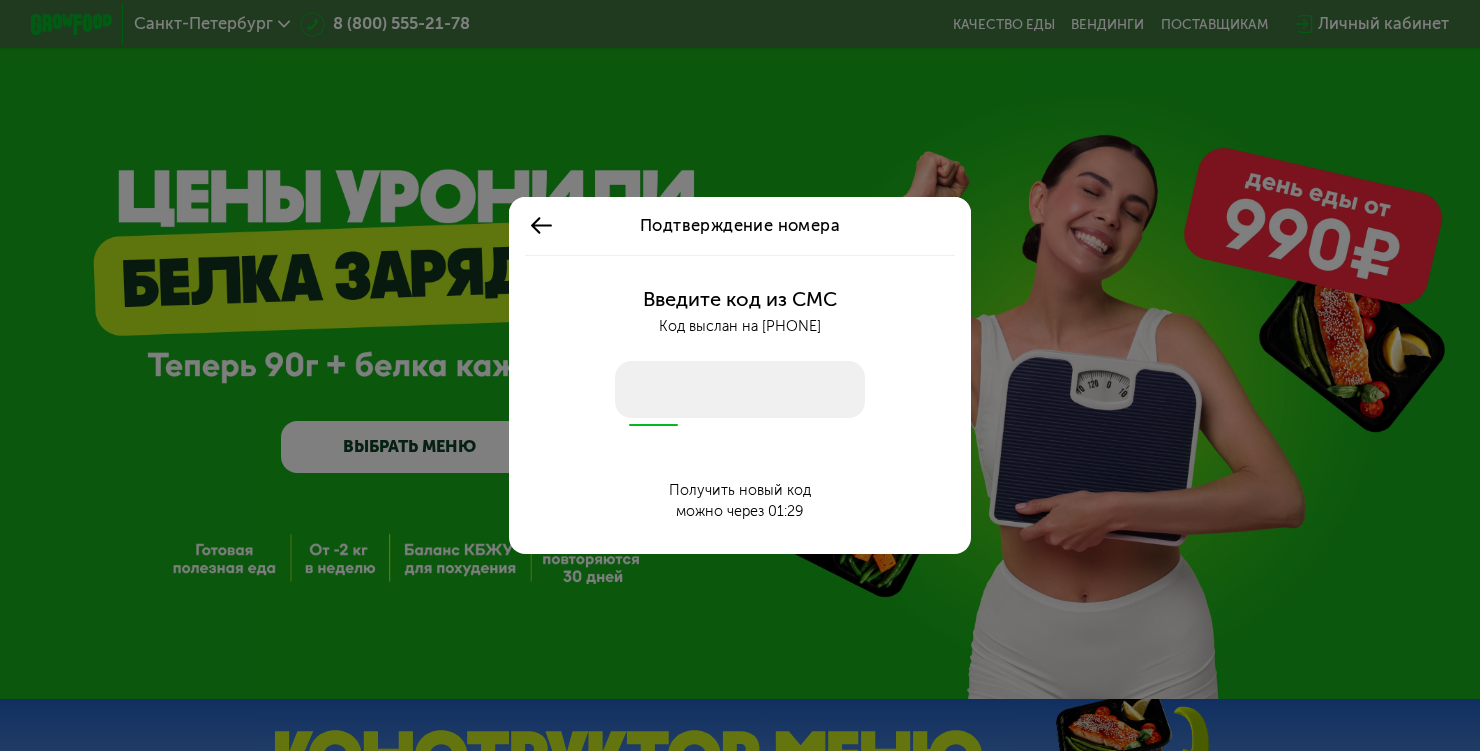 click at bounding box center [740, 390] 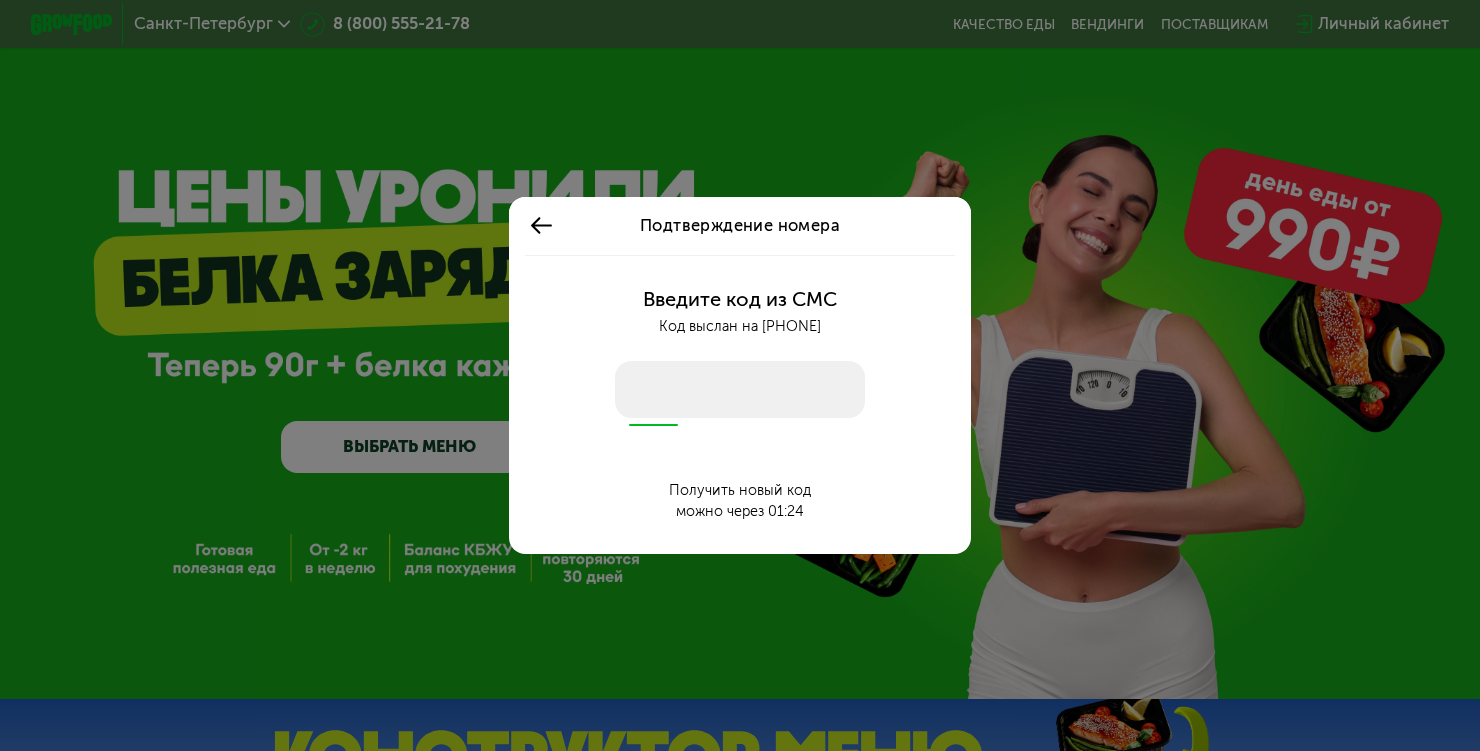 click at bounding box center (740, 390) 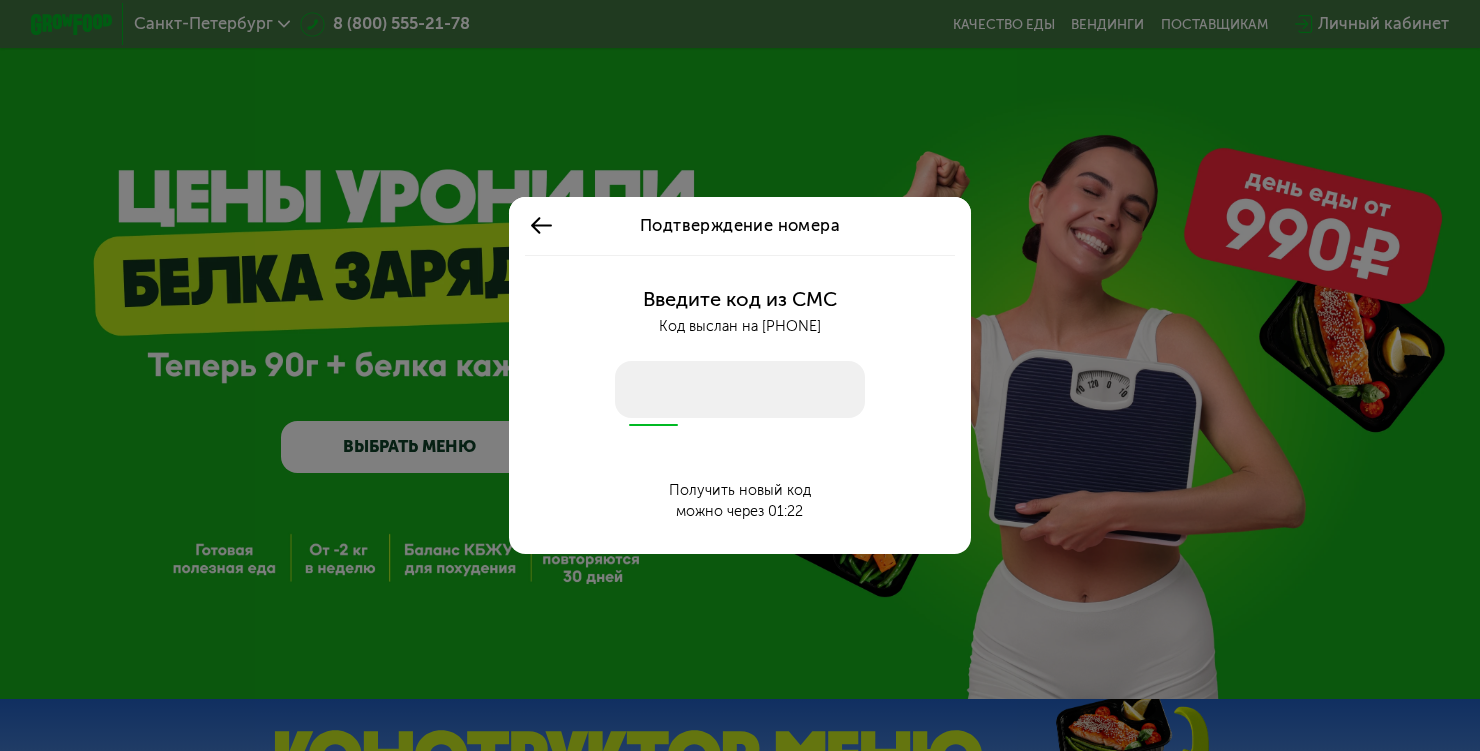 click at bounding box center (740, 390) 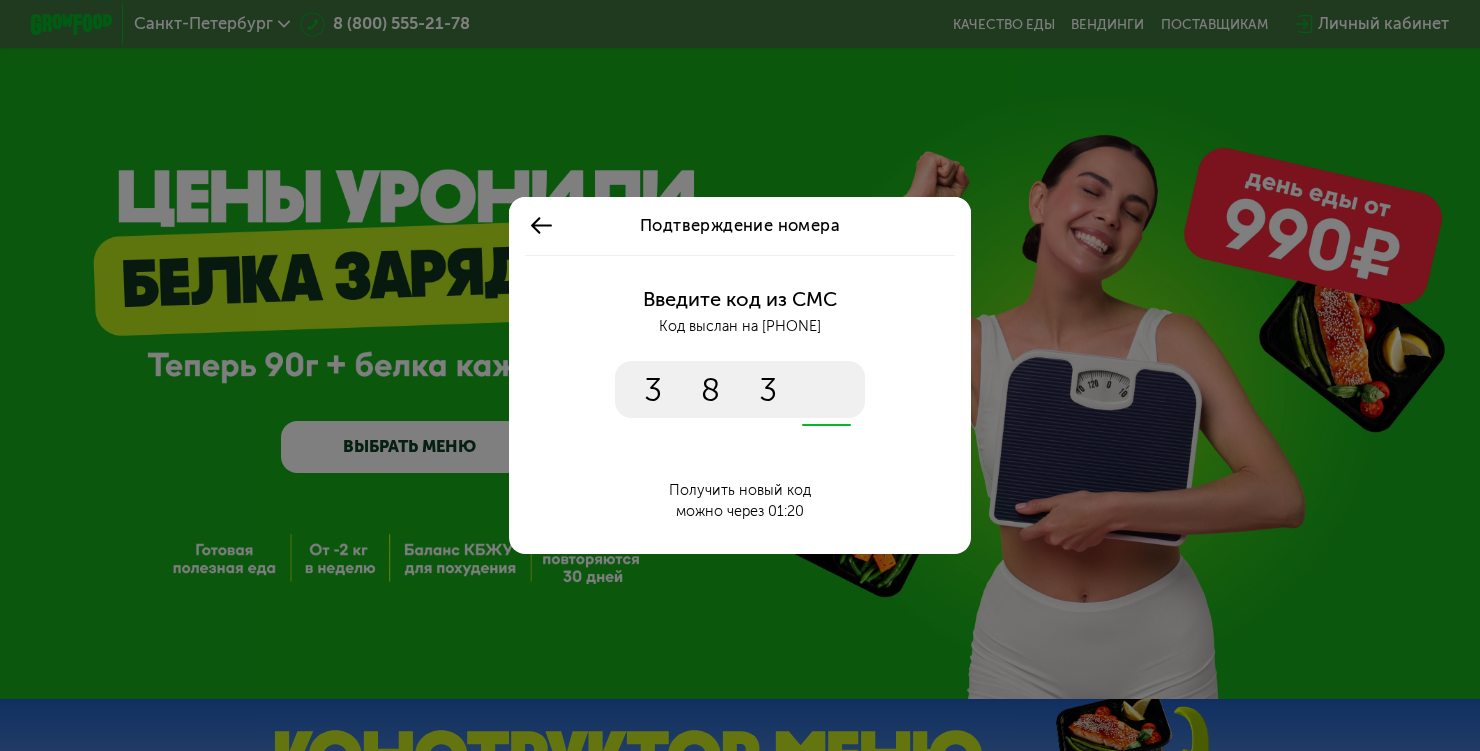 type on "****" 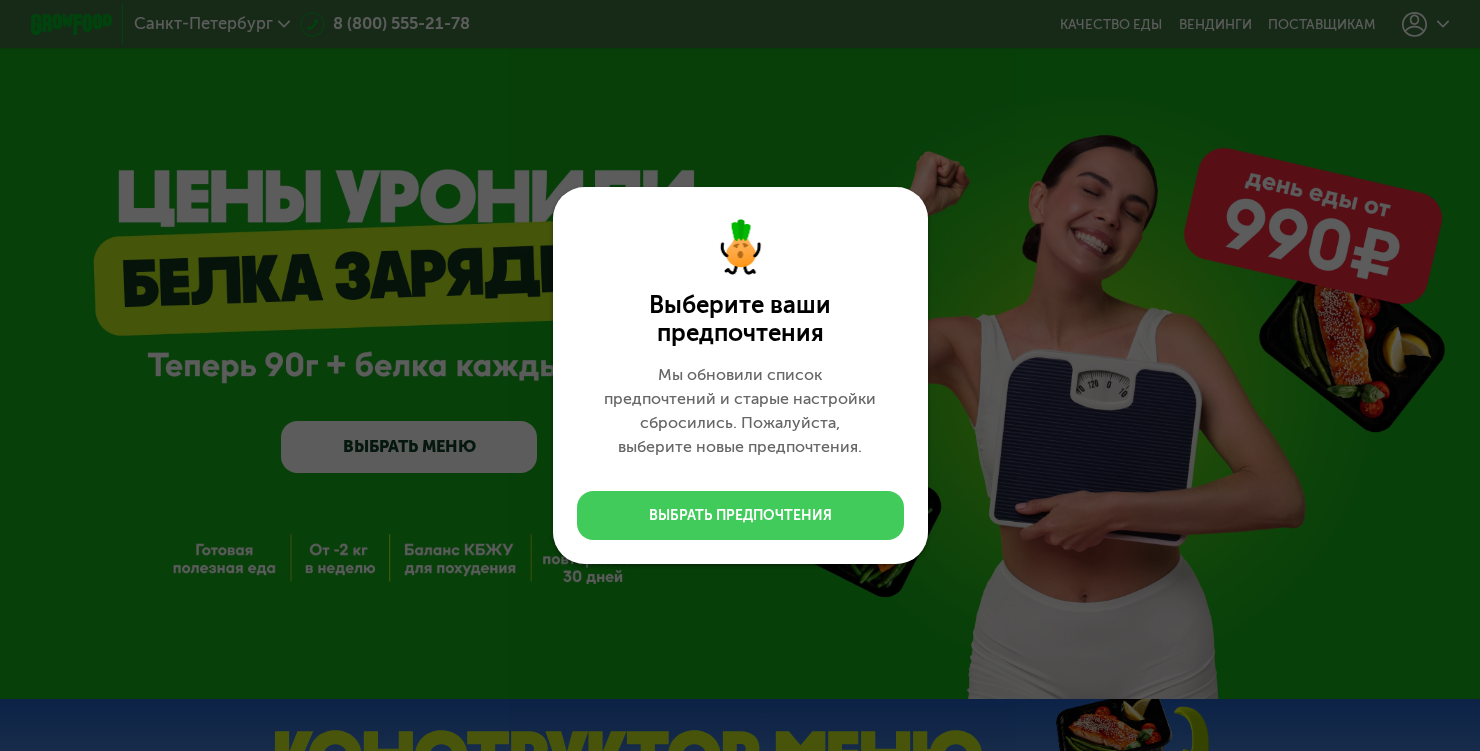click on "Выбрать предпочтения" at bounding box center [740, 516] 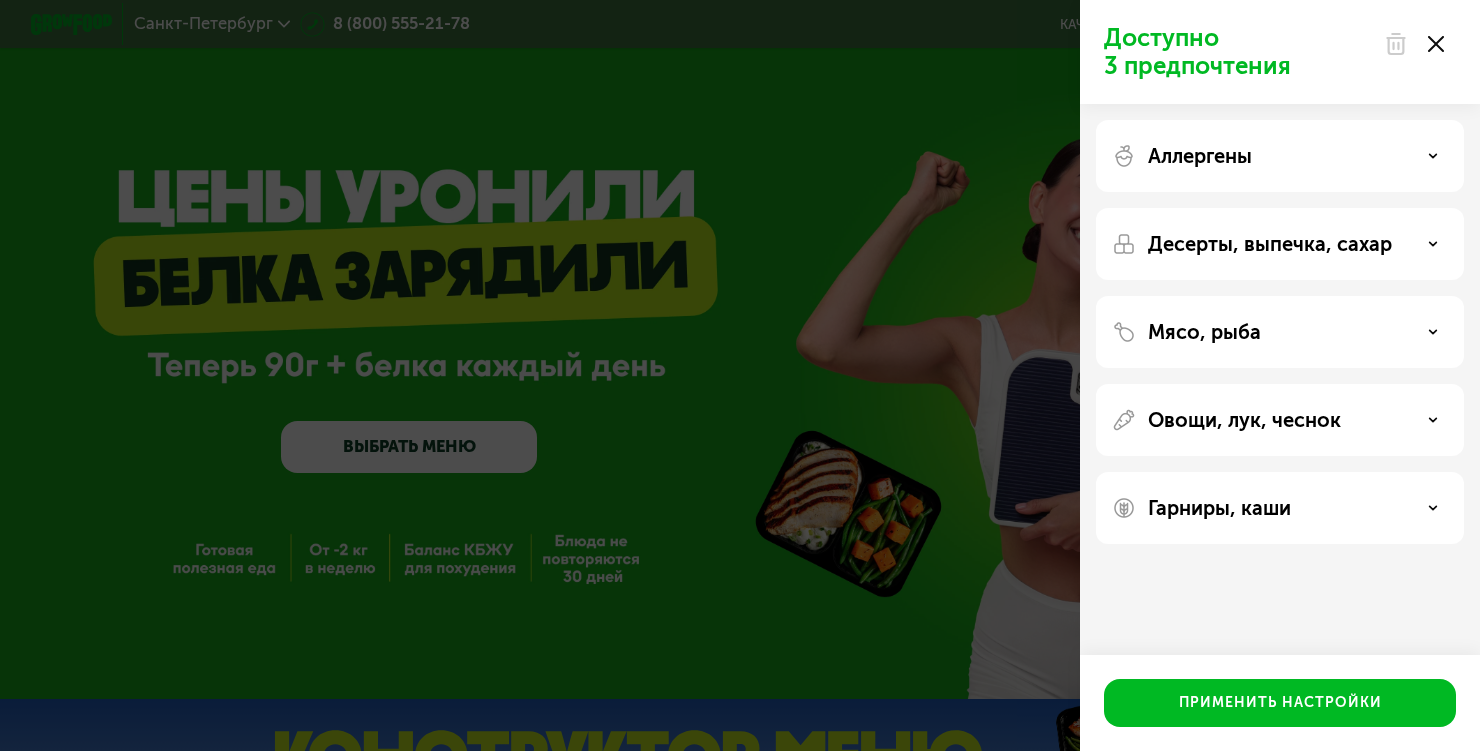 click on "Аллергены" at bounding box center [1280, 156] 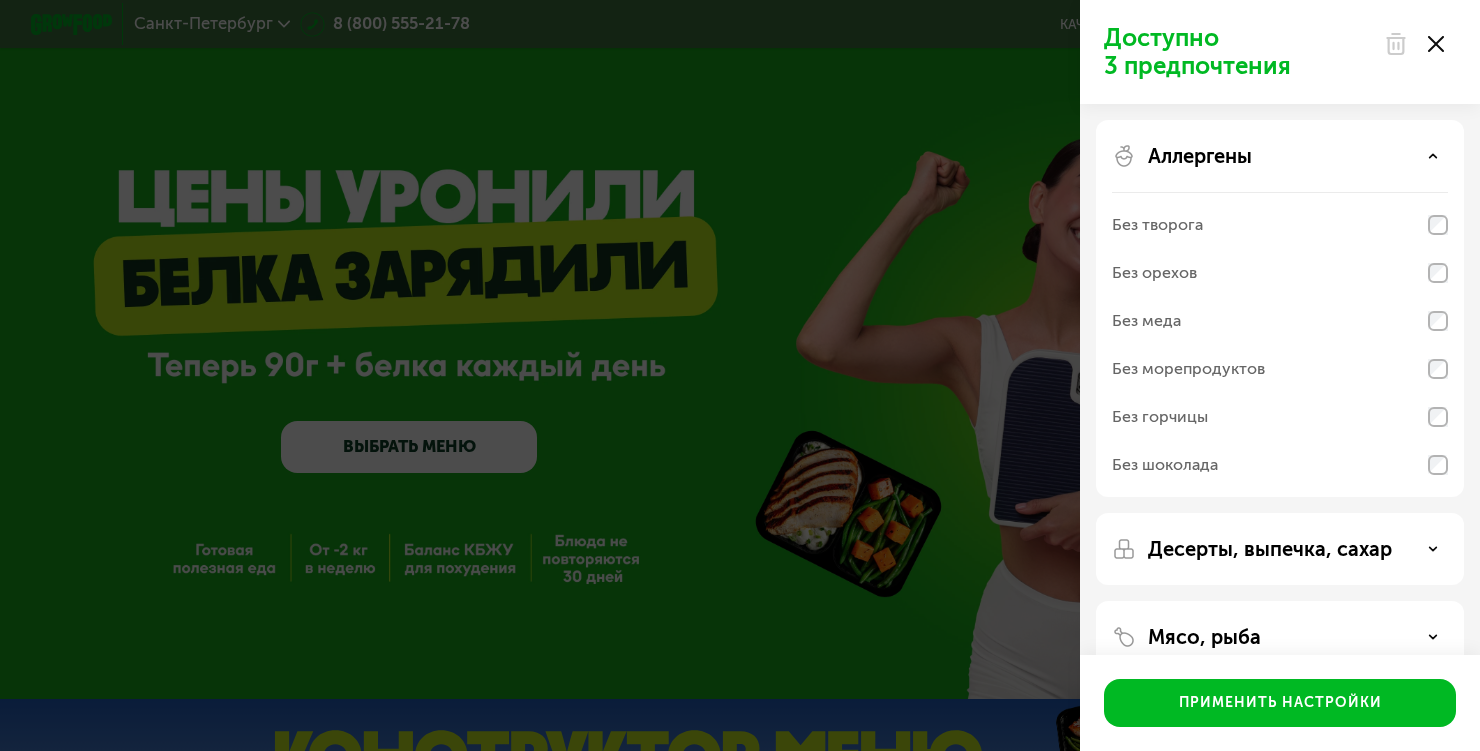 click on "Аллергены" at bounding box center (1280, 156) 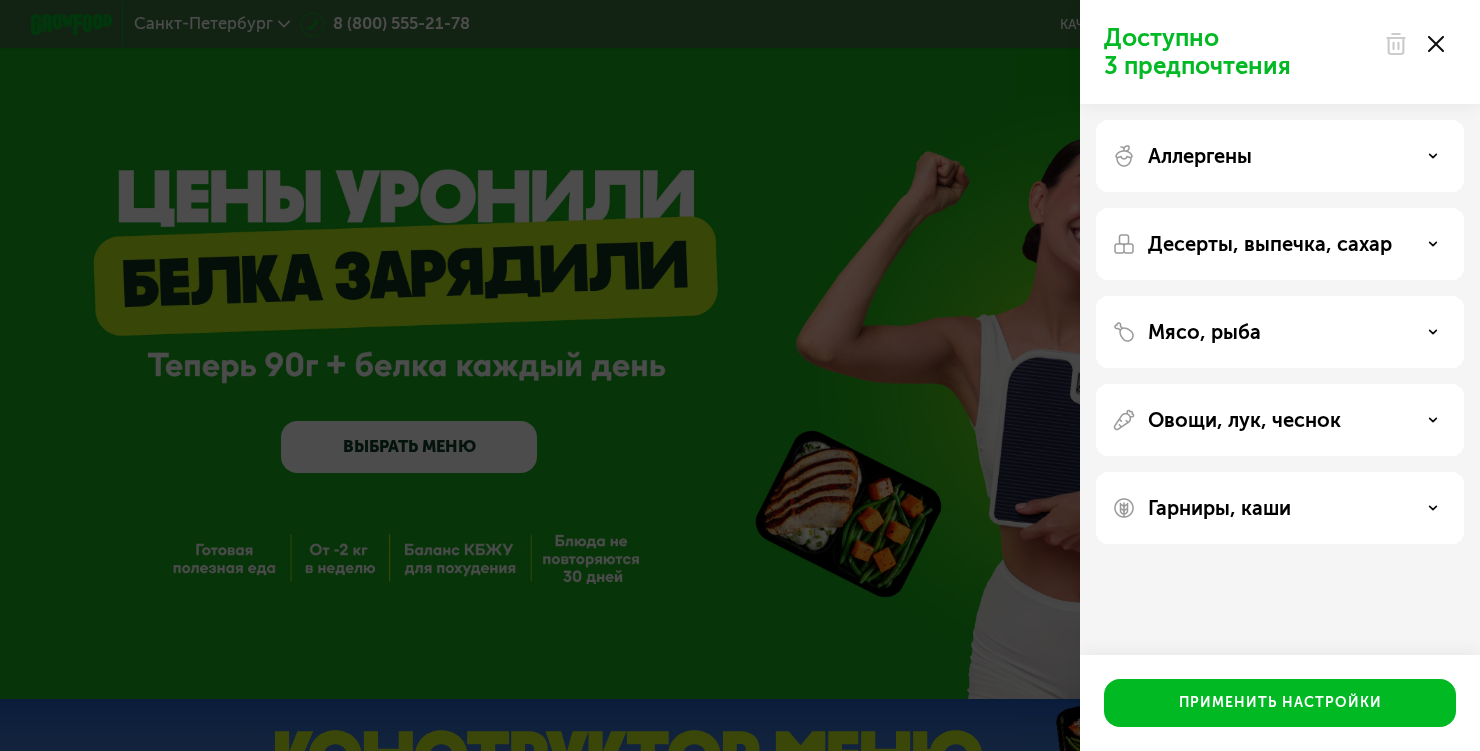 click on "Аллергены" at bounding box center [1280, 156] 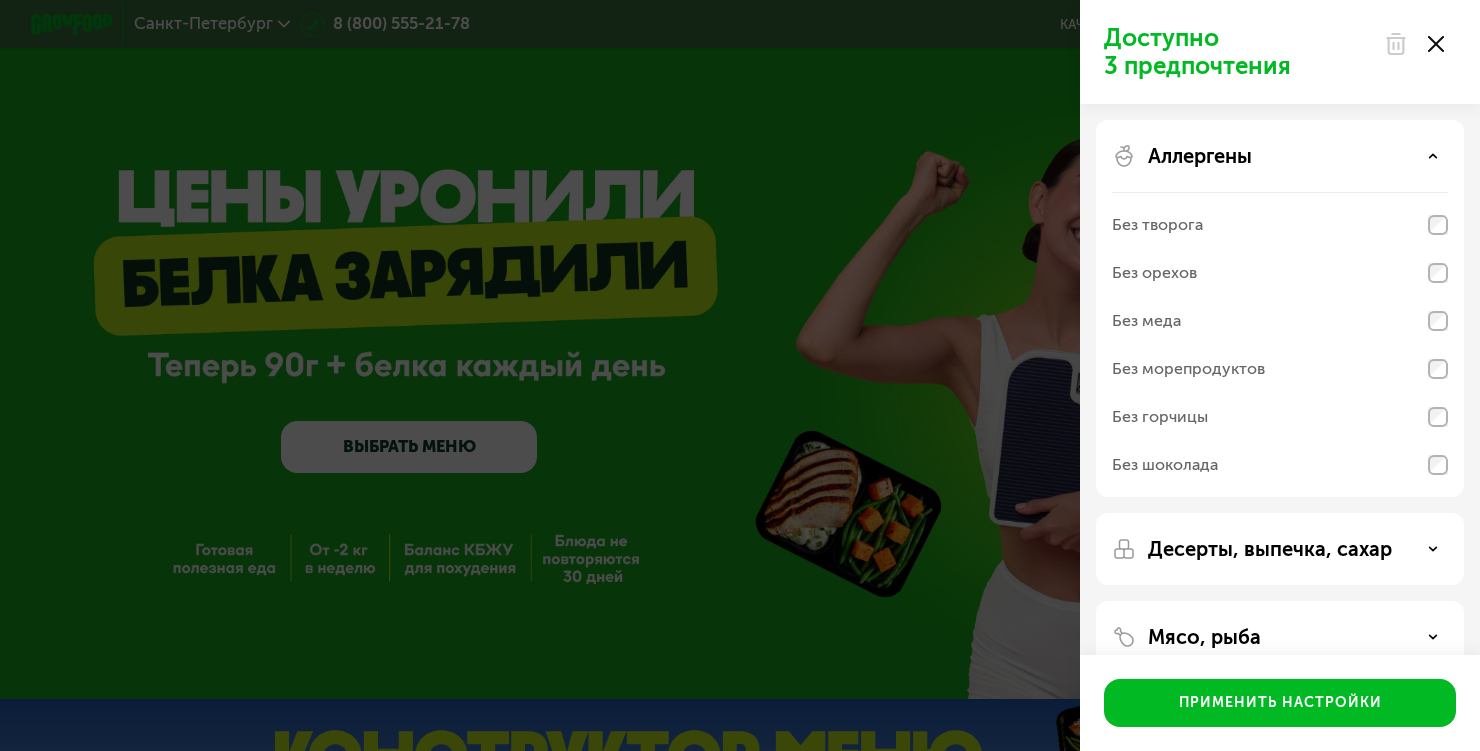 click on "Аллергены" at bounding box center [1280, 156] 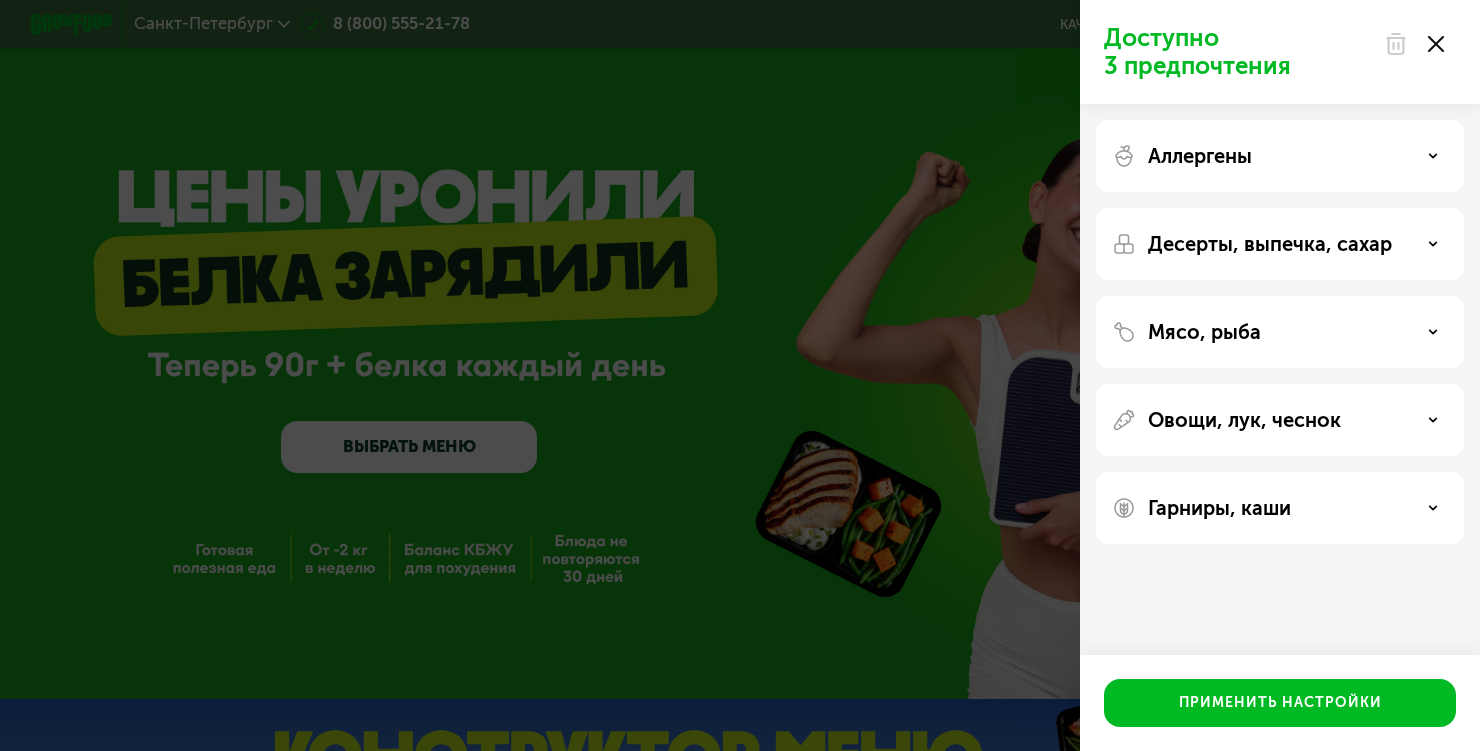 click on "Аллергены" at bounding box center [1280, 156] 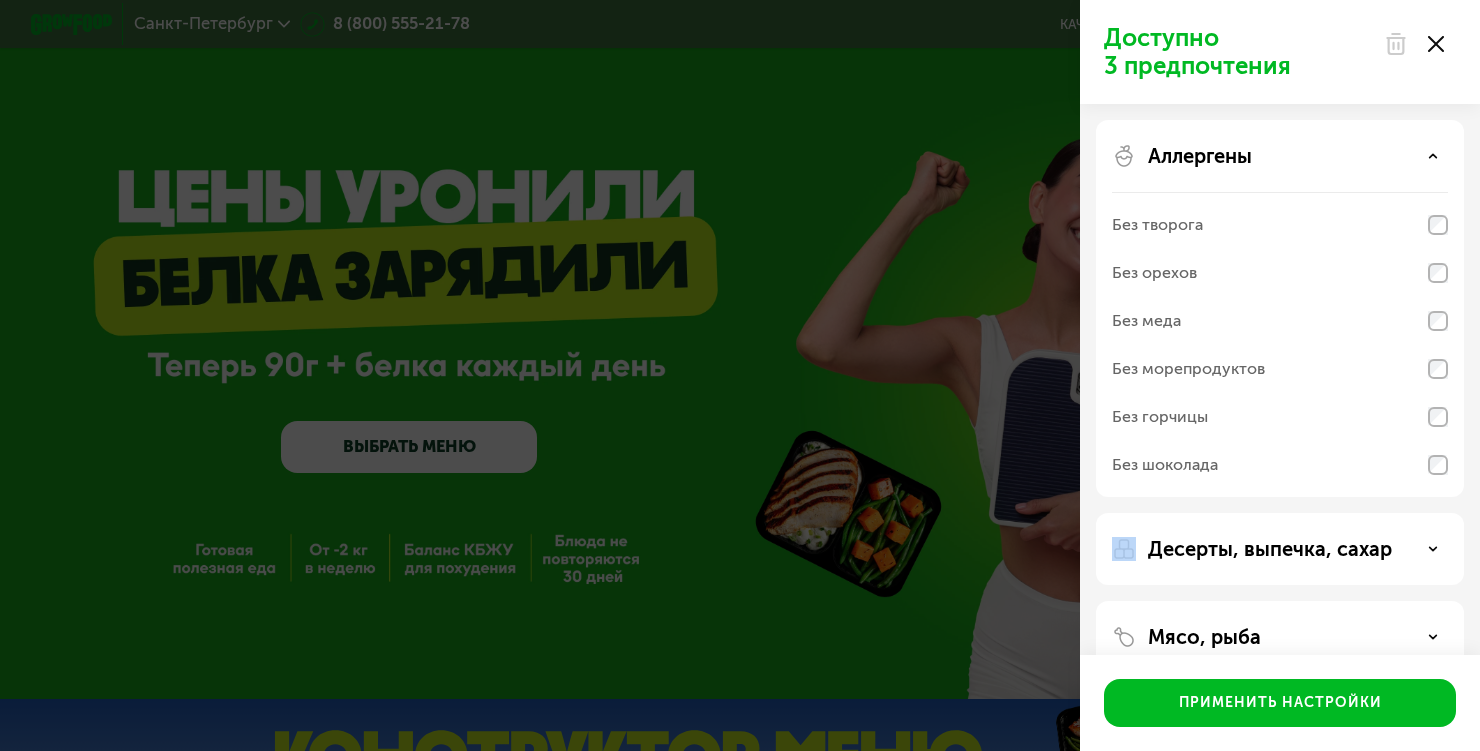 click on "Аллергены" at bounding box center [1280, 156] 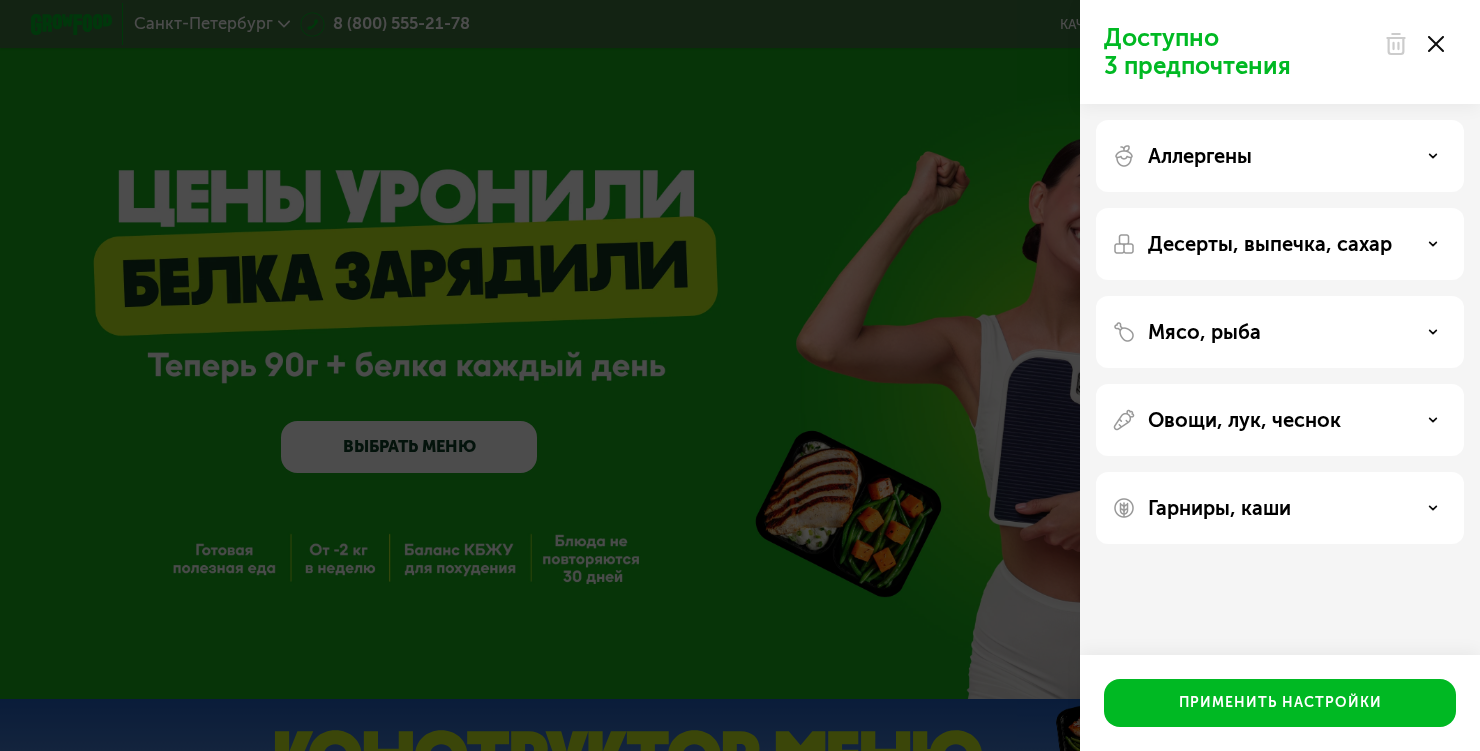 click on "Десерты, выпечка, сахар" at bounding box center (1270, 244) 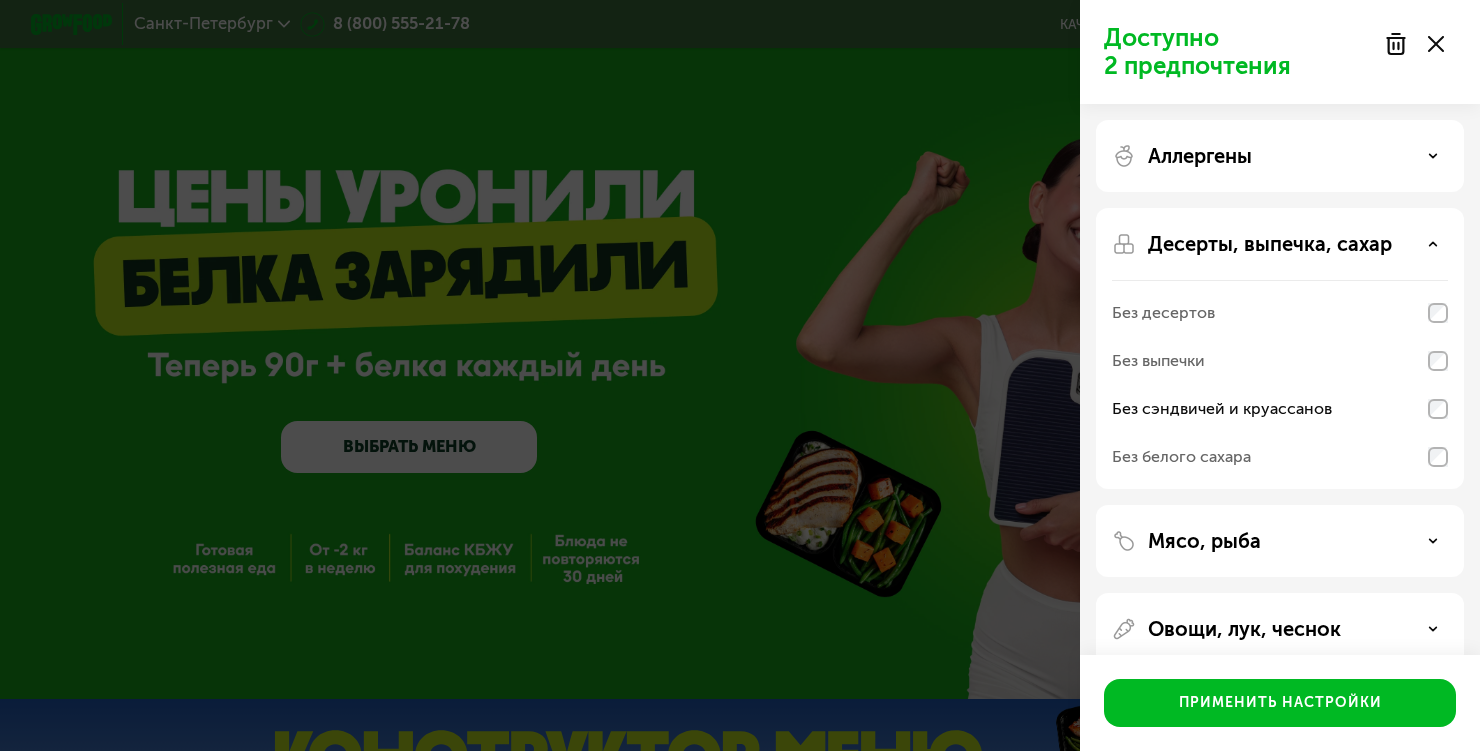 click on "Десерты, выпечка, сахар" at bounding box center (1280, 244) 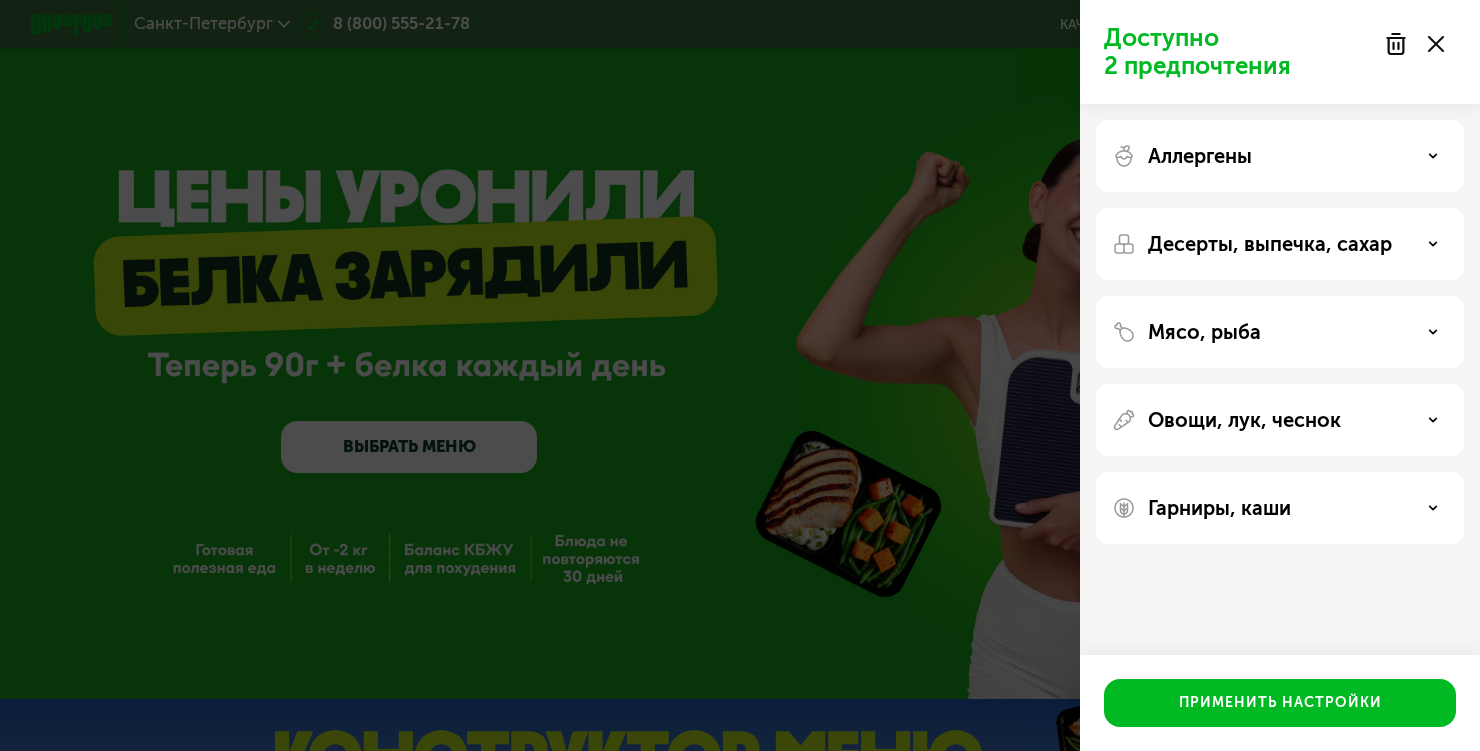 click on "Мясо, рыба" 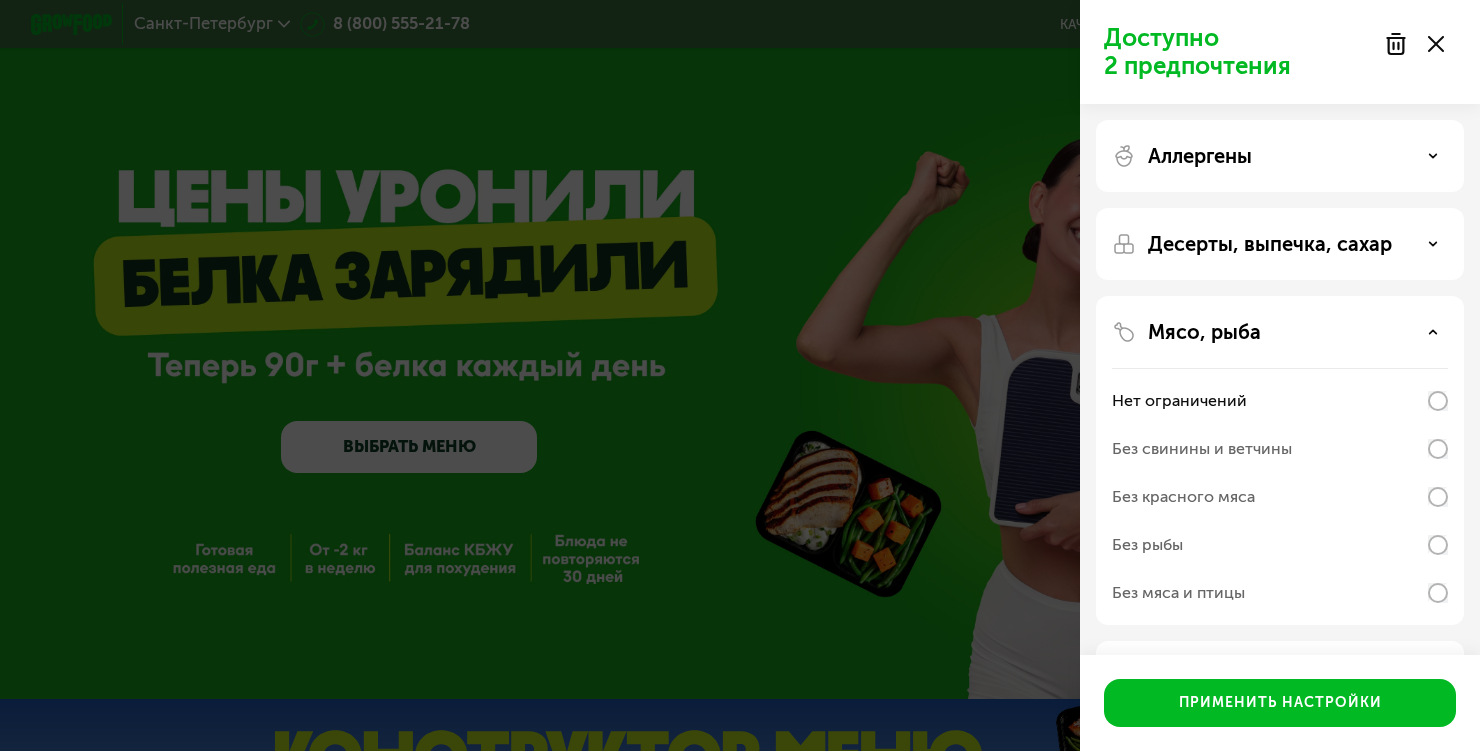 click on "Мясо, рыба" at bounding box center [1280, 332] 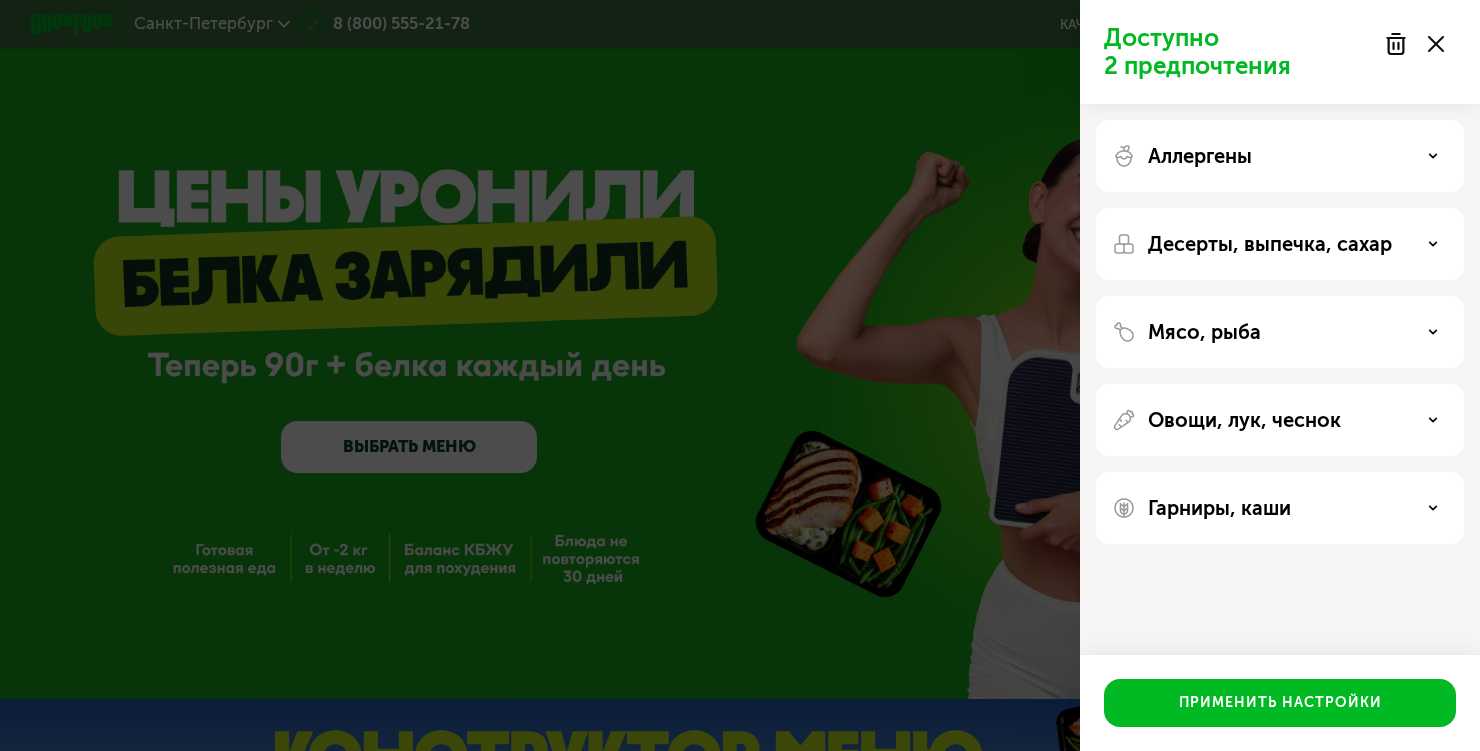 click on "Овощи, лук, чеснок" at bounding box center [1244, 420] 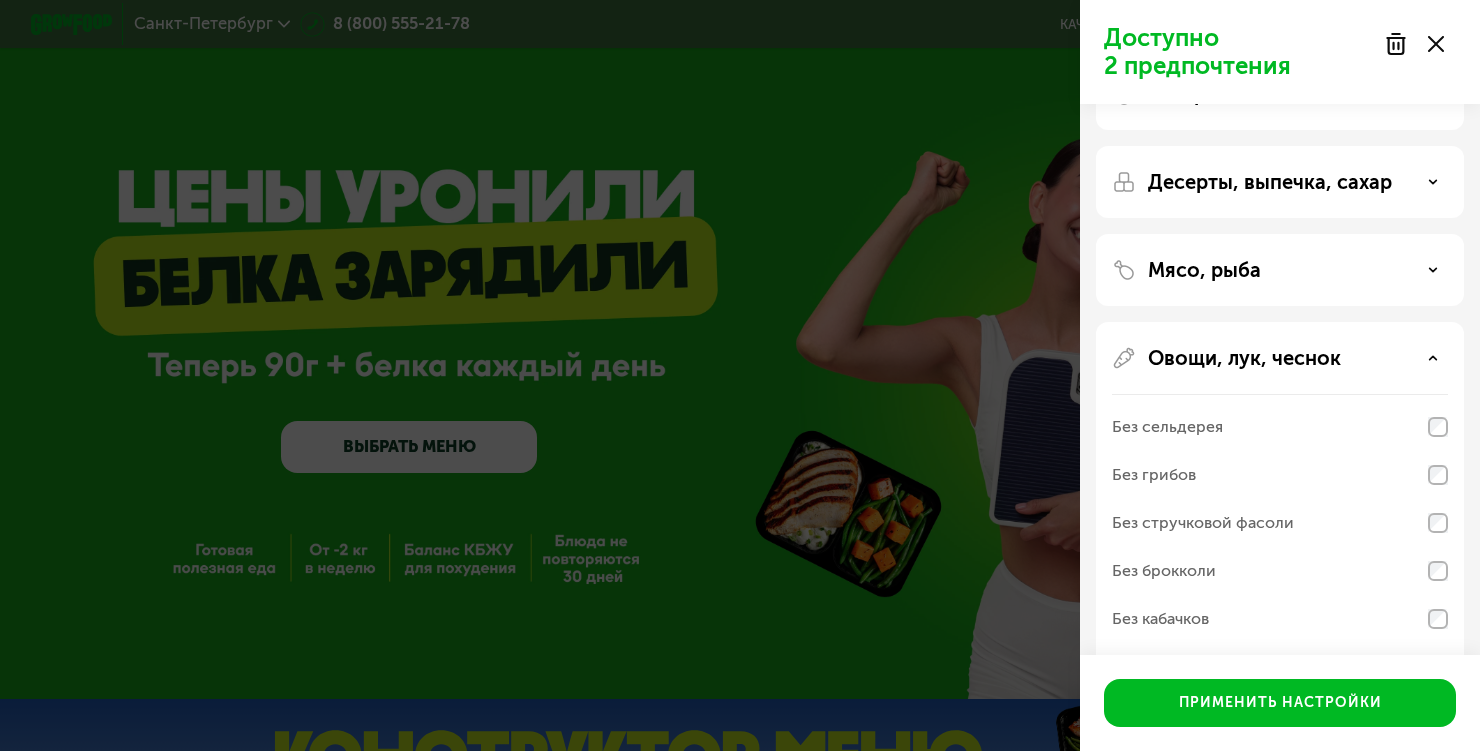 scroll, scrollTop: 115, scrollLeft: 0, axis: vertical 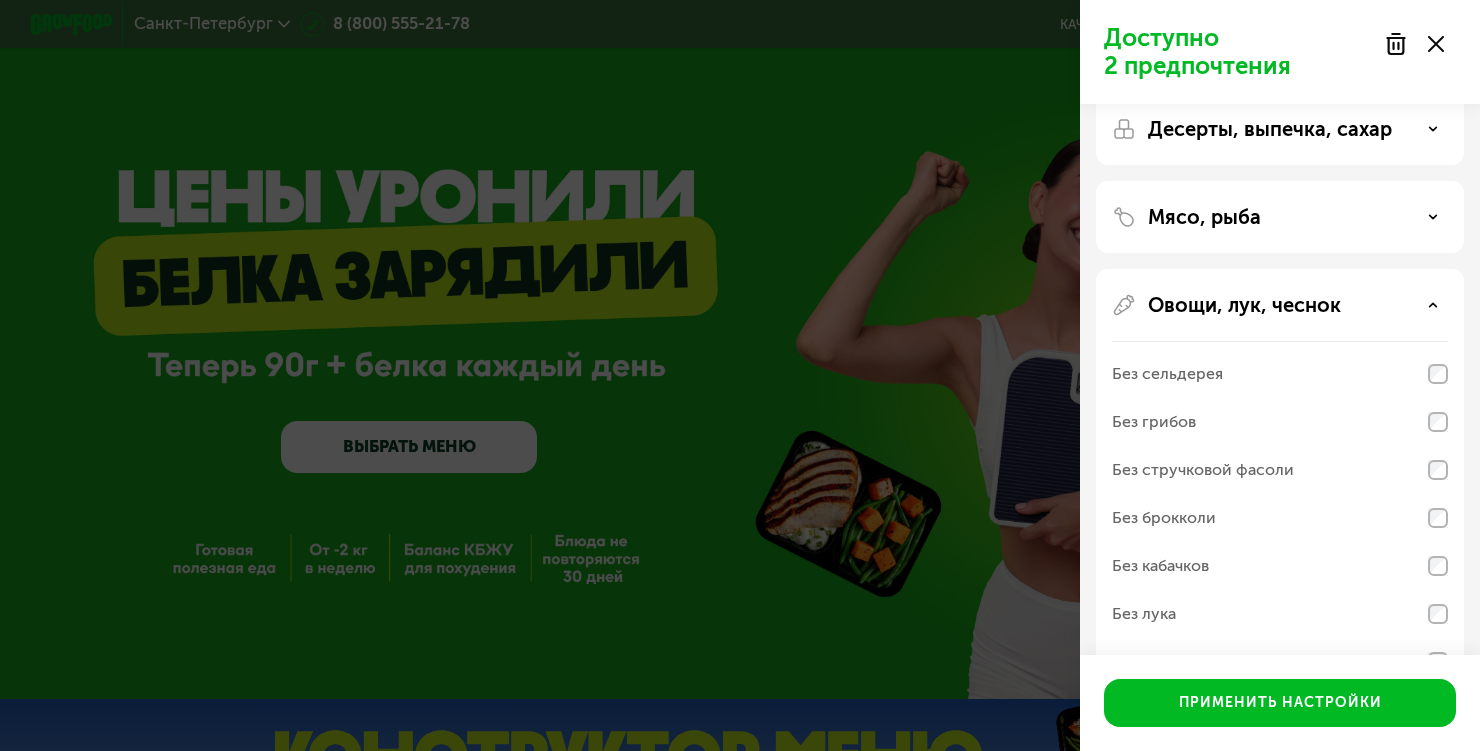 click on "Без сельдерея" 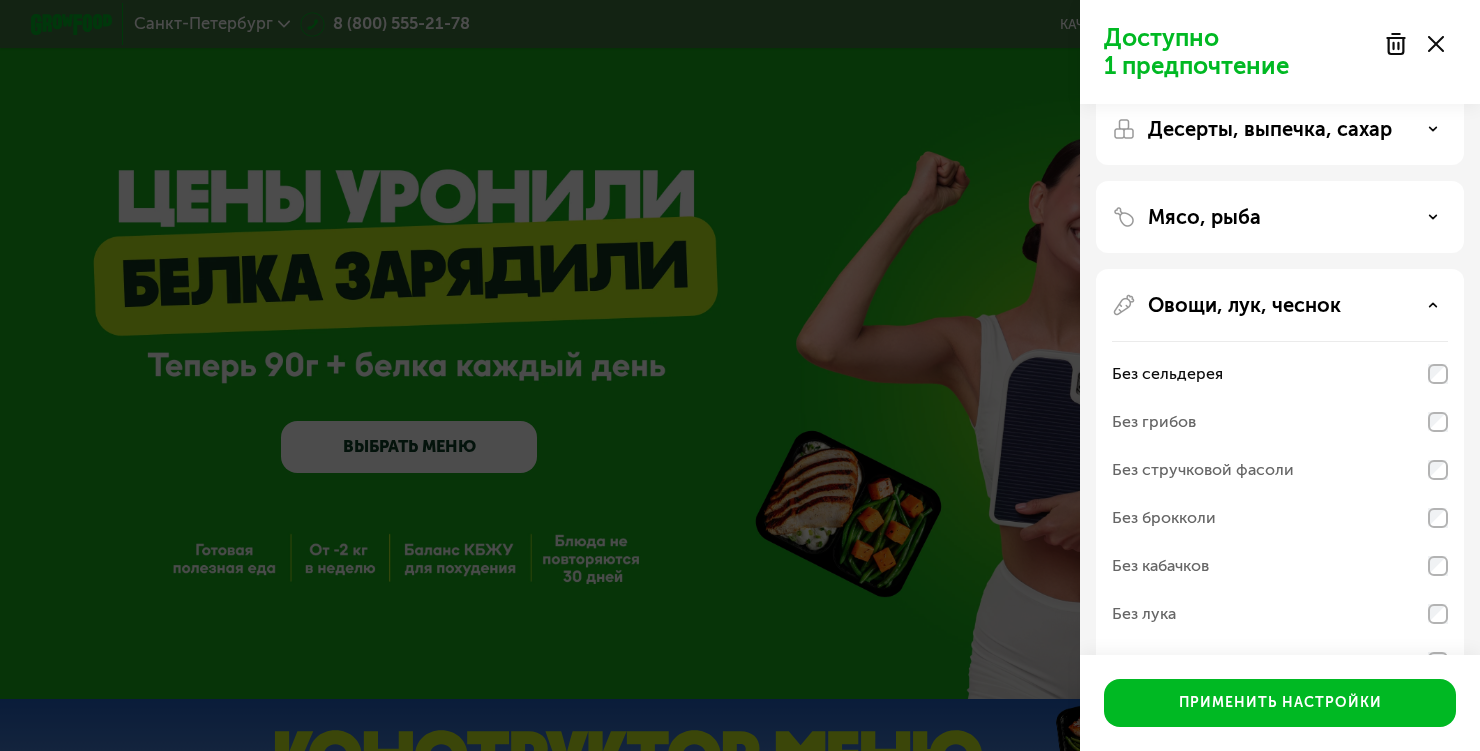 click on "Без грибов" 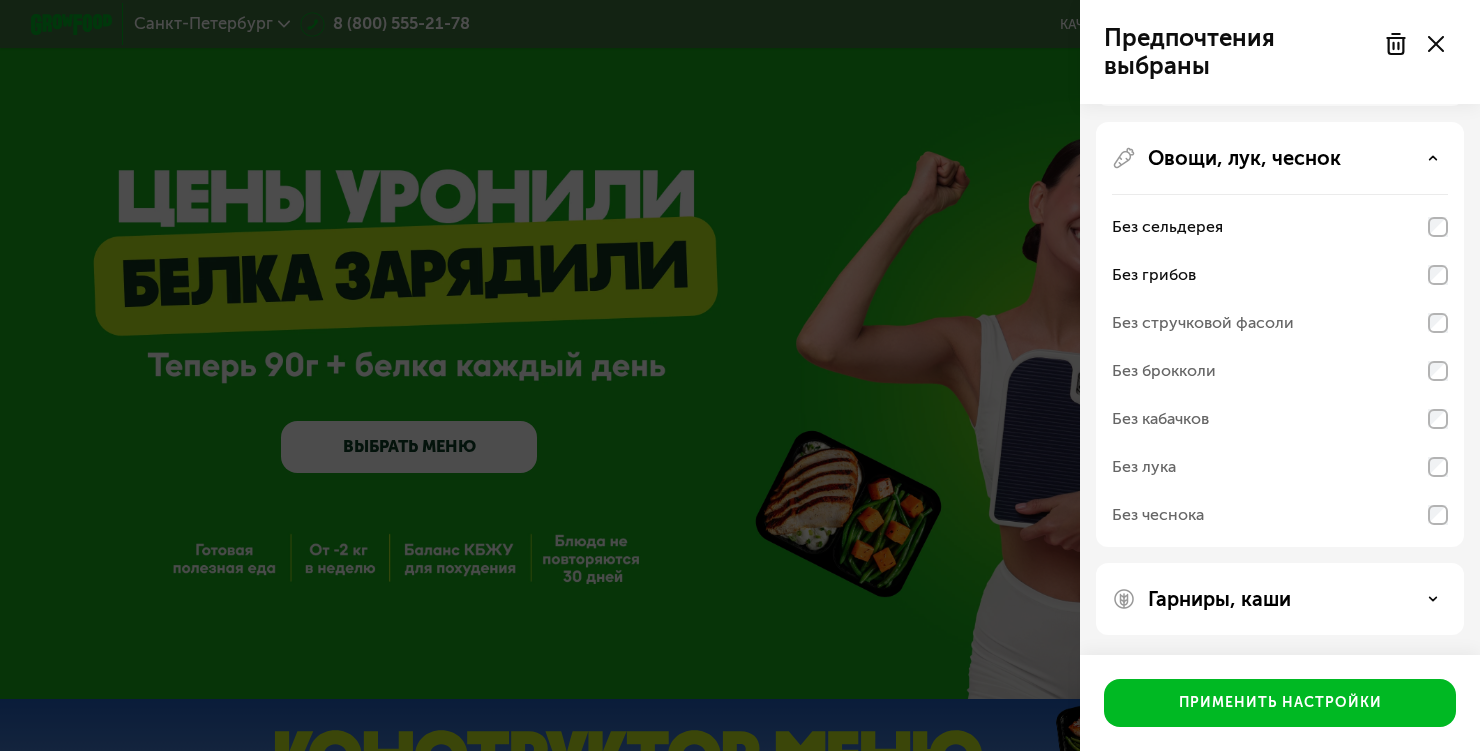 scroll, scrollTop: 262, scrollLeft: 0, axis: vertical 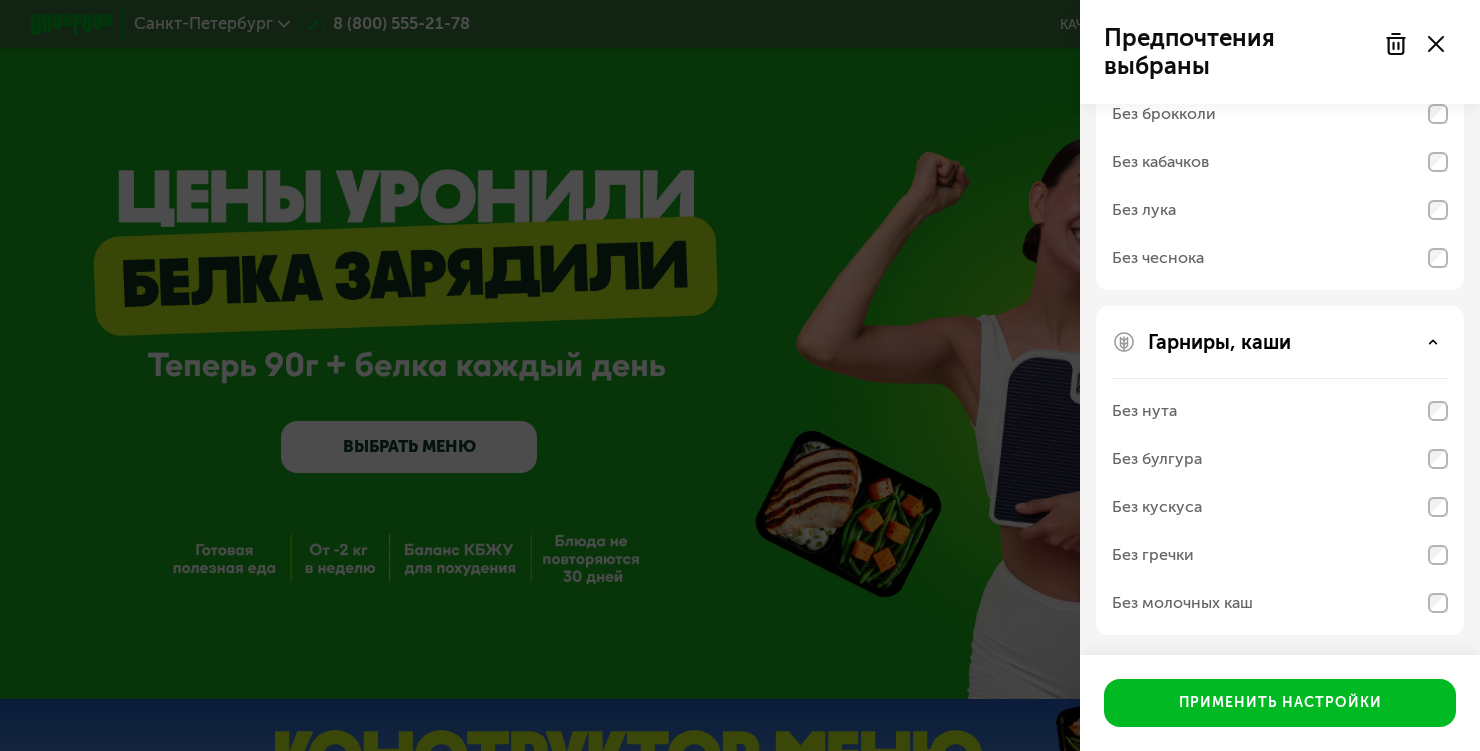 click on "Без молочных каш" at bounding box center [1182, 603] 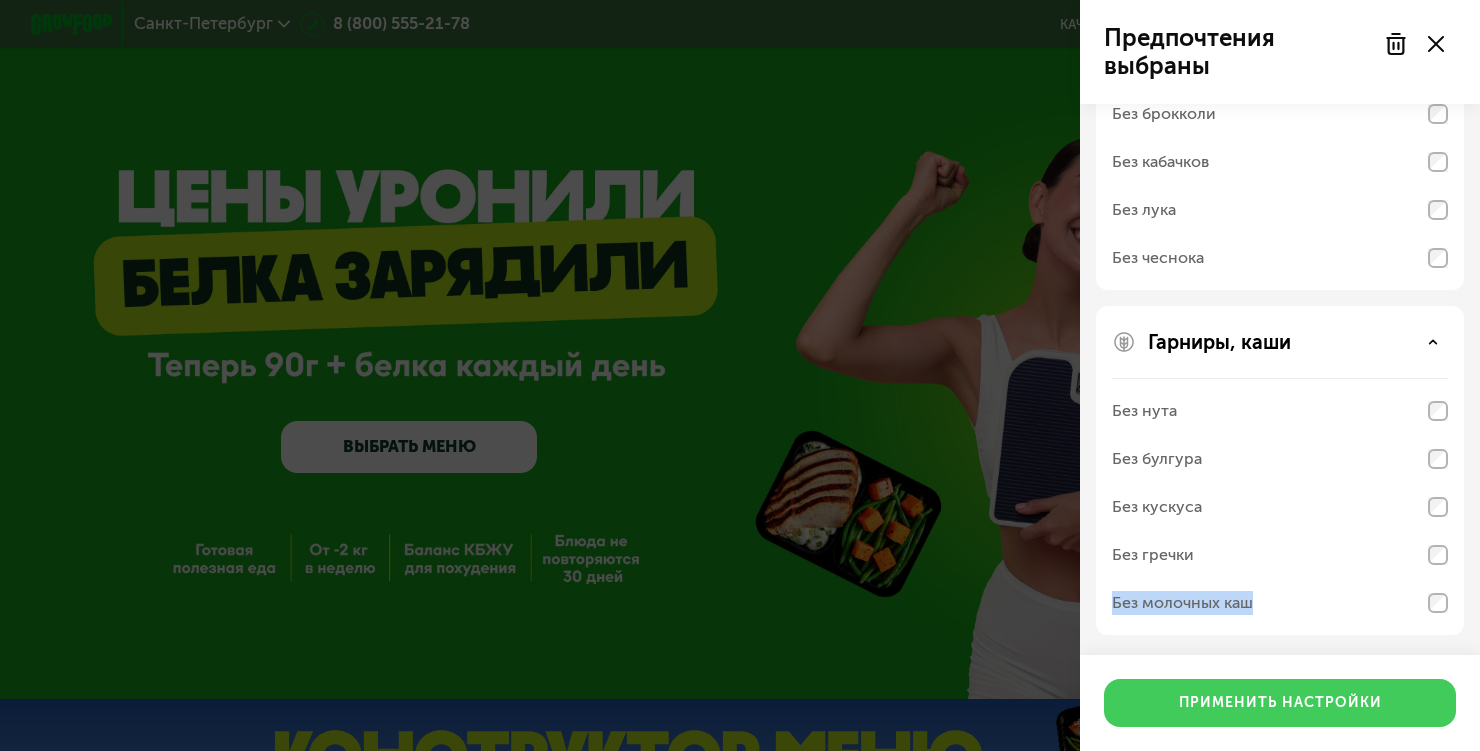 click on "Применить настройки" at bounding box center (1280, 703) 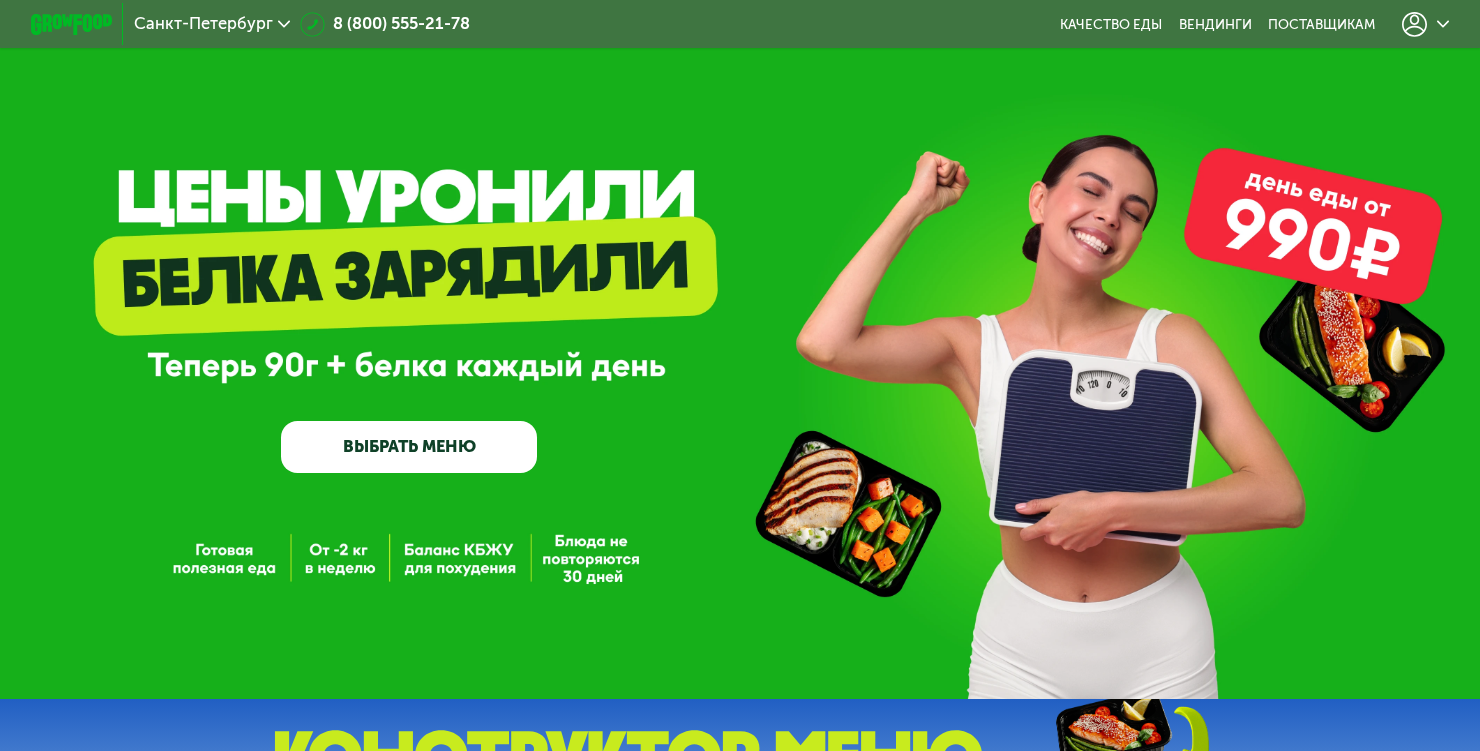 click on "GrowFood — доставка правильного питания  ВЫБРАТЬ МЕНЮ" at bounding box center [740, 349] 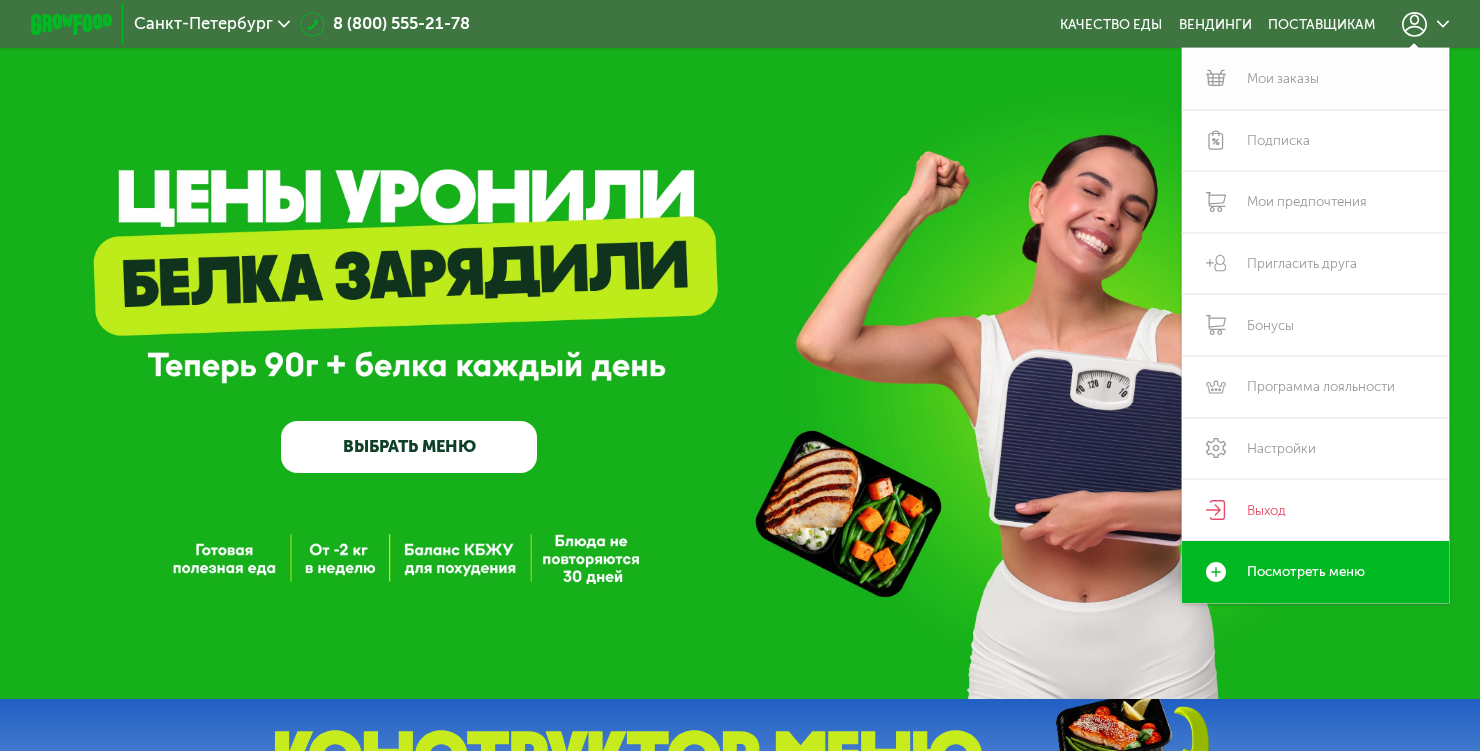 click on "Мои заказы" at bounding box center [1315, 79] 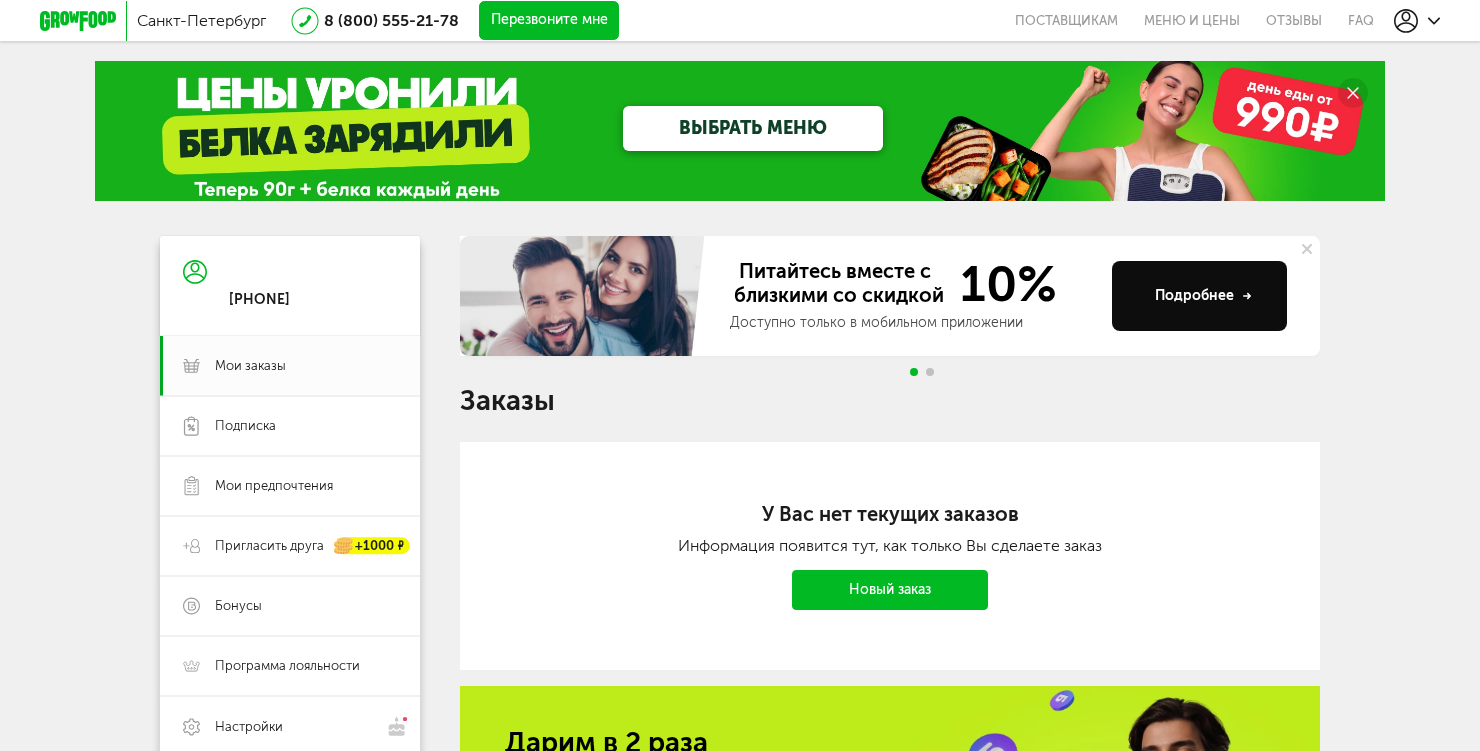 scroll, scrollTop: 0, scrollLeft: 0, axis: both 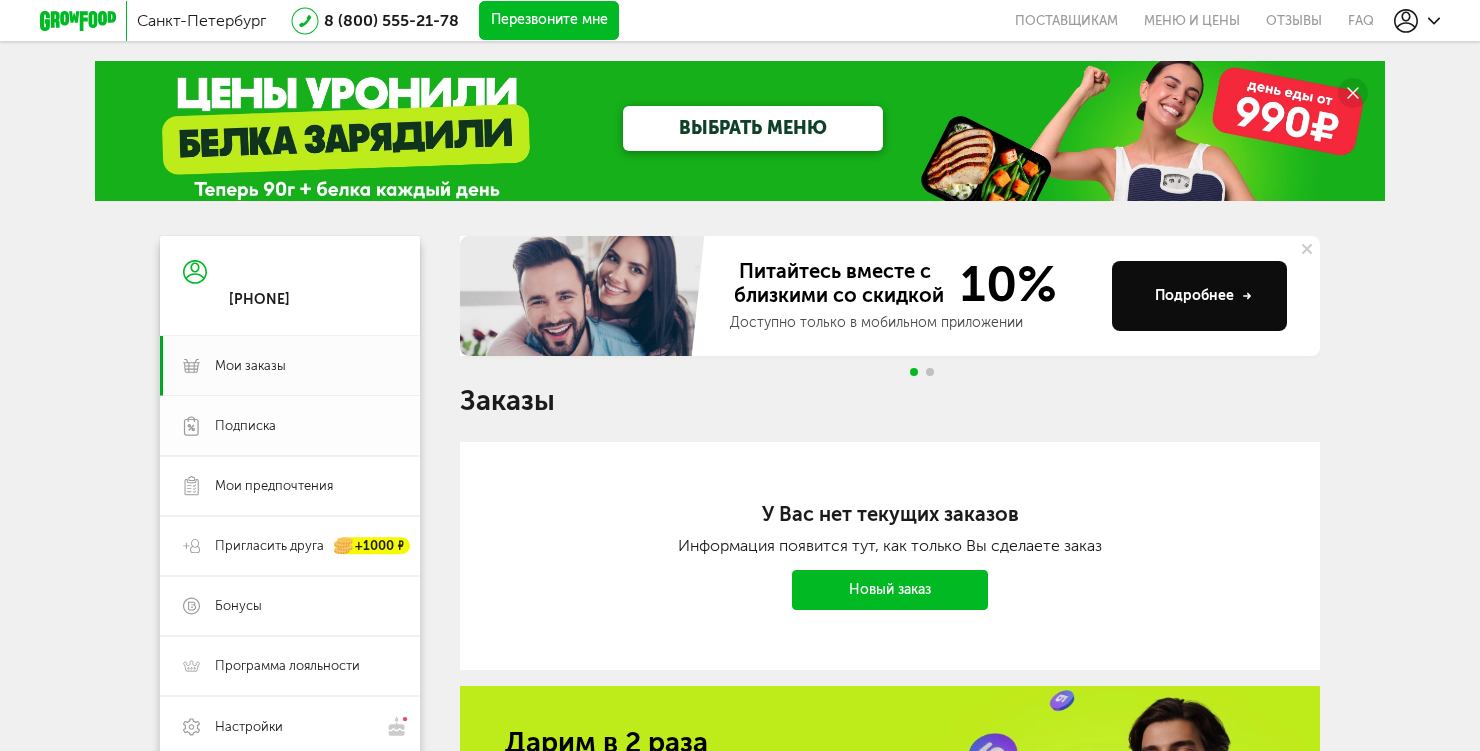 click on "Подписка" at bounding box center (245, 426) 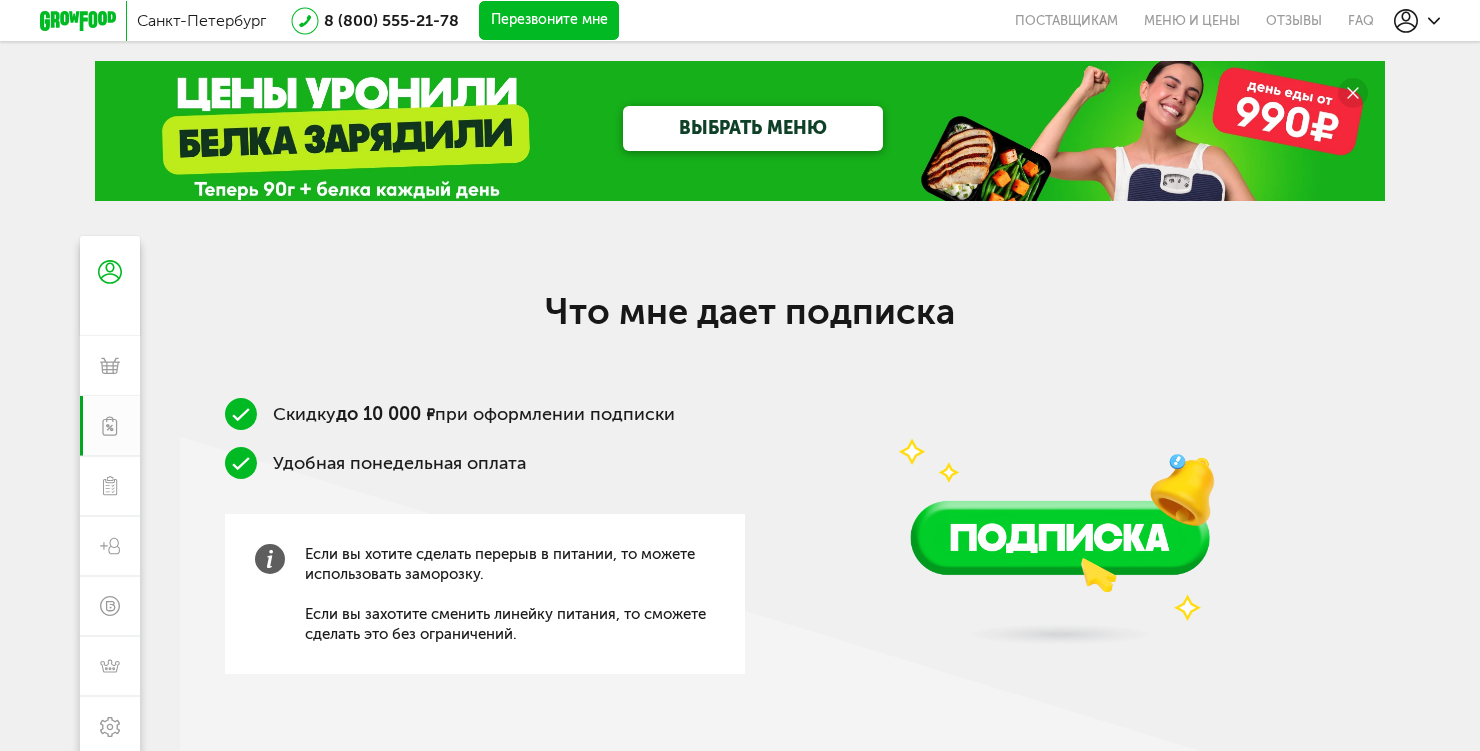 click on "Скидку  до 10 000 ₽  при оформлении подписки" at bounding box center [485, 414] 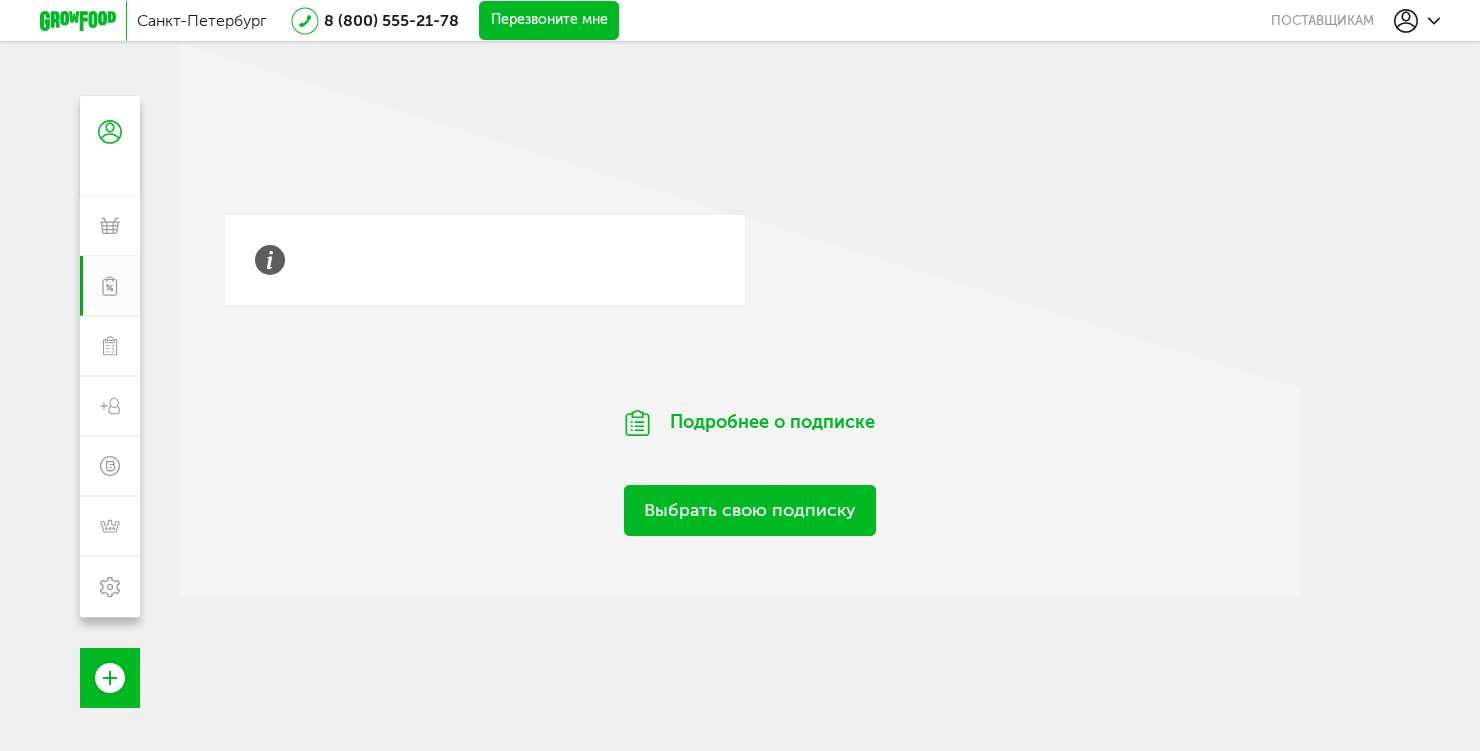 scroll, scrollTop: 0, scrollLeft: 0, axis: both 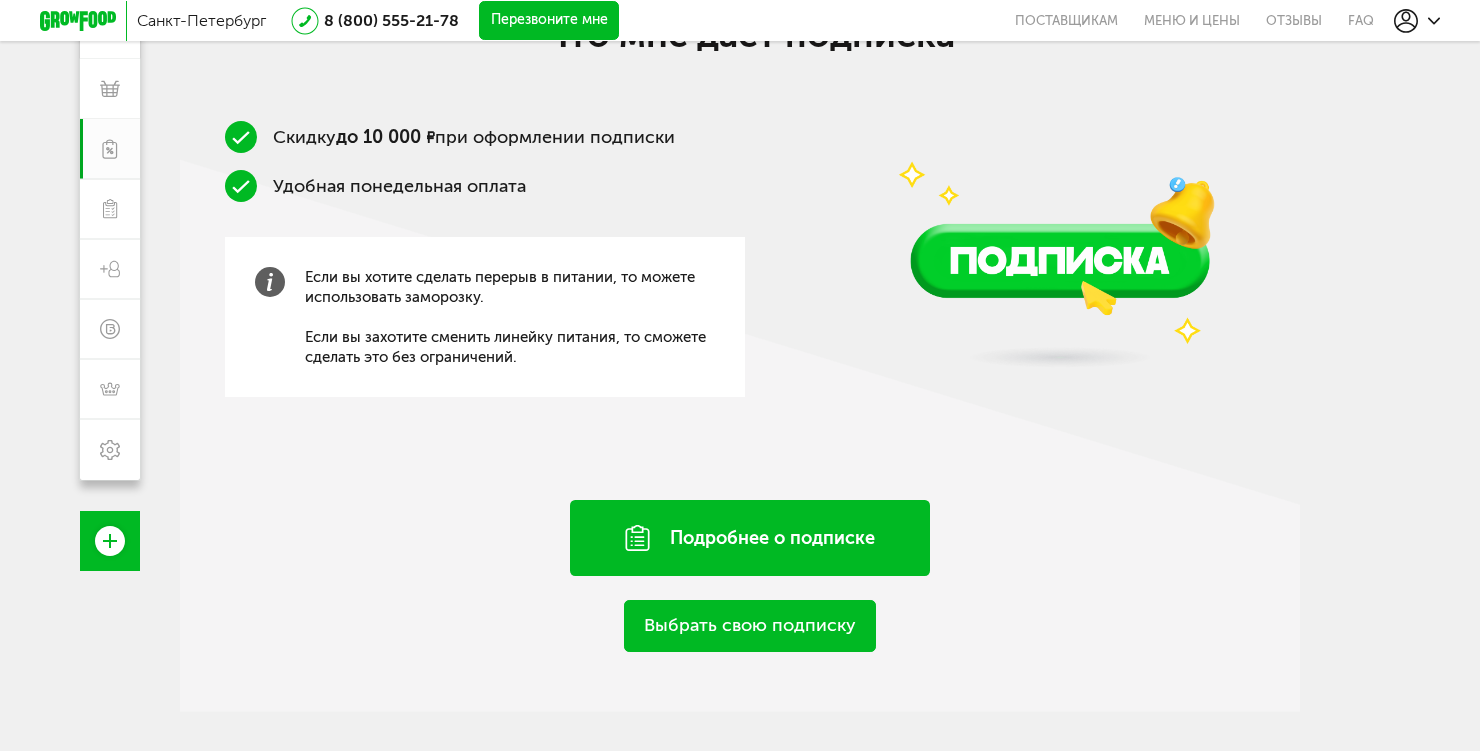 click on "Подробнее о подписке" at bounding box center (750, 538) 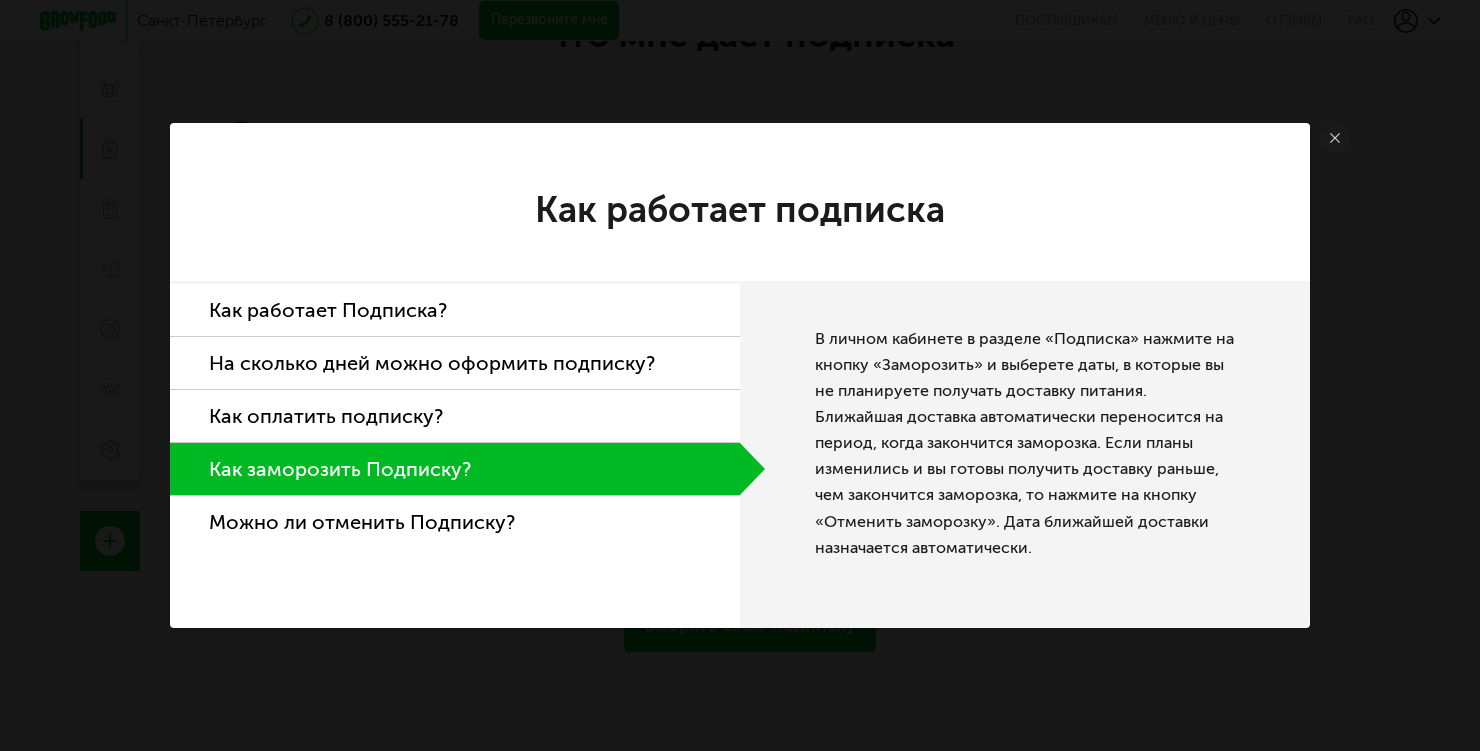 click on "Как работает Подписка?" at bounding box center [455, 310] 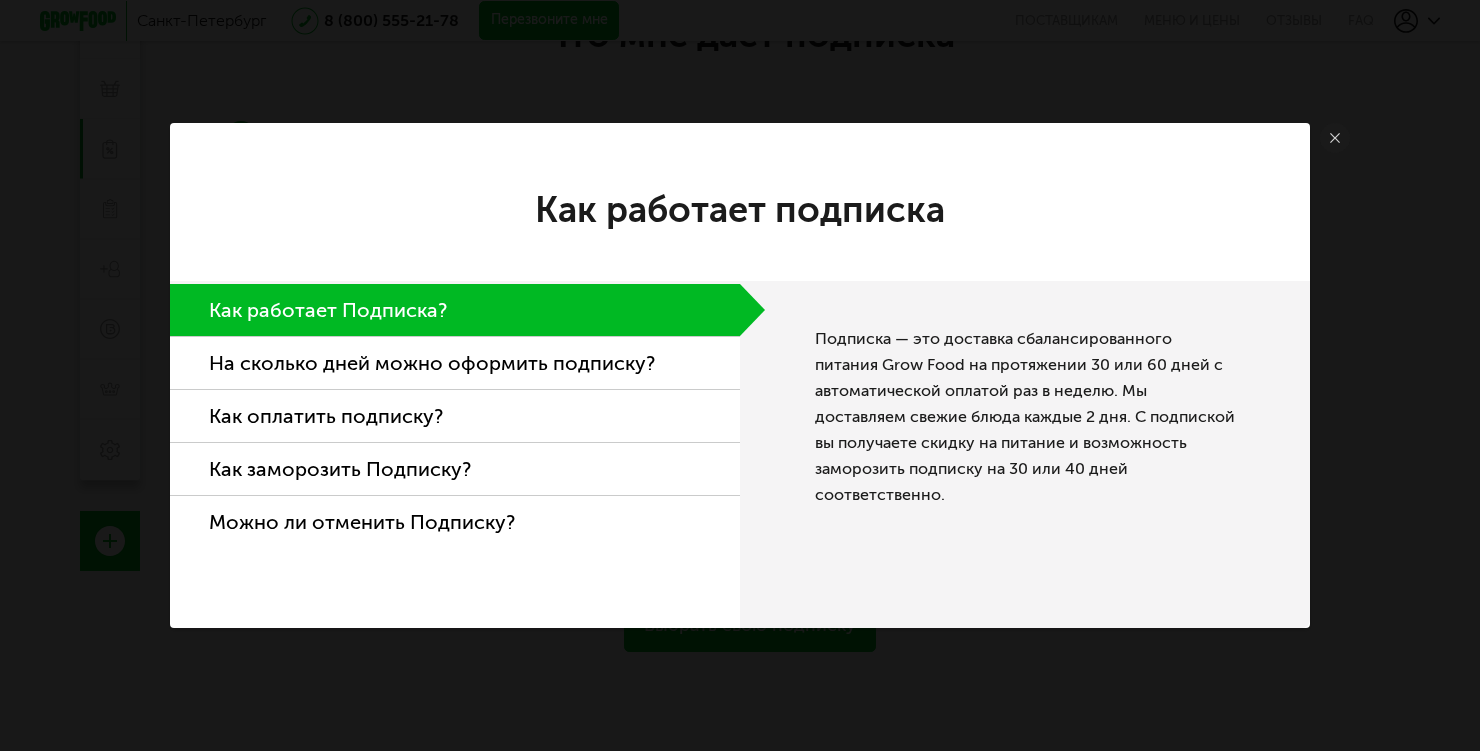 click on "На сколько дней можно оформить подписку?" at bounding box center [455, 363] 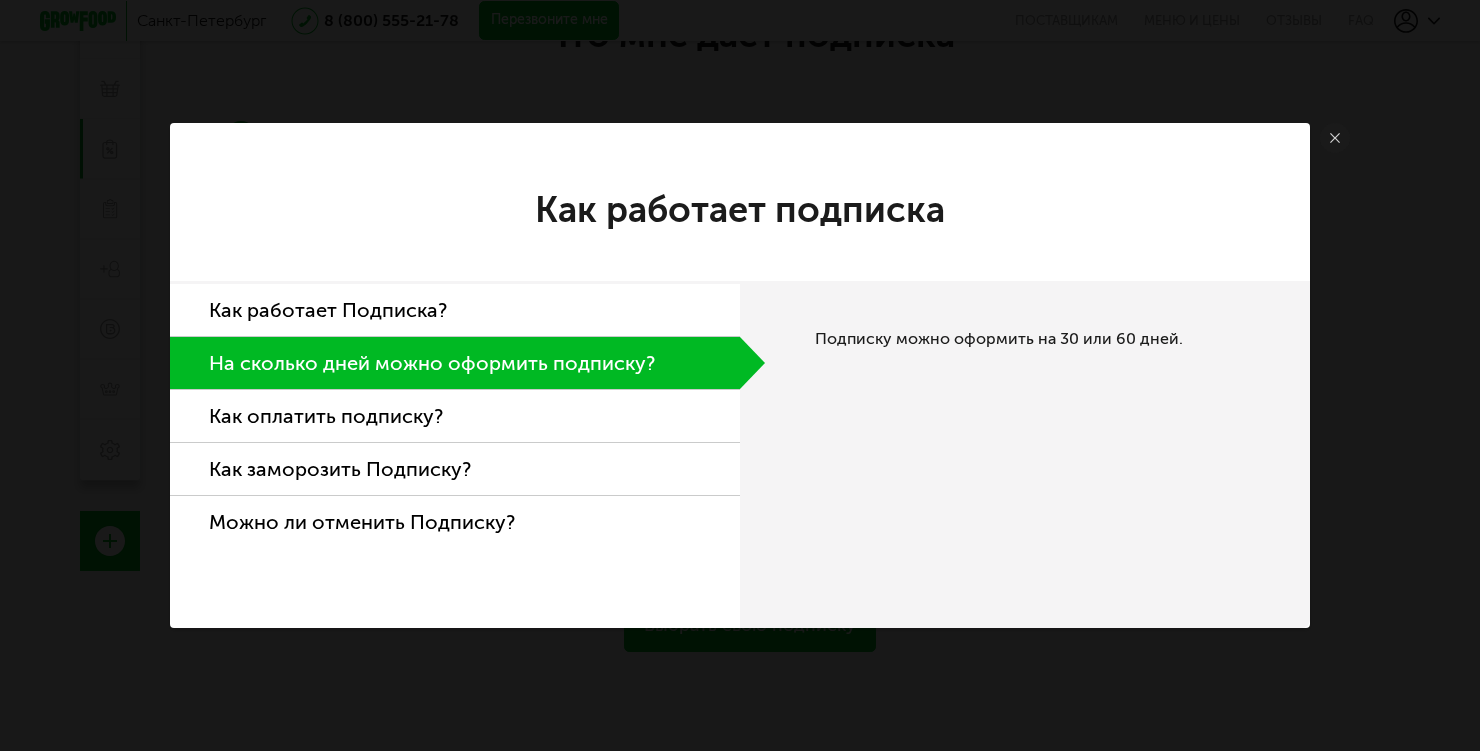 click on "Как оплатить подписку?" at bounding box center [455, 416] 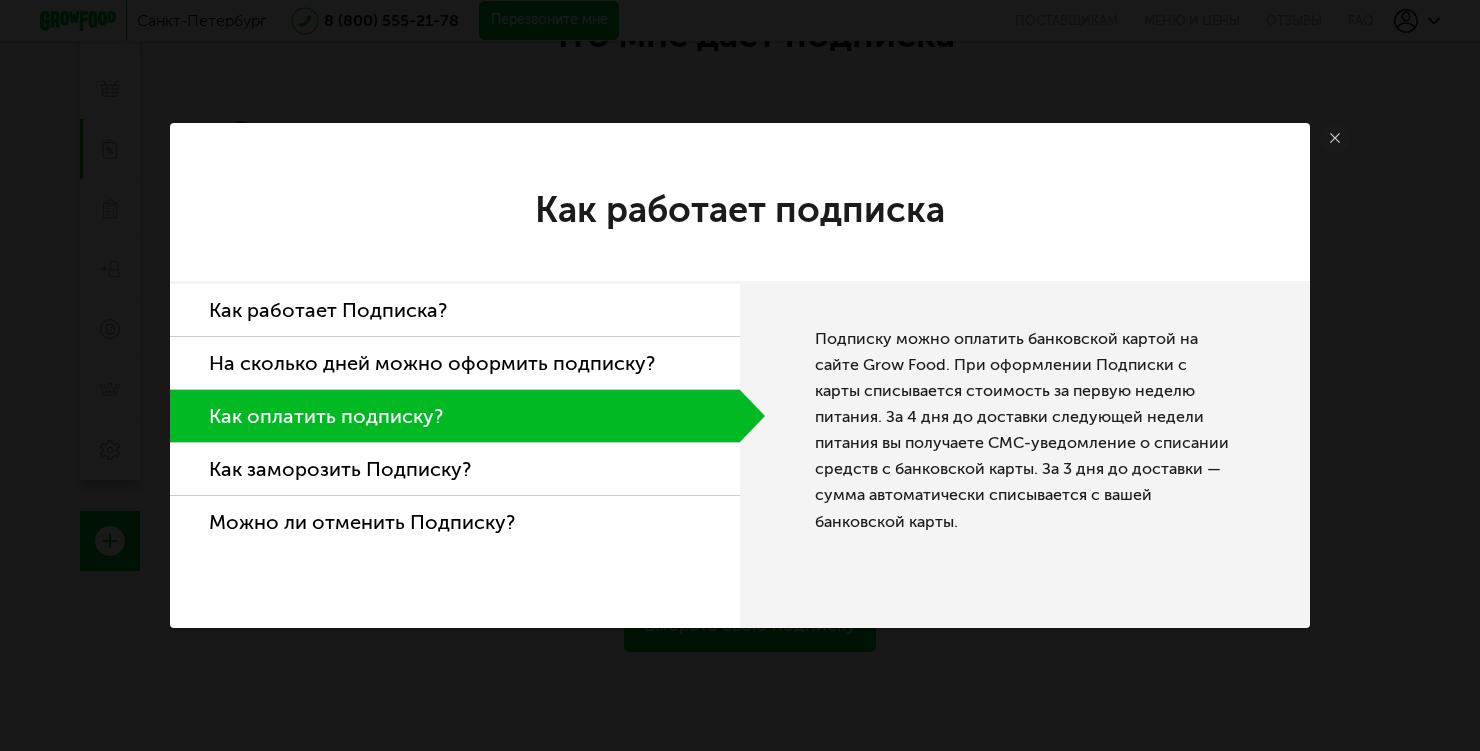 click on "Как заморозить Подписку?" at bounding box center [455, 469] 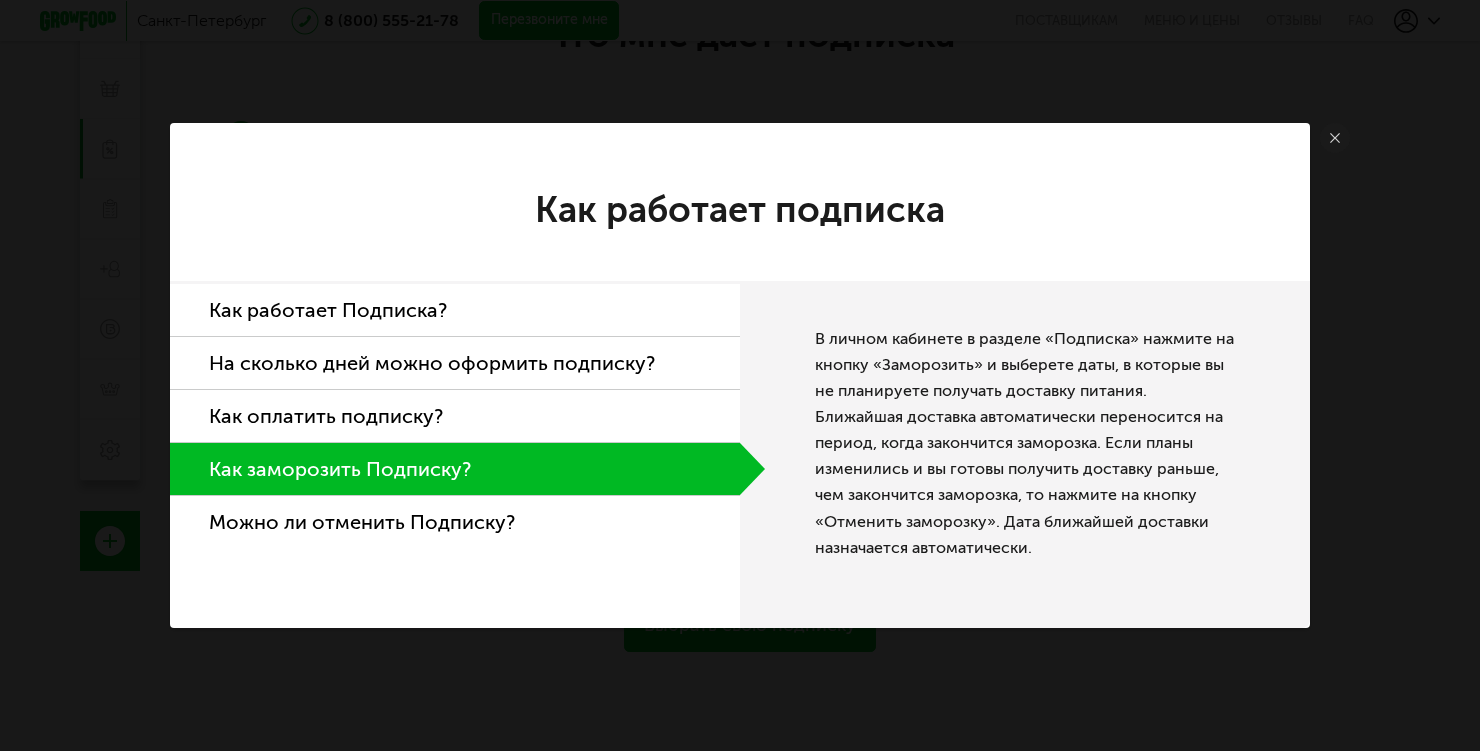 click on "Можно ли отменить Подписку?" at bounding box center [455, 522] 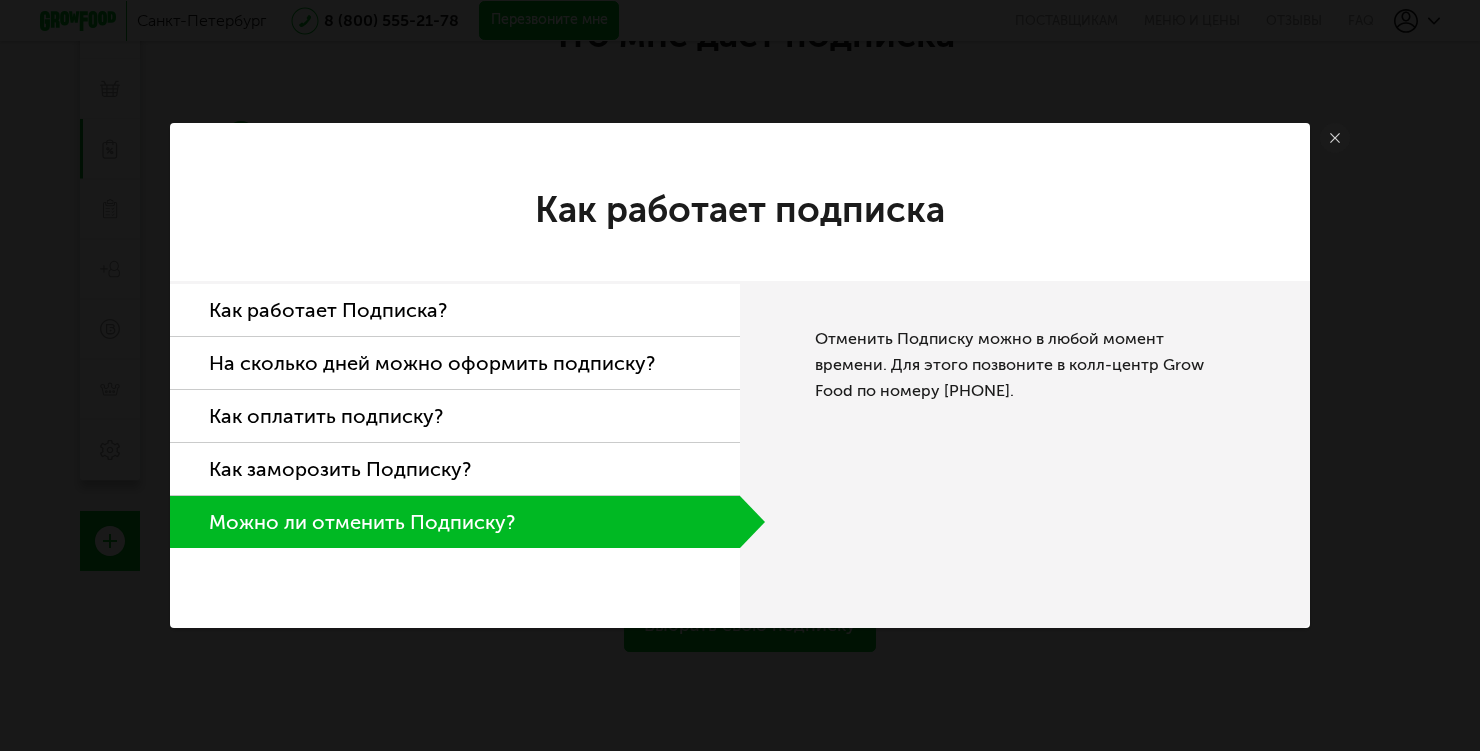 click at bounding box center [1335, 138] 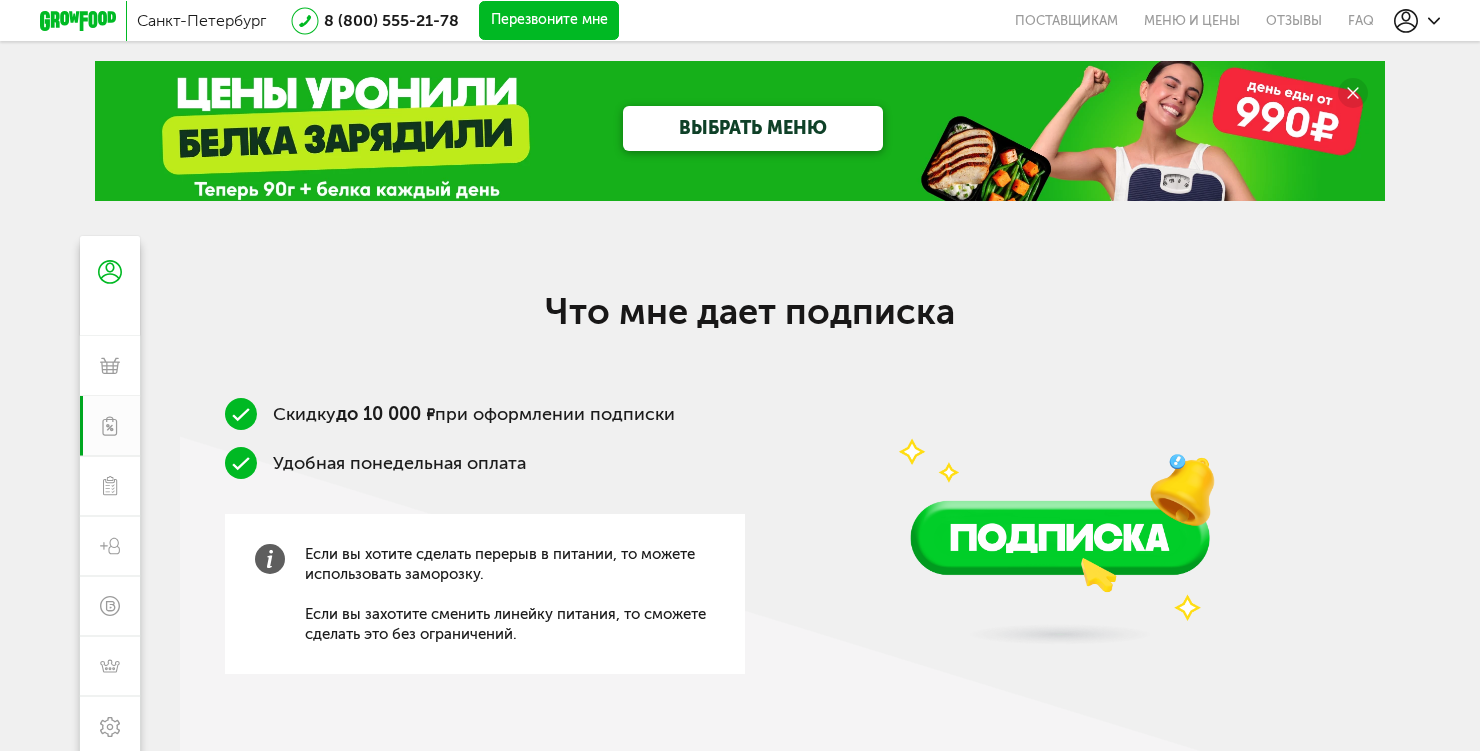 scroll, scrollTop: 0, scrollLeft: 0, axis: both 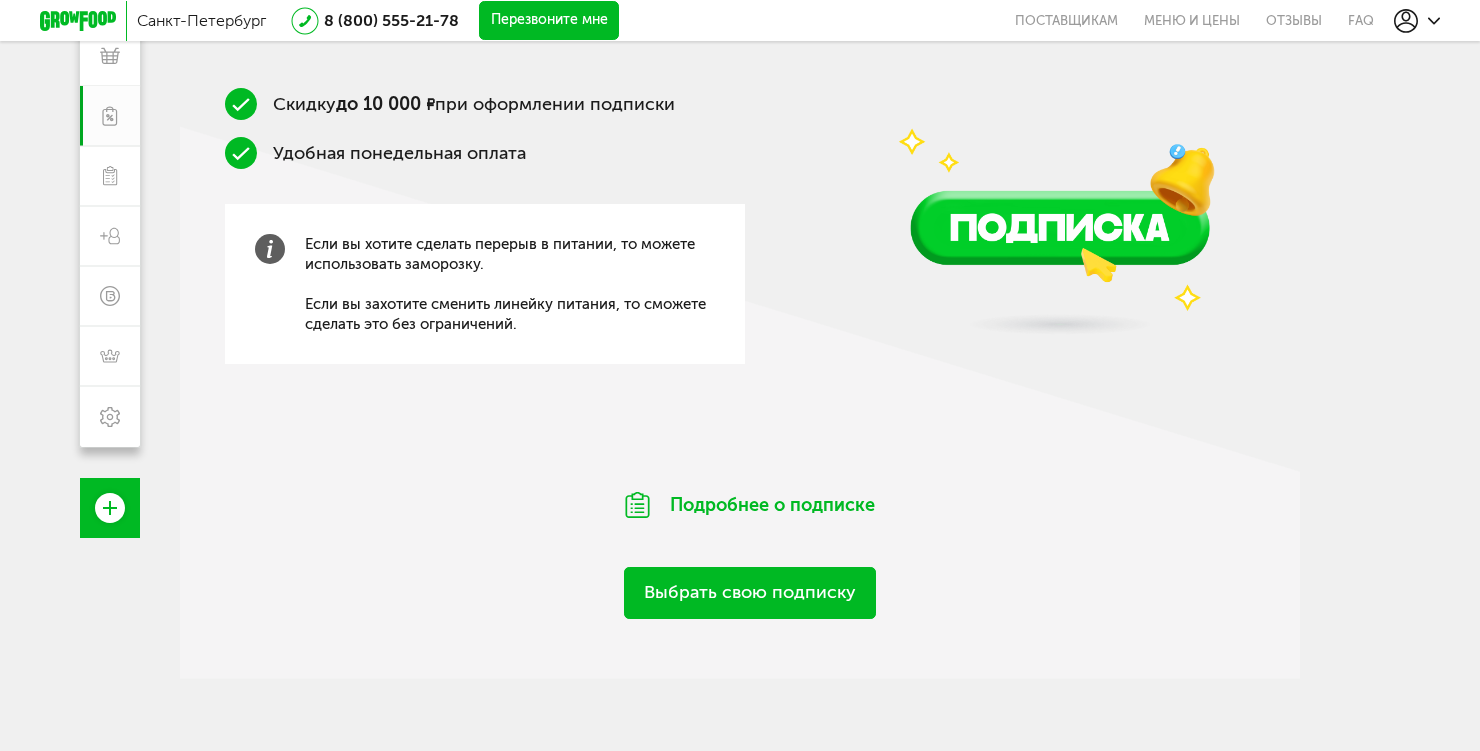 click on "Выбрать свою подписку" at bounding box center [750, 592] 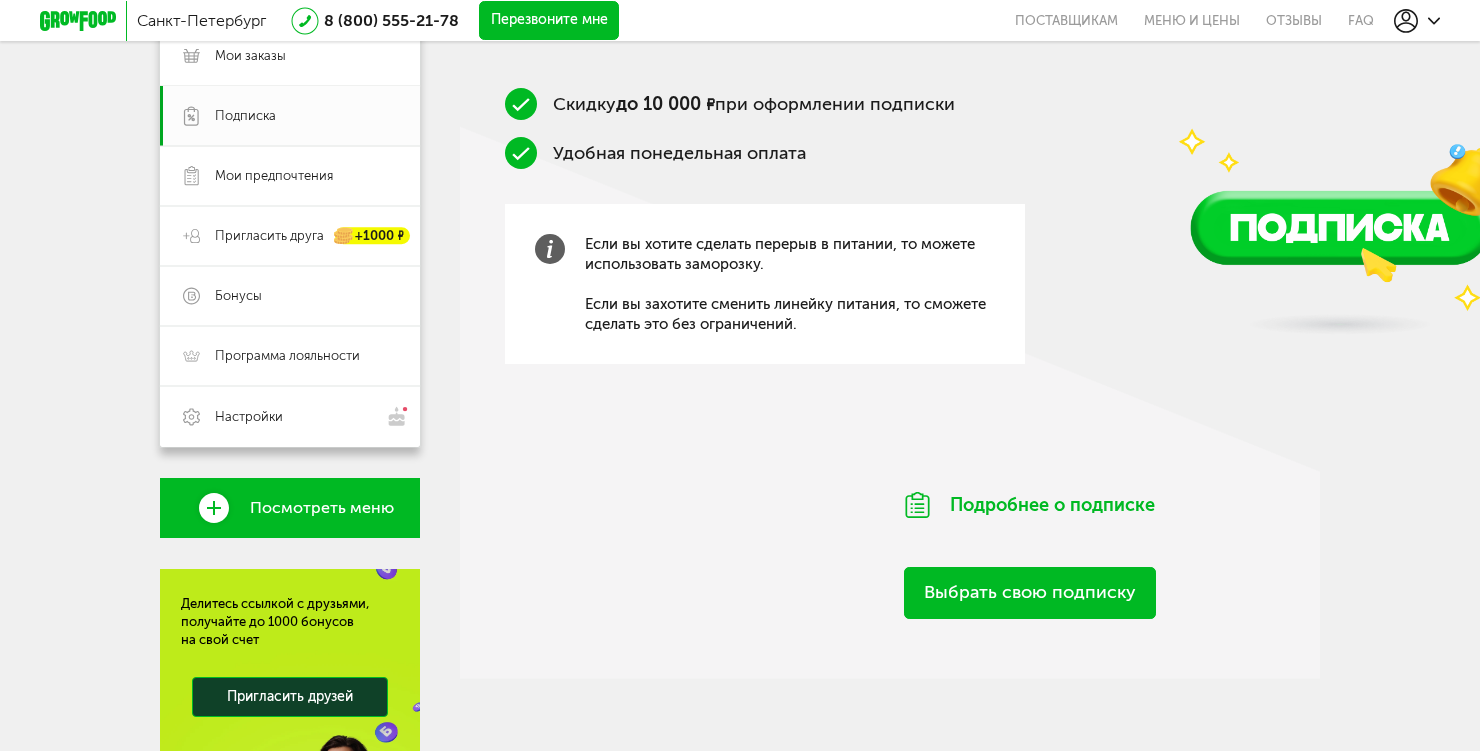 scroll, scrollTop: 0, scrollLeft: 0, axis: both 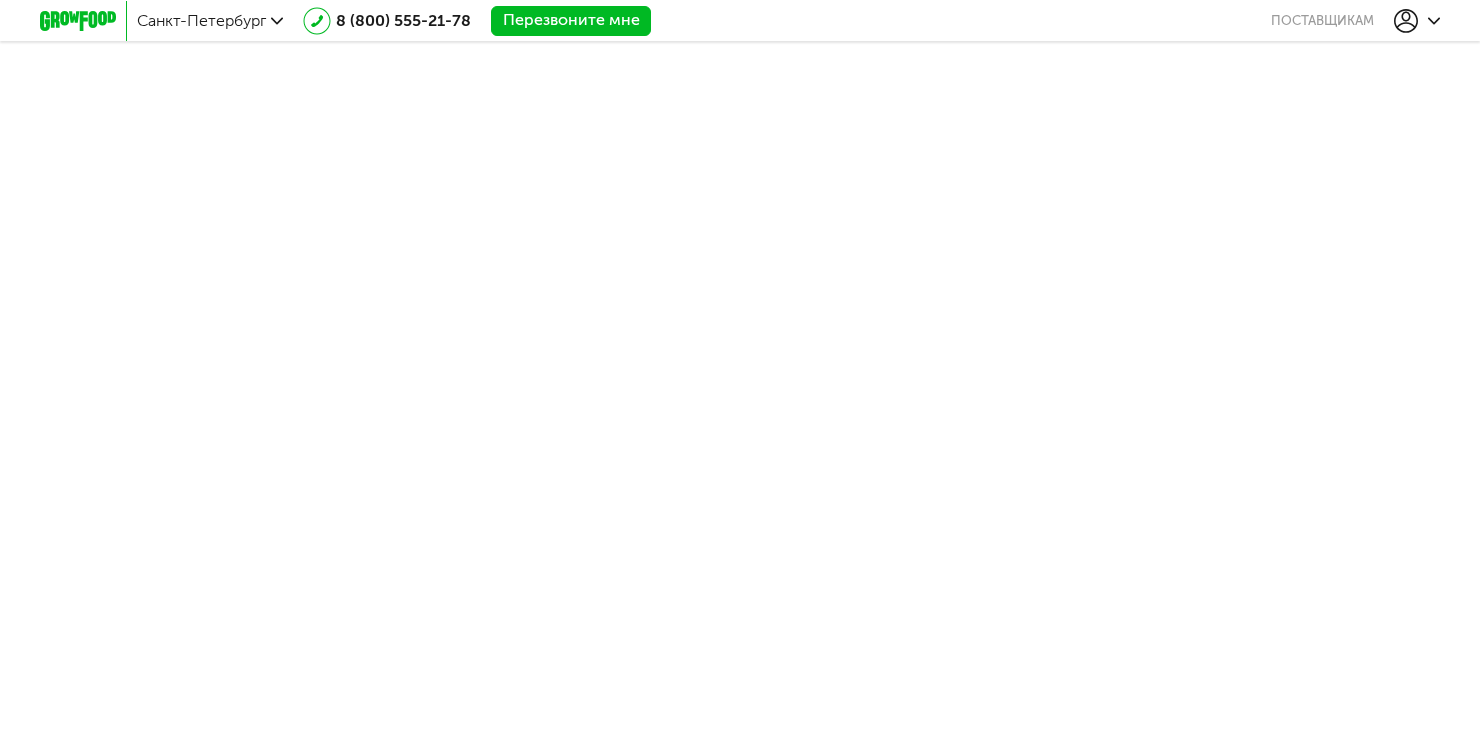 click 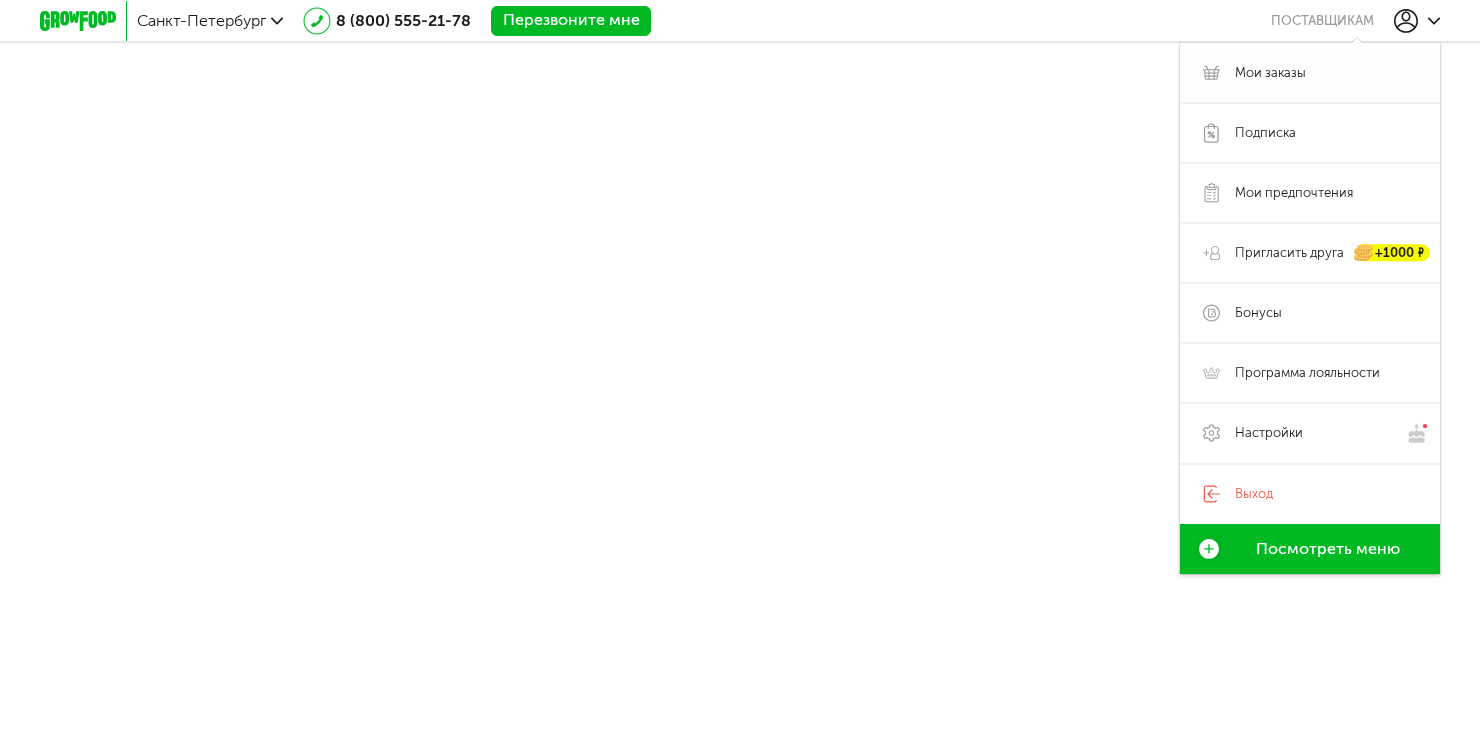 click on "Мои заказы" at bounding box center [1270, 73] 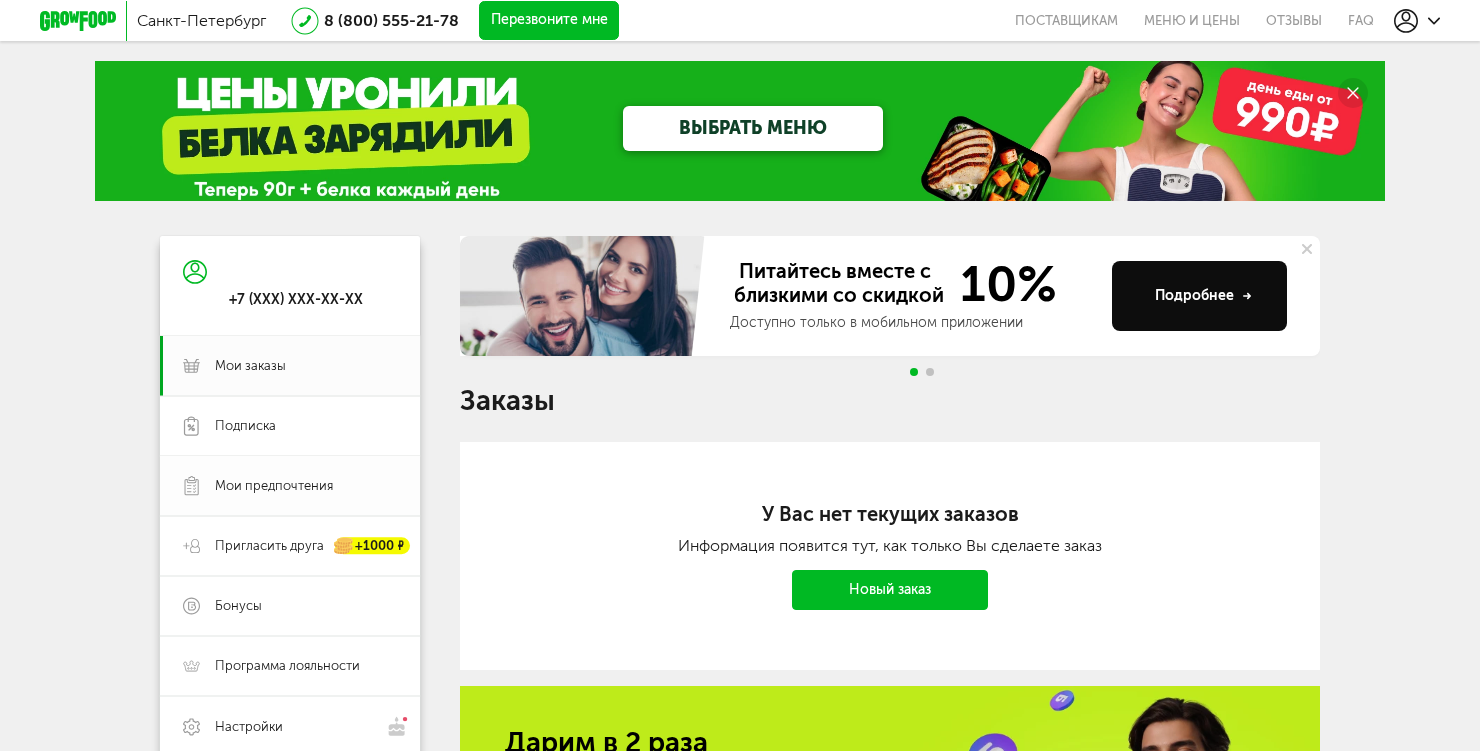 click on "Мои предпочтения" at bounding box center (274, 486) 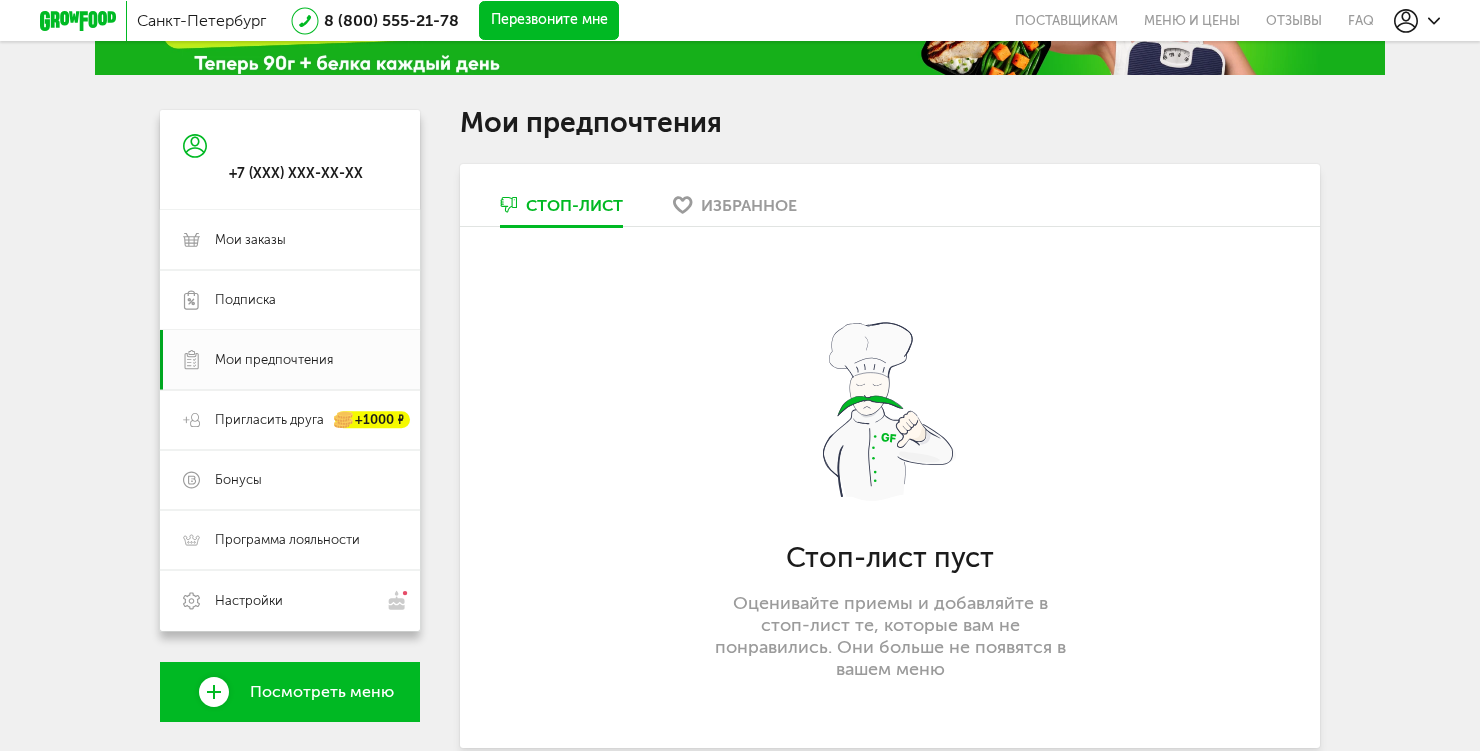 scroll, scrollTop: 75, scrollLeft: 0, axis: vertical 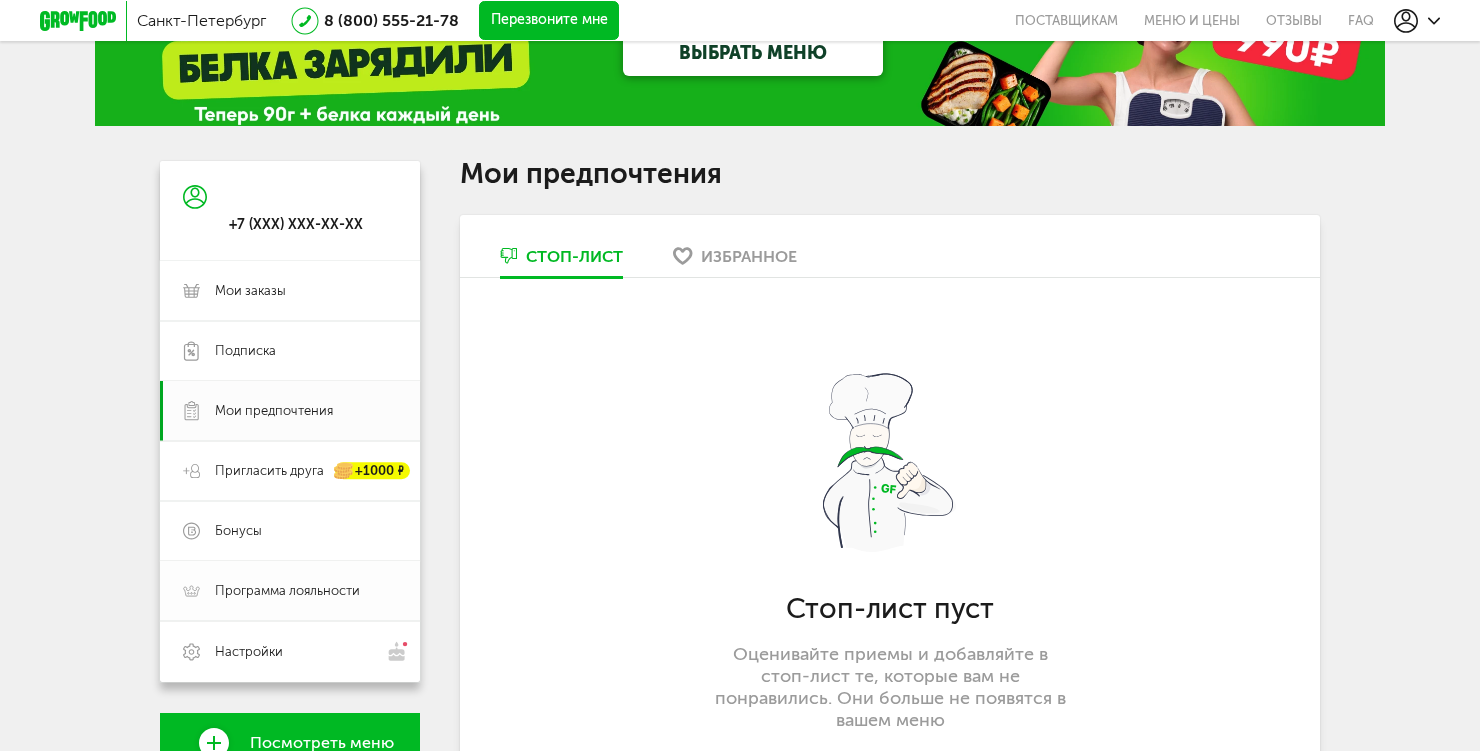 click on "Программа лояльности" at bounding box center (287, 591) 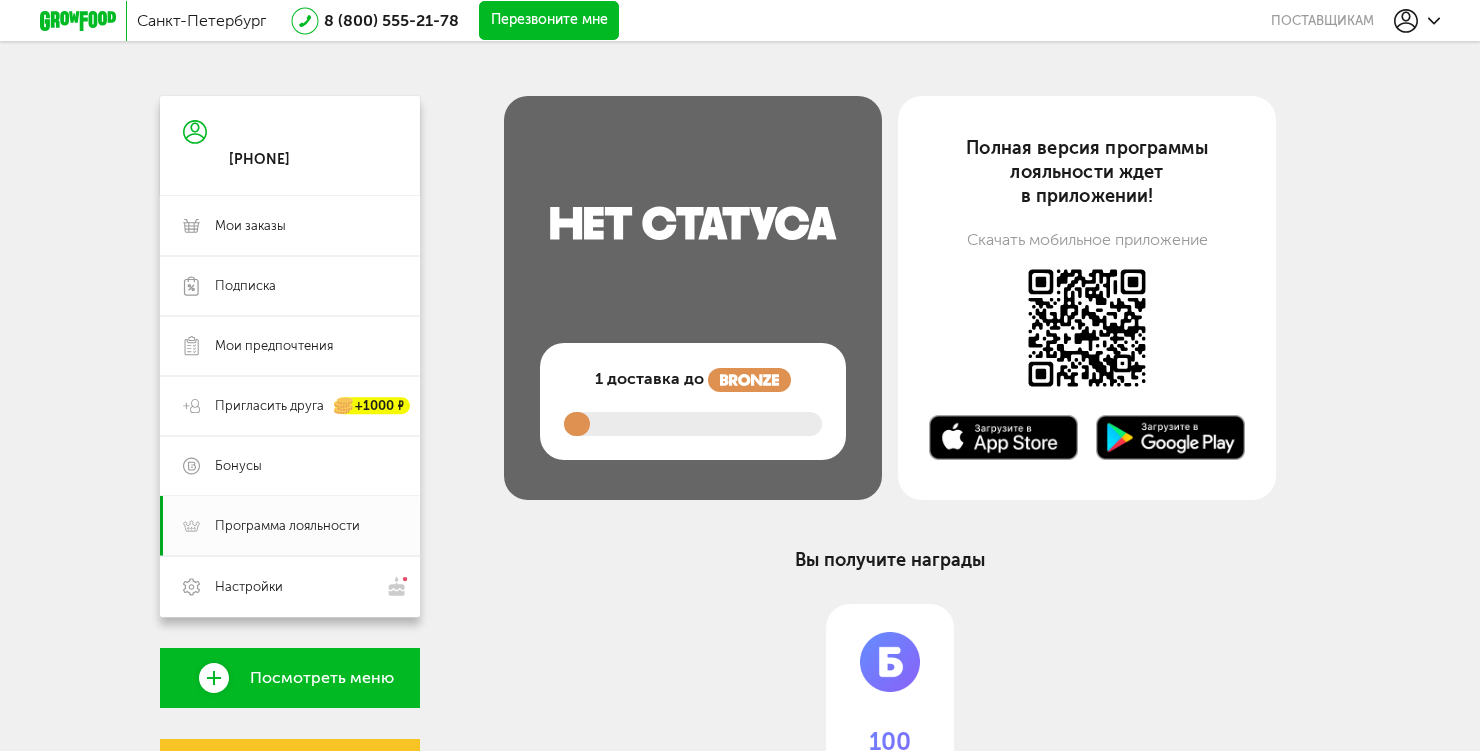 scroll, scrollTop: 21, scrollLeft: 0, axis: vertical 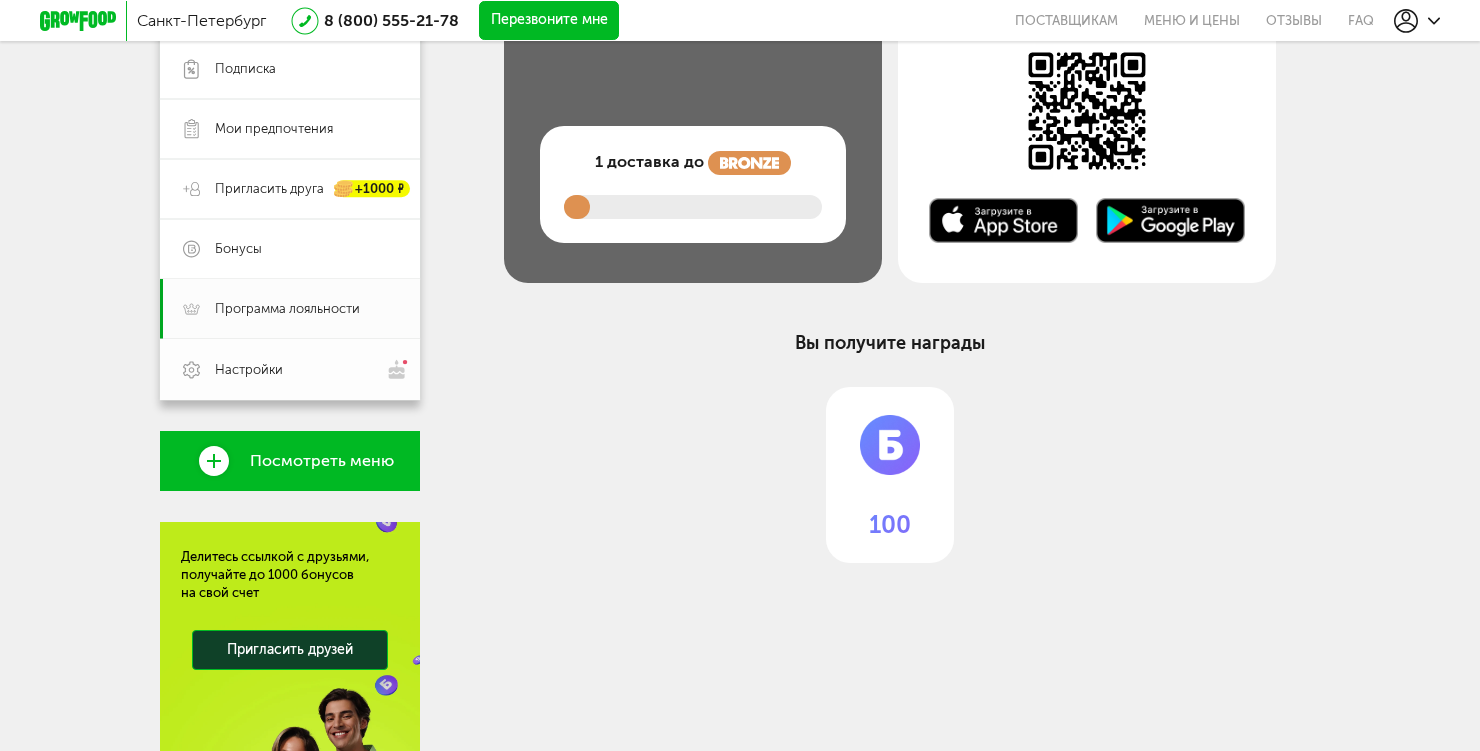 click on "Настройки" at bounding box center [306, 369] 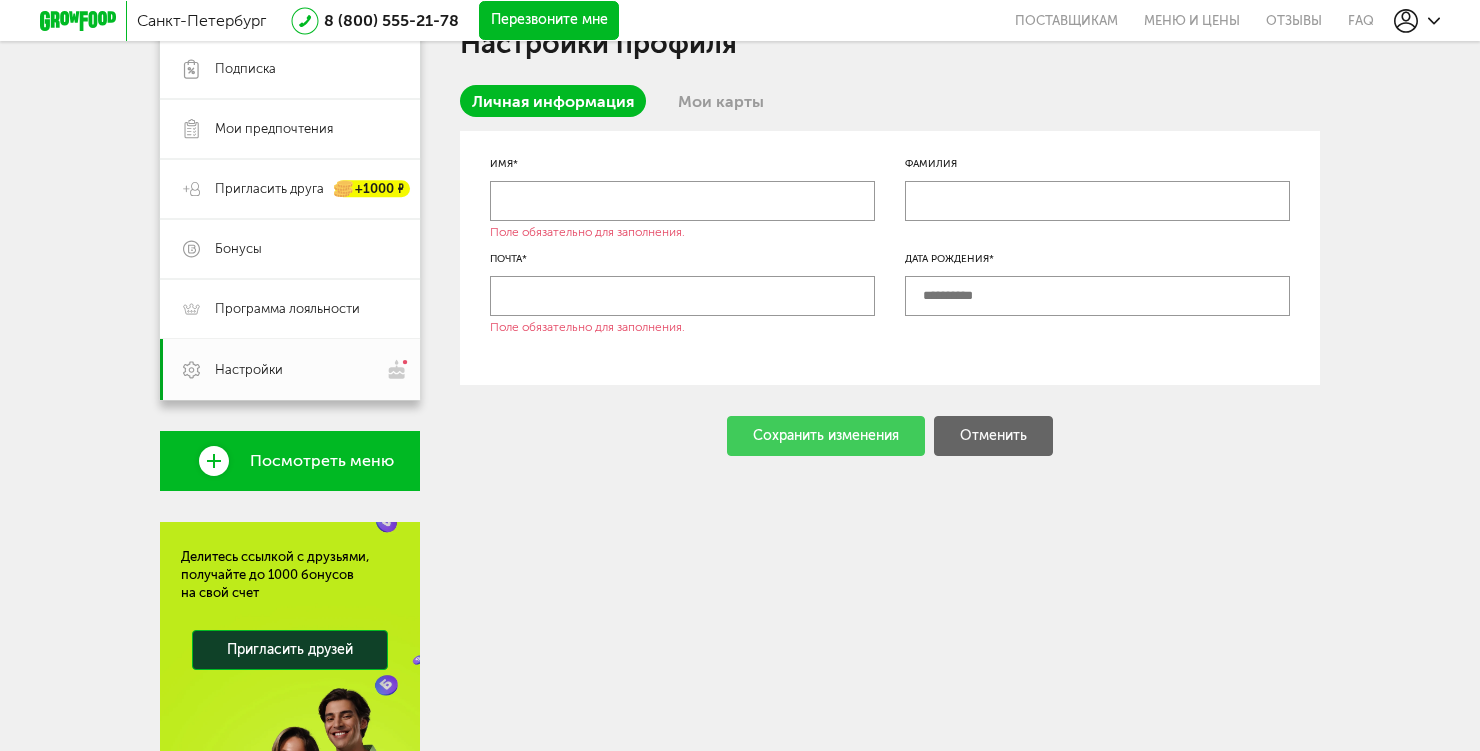 click at bounding box center [682, 201] 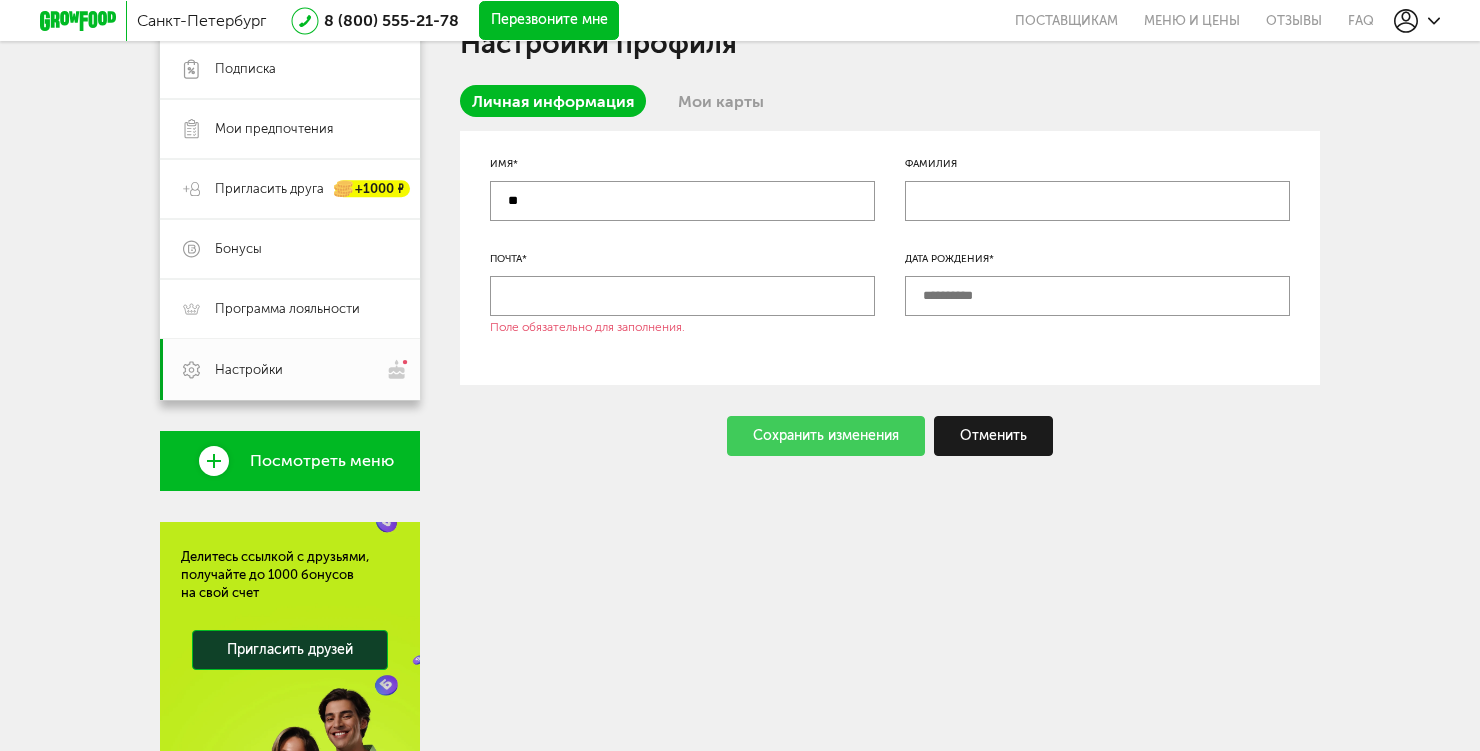 type on "*" 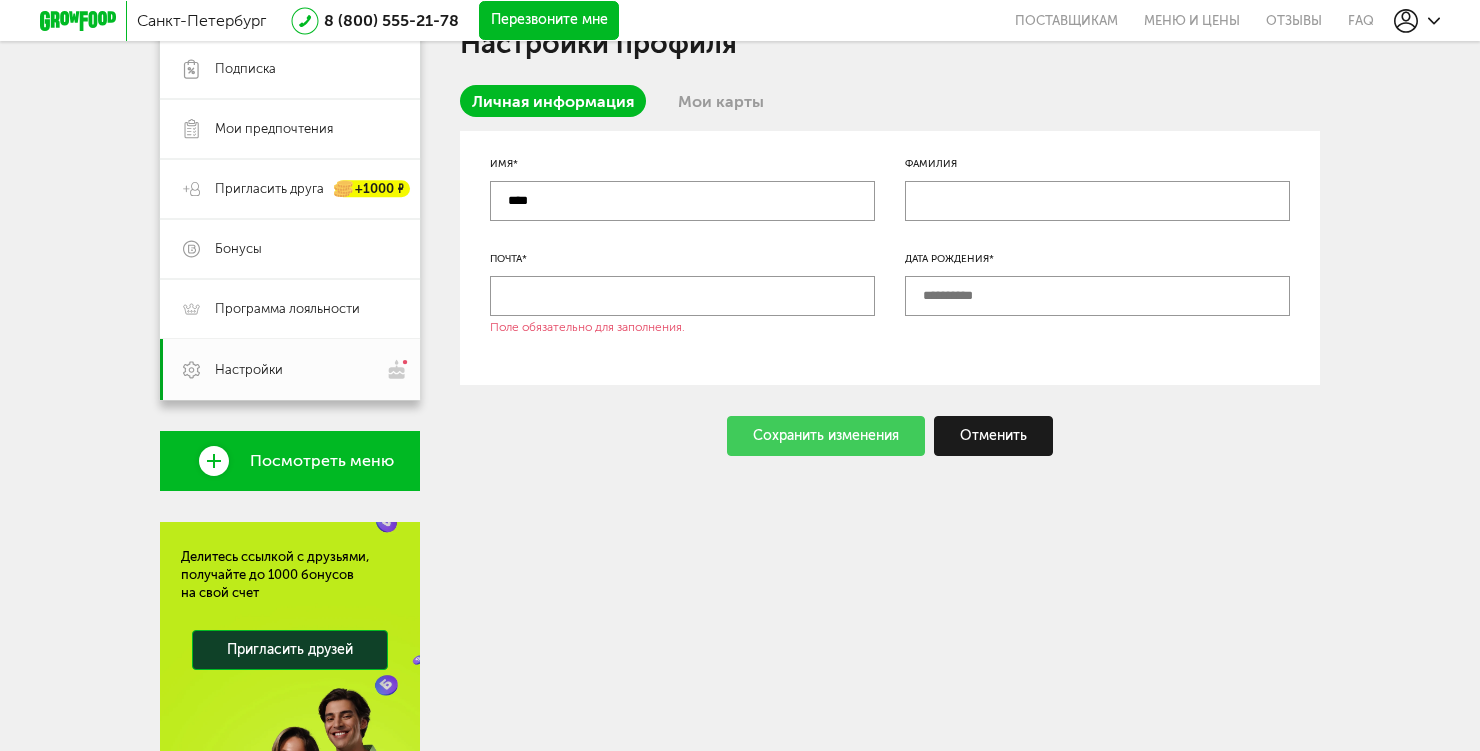 type on "****" 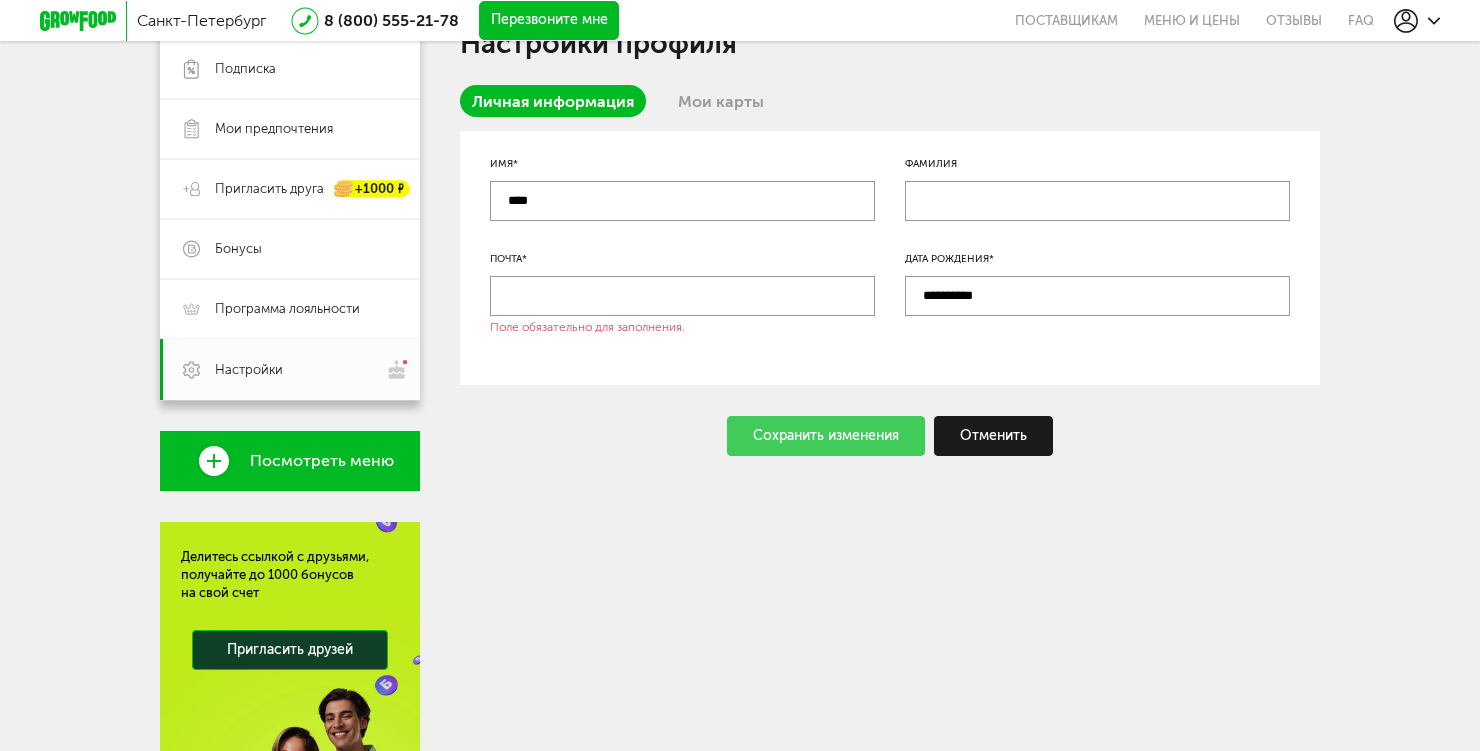 type on "**********" 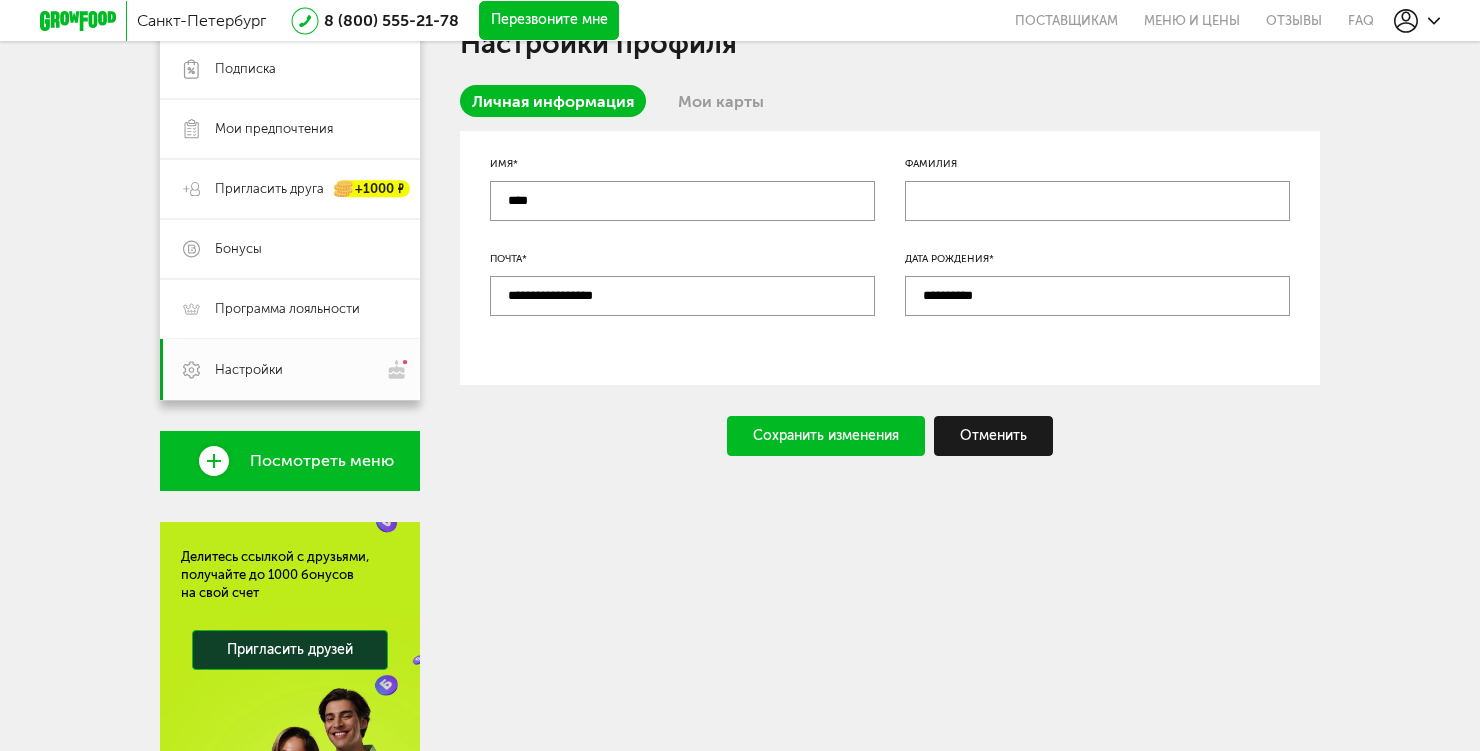 type on "**********" 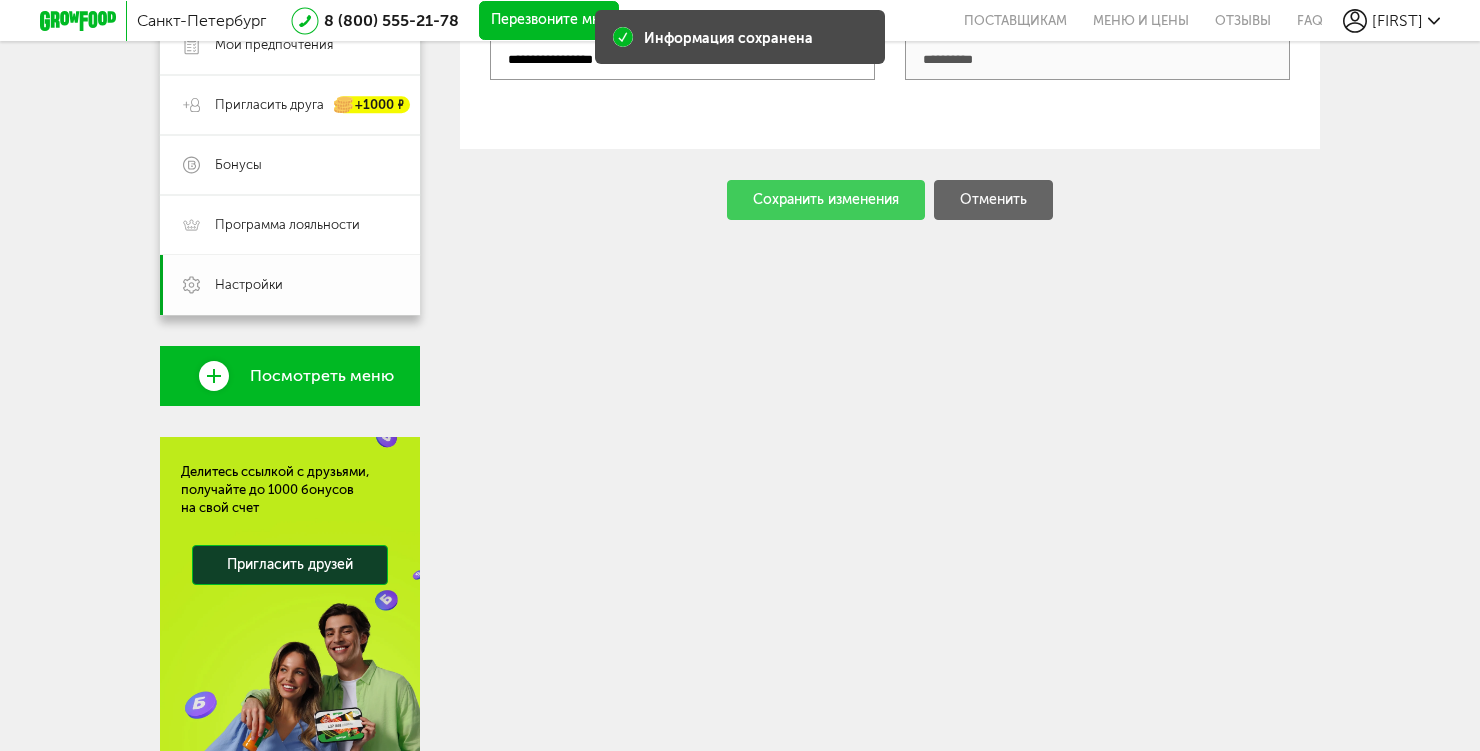 scroll, scrollTop: 453, scrollLeft: 0, axis: vertical 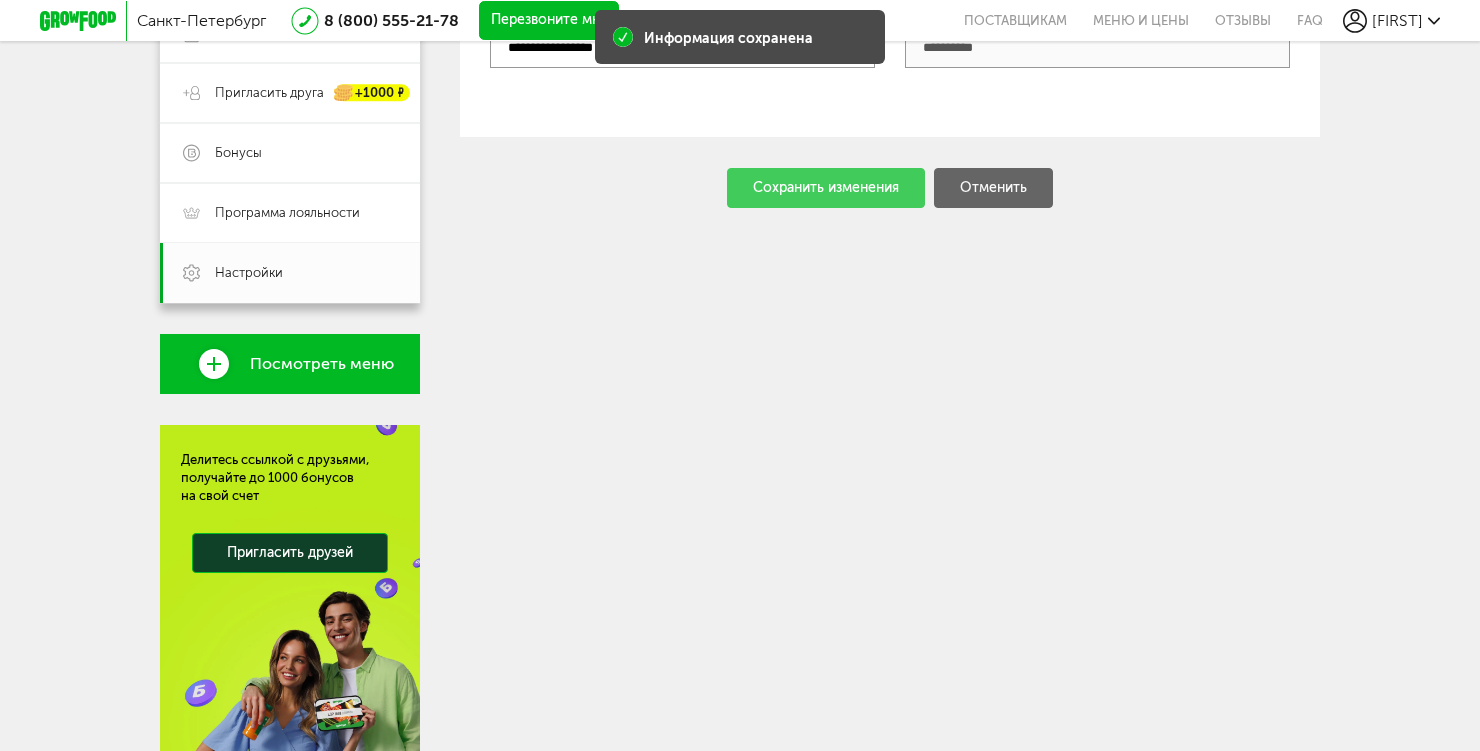 click on "Посмотреть меню" at bounding box center (290, 364) 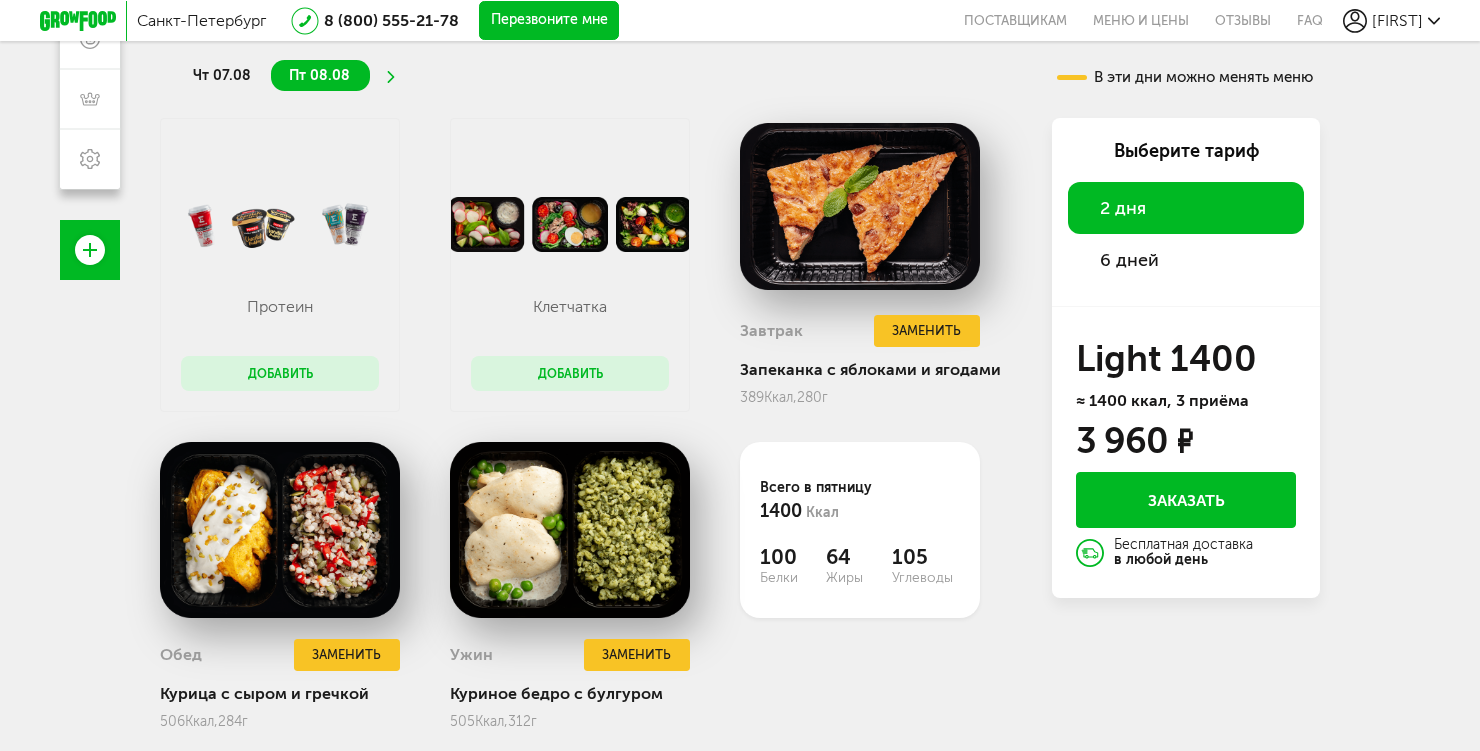 scroll, scrollTop: 428, scrollLeft: 0, axis: vertical 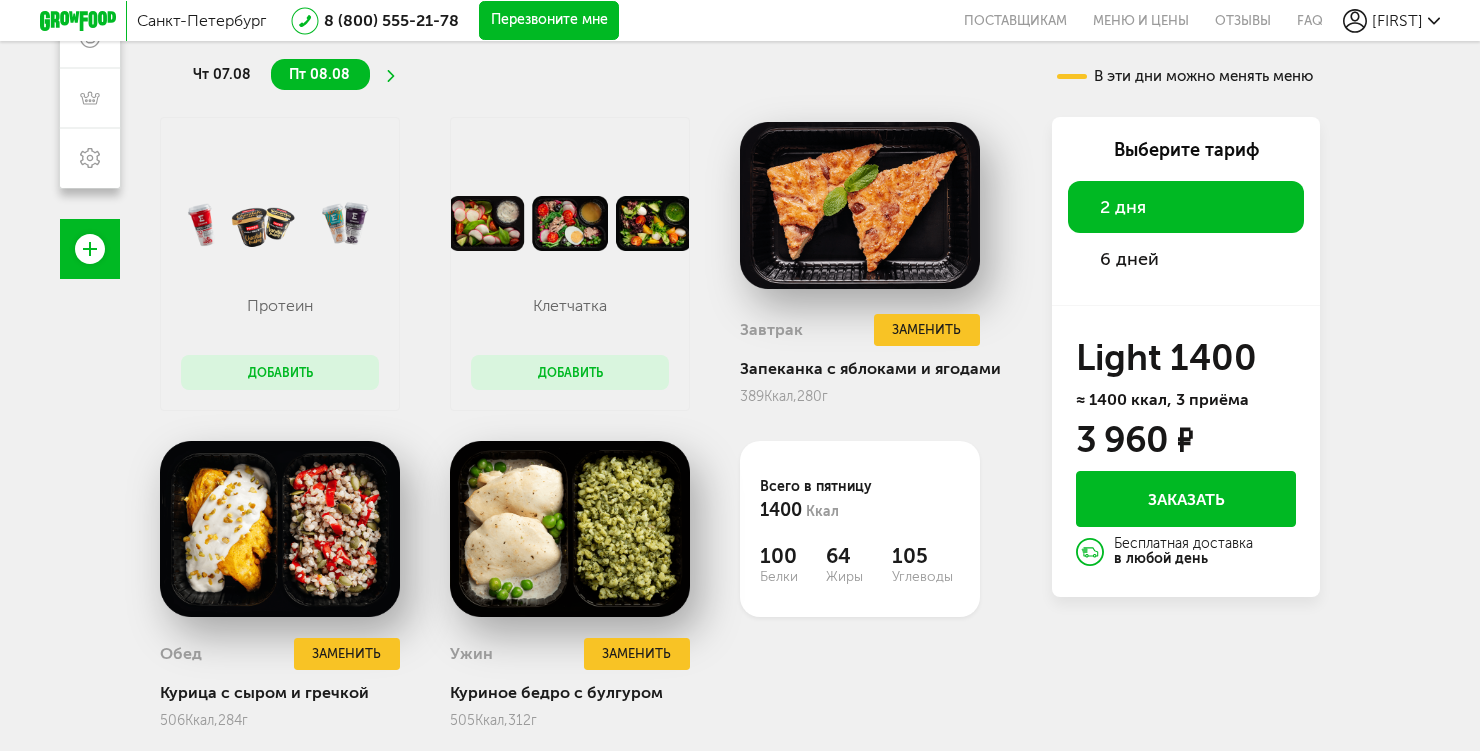click on "6 дней" at bounding box center (1129, 259) 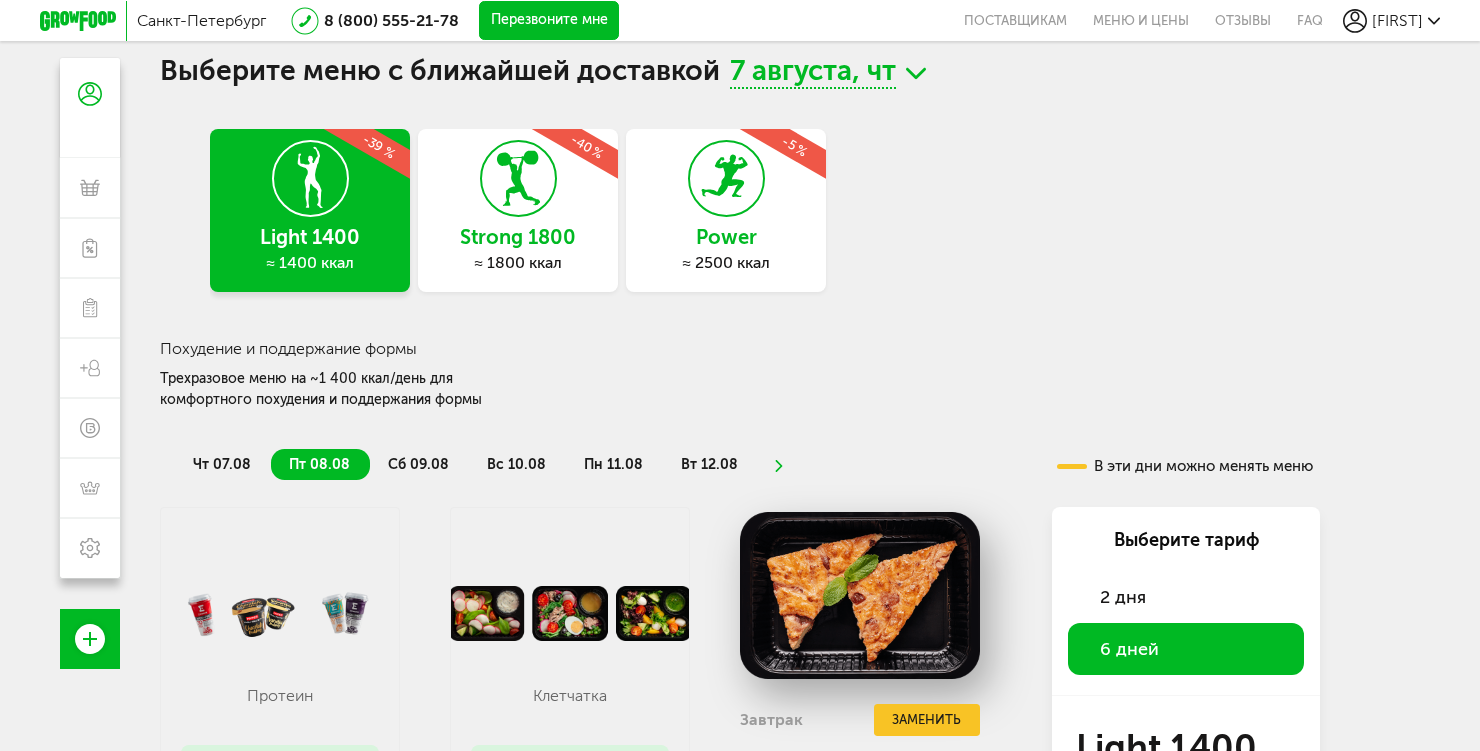 scroll, scrollTop: 24, scrollLeft: 0, axis: vertical 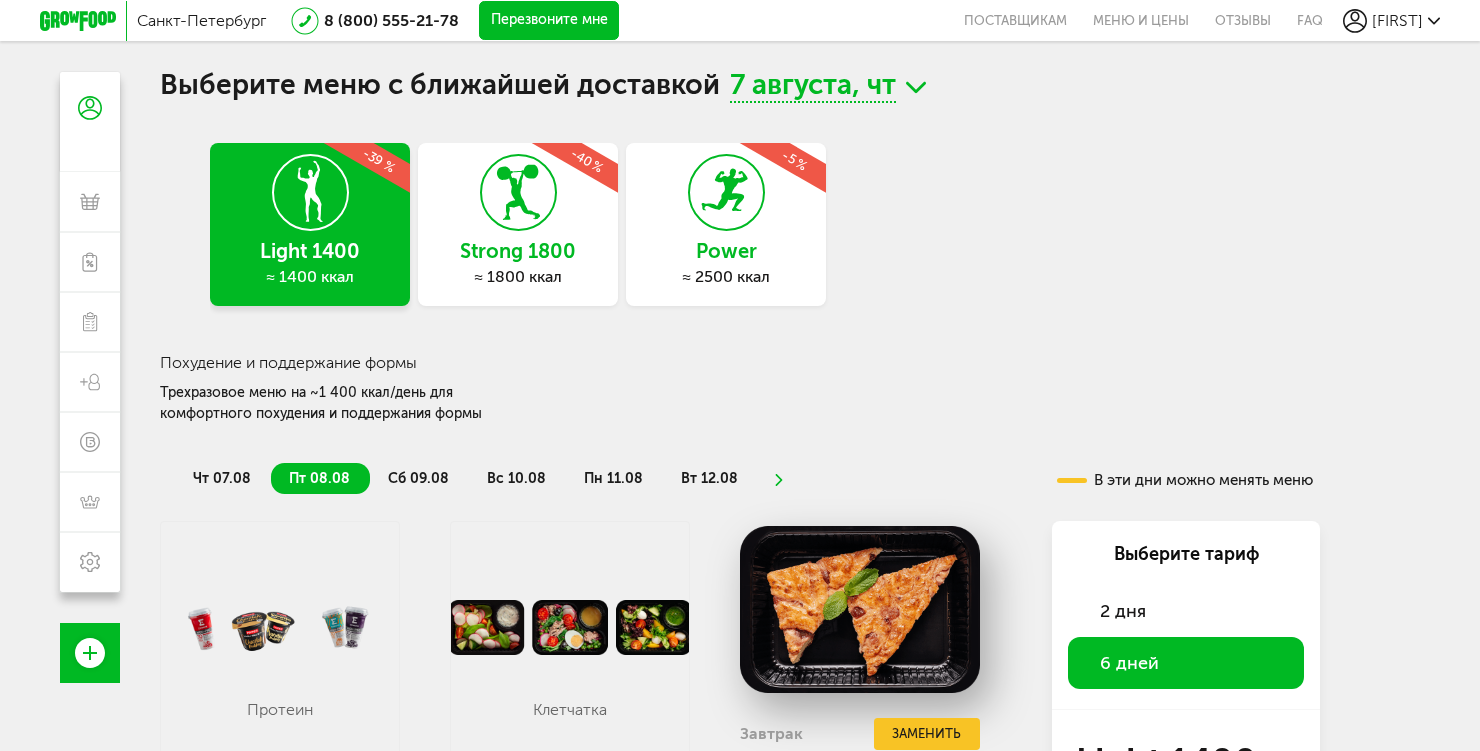 click on "Strong 1800   ≈ 1800 ккал   -40 %" at bounding box center (518, 224) 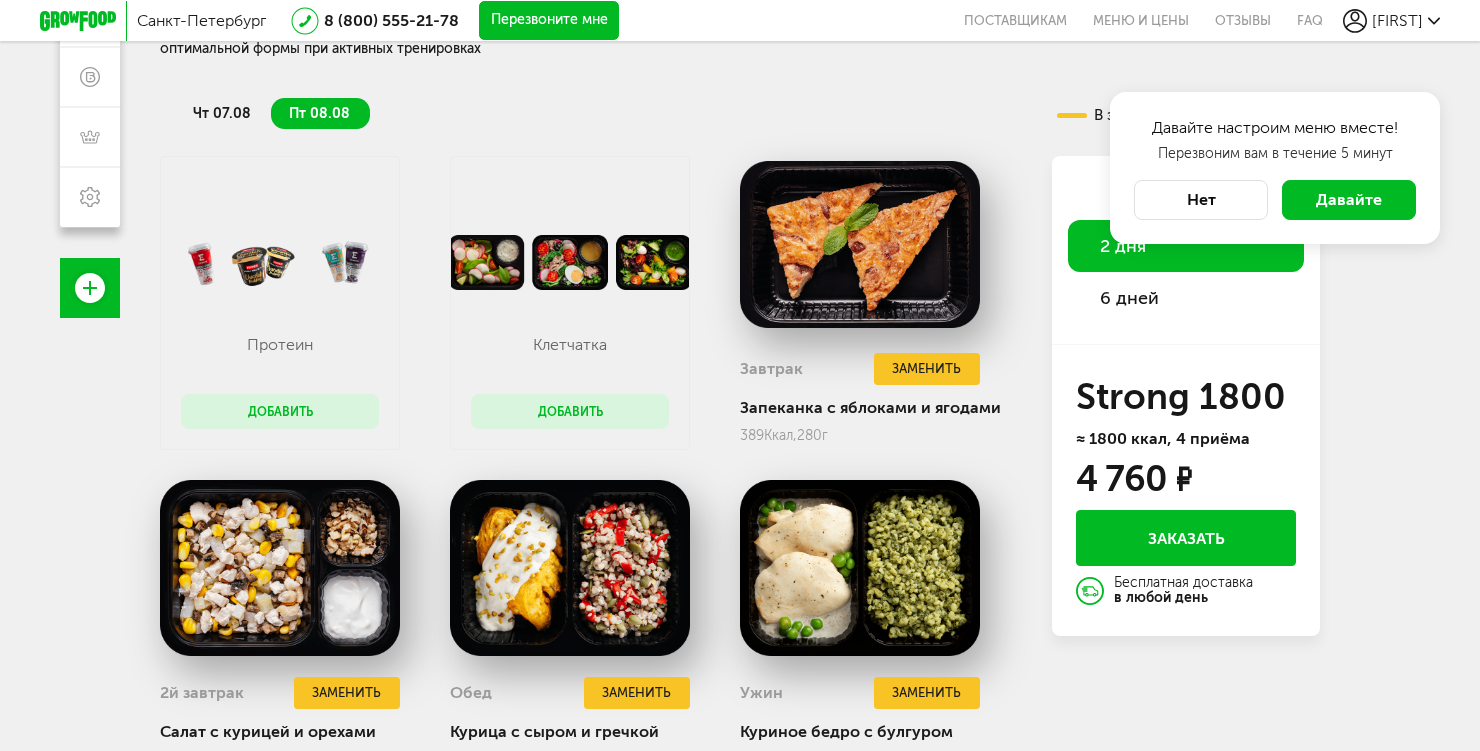 scroll, scrollTop: 406, scrollLeft: 0, axis: vertical 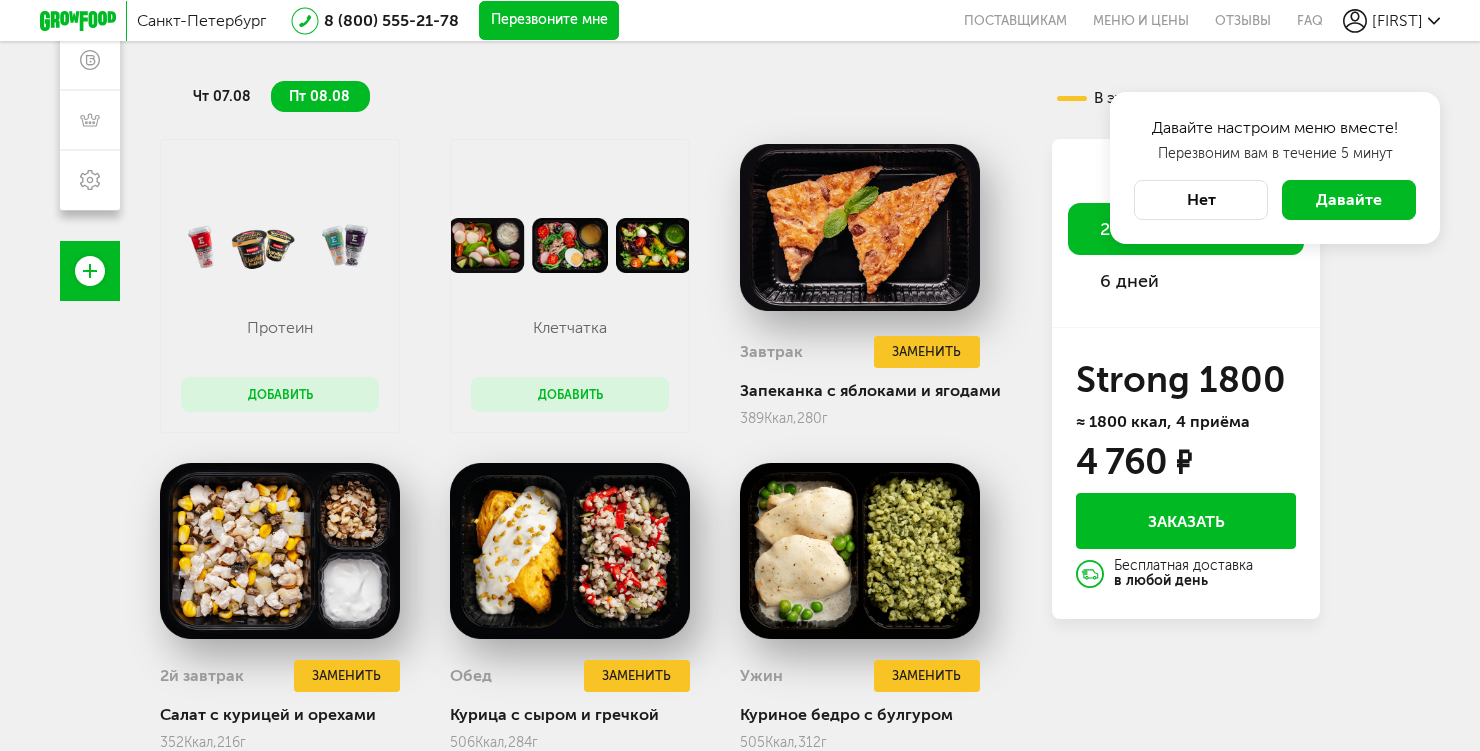 click on "Нет" at bounding box center (1201, 200) 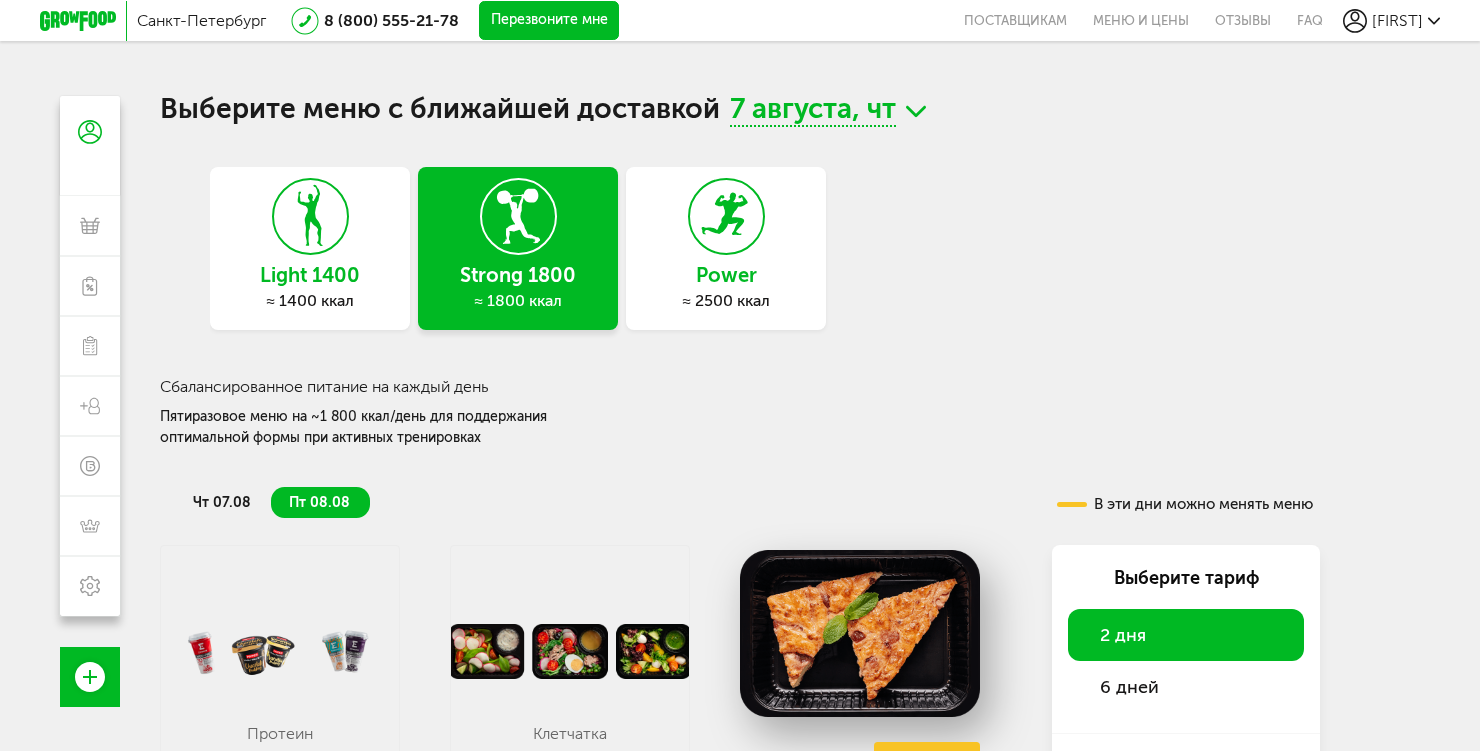 scroll, scrollTop: 0, scrollLeft: 0, axis: both 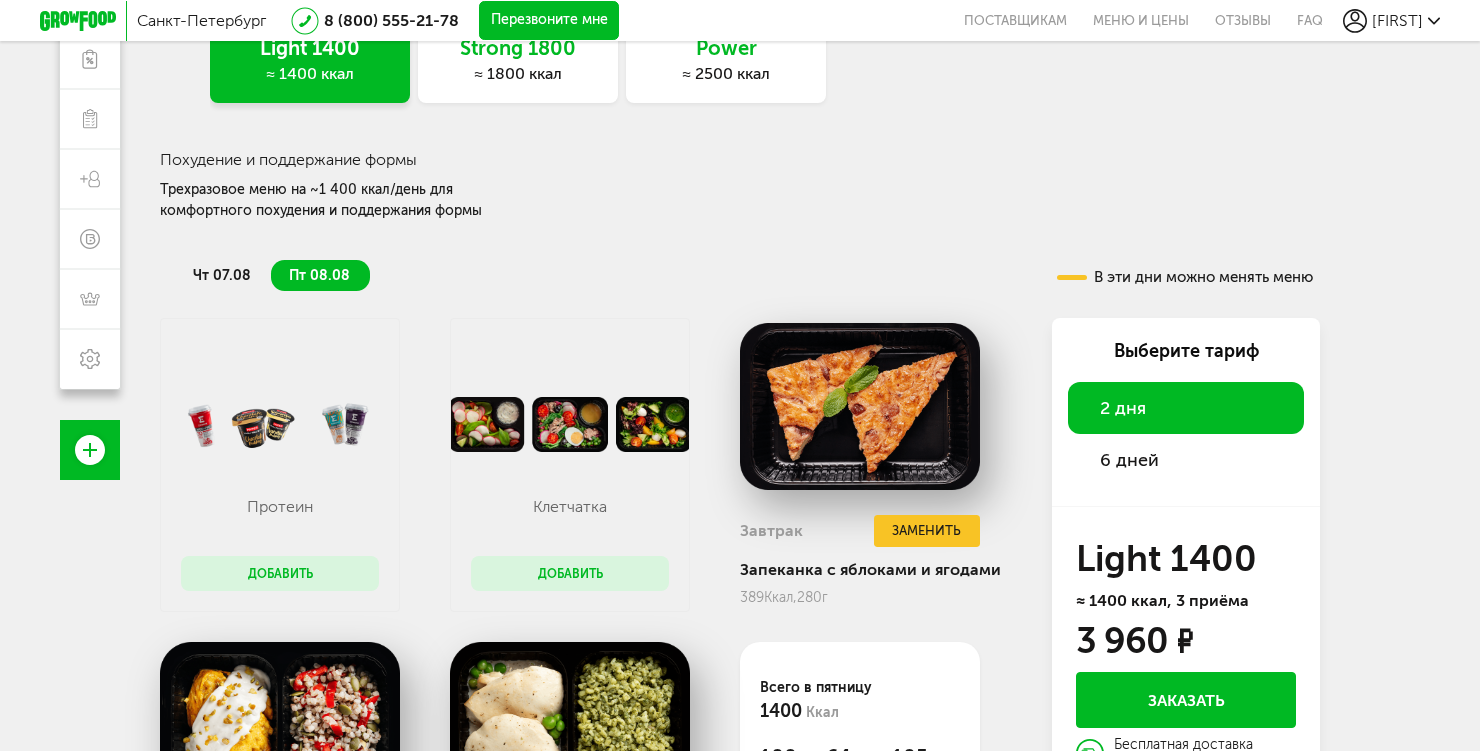 click on "Добавить" at bounding box center (280, 573) 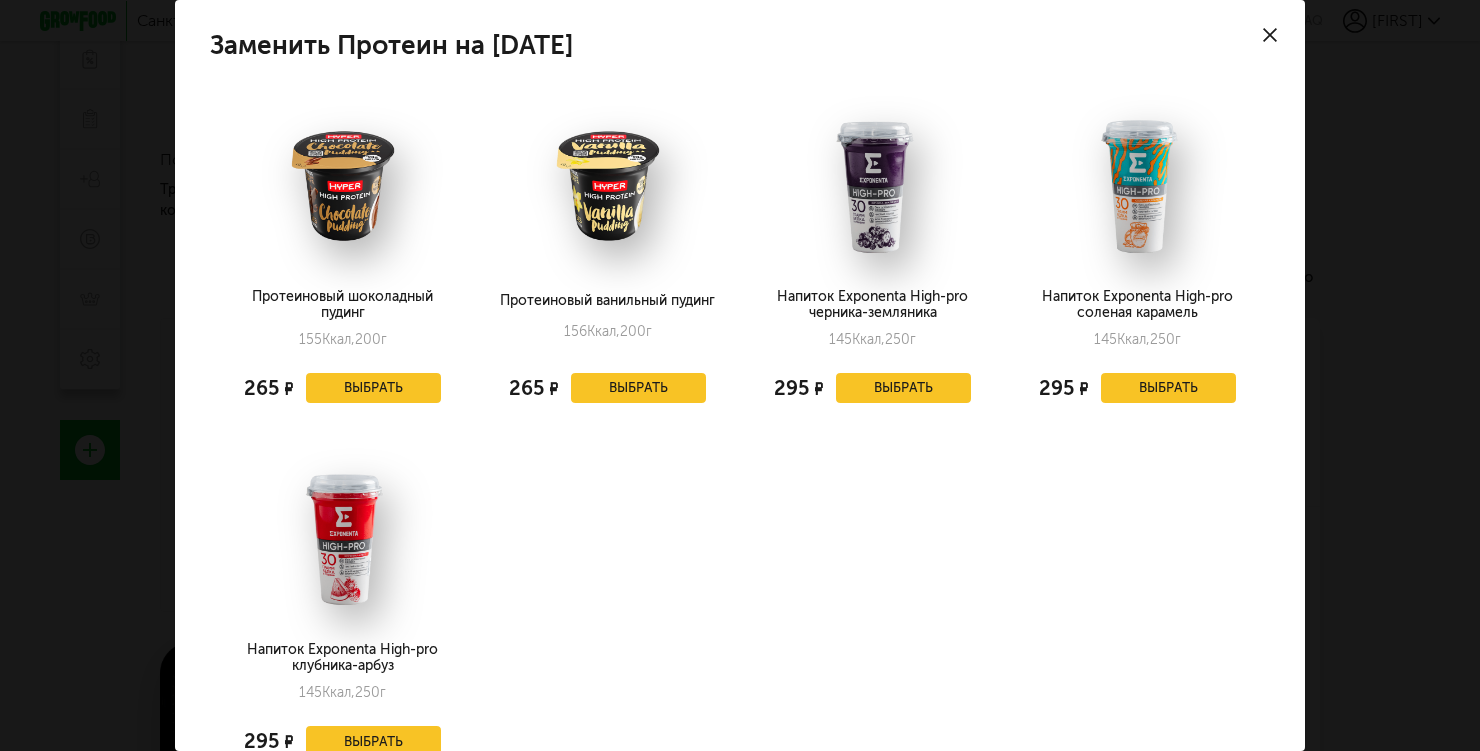 click 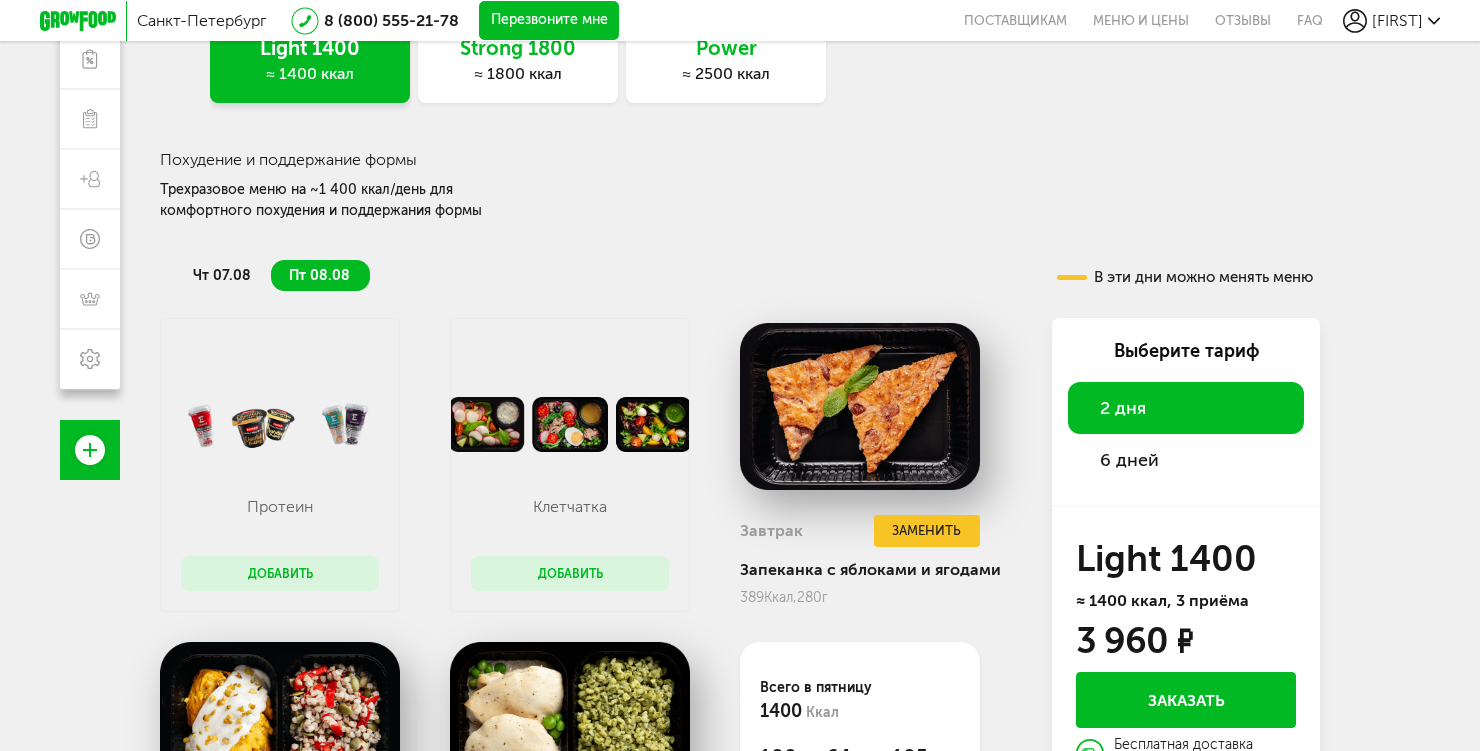 click on "≈ 2500 ккал" at bounding box center (726, 74) 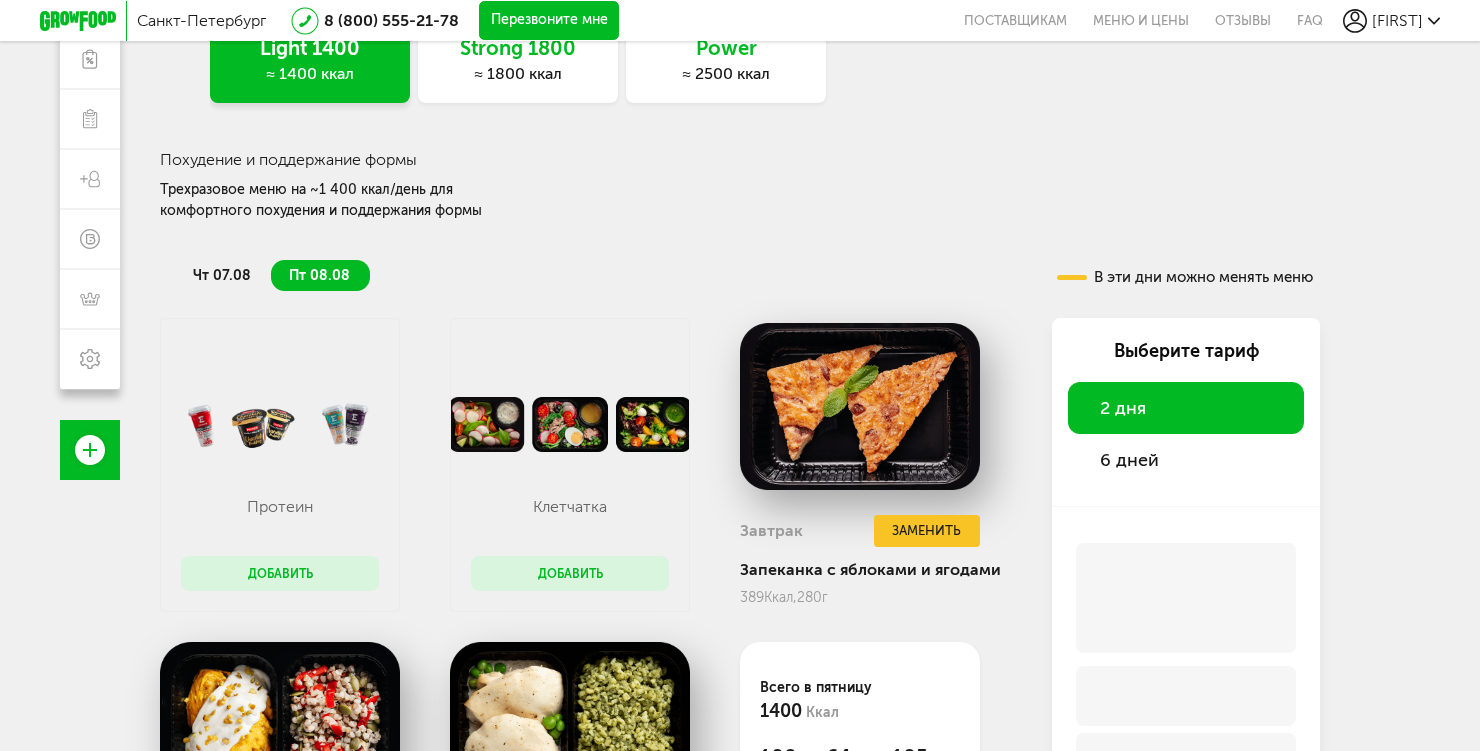 click on "≈ 2500 ккал" at bounding box center (726, 74) 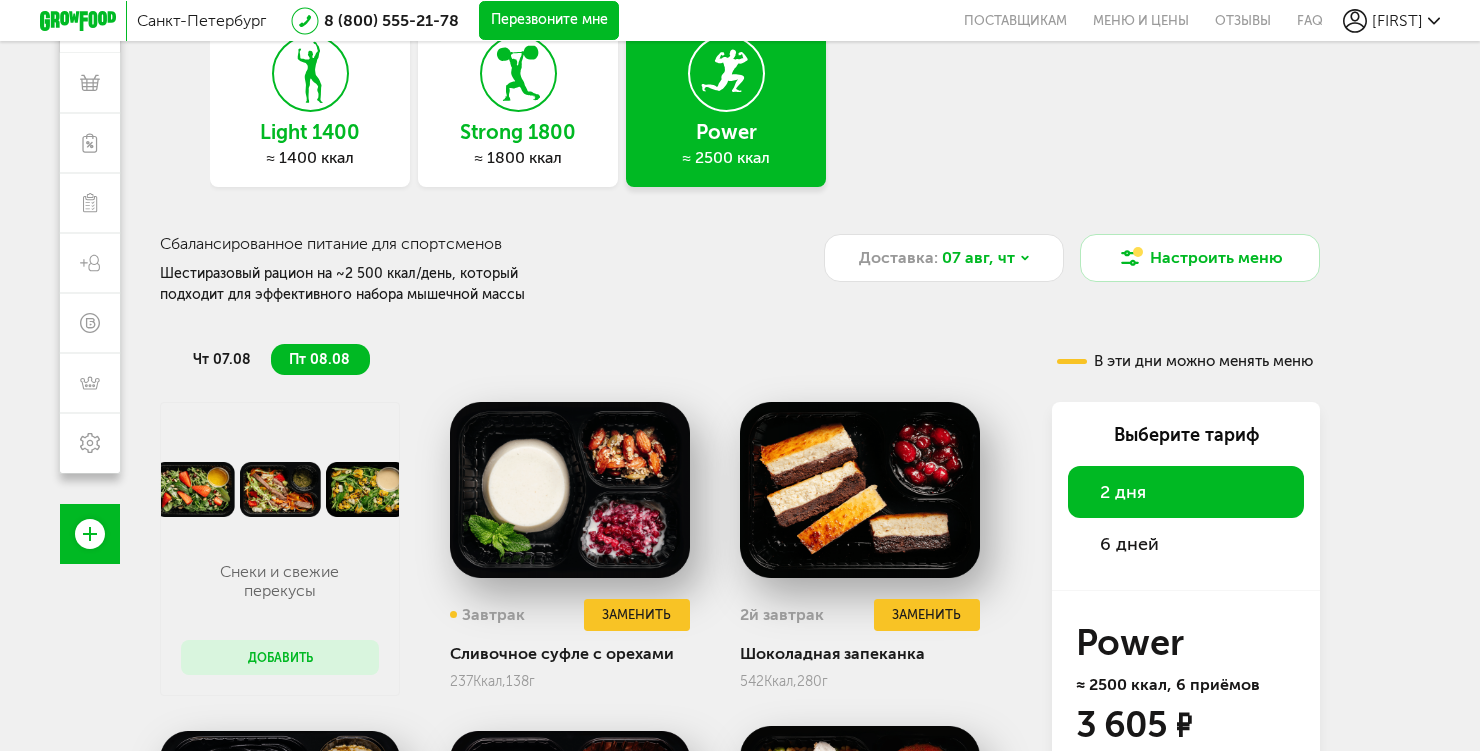 scroll, scrollTop: 141, scrollLeft: 0, axis: vertical 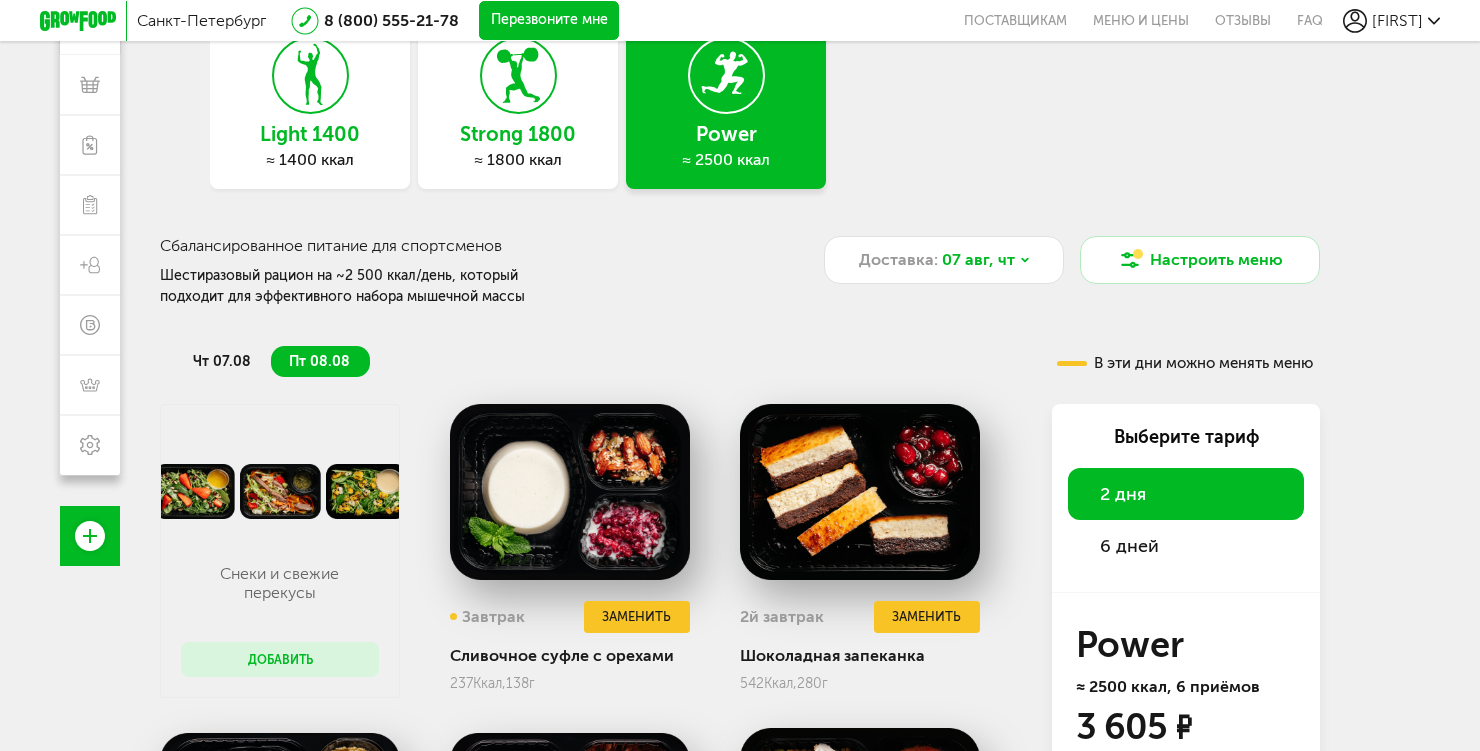 click on "≈ 1800 ккал" at bounding box center (518, 160) 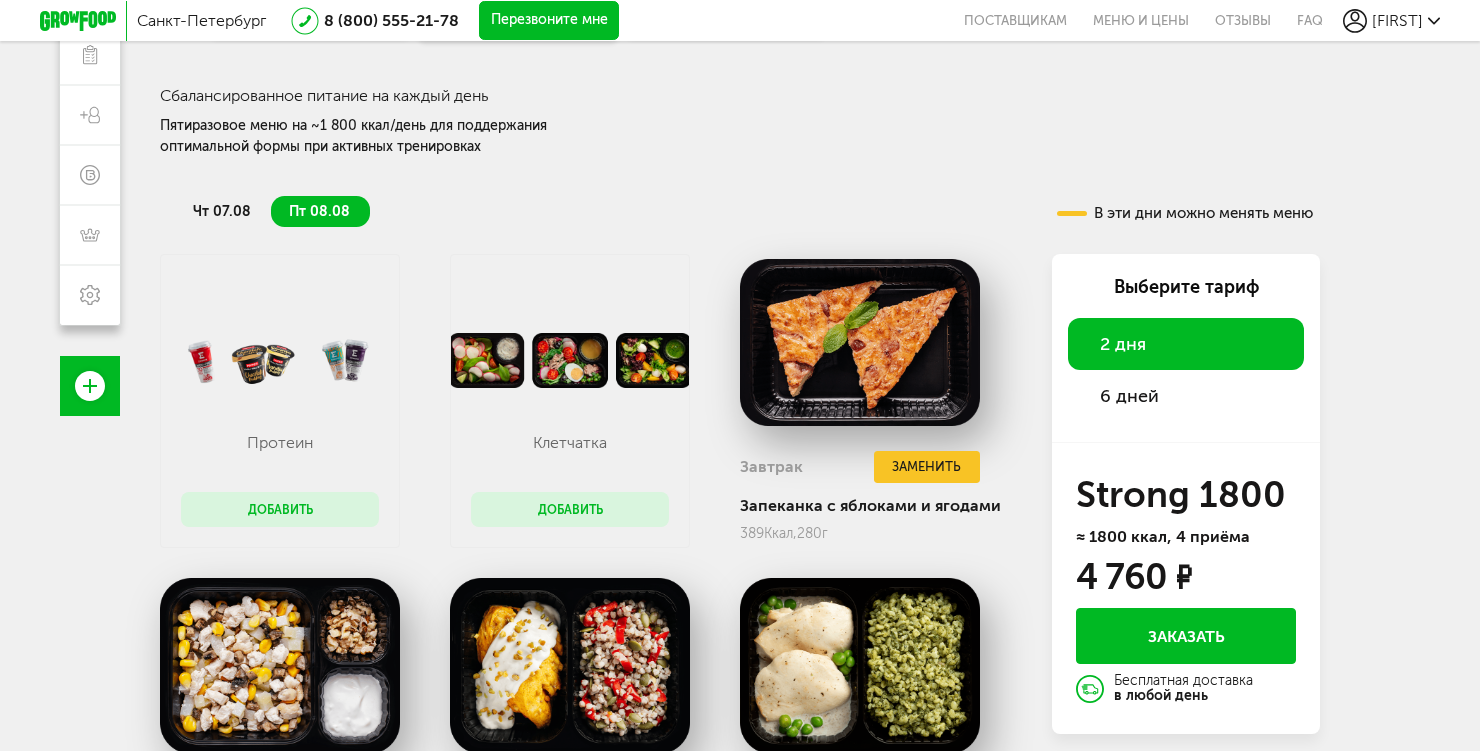 scroll, scrollTop: 307, scrollLeft: 0, axis: vertical 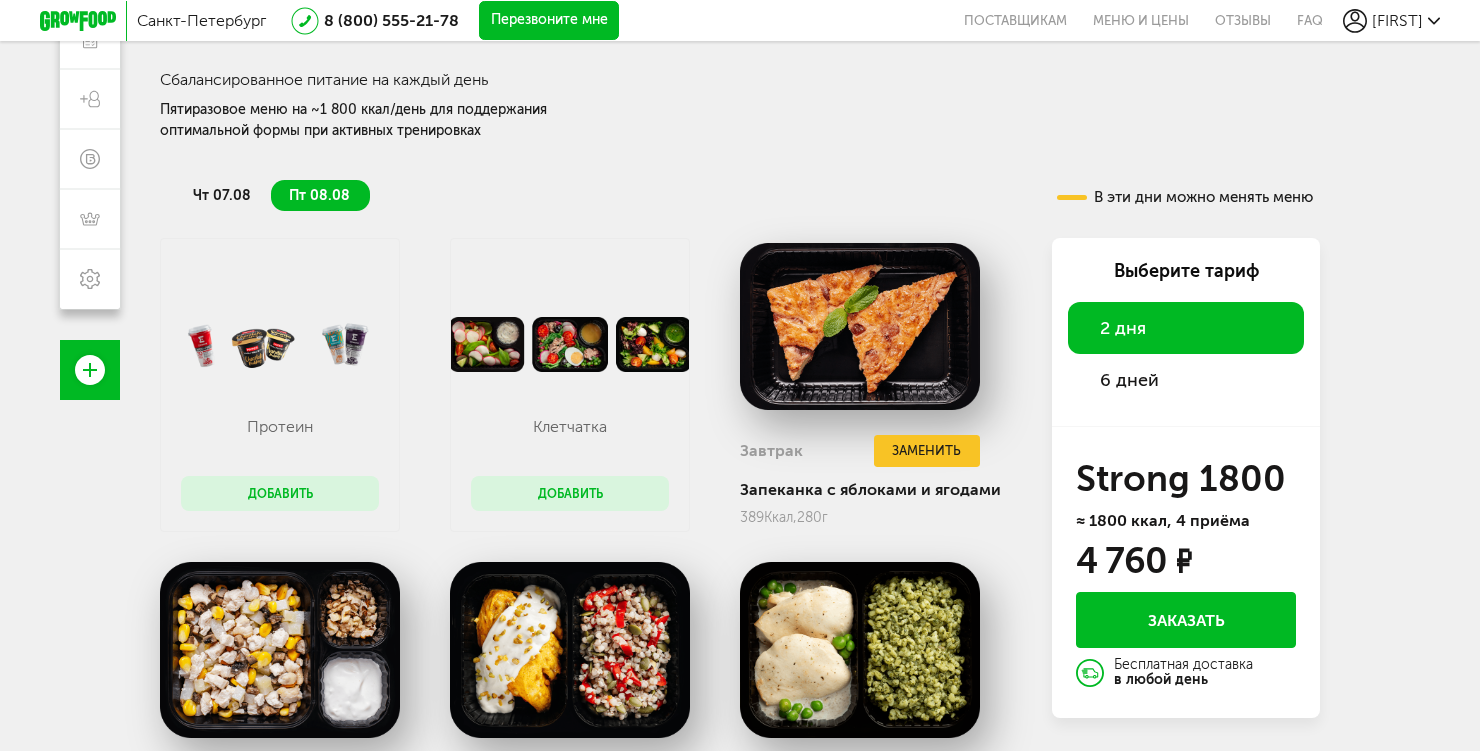 click on "чт 07.08" at bounding box center (222, 195) 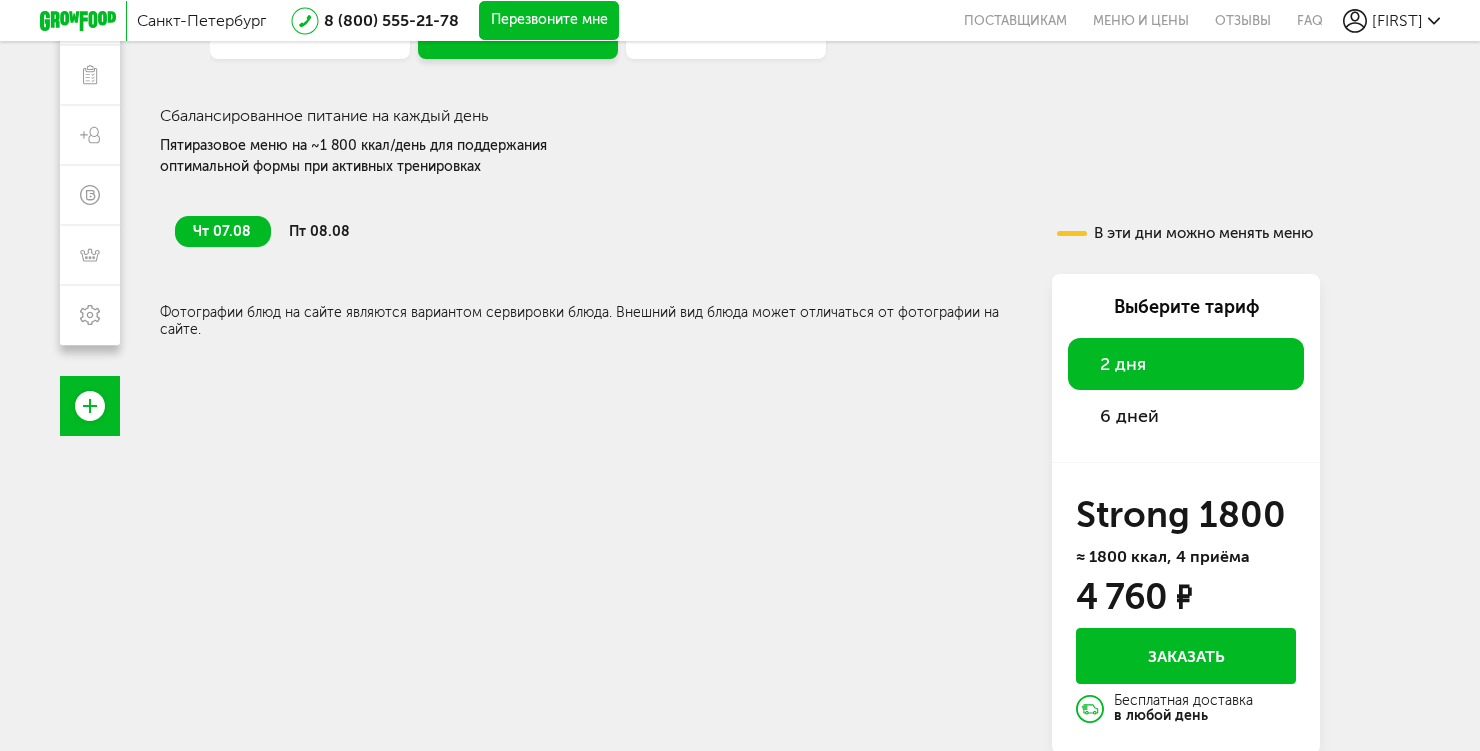 click on "пт 08.08" at bounding box center (319, 231) 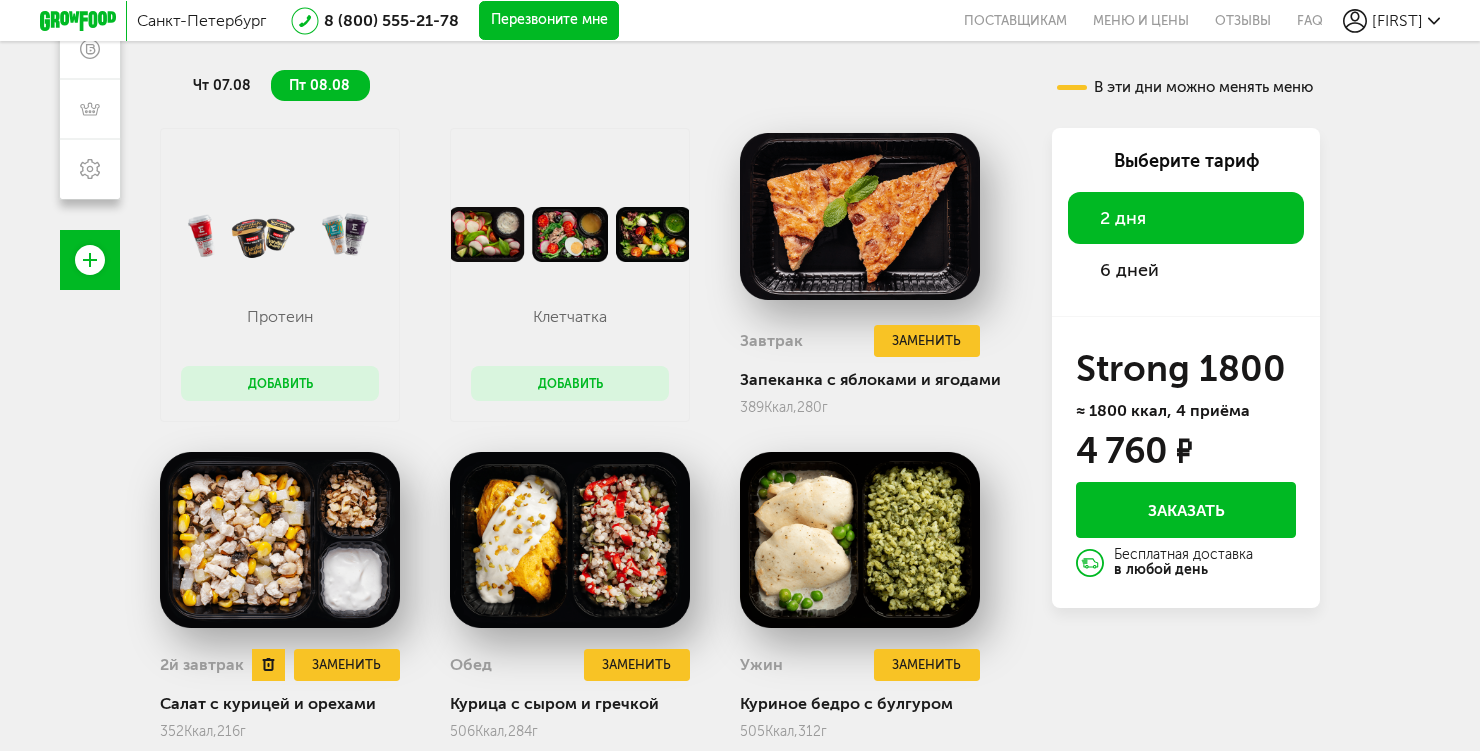 scroll, scrollTop: 417, scrollLeft: 0, axis: vertical 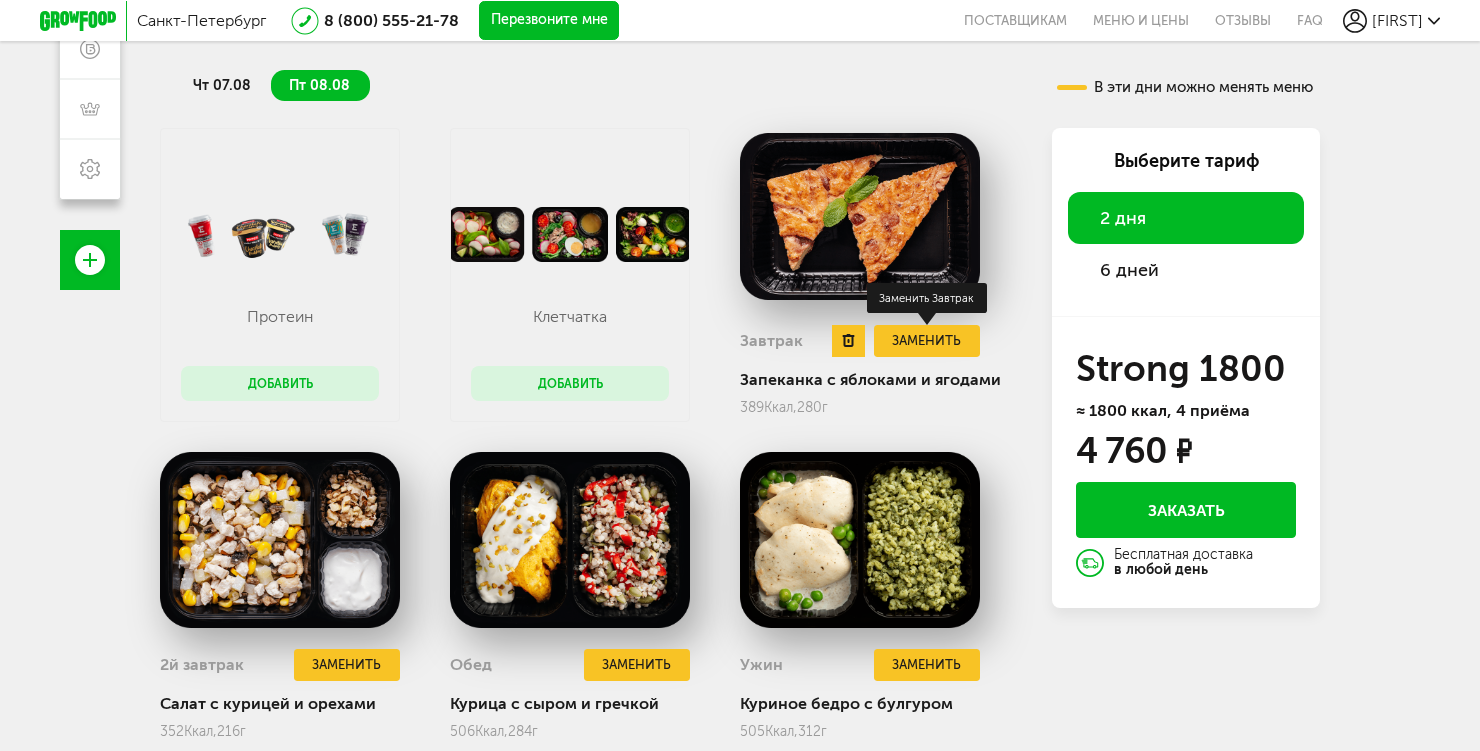 click on "Заменить" at bounding box center (927, 341) 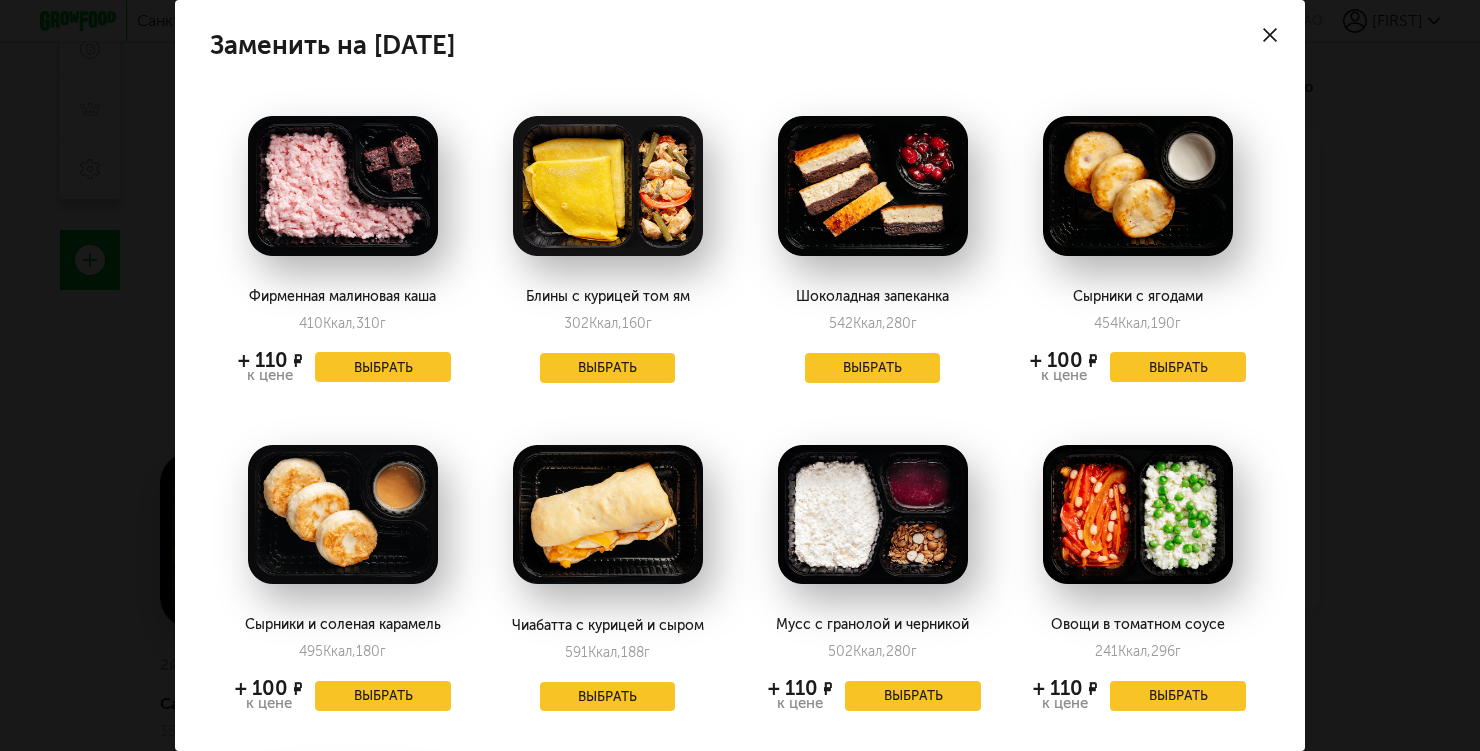 click on "Заменить  на пятница, 08.08               Фирменная малиновая каша
410  Ккал,
310  г     +
110 ₽
к цене       Выбрать             Блины с курицей том ям
302  Ккал,
160  г           Выбрать             Шоколадная запеканка
542  Ккал,
280  г           Выбрать             Сырники с ягодами
454  Ккал,
190  г     +
100 ₽
к цене       Выбрать             Сырники и соленая карамель
495  Ккал,
180  г     +
100 ₽
к цене       Выбрать             Чиабатта с курицей и сыром
591  Ккал,
188  г           Выбрать             Мусс с гранолой и черникой
502  Ккал,  г" at bounding box center [740, 375] 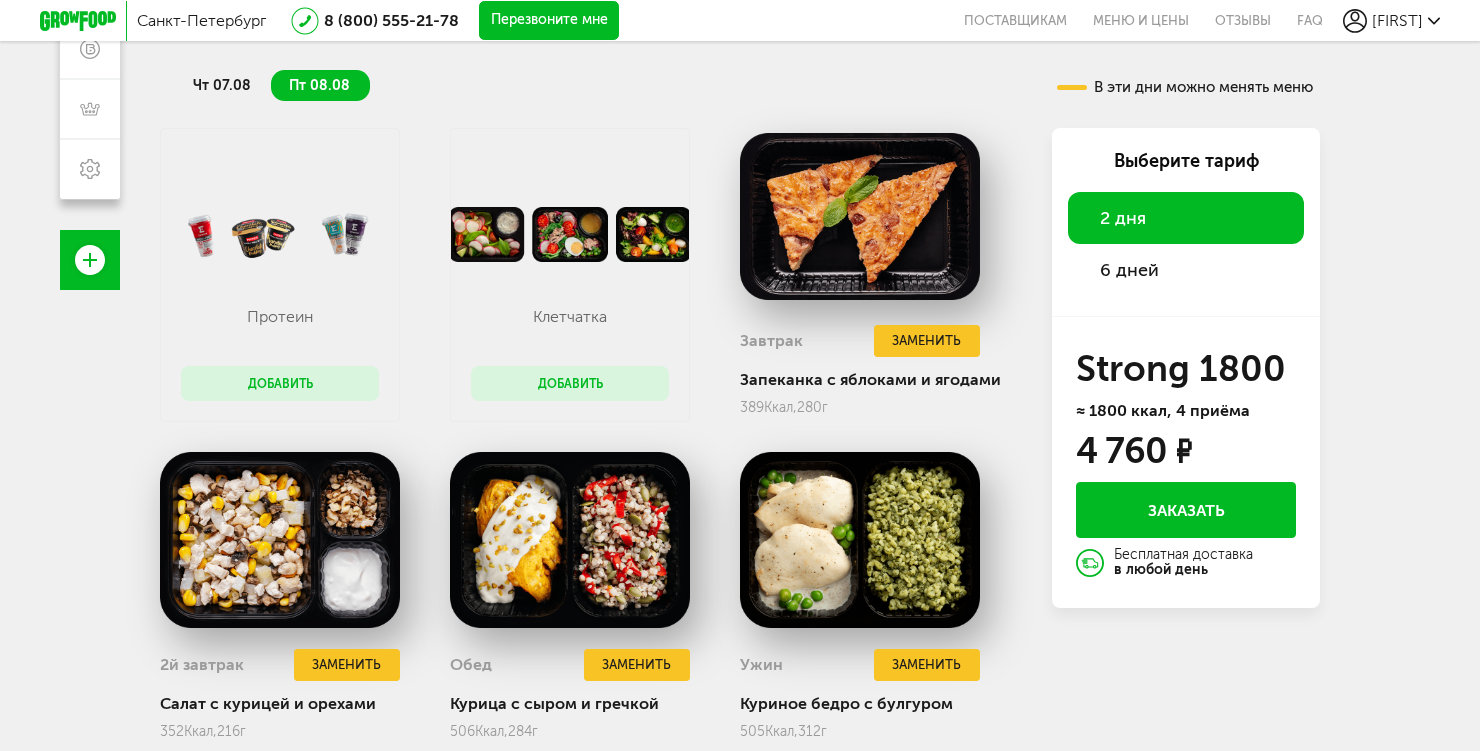 click on "6 дней" at bounding box center [1129, 270] 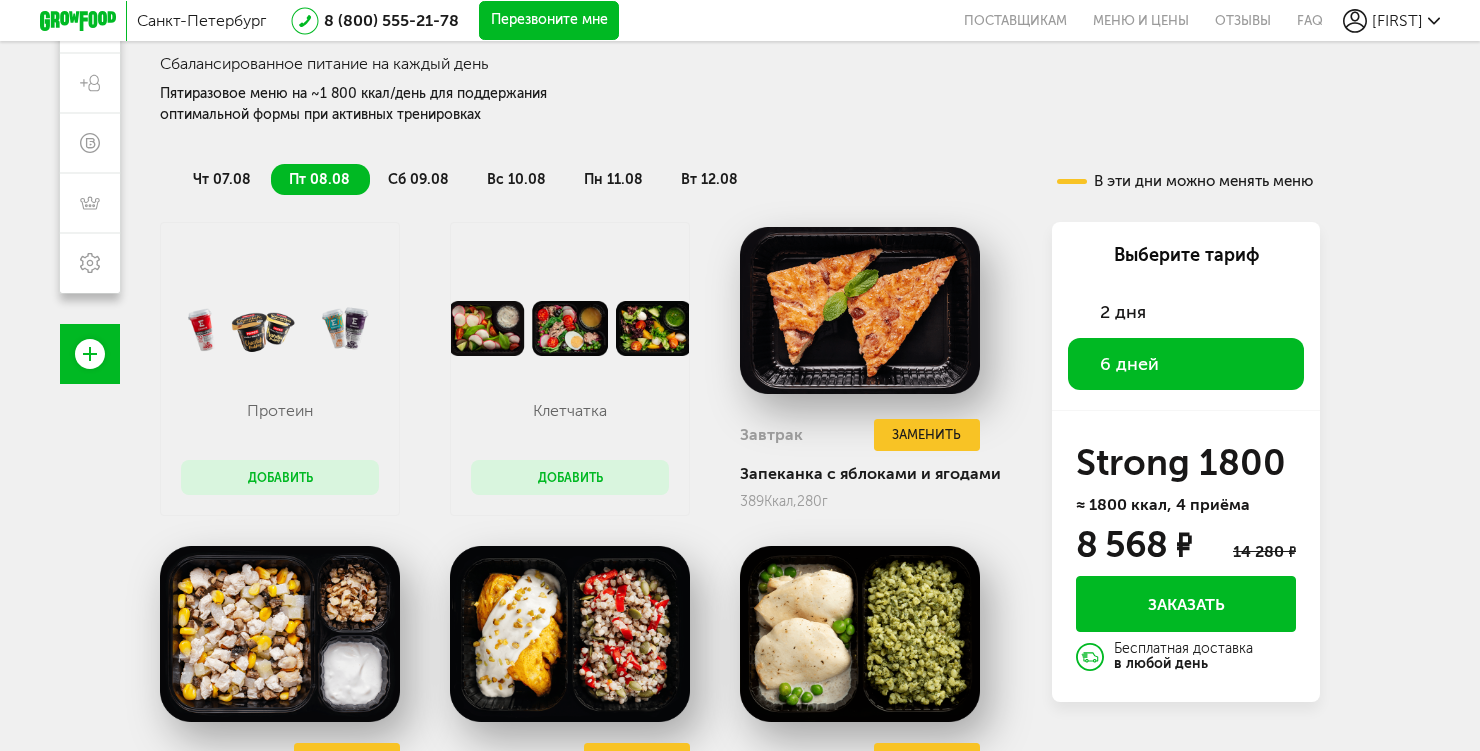 scroll, scrollTop: 292, scrollLeft: 0, axis: vertical 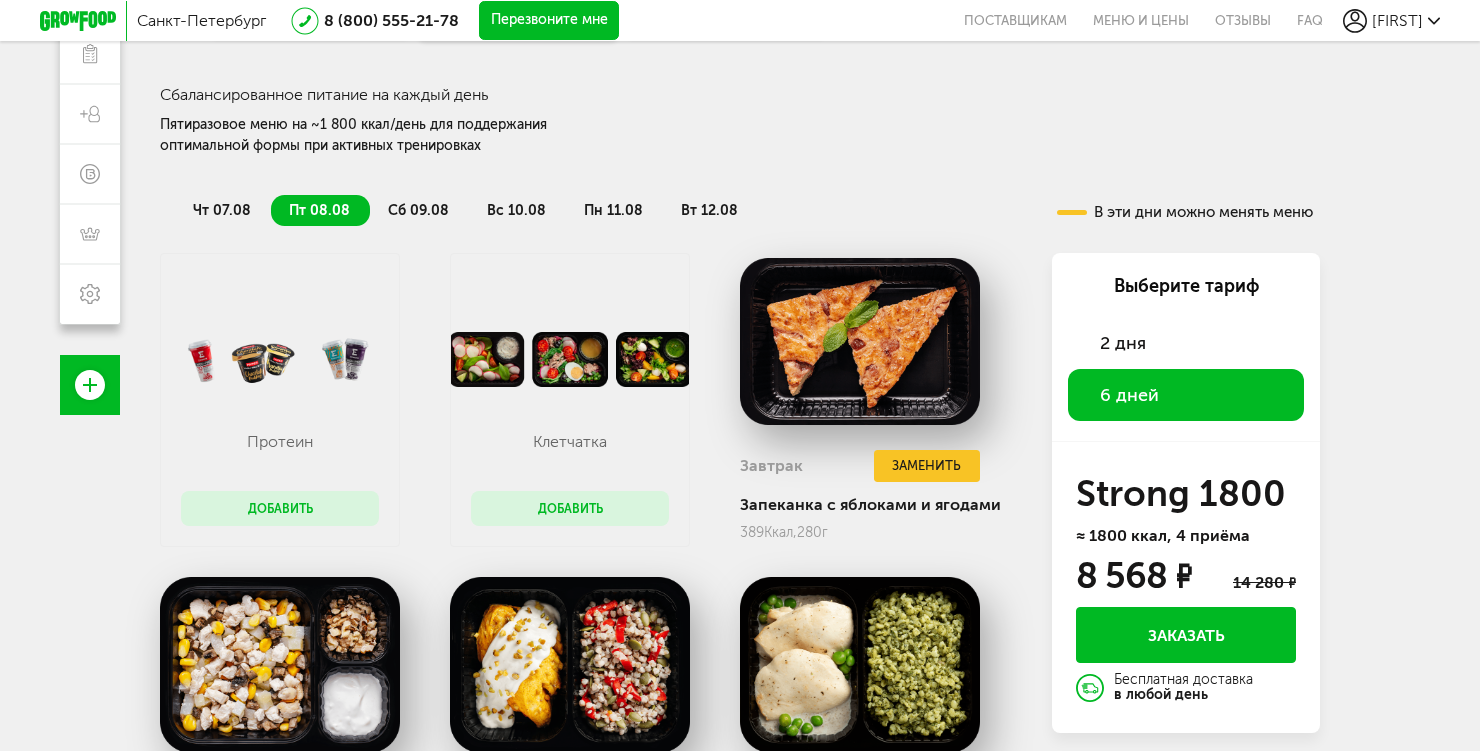 click on "2 дня" at bounding box center [1186, 343] 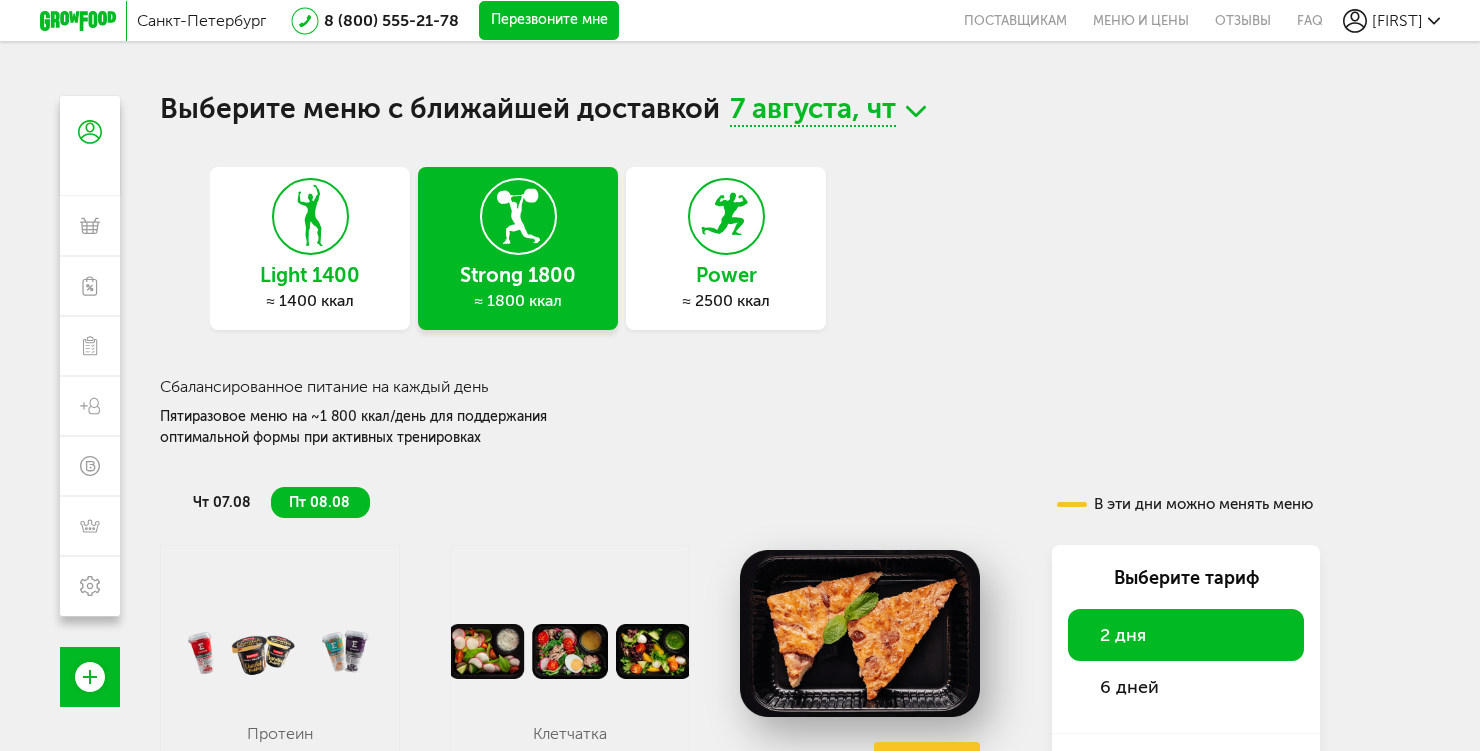 scroll, scrollTop: 0, scrollLeft: 0, axis: both 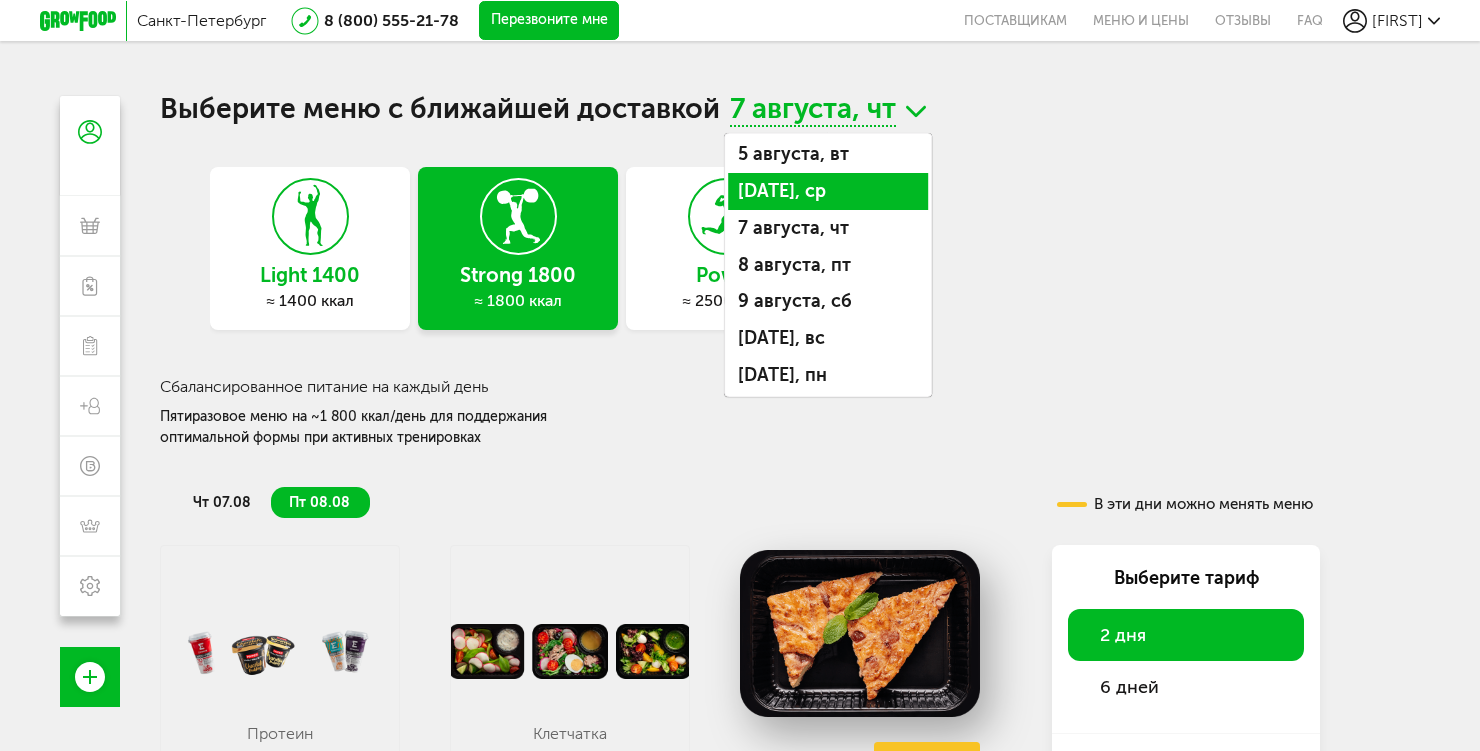 click on "6 августа, ср" at bounding box center (828, 191) 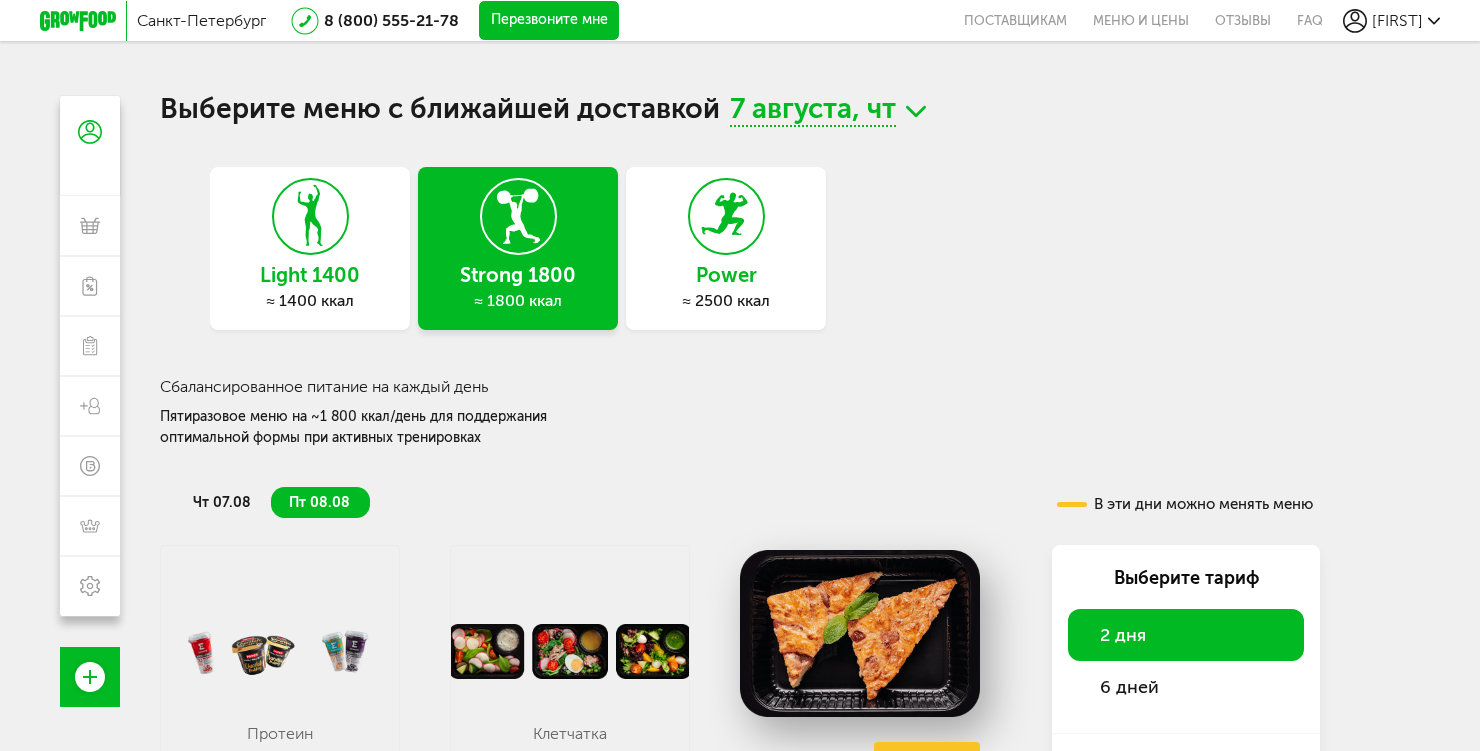 click 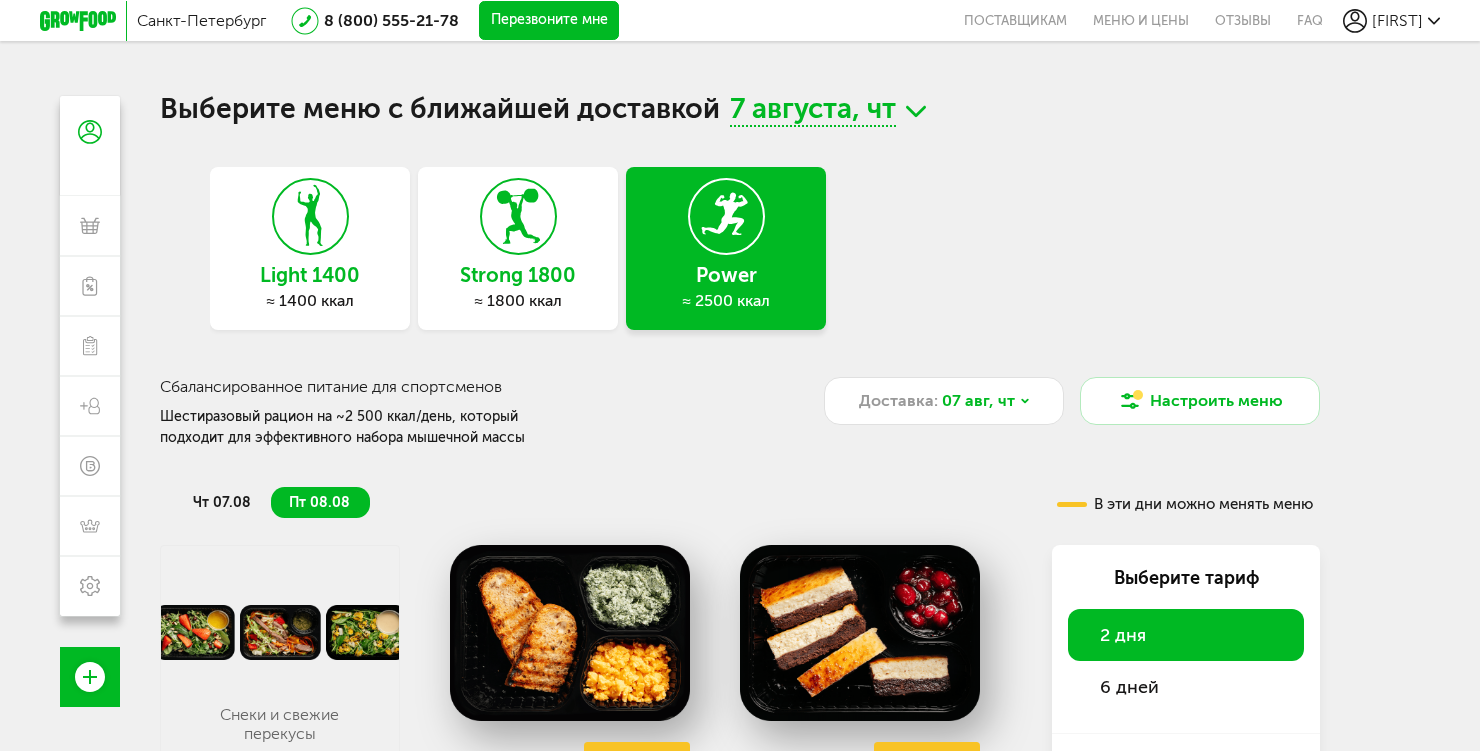 click on "Light 1400" at bounding box center [310, 275] 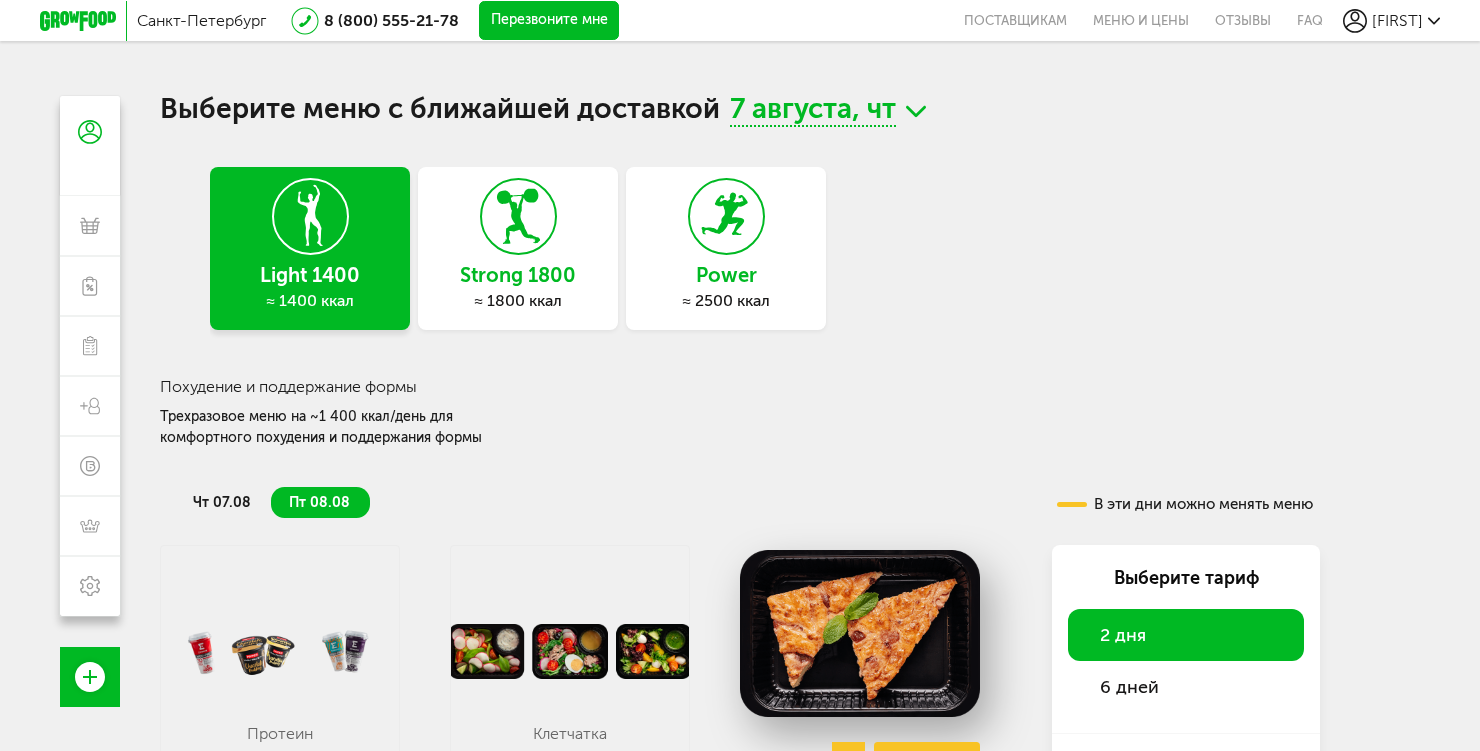 scroll, scrollTop: 0, scrollLeft: 0, axis: both 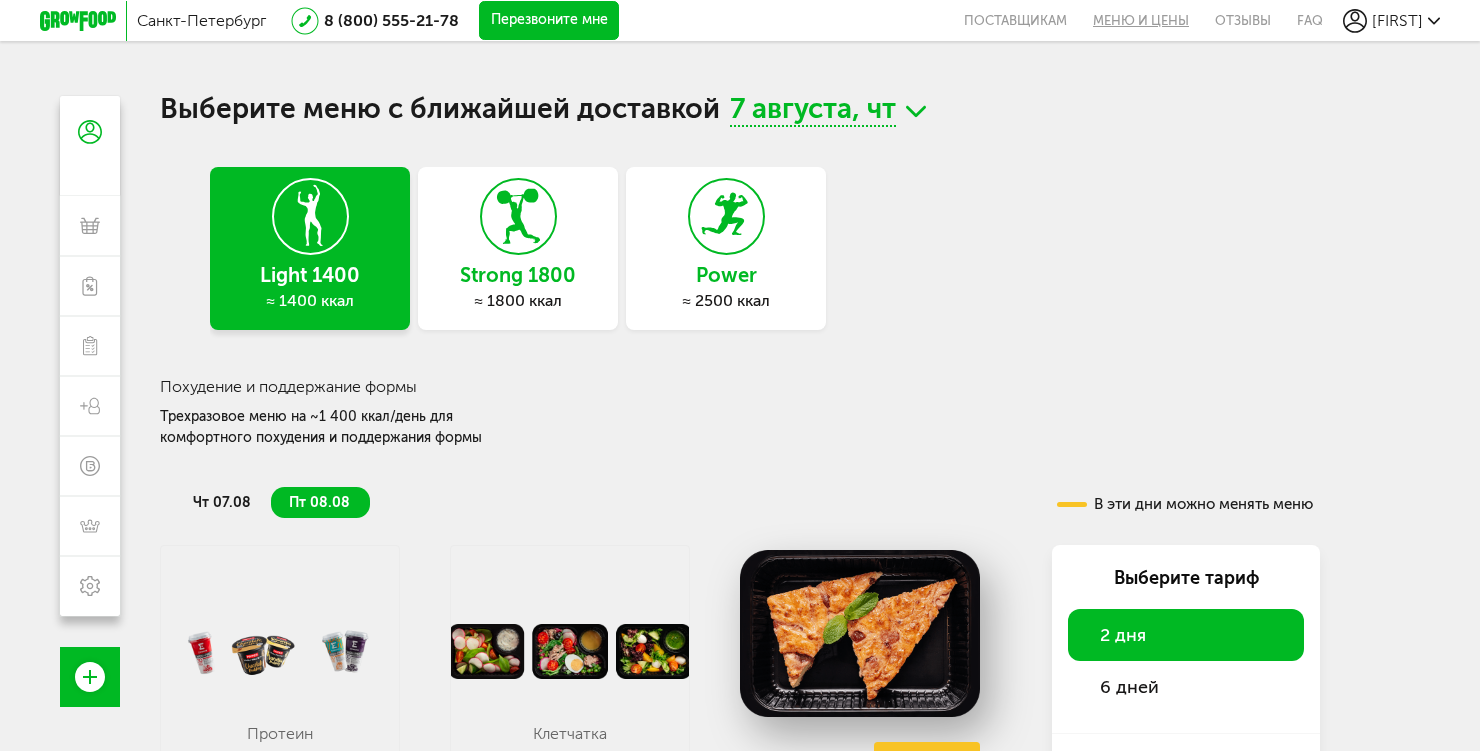 click on "Меню и цены" at bounding box center (1141, 20) 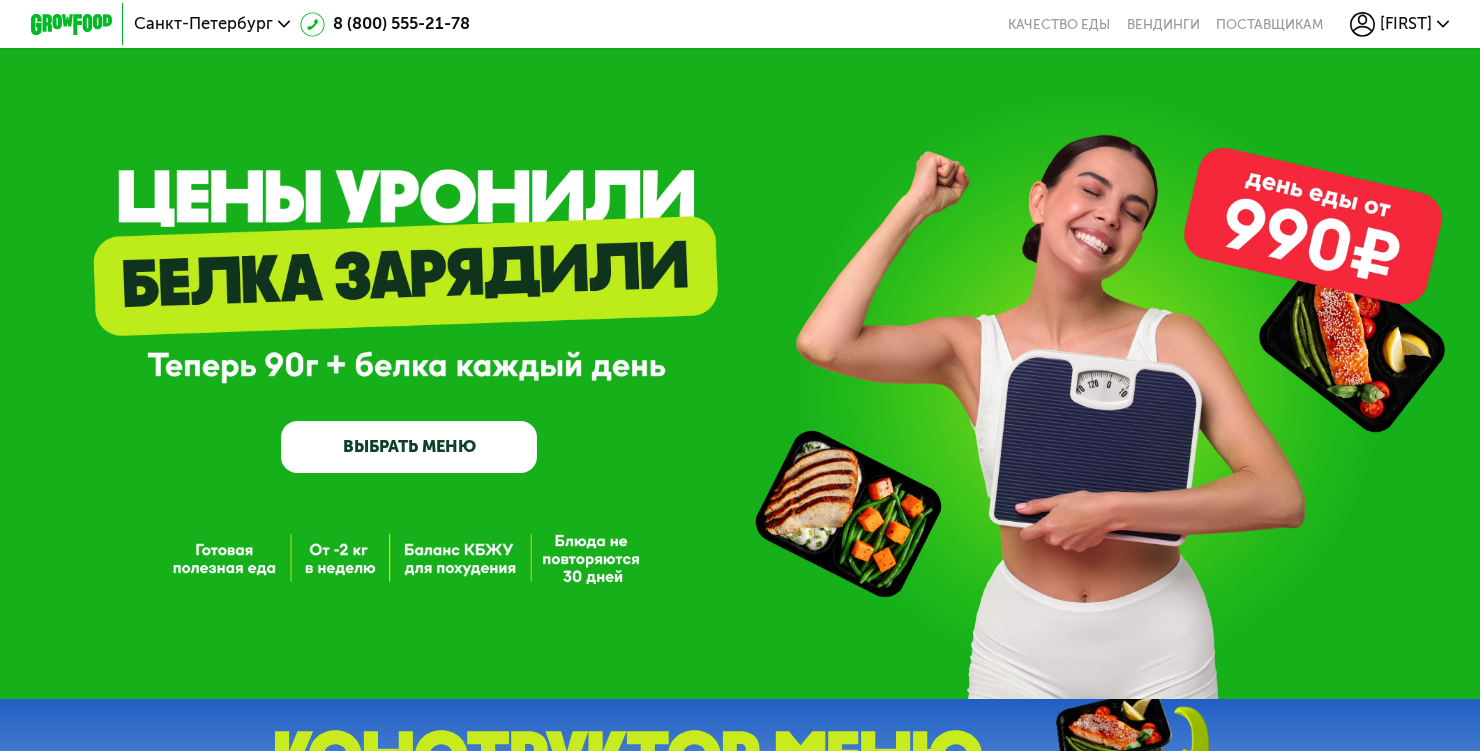 scroll, scrollTop: 0, scrollLeft: 0, axis: both 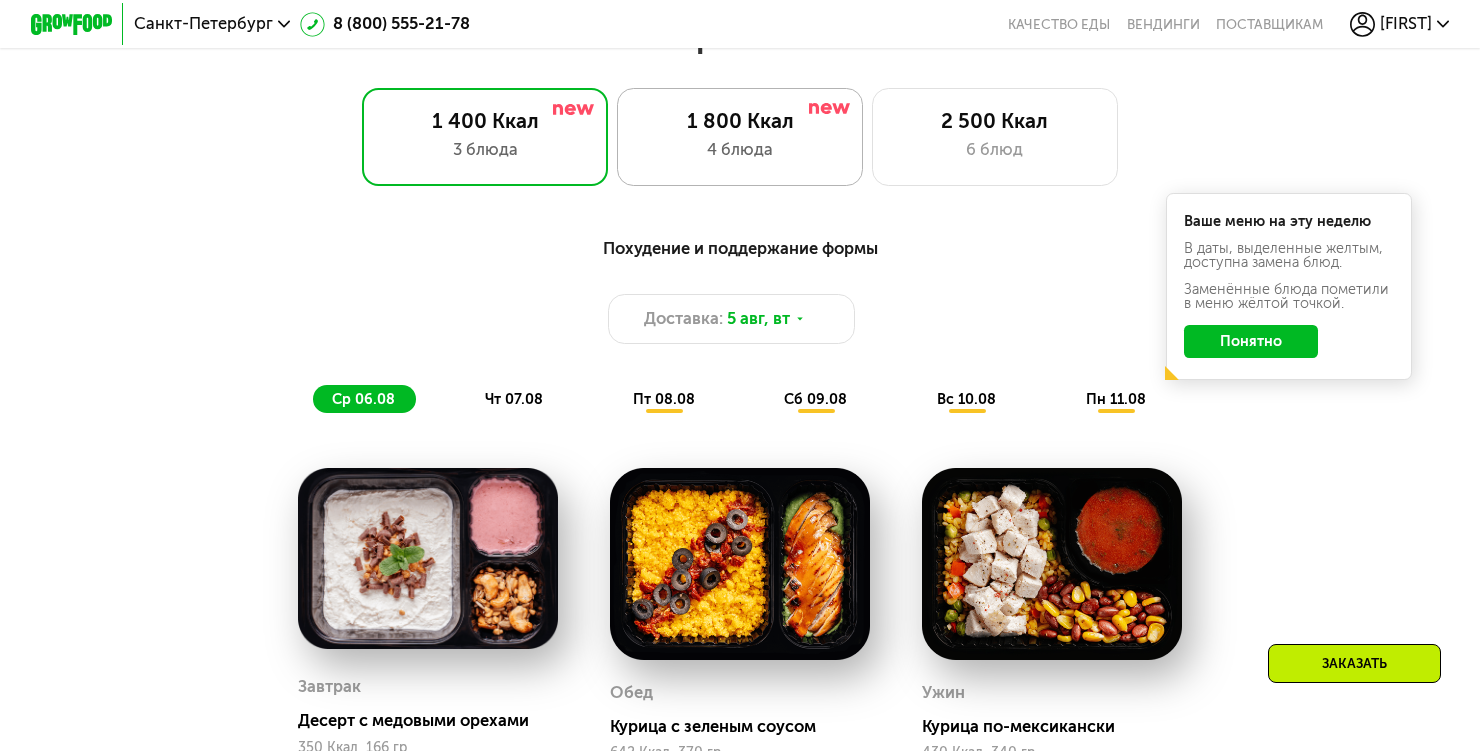 click on "4 блюда" at bounding box center [740, 150] 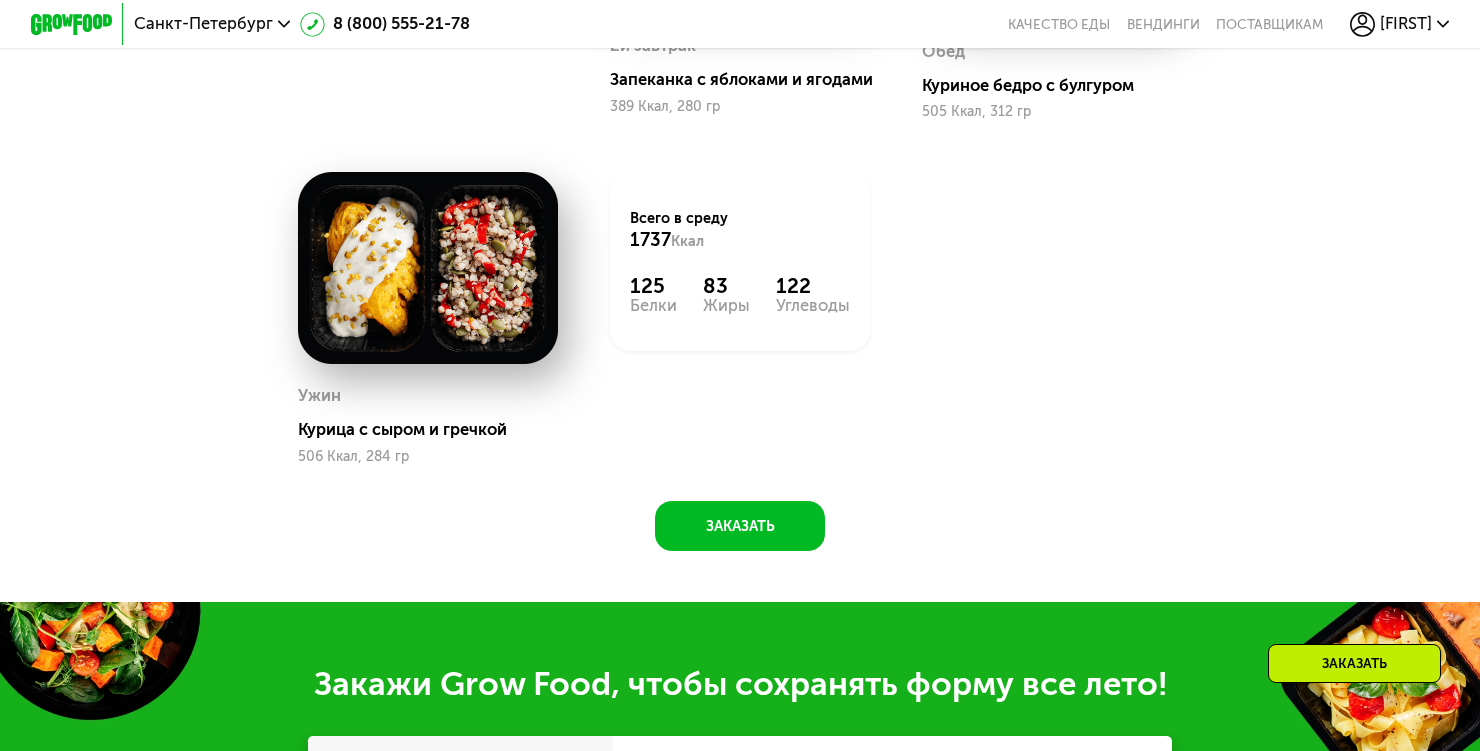 scroll, scrollTop: 1561, scrollLeft: 0, axis: vertical 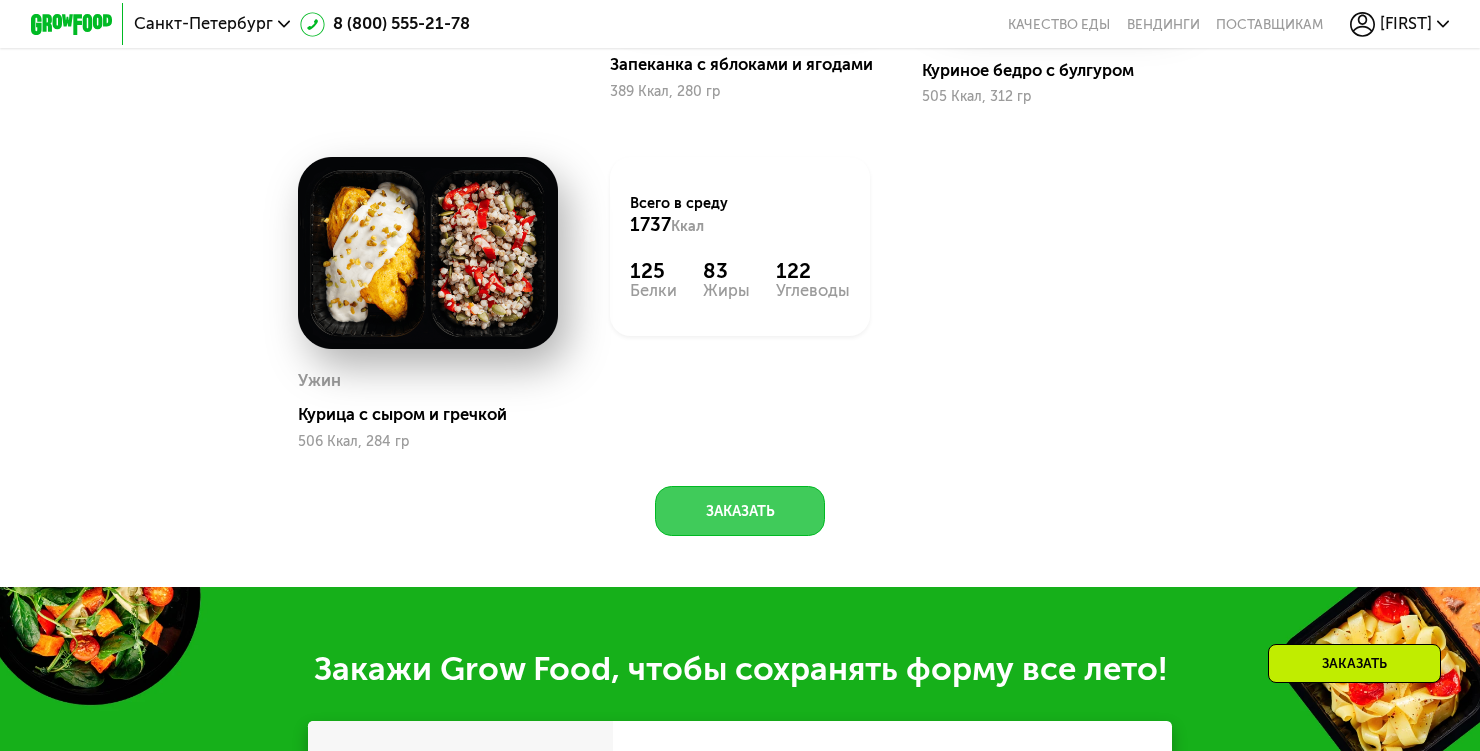 click on "Заказать" 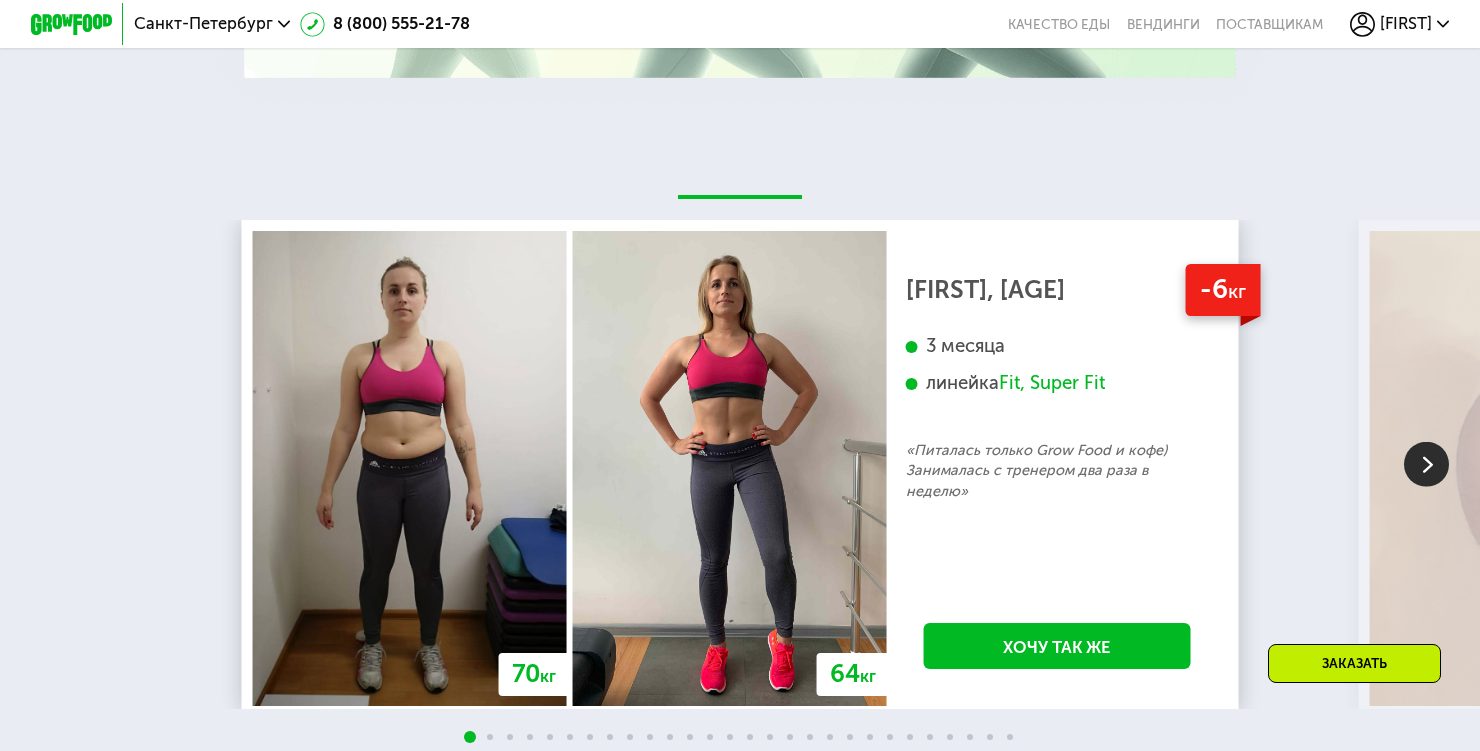 scroll, scrollTop: 3490, scrollLeft: 0, axis: vertical 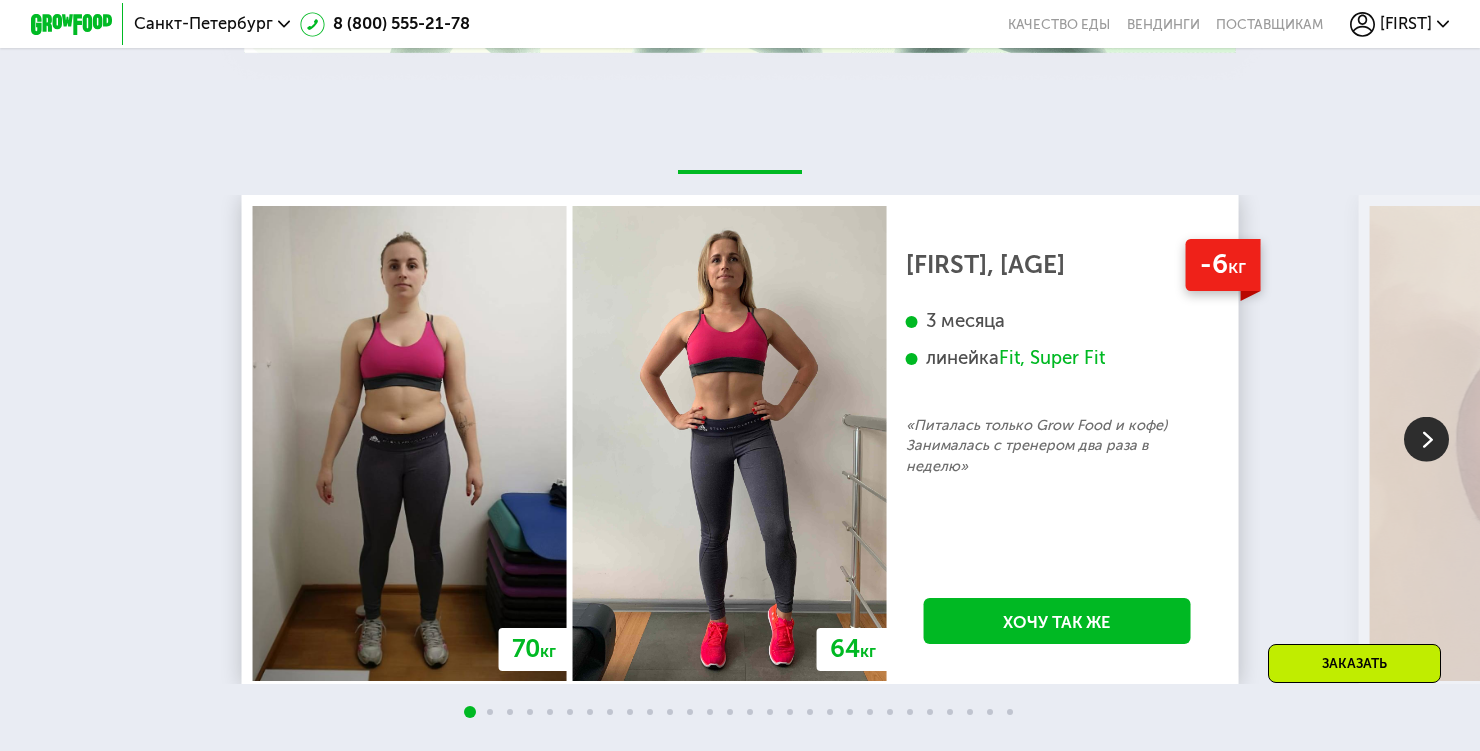 click at bounding box center [1426, 439] 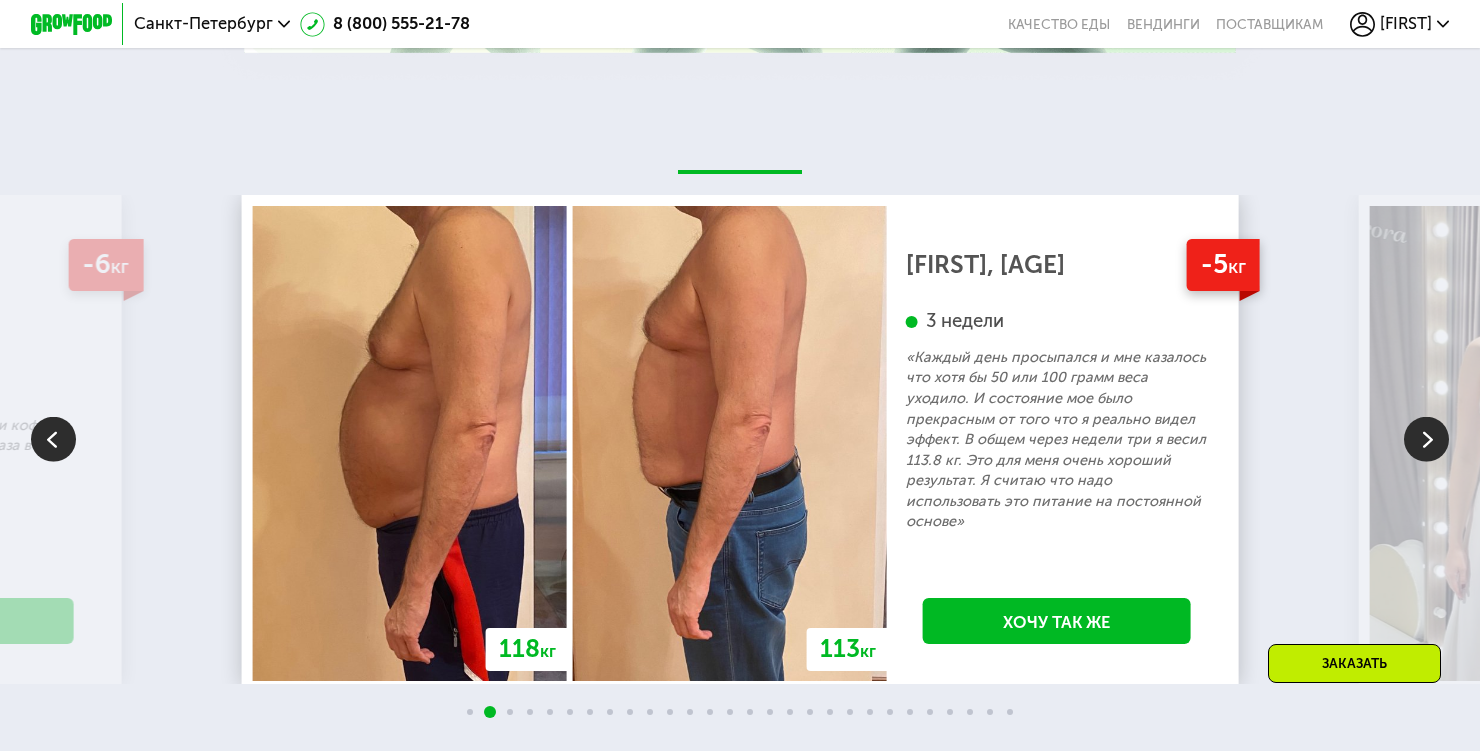 click at bounding box center [1426, 439] 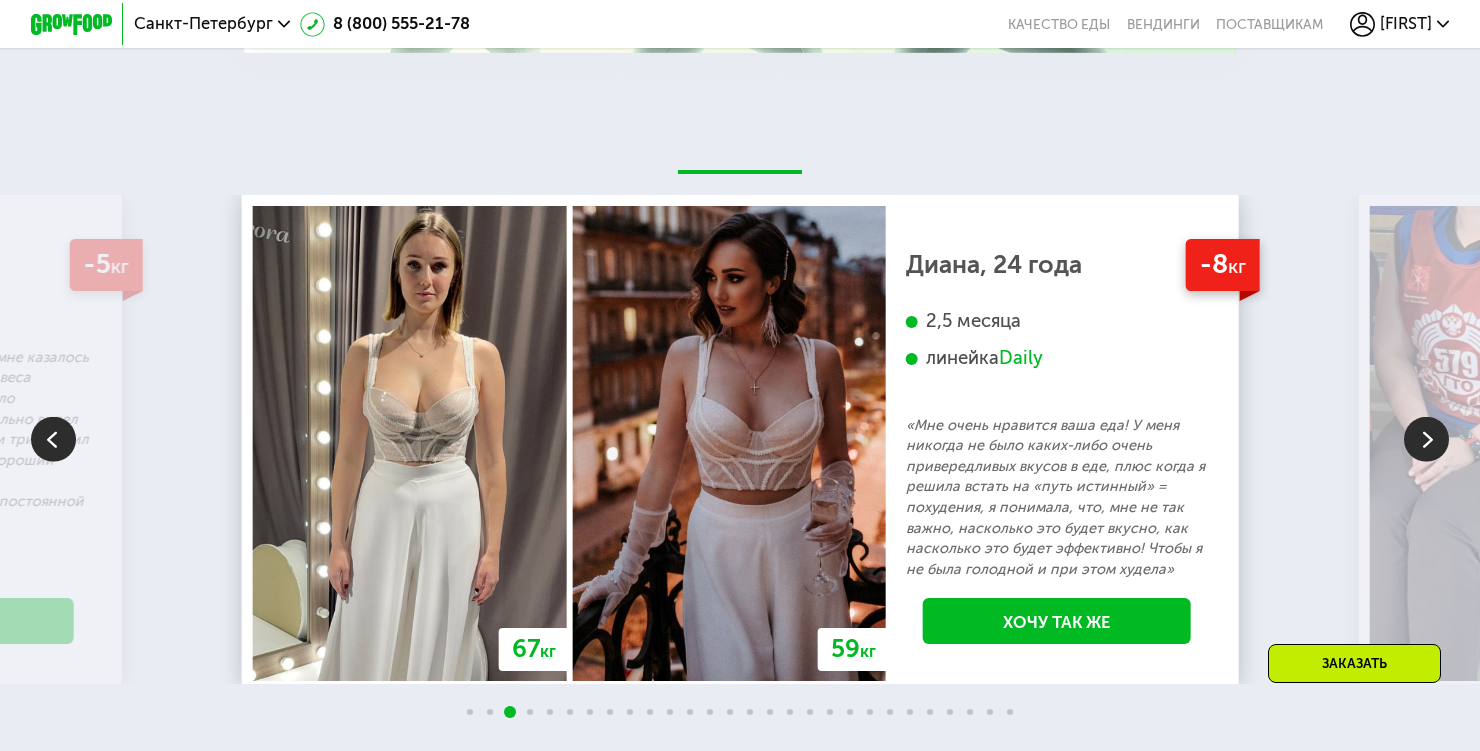 click at bounding box center [1426, 439] 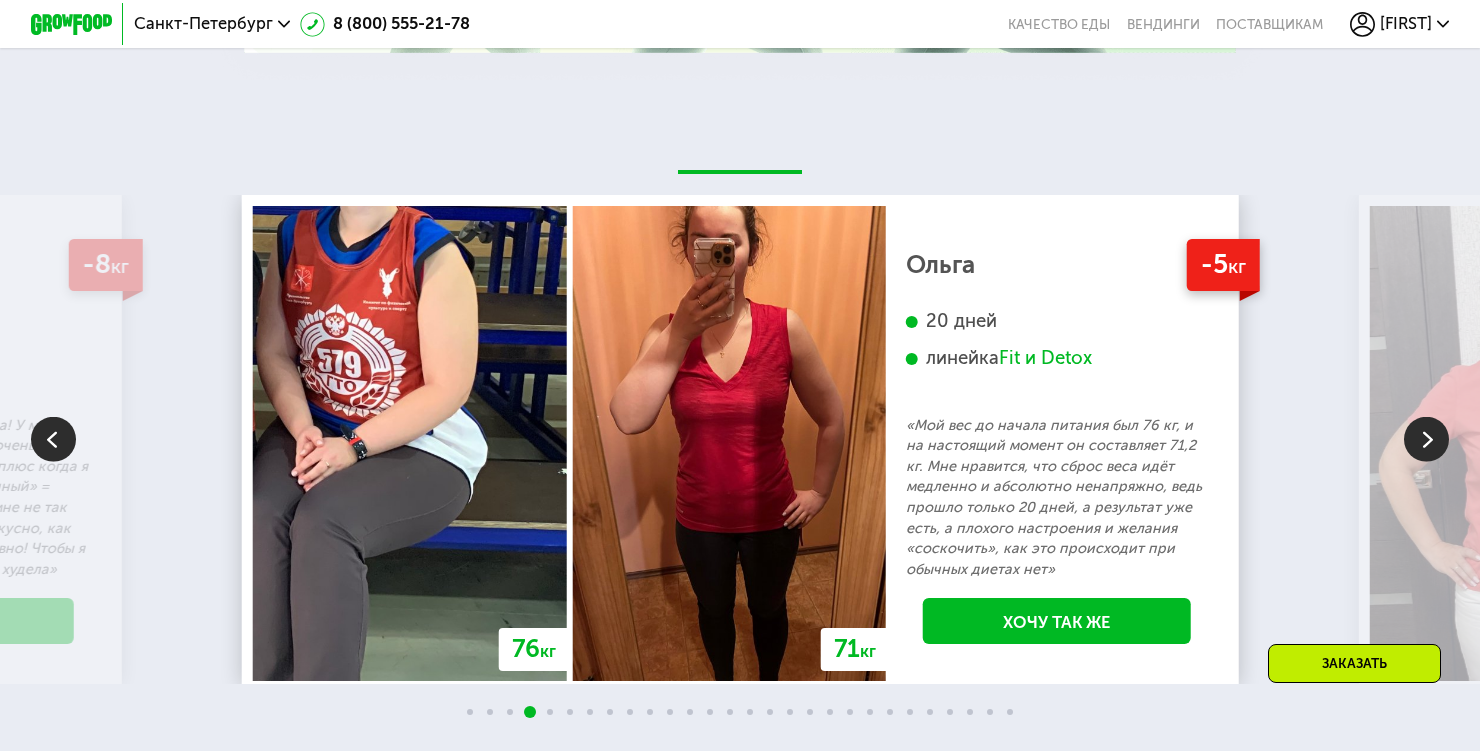 click at bounding box center (1426, 439) 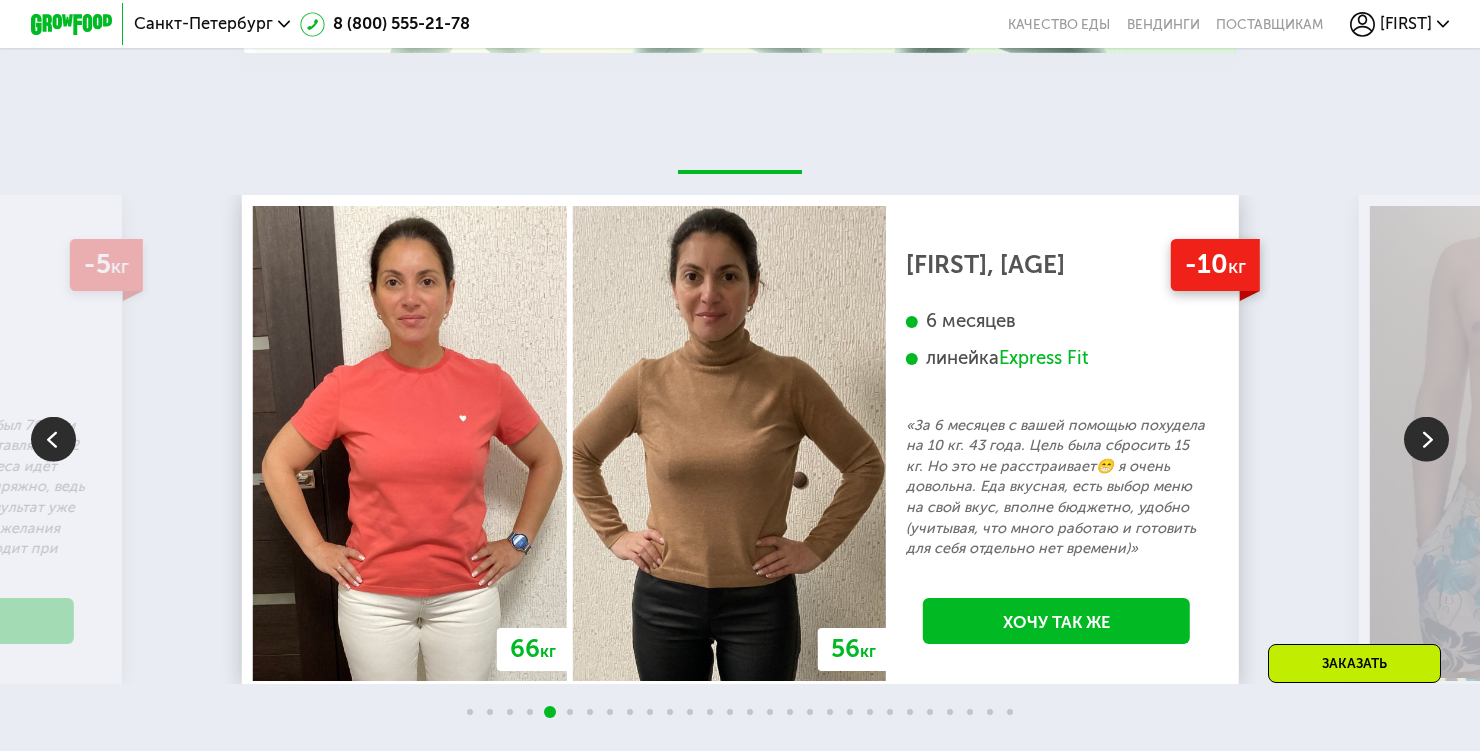 click at bounding box center [1426, 439] 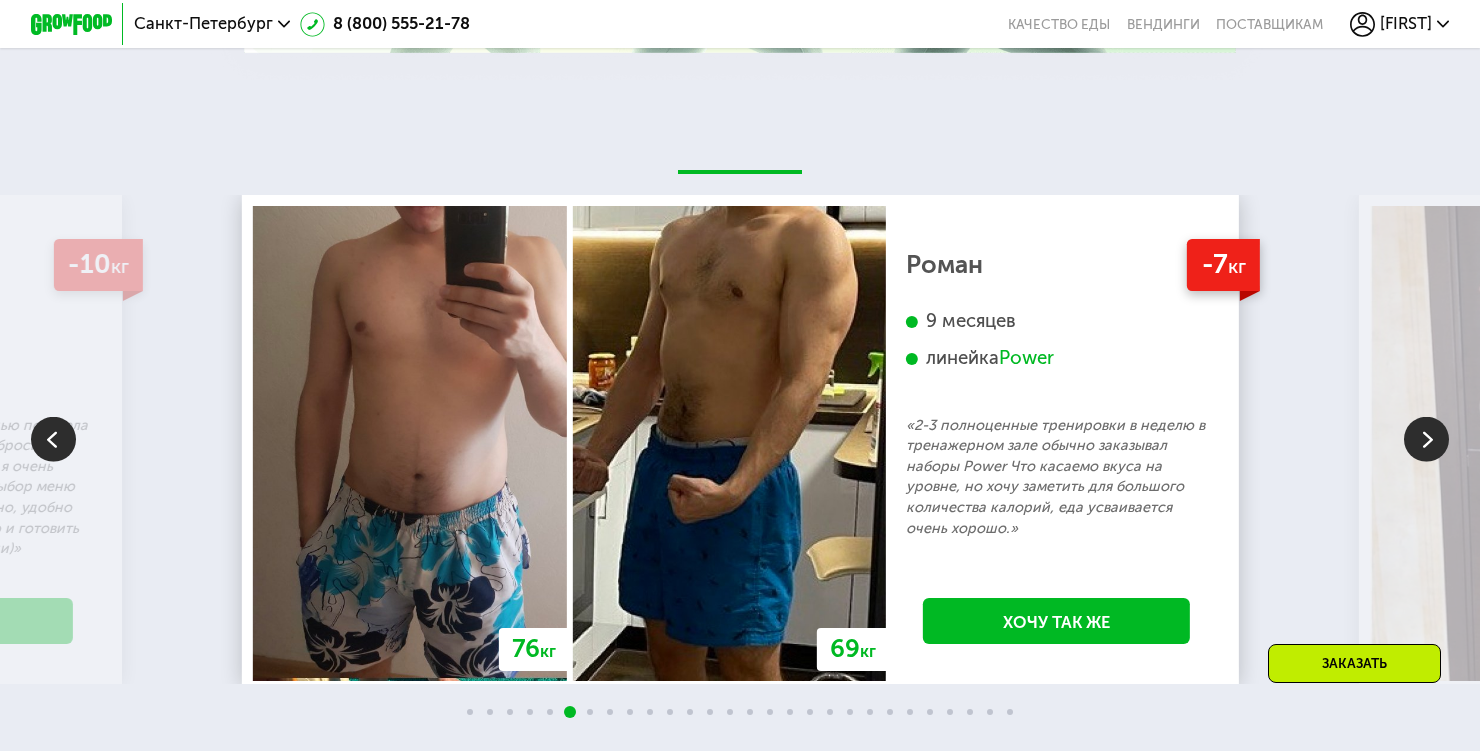 click at bounding box center [1426, 439] 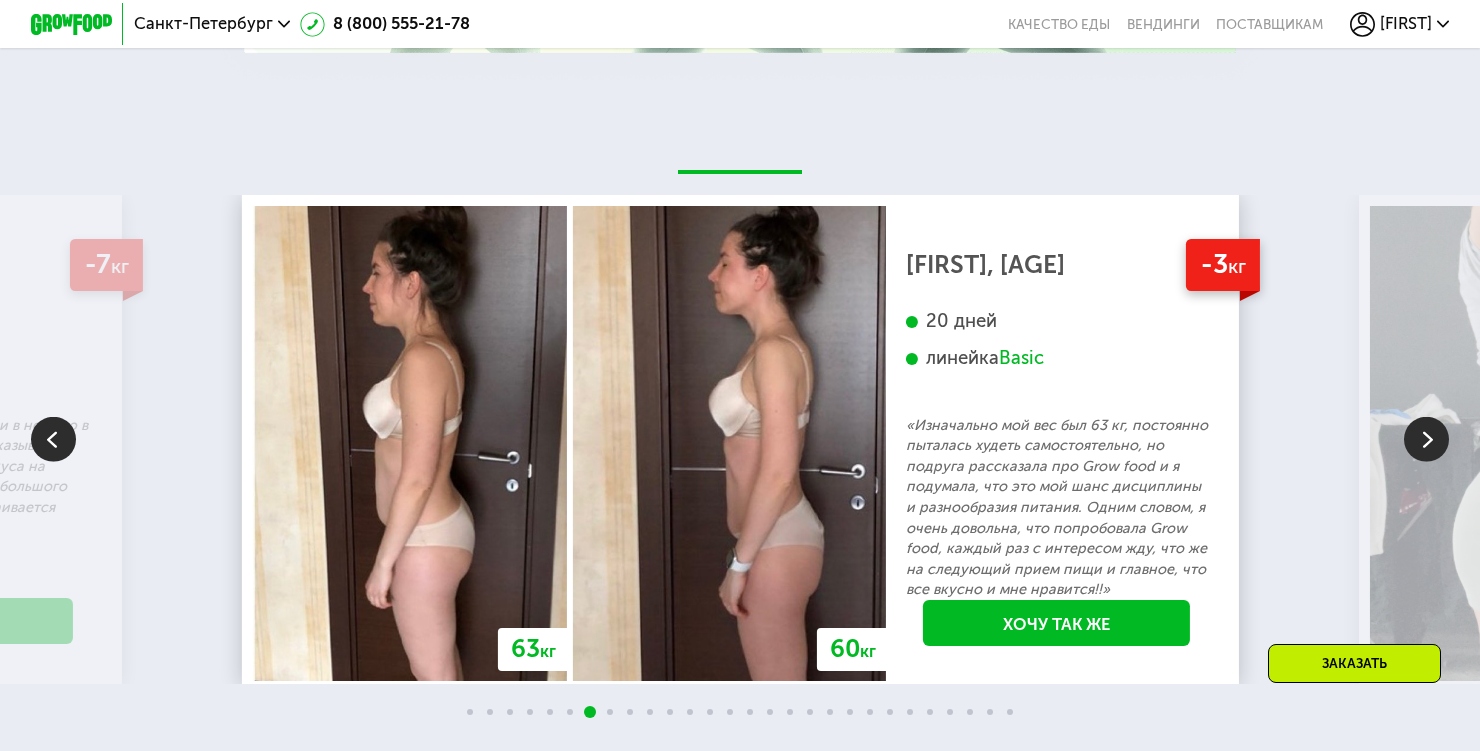 click at bounding box center (1426, 439) 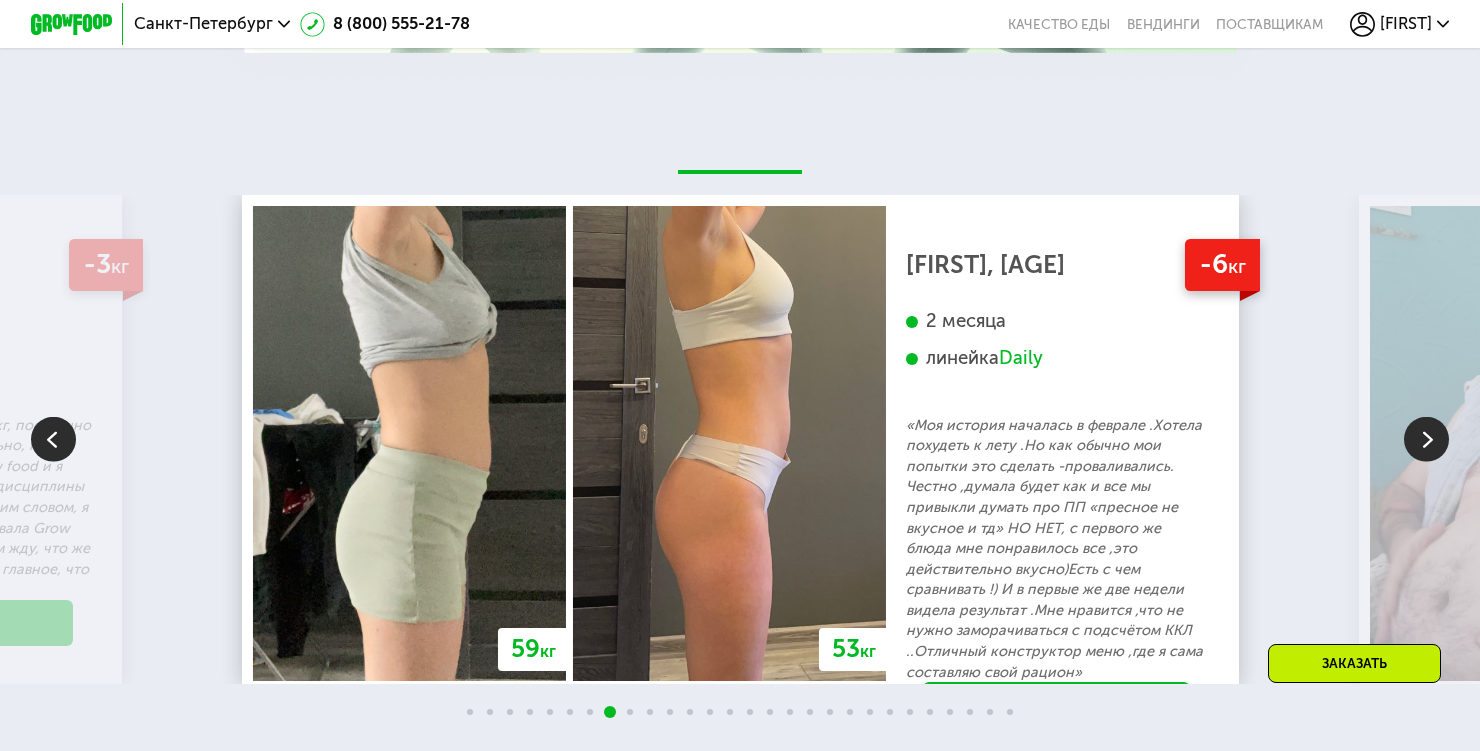 click at bounding box center (1426, 439) 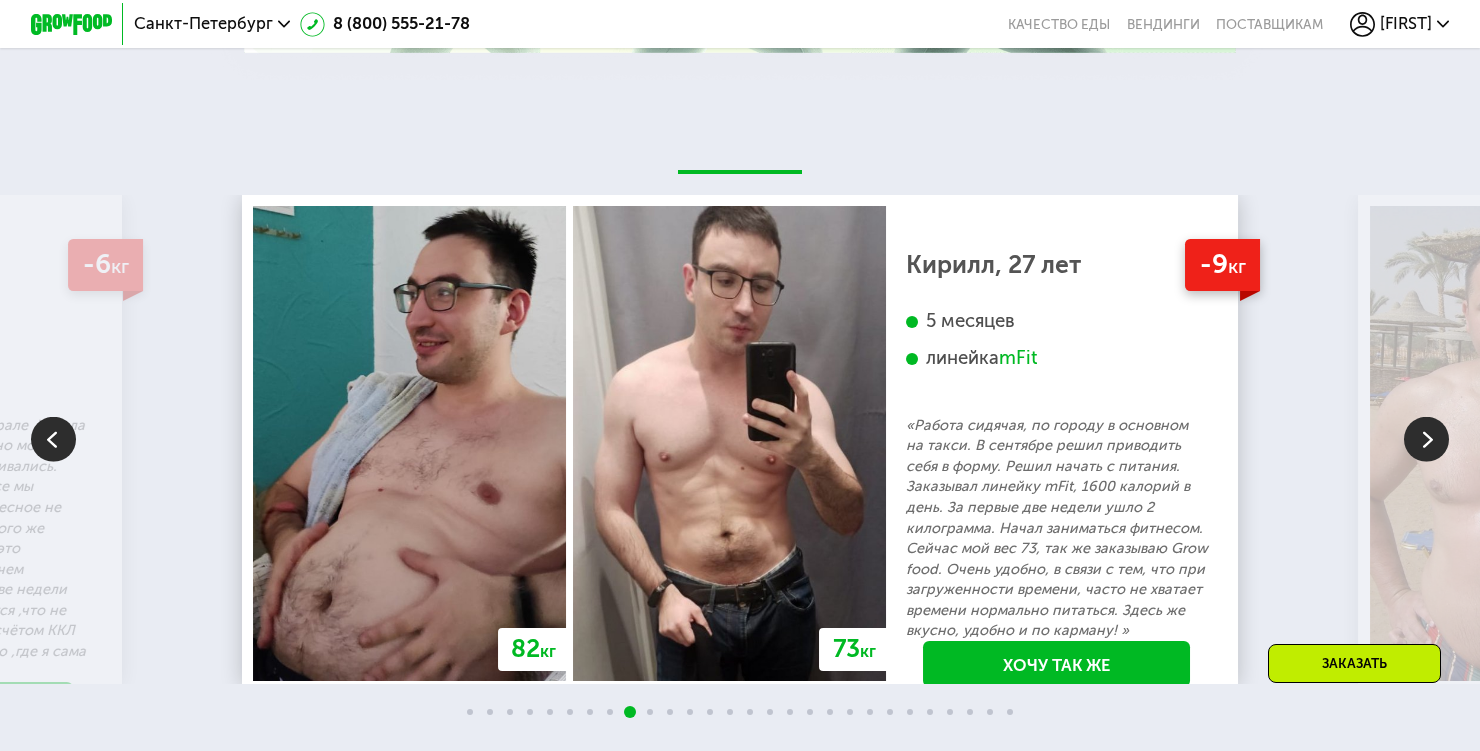 click at bounding box center [1426, 439] 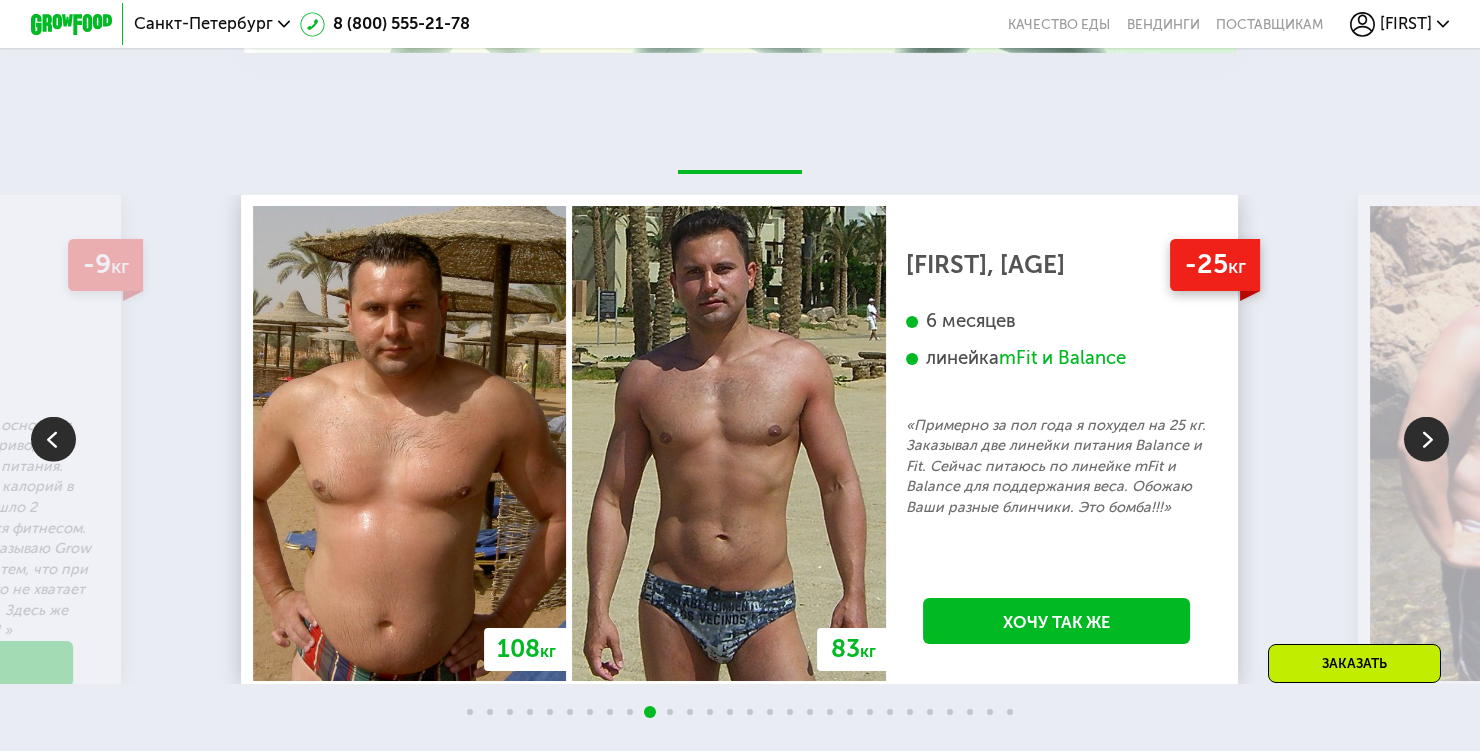 click at bounding box center [1426, 439] 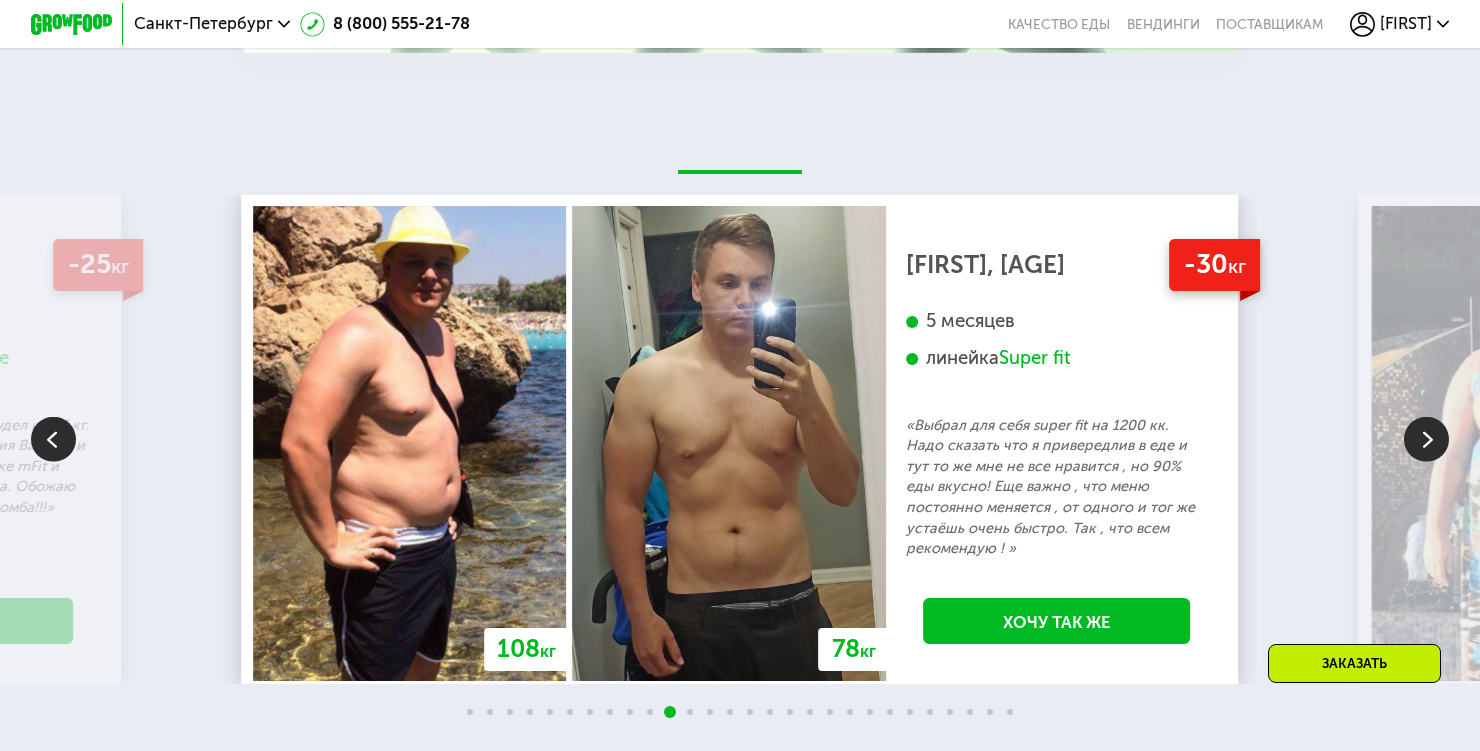 click at bounding box center (1426, 439) 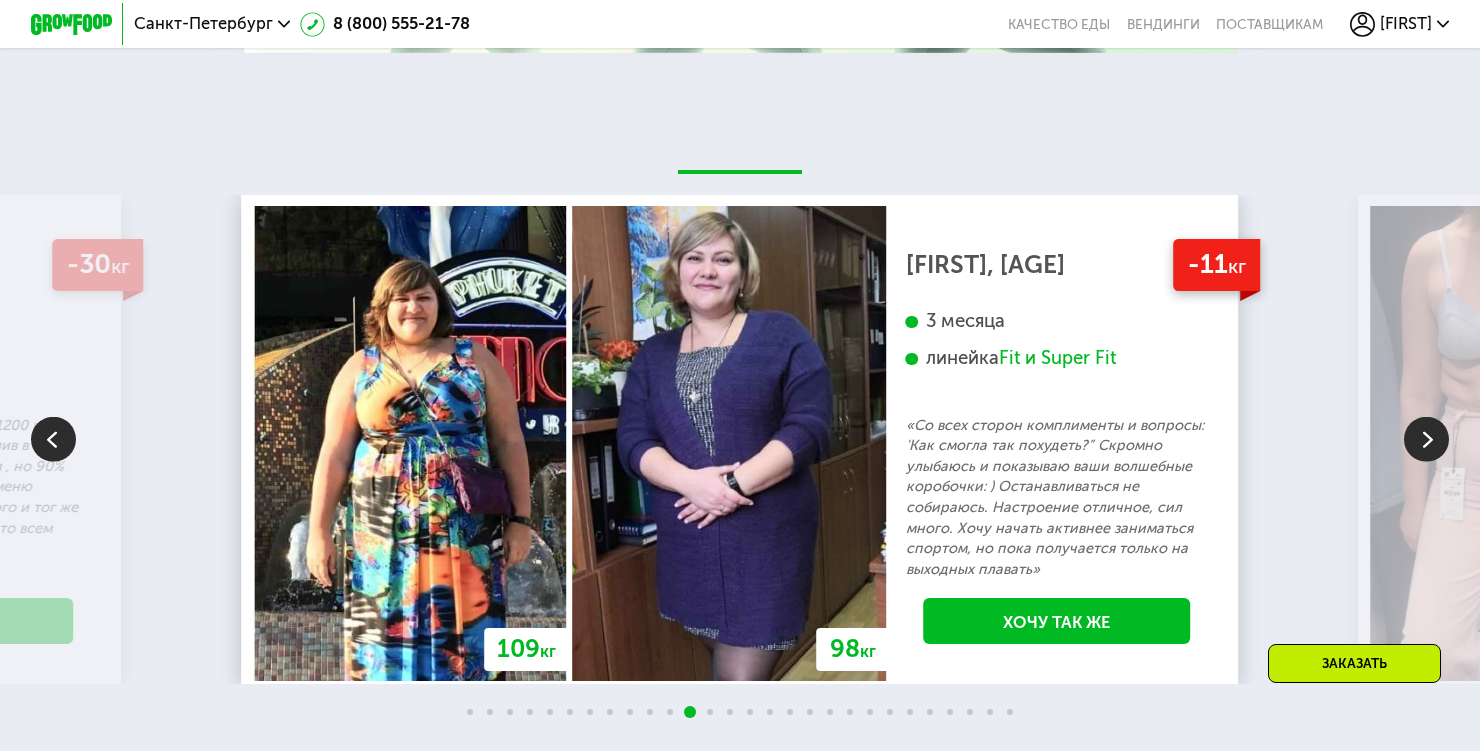 click at bounding box center (1426, 439) 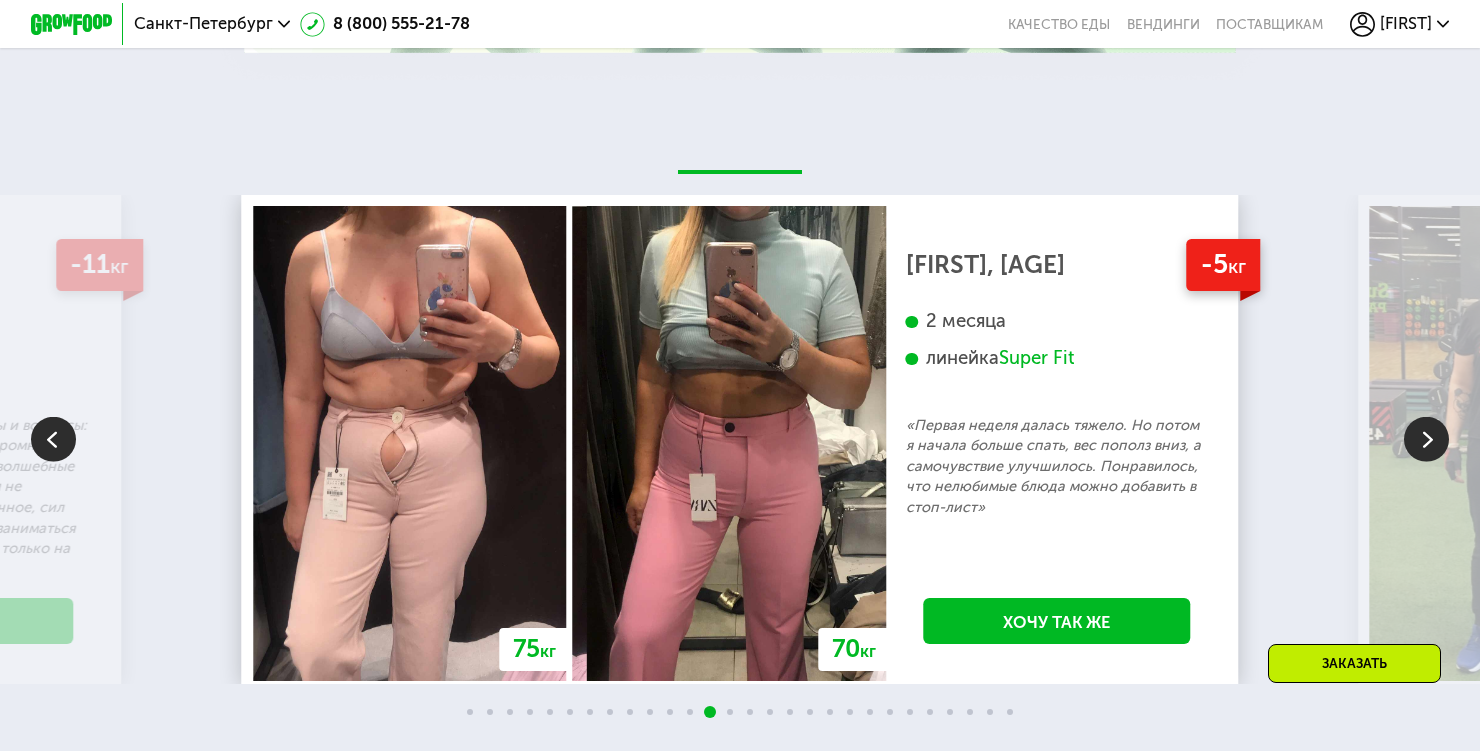 click at bounding box center [1426, 439] 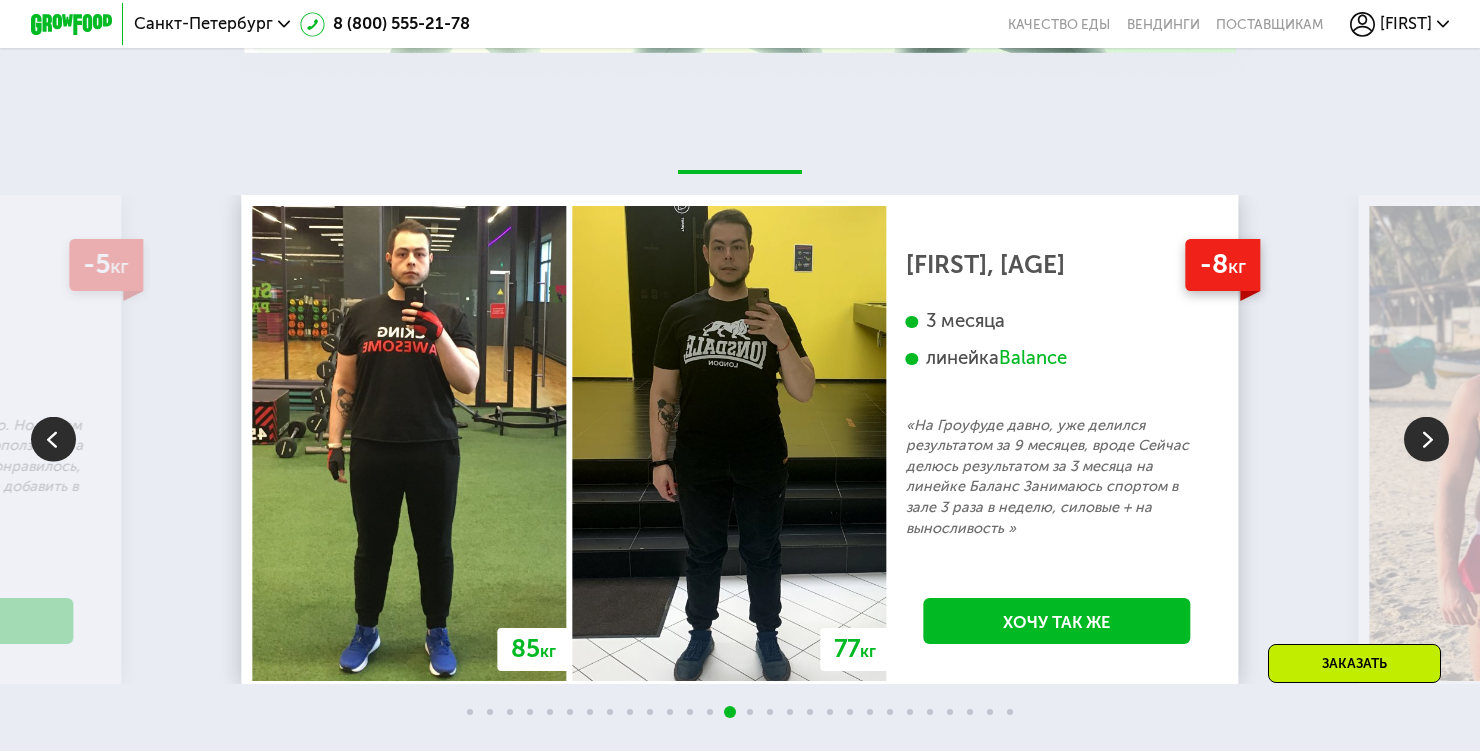 click at bounding box center (1426, 439) 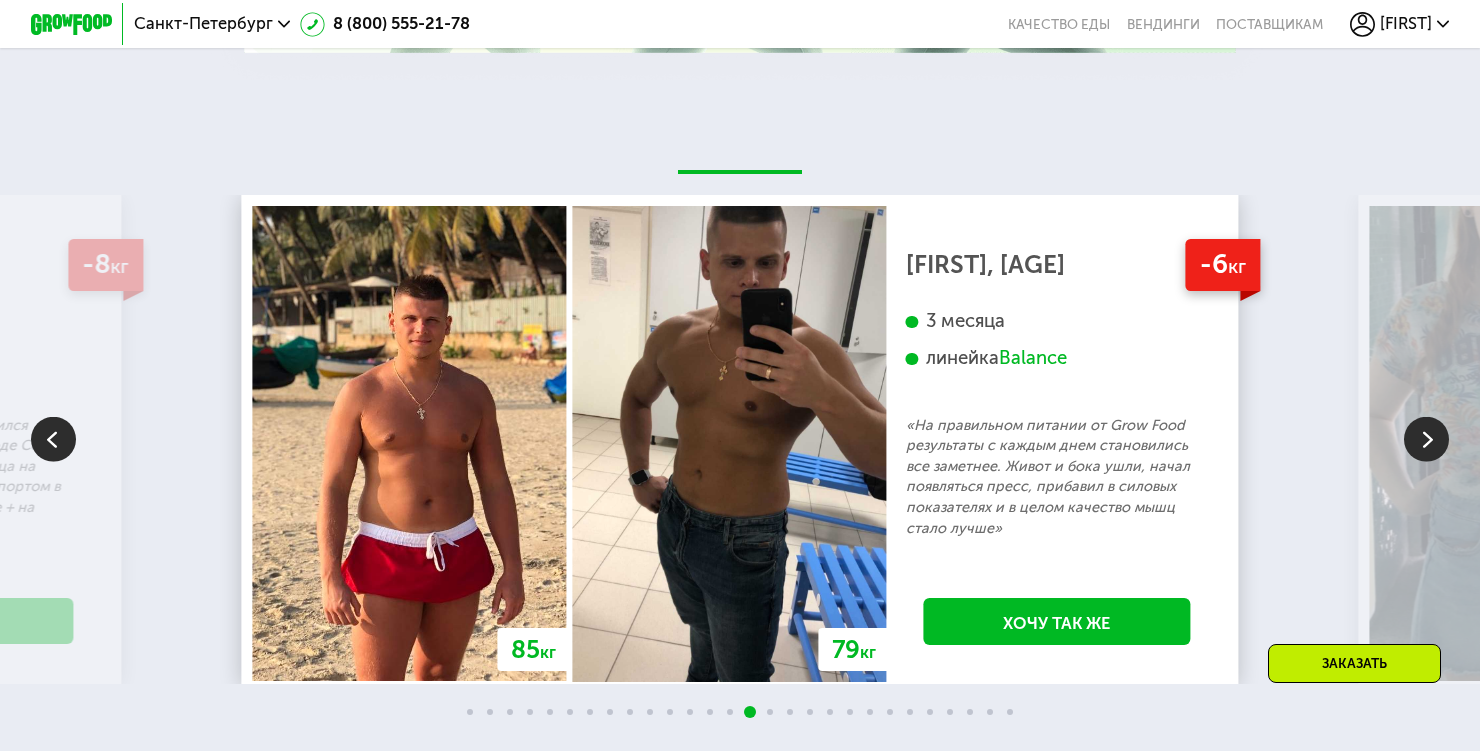 click at bounding box center (1426, 439) 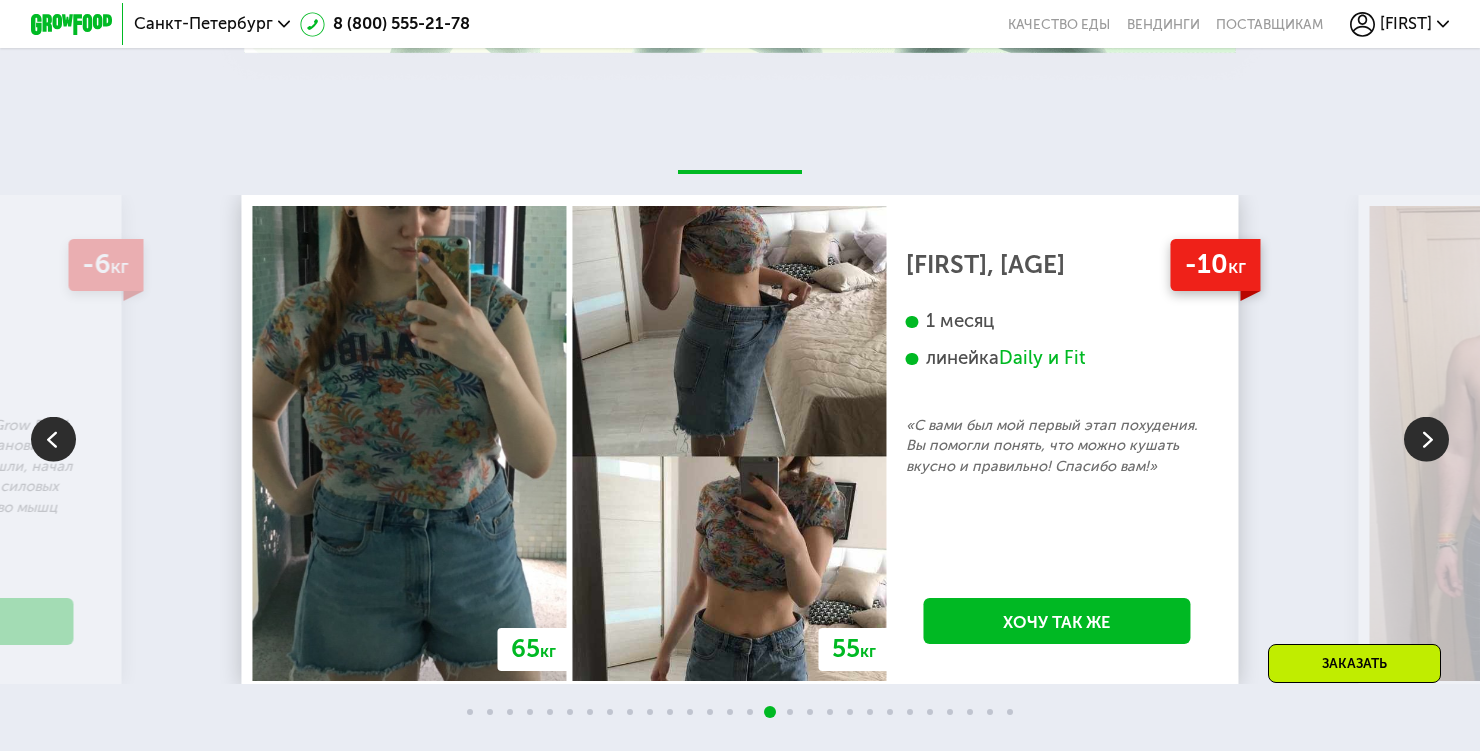 click at bounding box center [1426, 439] 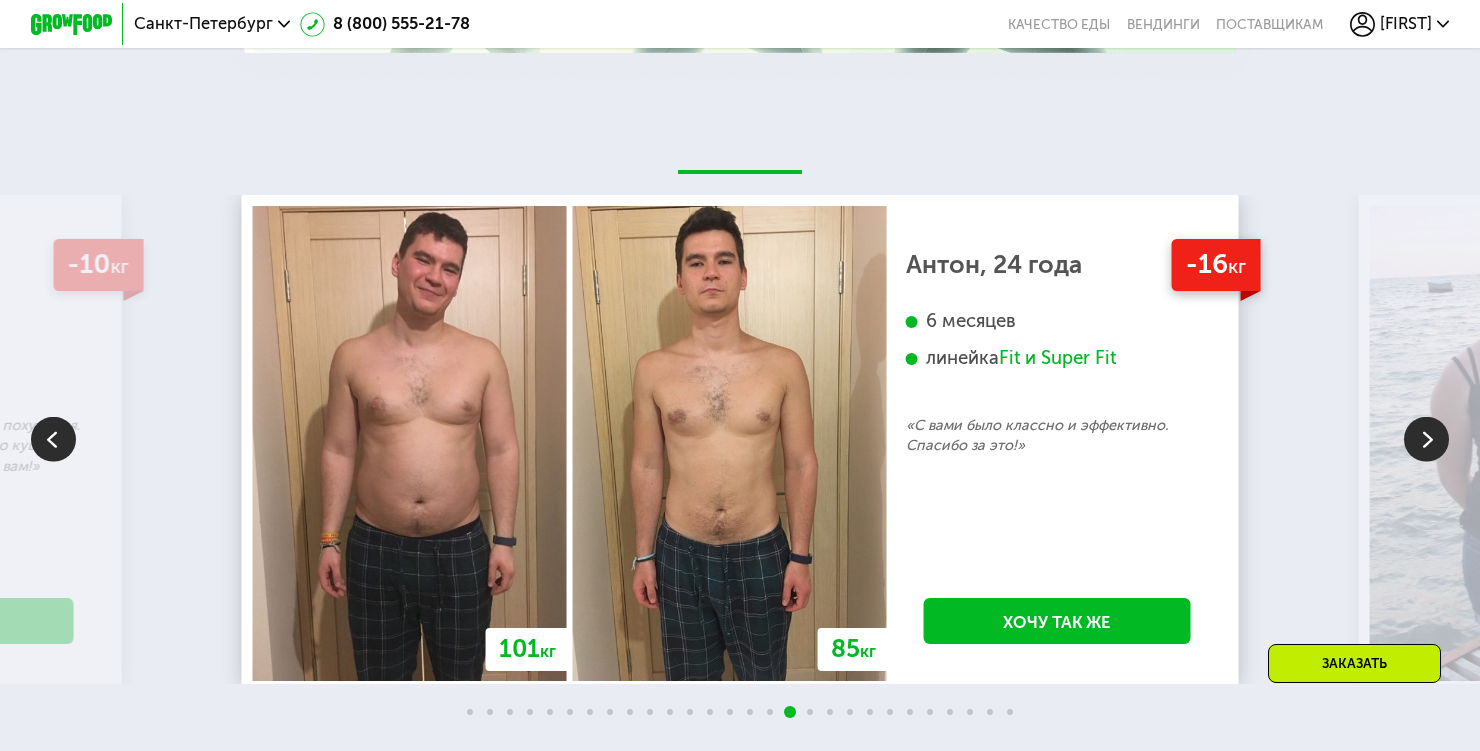 click at bounding box center [1426, 439] 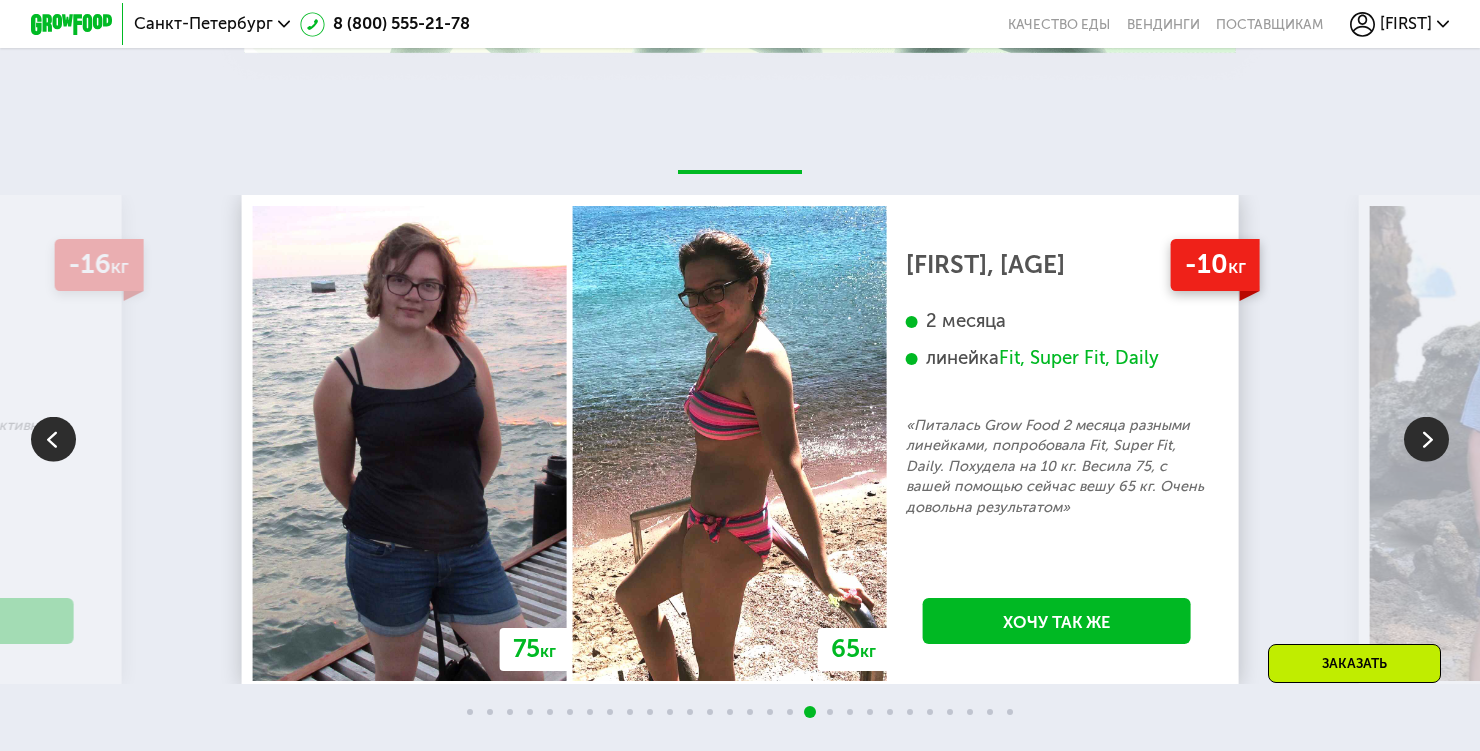click at bounding box center (53, 439) 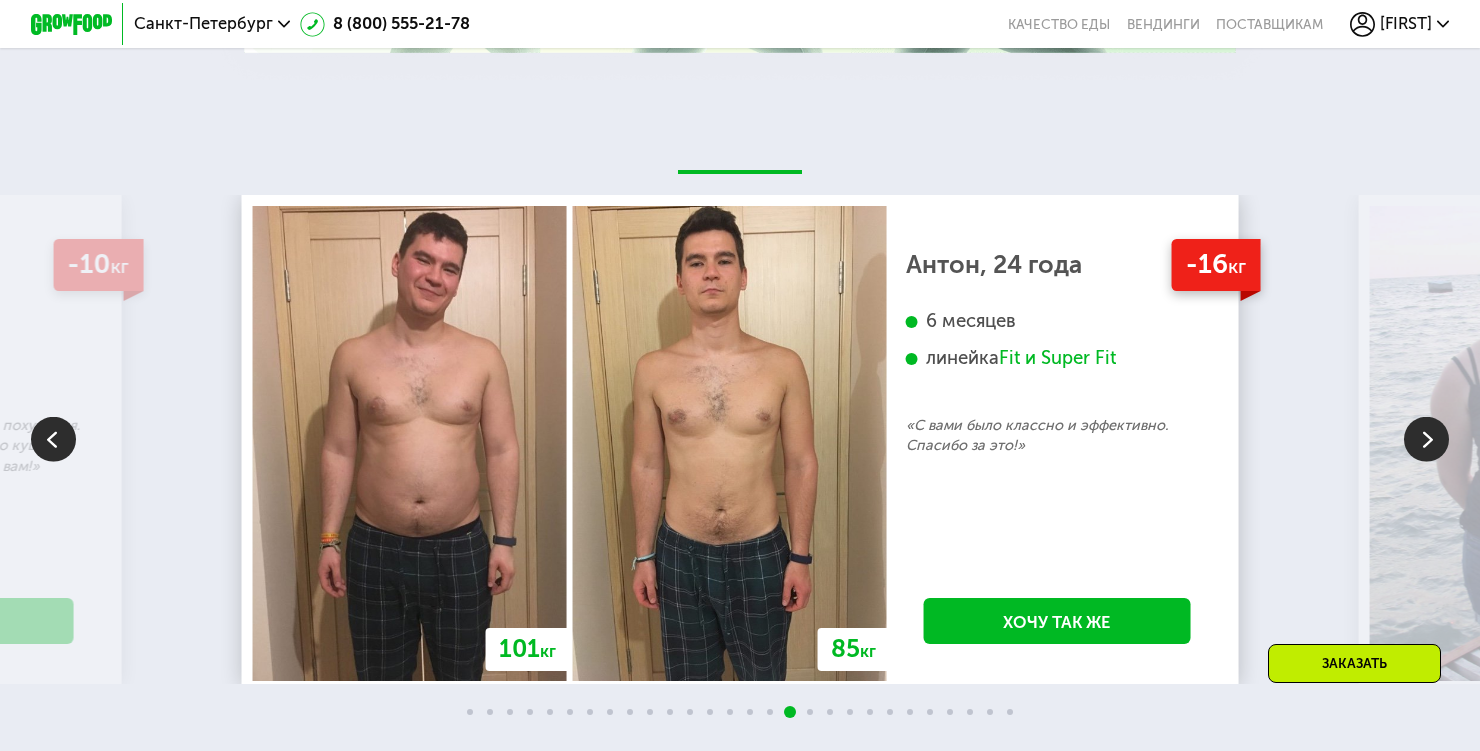 click at bounding box center [1426, 439] 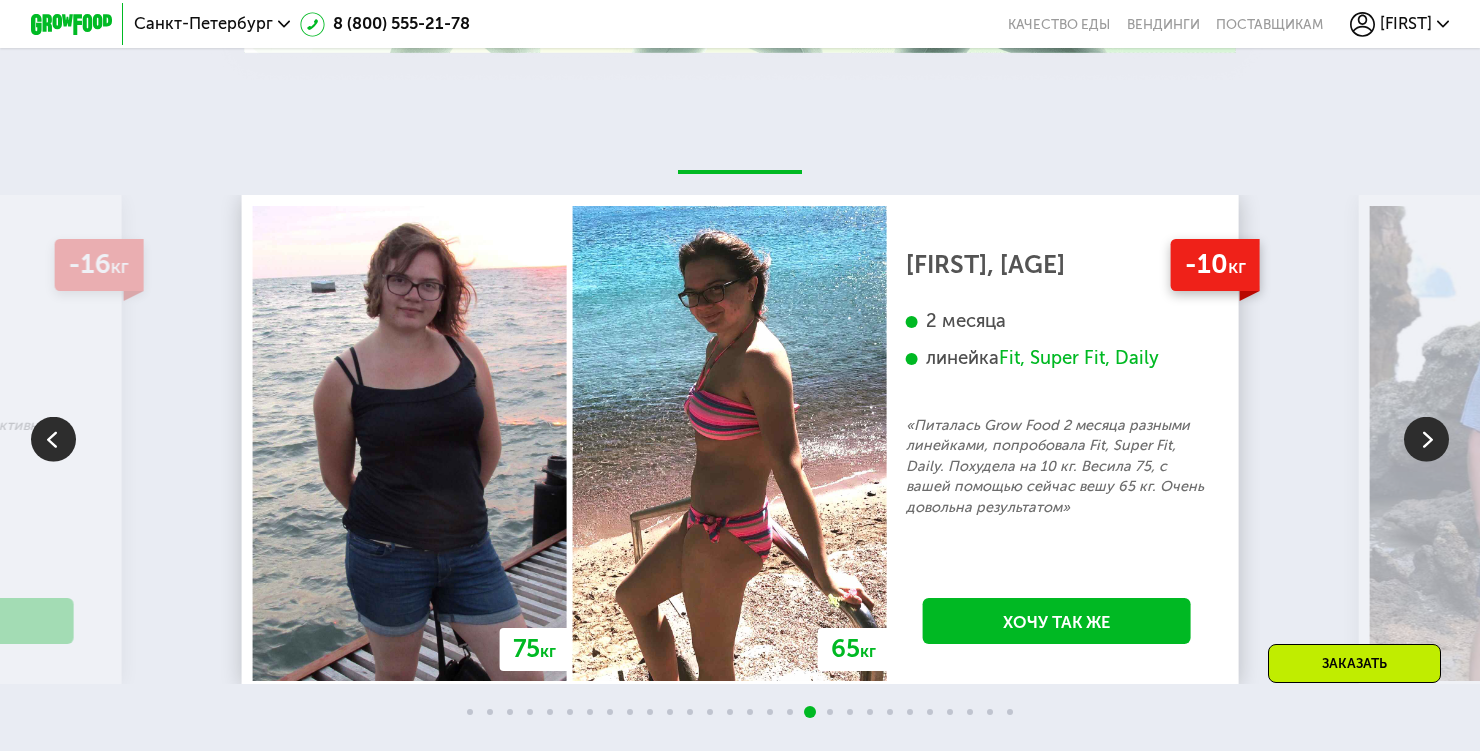 click at bounding box center (1426, 439) 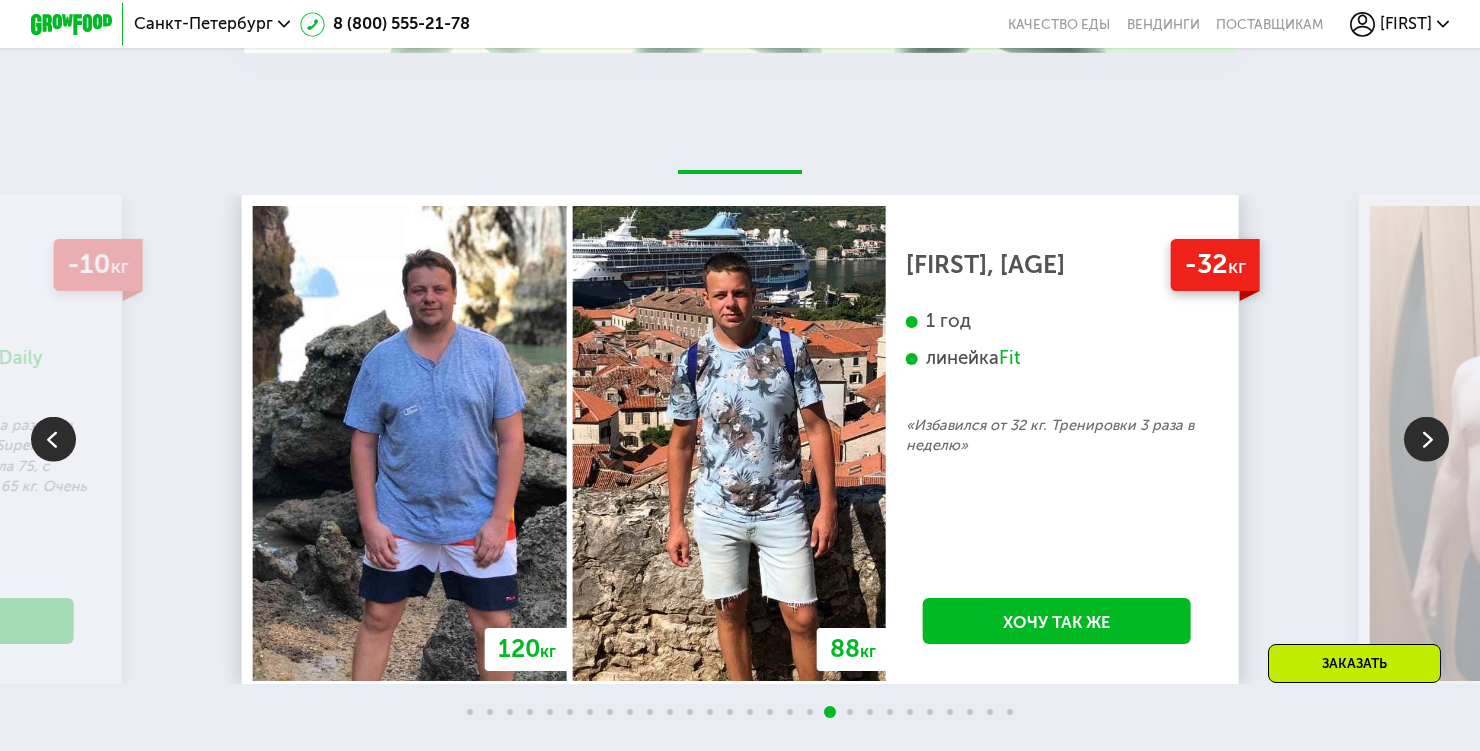 click at bounding box center (1426, 439) 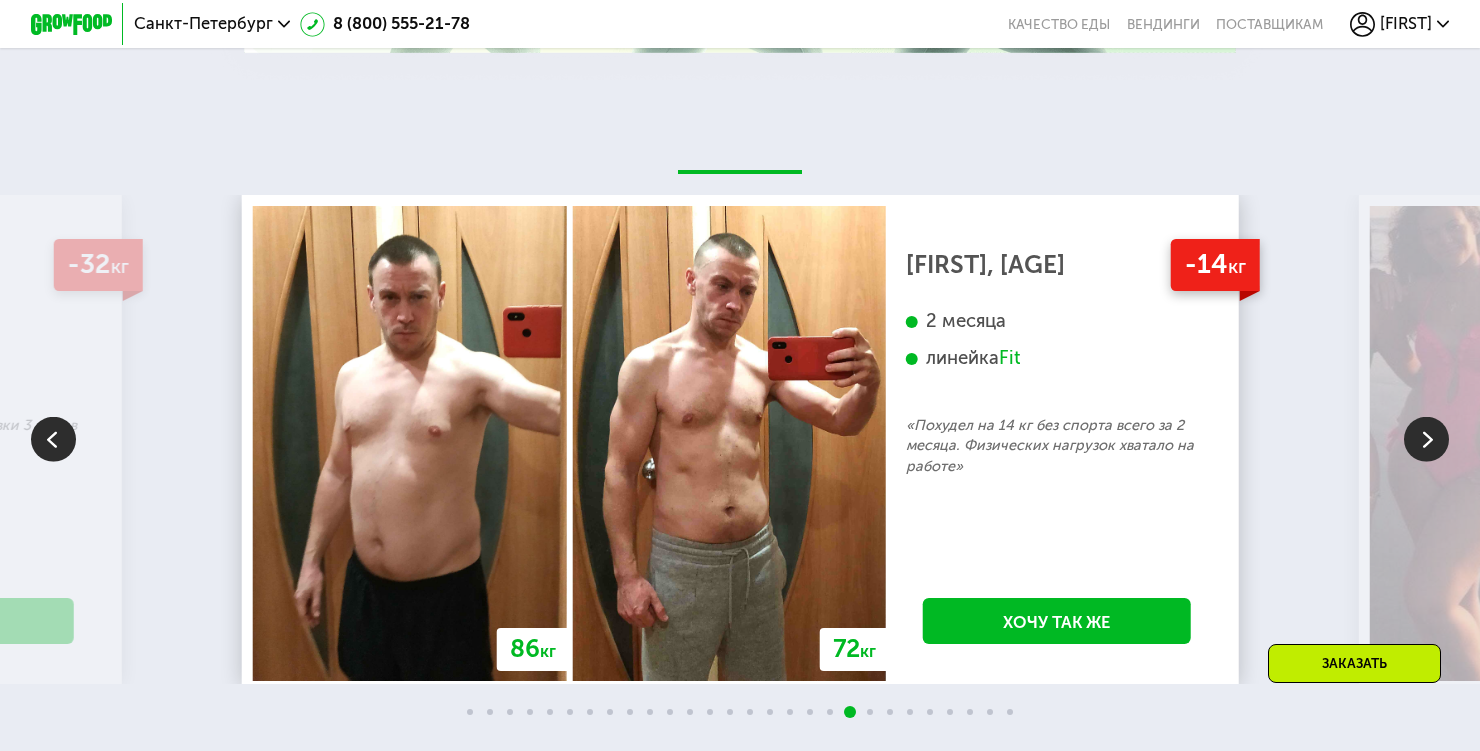 click at bounding box center [1426, 439] 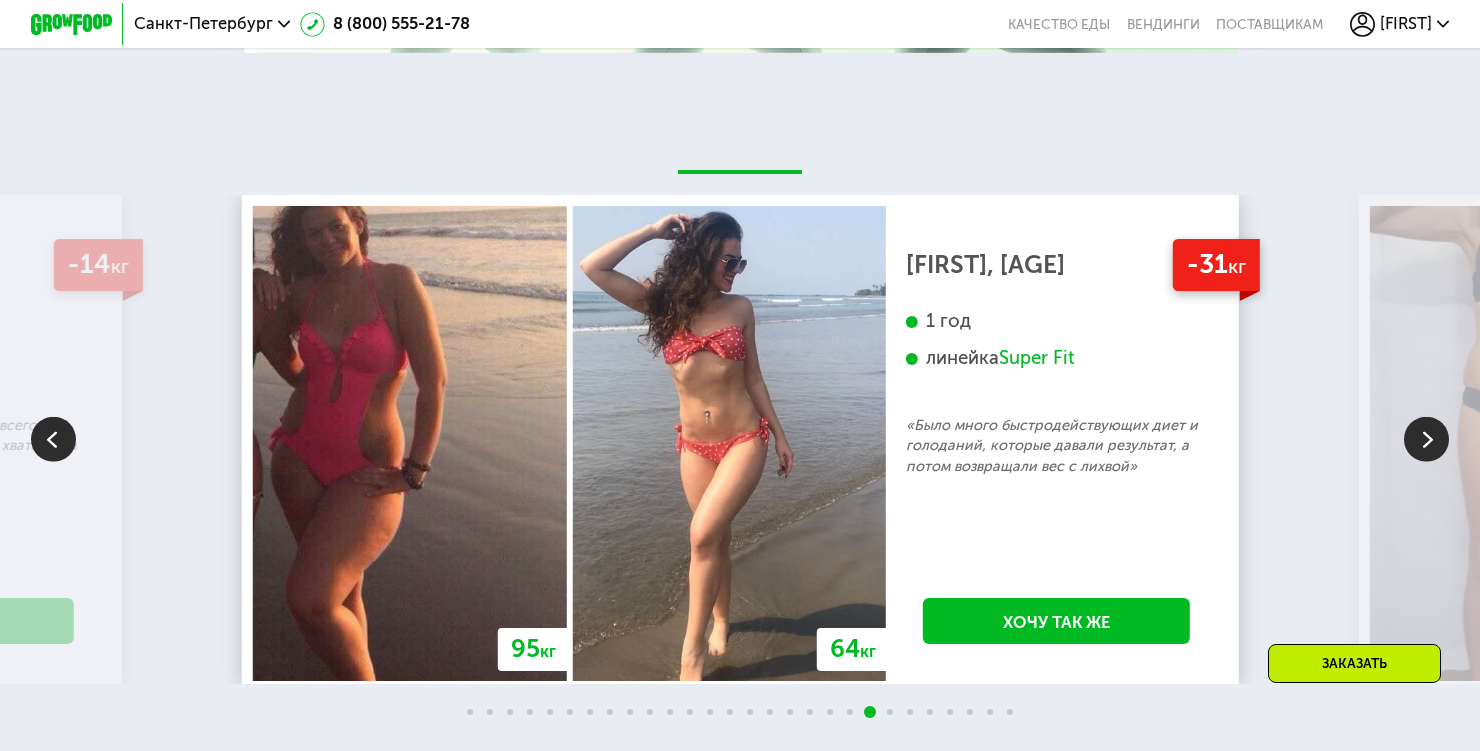 click at bounding box center [1426, 439] 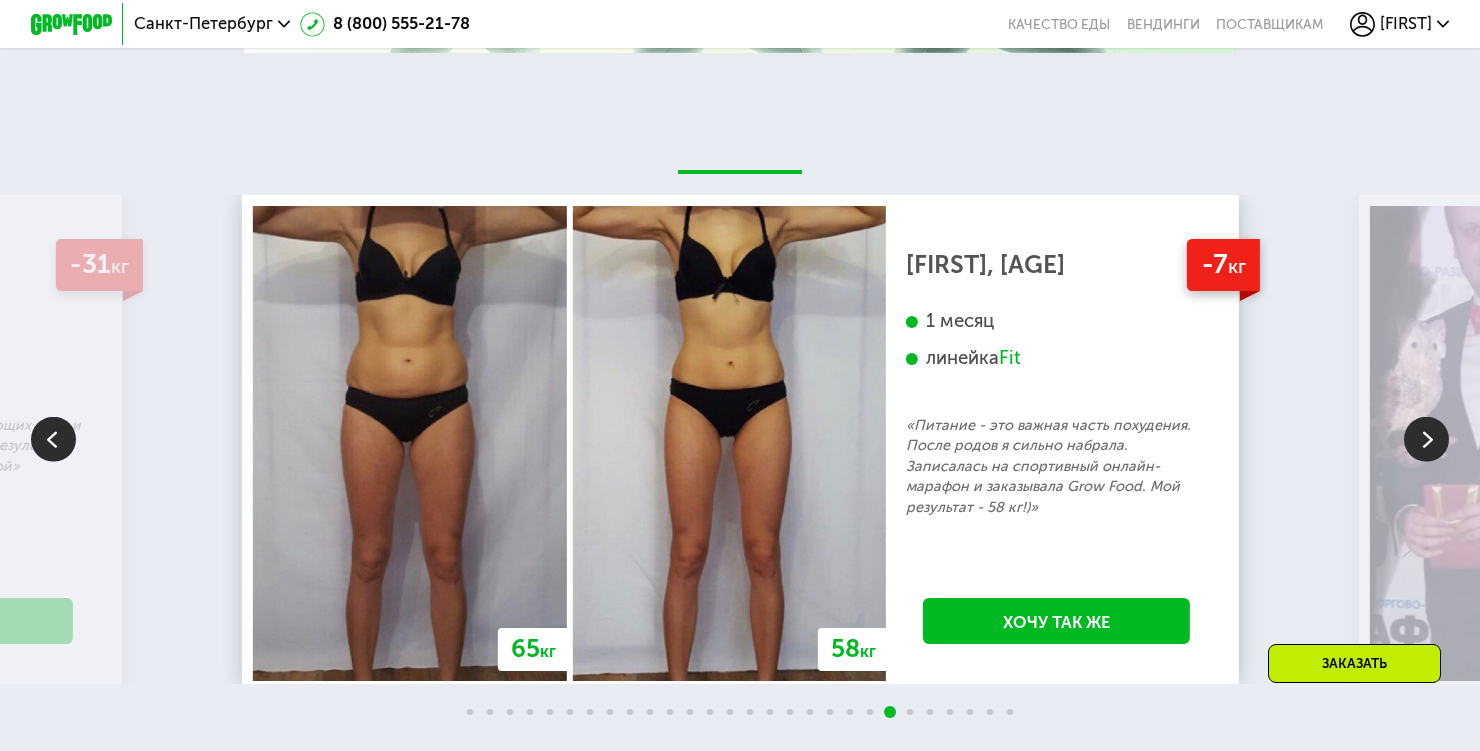 click at bounding box center [1426, 439] 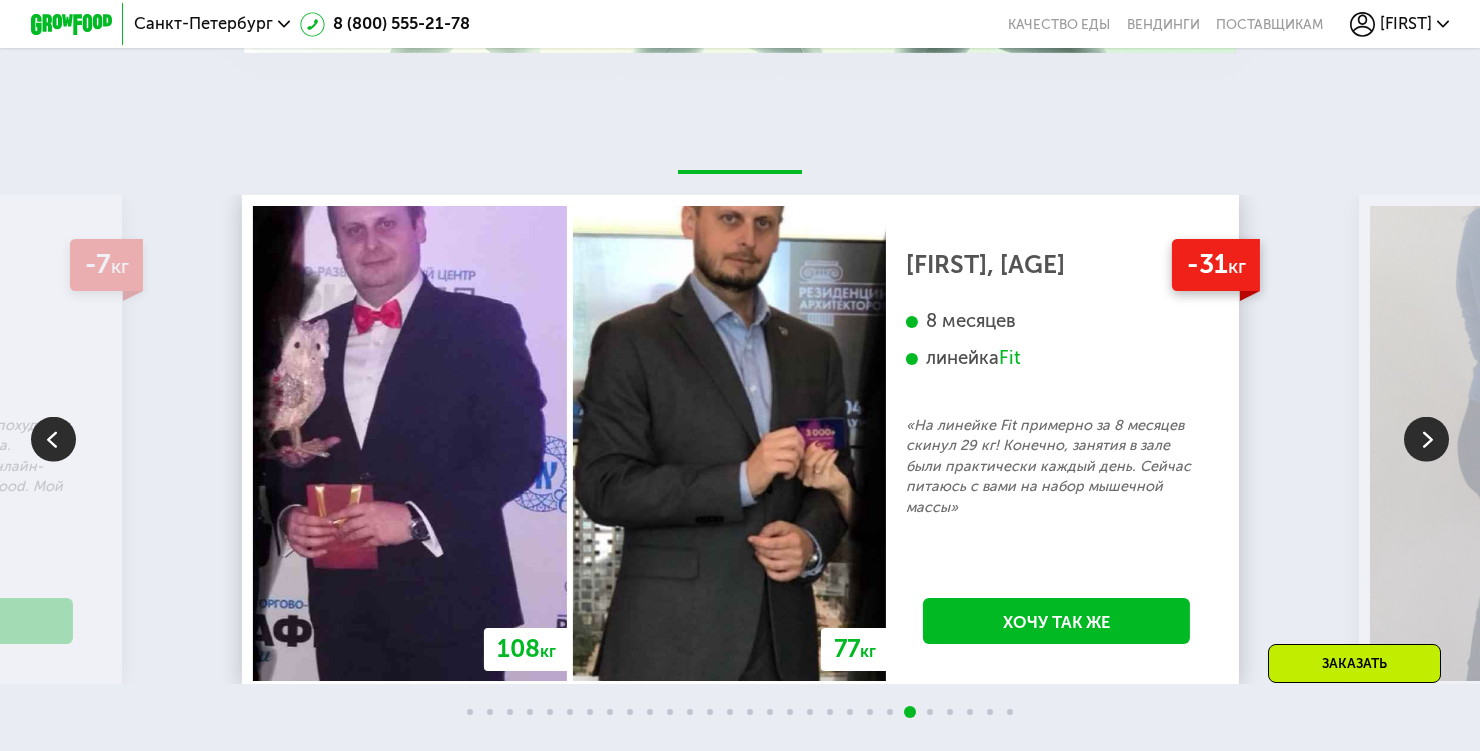 click at bounding box center (1426, 439) 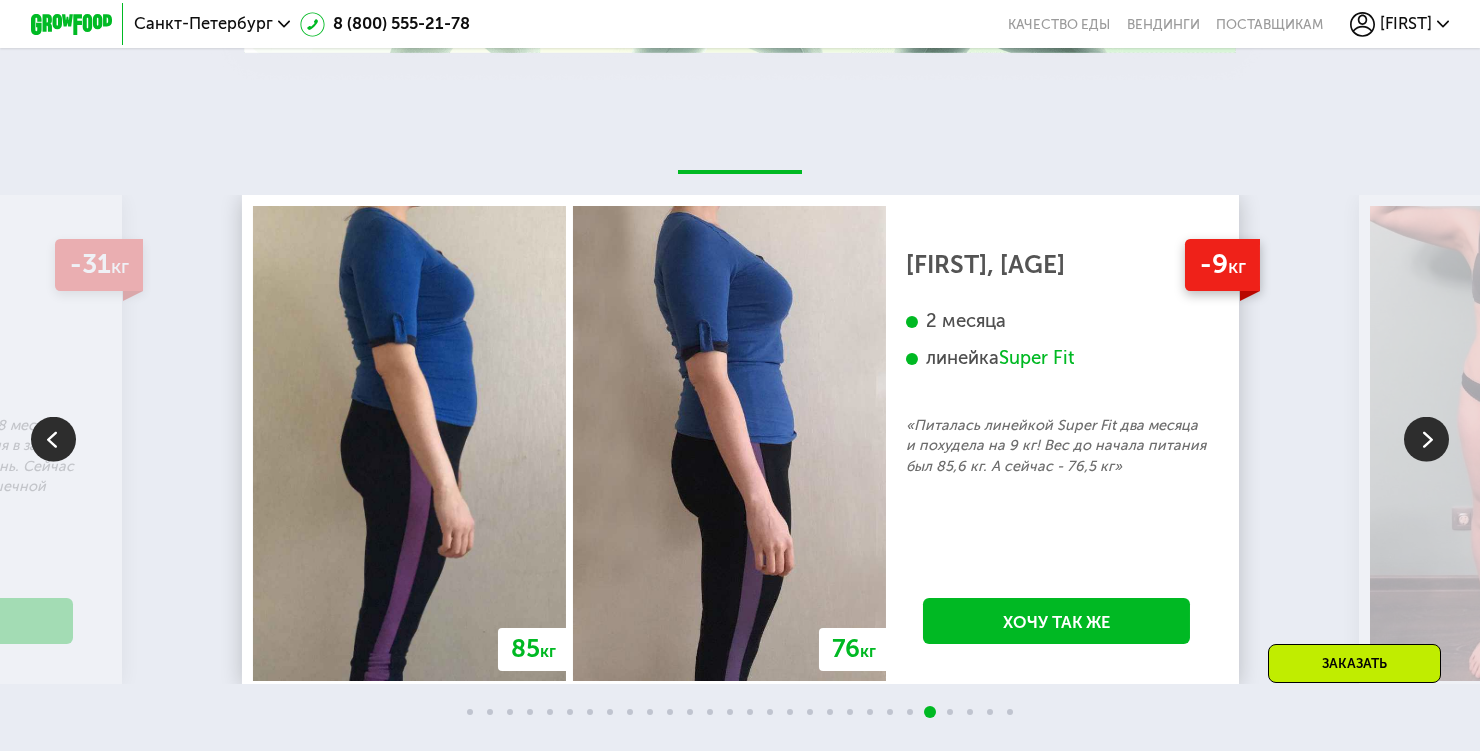click at bounding box center [1426, 439] 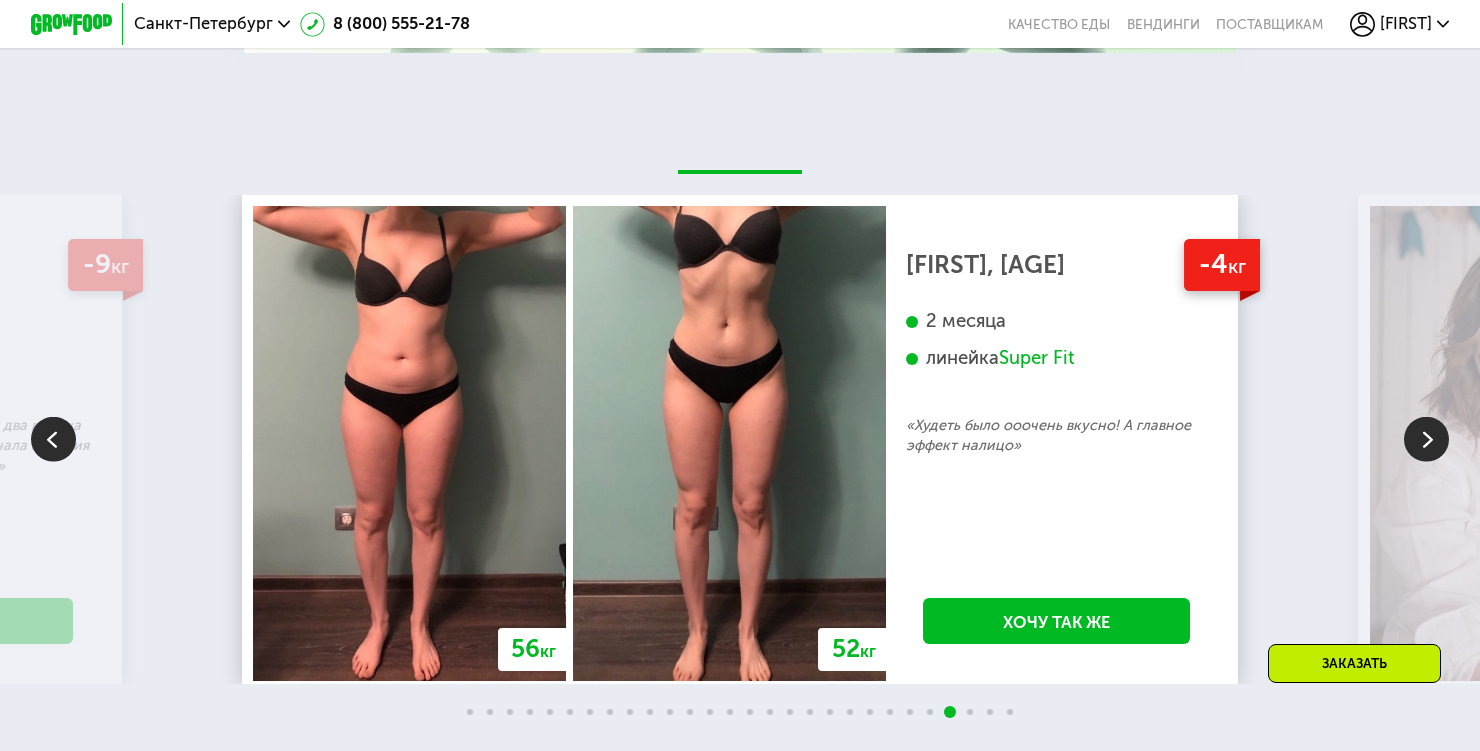 click at bounding box center [1426, 439] 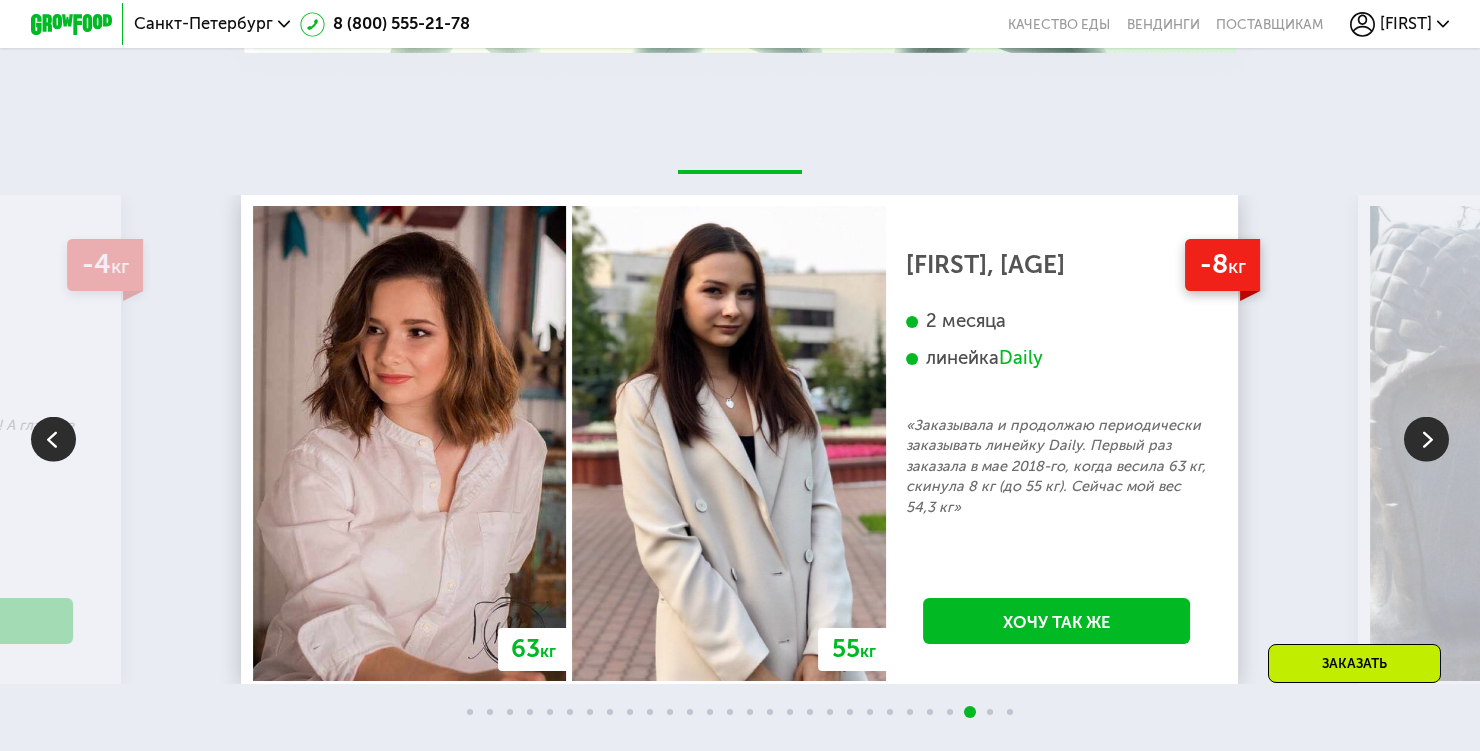 click at bounding box center [1426, 439] 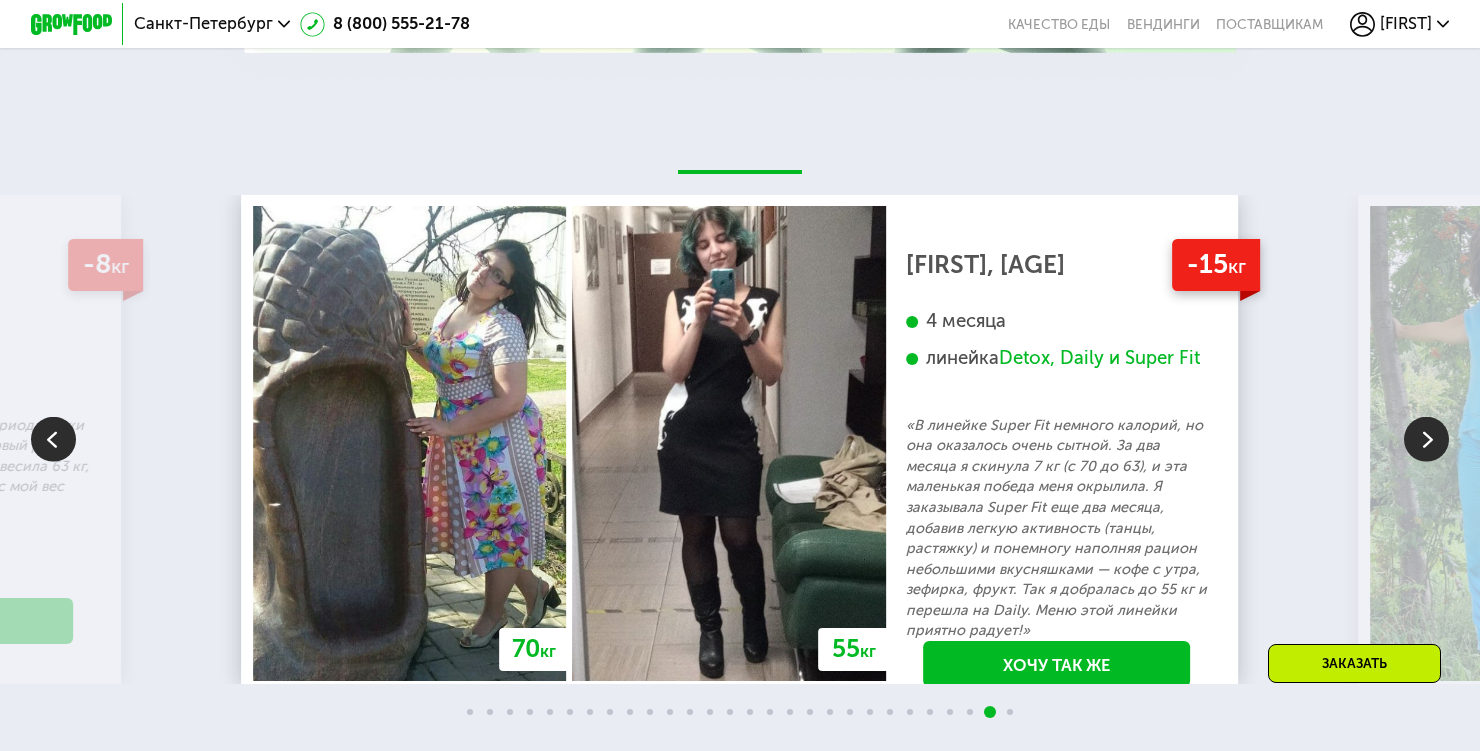 click at bounding box center (1426, 439) 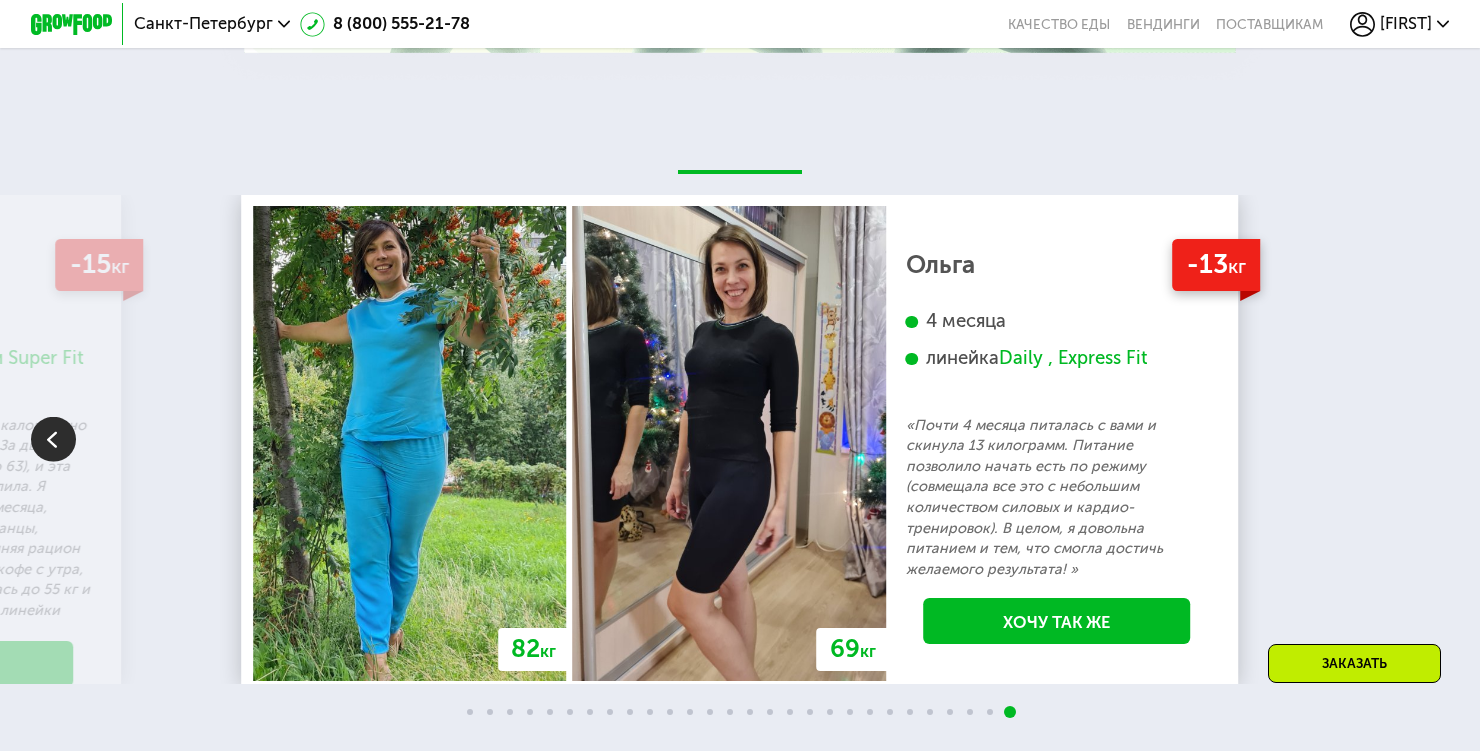 click on "70  кг 64  кг  -6  кг Екатерина, 31 год 3 месяца  линейка   Fit, Super Fit «Питалась только Grow Food и кофе) Занималась с тренером два раза в неделю» Хочу так же 118  кг 113  кг  -5  кг Дмитрий, 56 лет 3 недели «Каждый день просыпался и мне казалось что хотя бы 50 или 100 грамм веса уходило.  И состояние мое было прекрасным от того что я реально видел эффект. В общем через недели три я весил 113.8 кг.  Это для меня очень хороший результат.  Я считаю что надо использовать это питание на постоянной основе» Хочу так же 67  кг 59  кг  -8  кг Диана, 24 года 2,5 месяца  линейка  Daily Хочу так же 76  кг 71  кг  -5  кг 66" at bounding box center [740, 439] 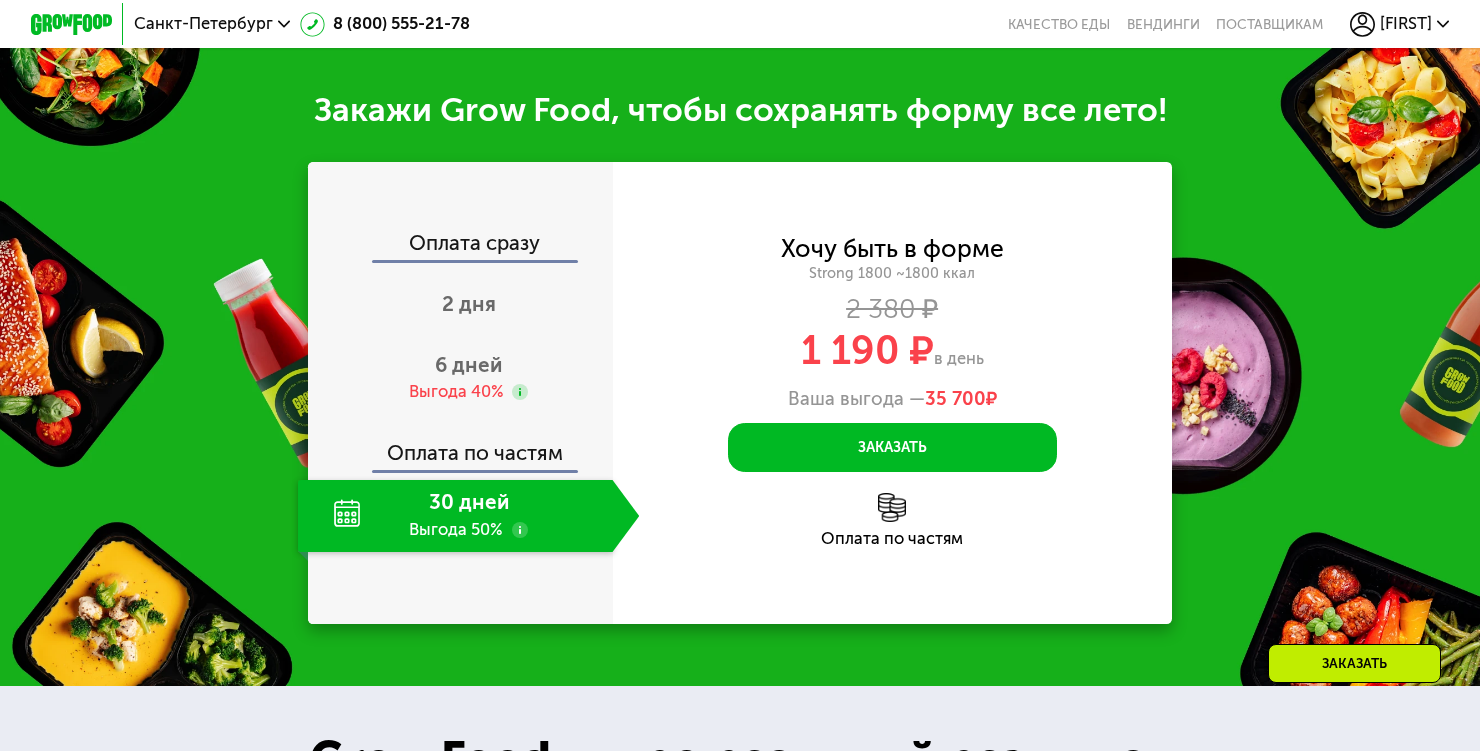 scroll, scrollTop: 2125, scrollLeft: 0, axis: vertical 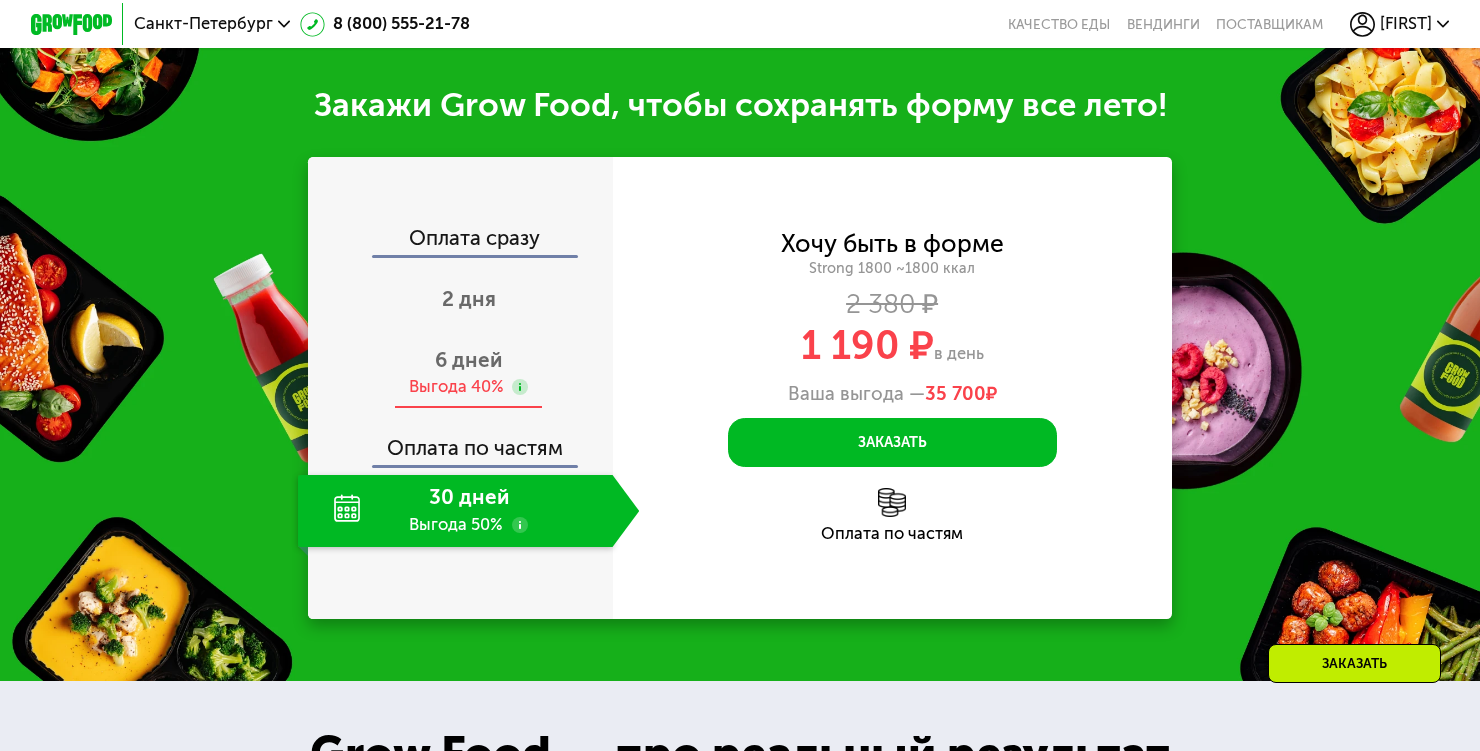 click on "Выгода 40%" at bounding box center [456, 387] 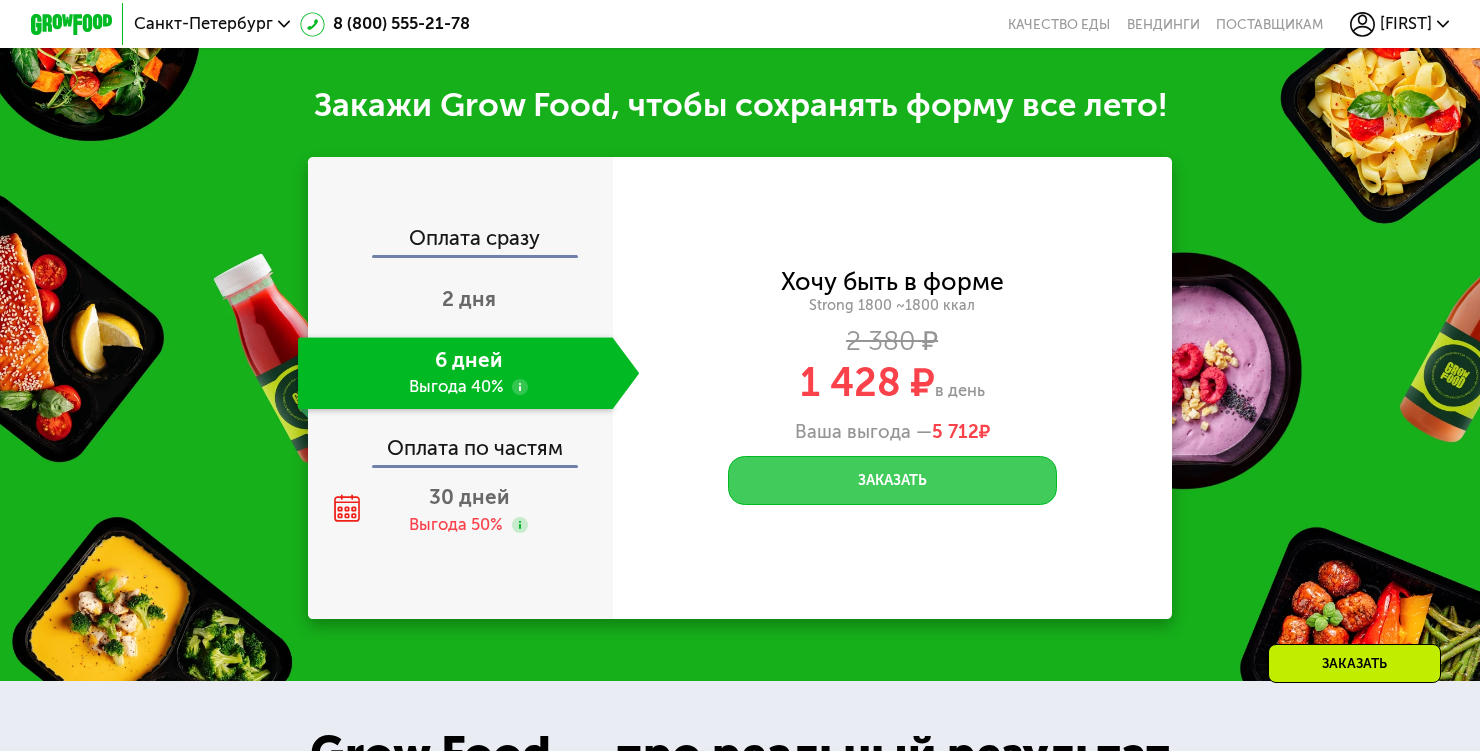 click on "Заказать" at bounding box center [892, 480] 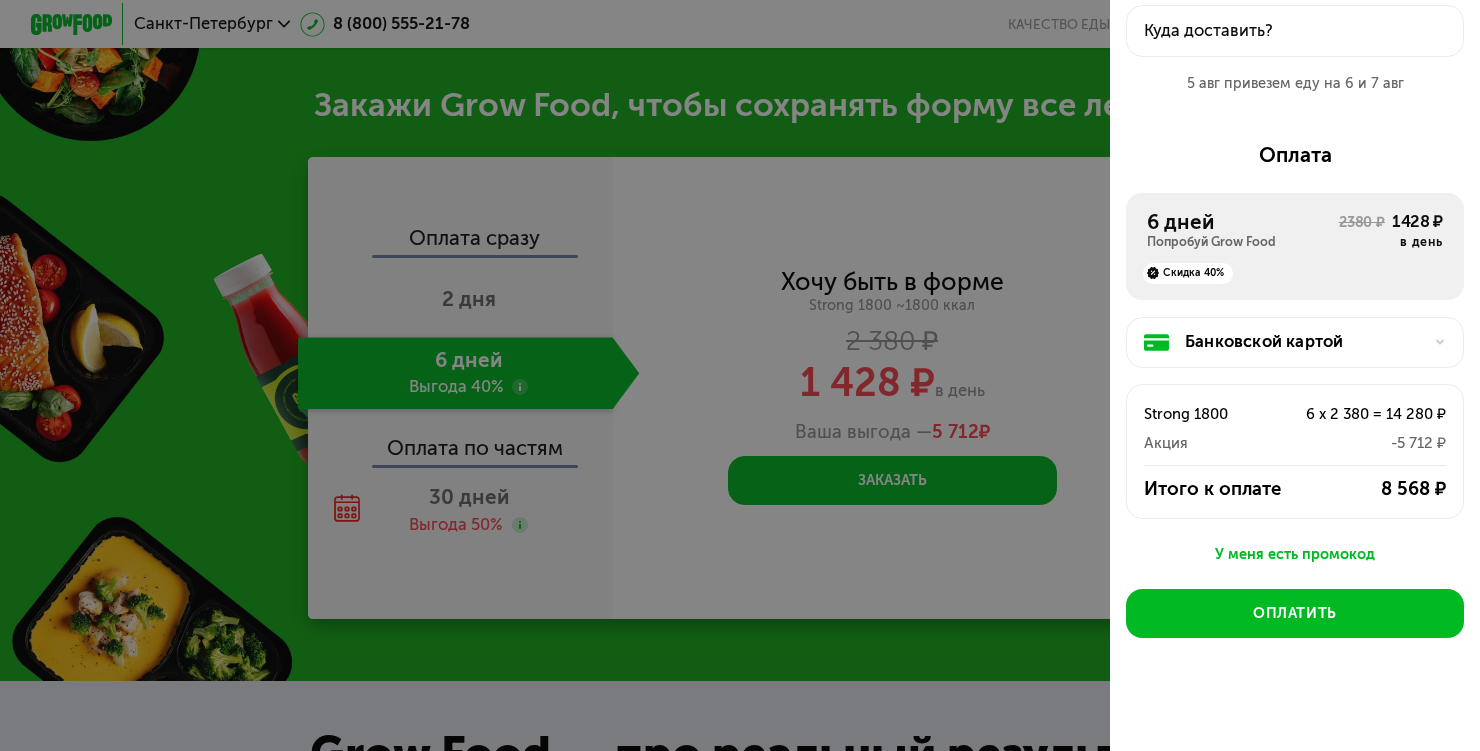 scroll, scrollTop: 117, scrollLeft: 0, axis: vertical 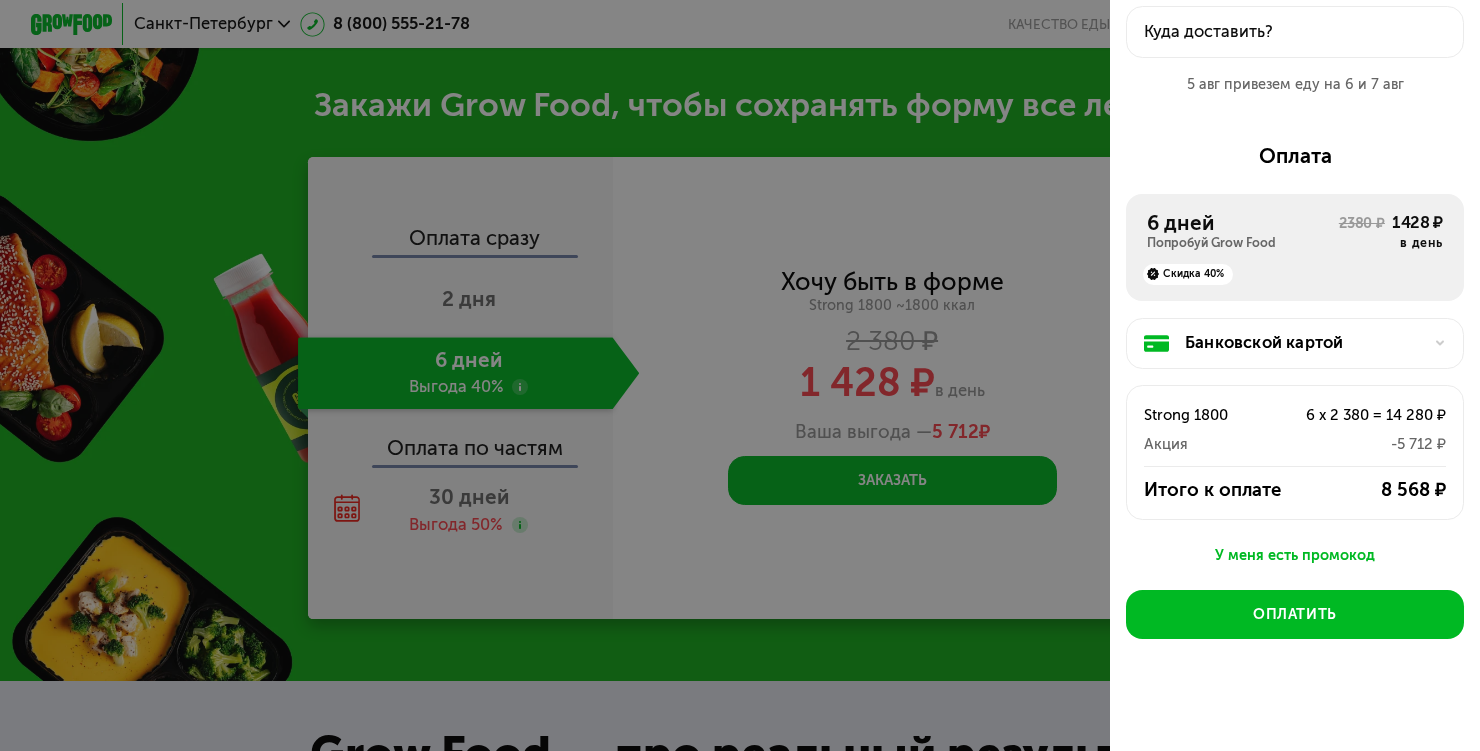 click on "У меня есть промокод" at bounding box center [1294, 555] 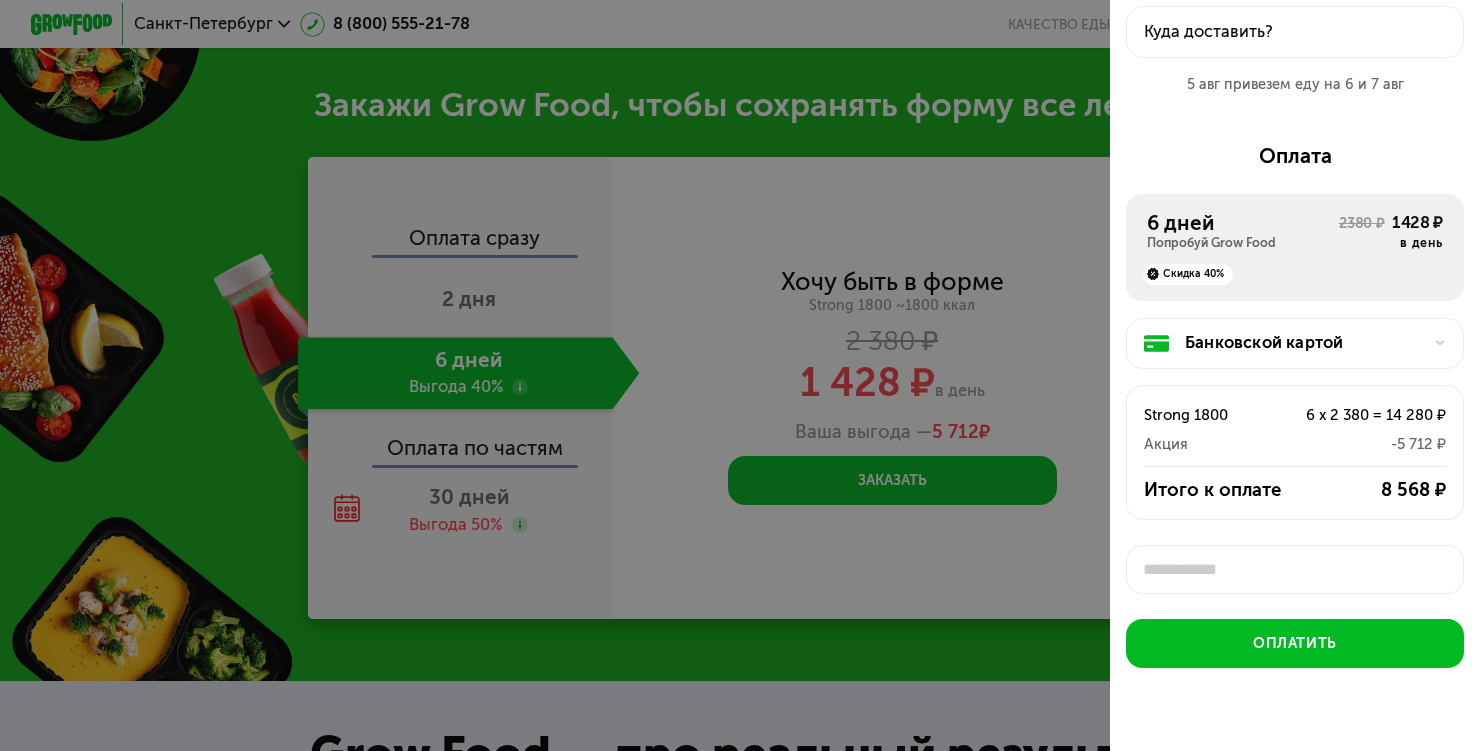 scroll, scrollTop: 146, scrollLeft: 0, axis: vertical 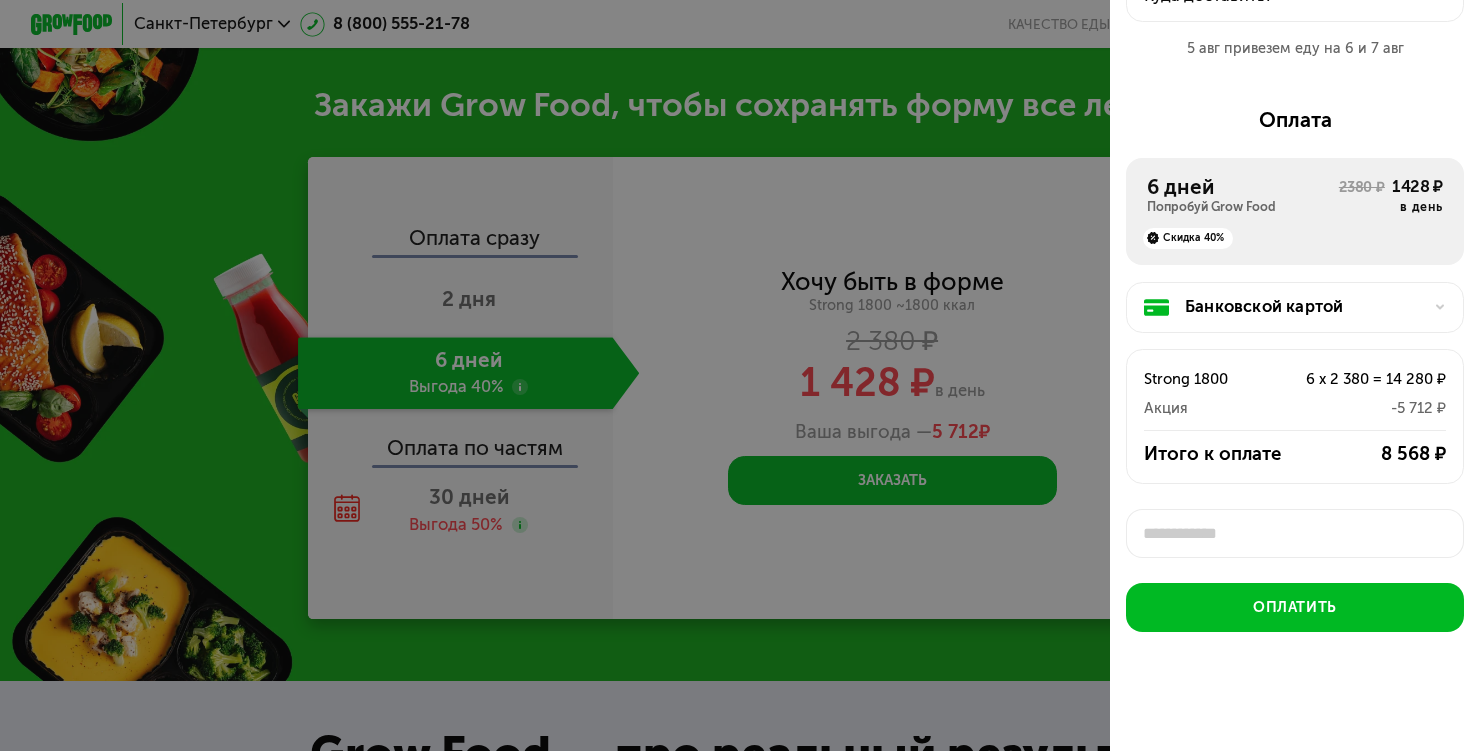 click at bounding box center (740, 375) 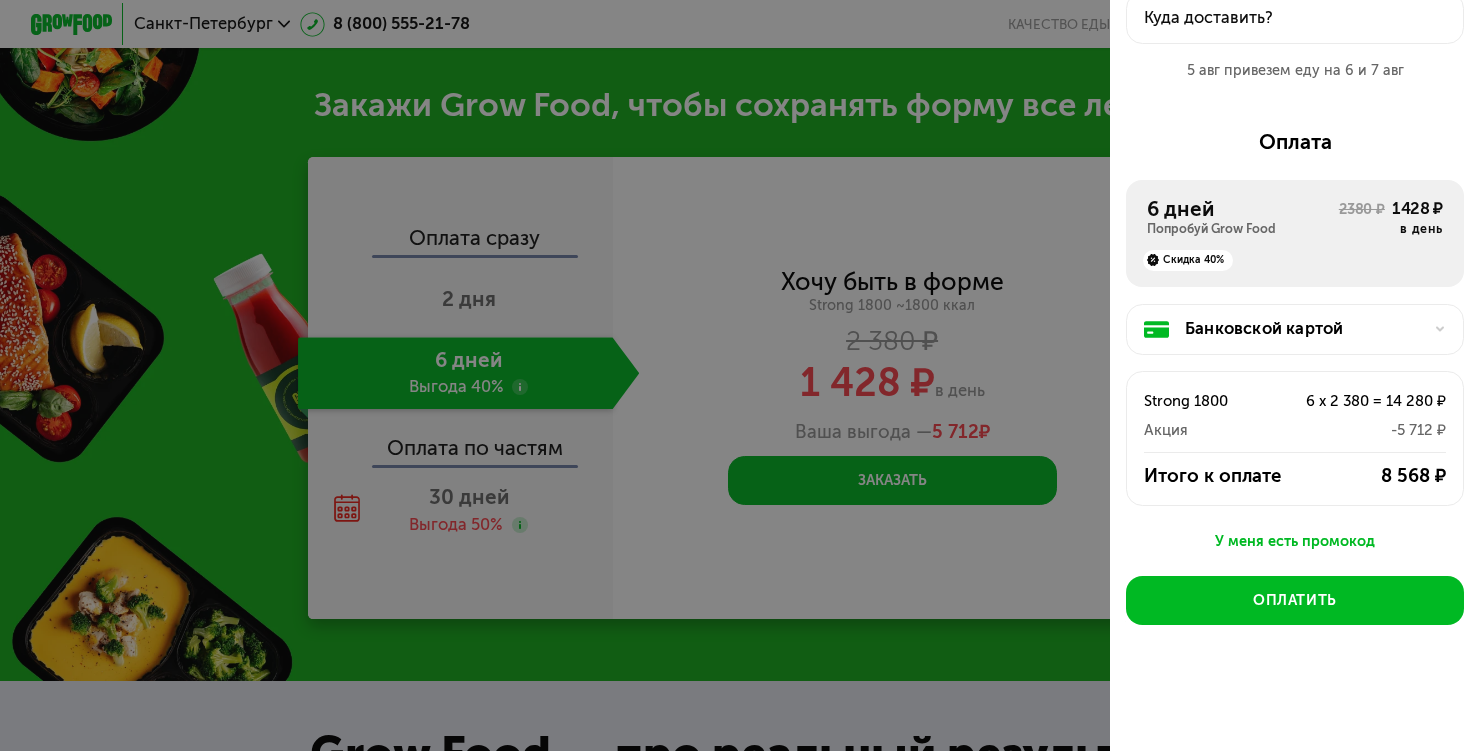 scroll, scrollTop: 117, scrollLeft: 0, axis: vertical 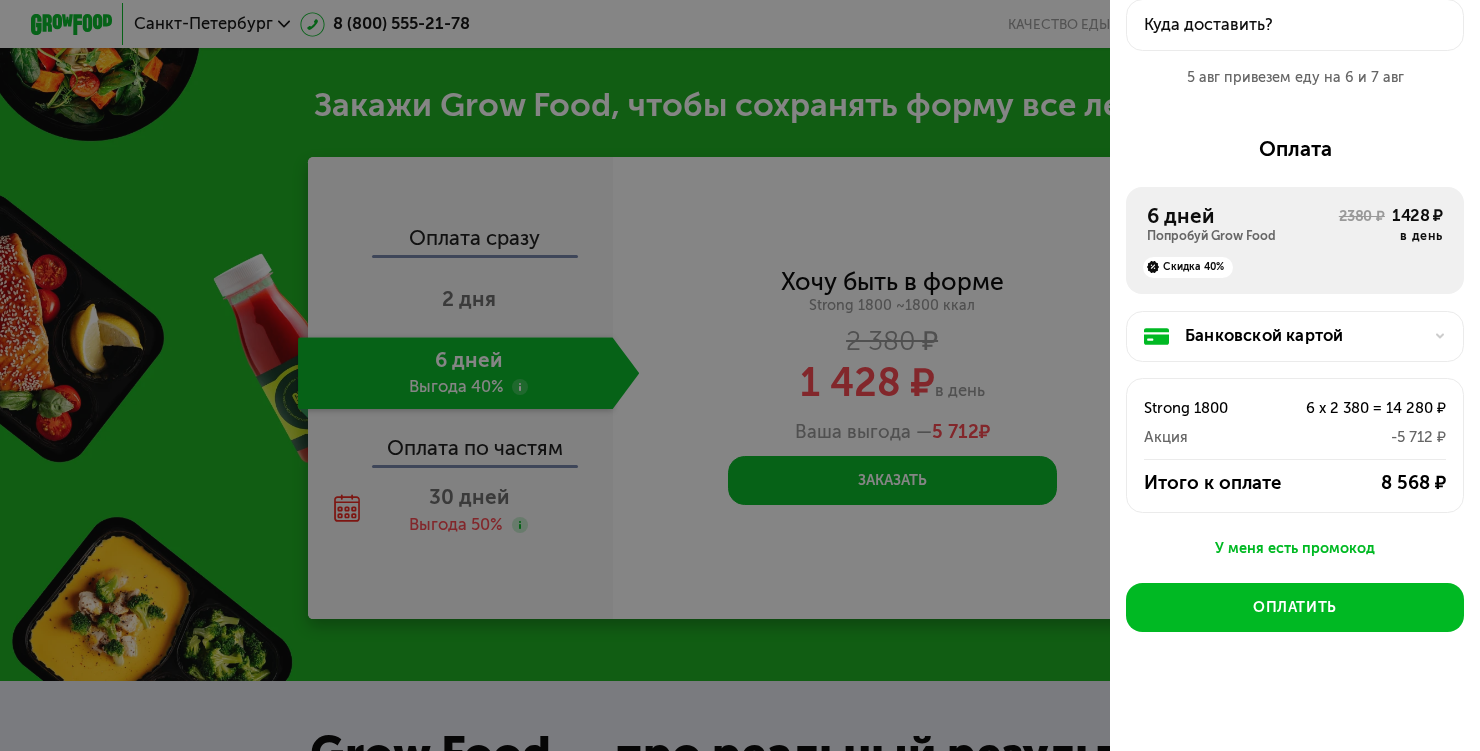 click at bounding box center [740, 375] 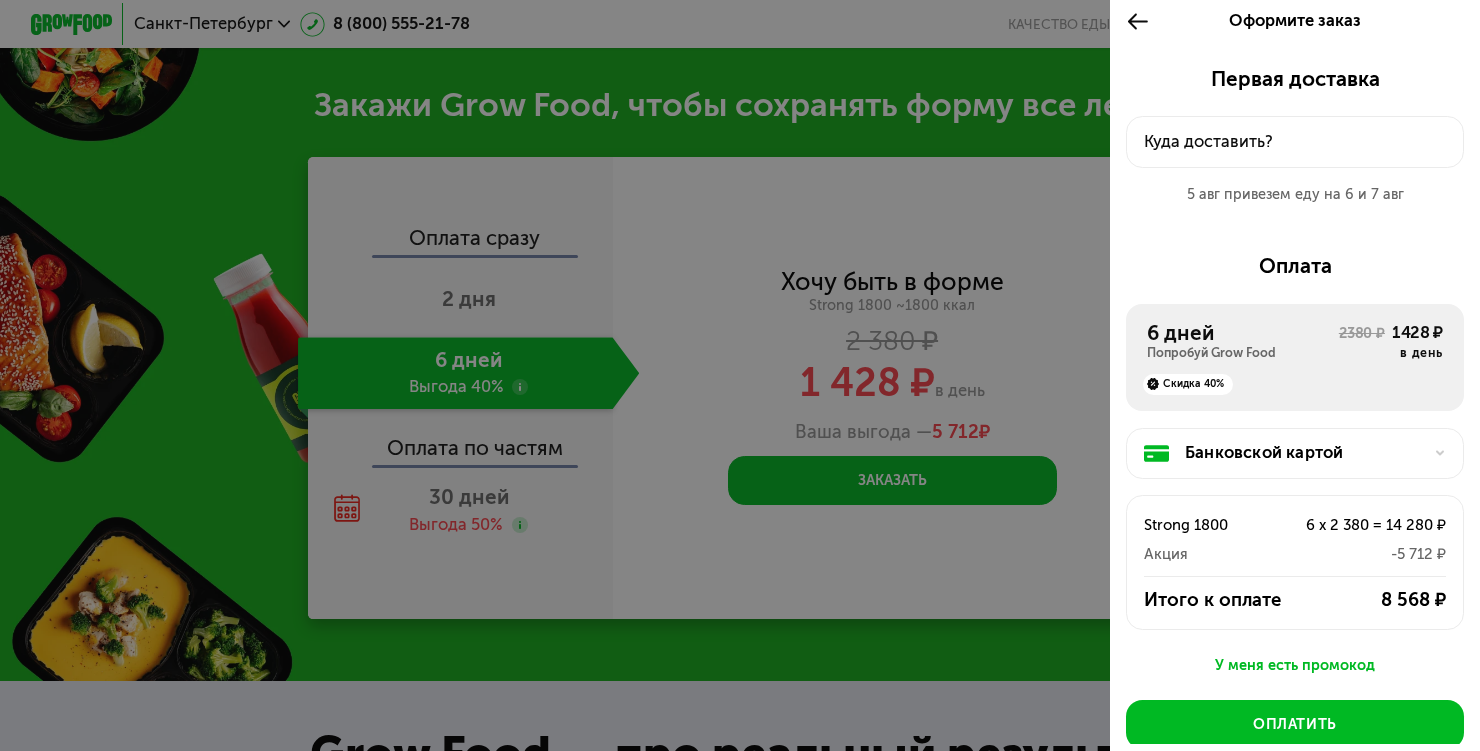 scroll, scrollTop: 0, scrollLeft: 0, axis: both 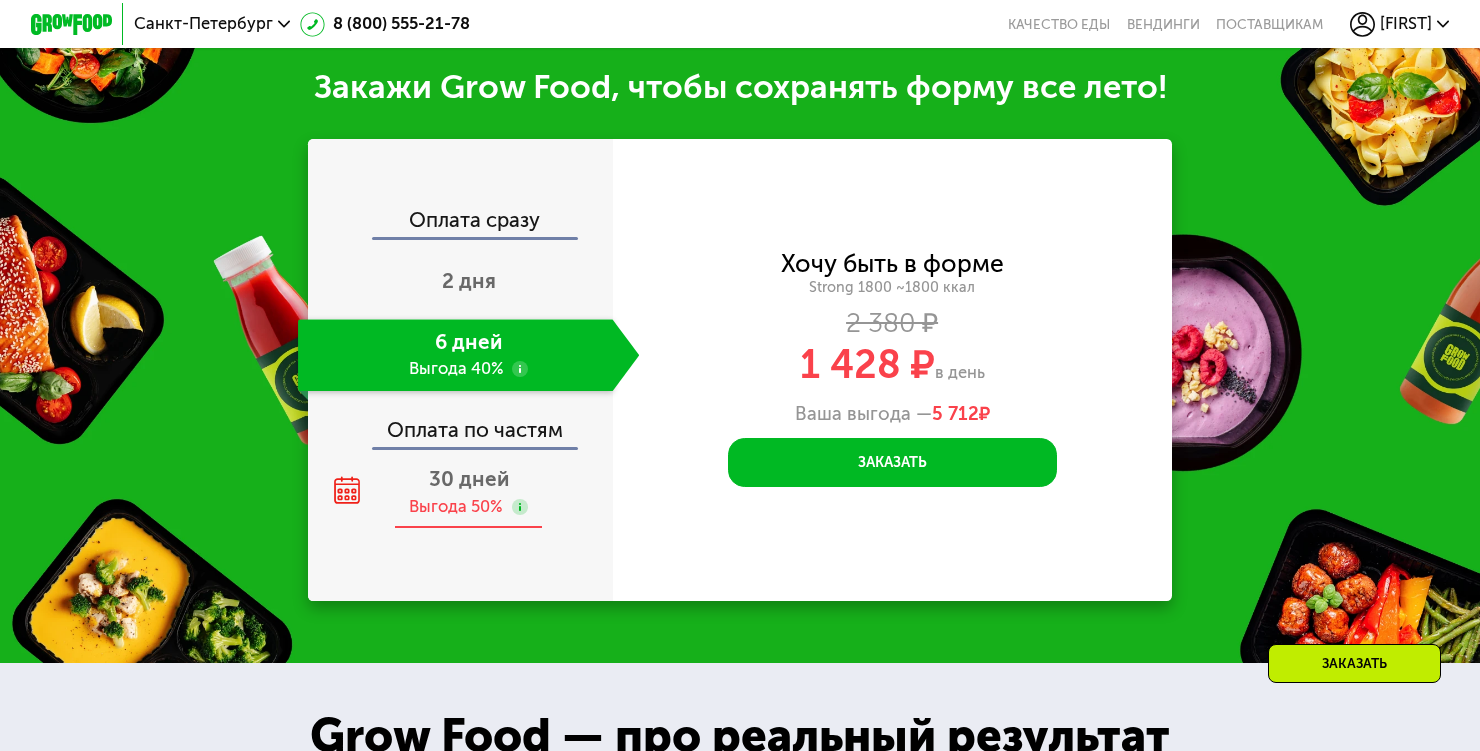 click on "30 дней" at bounding box center [469, 479] 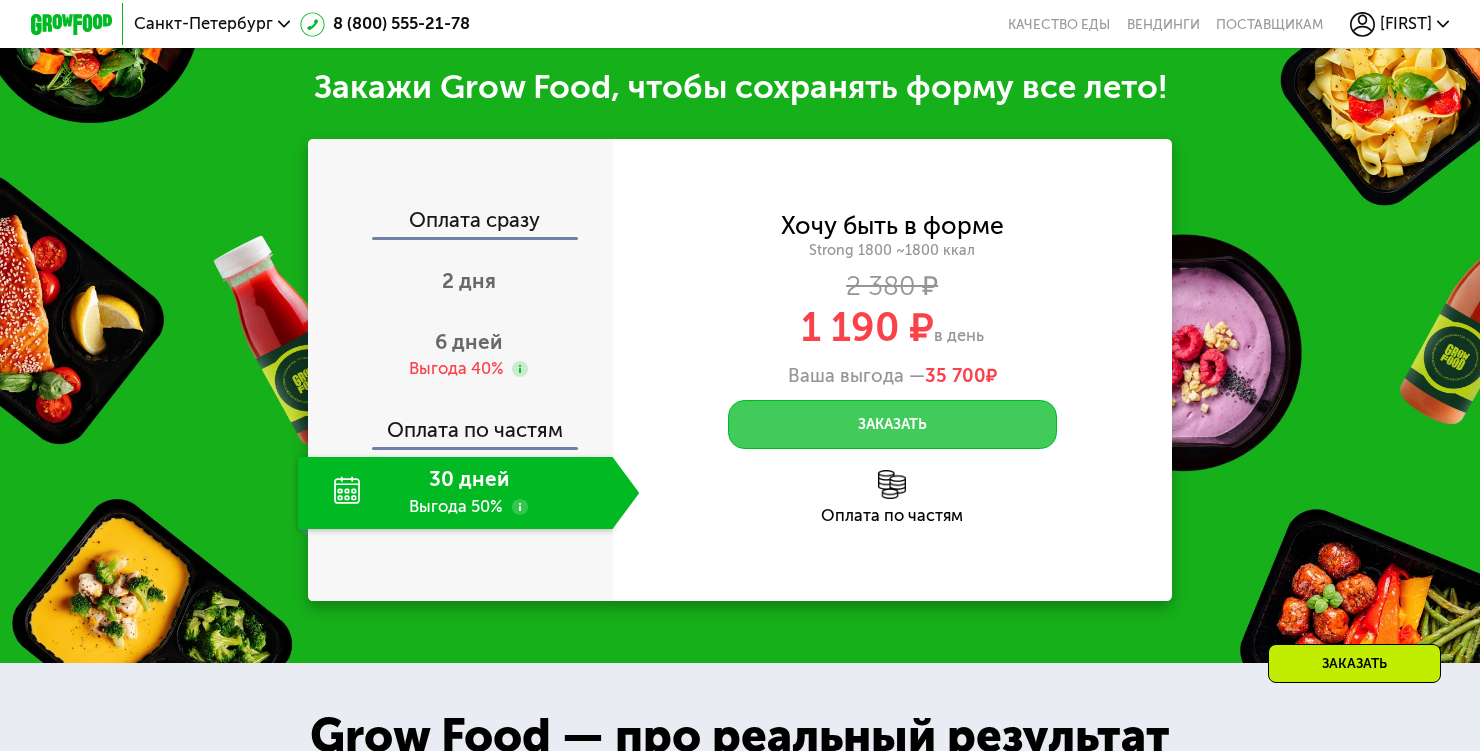 click on "Заказать" at bounding box center (892, 424) 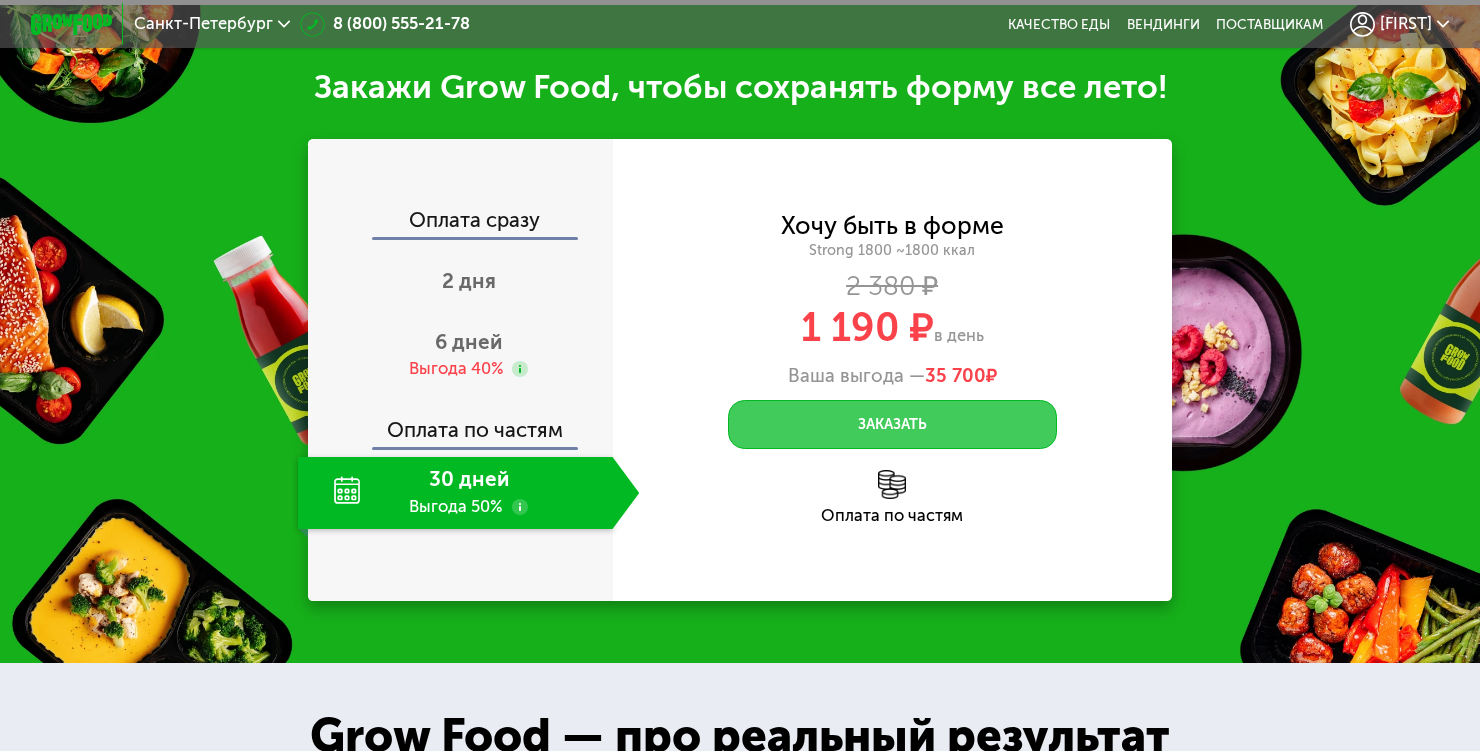 scroll, scrollTop: 0, scrollLeft: 0, axis: both 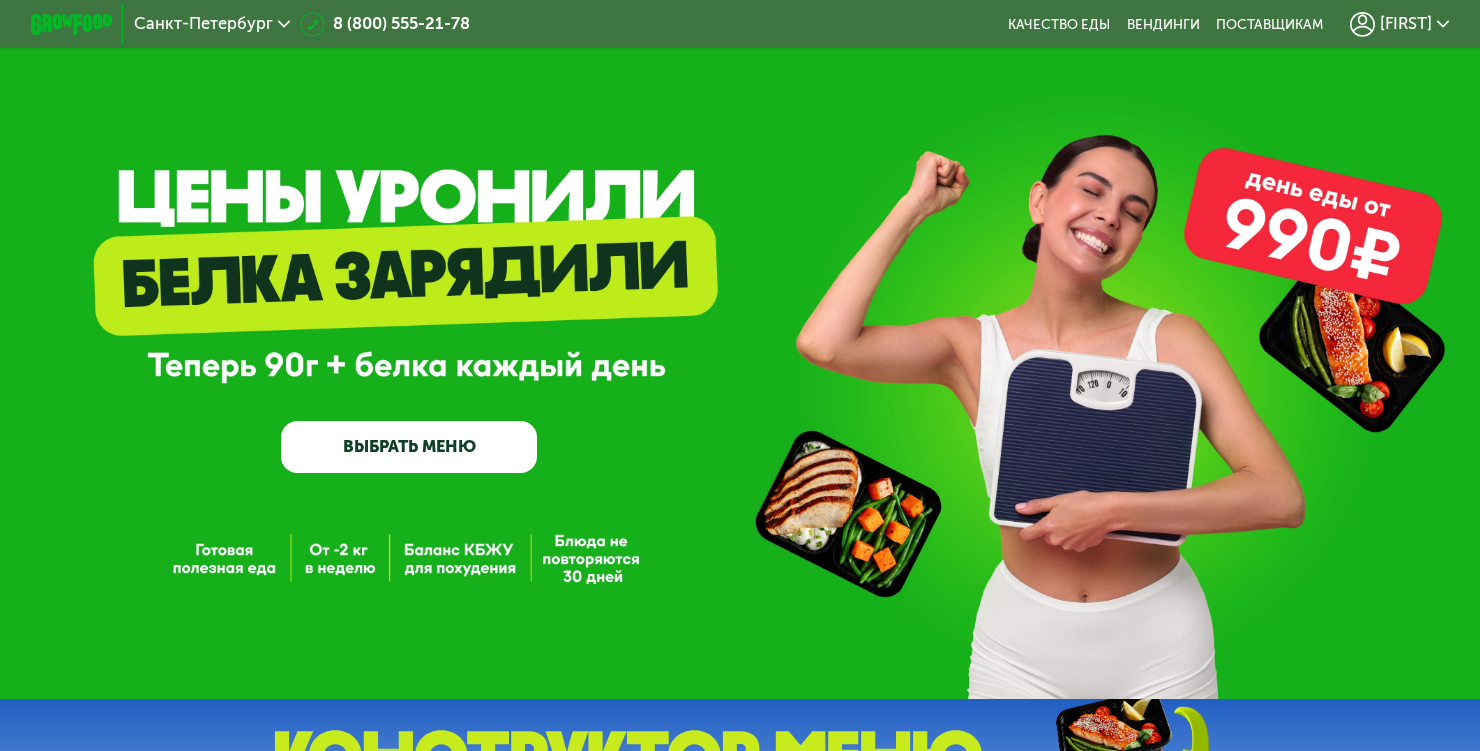 click on "[FIRST]" at bounding box center (1406, 24) 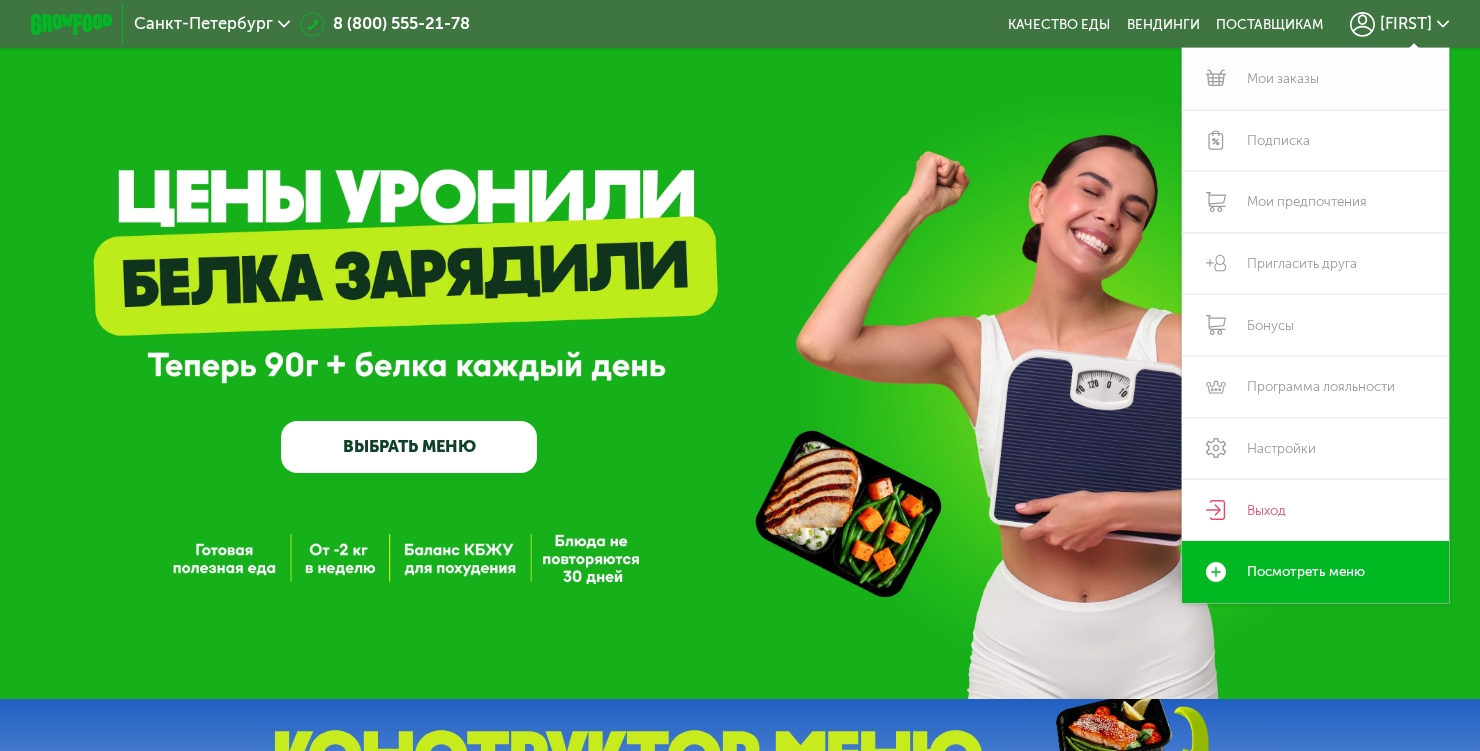 click on "Мои заказы" at bounding box center [1315, 79] 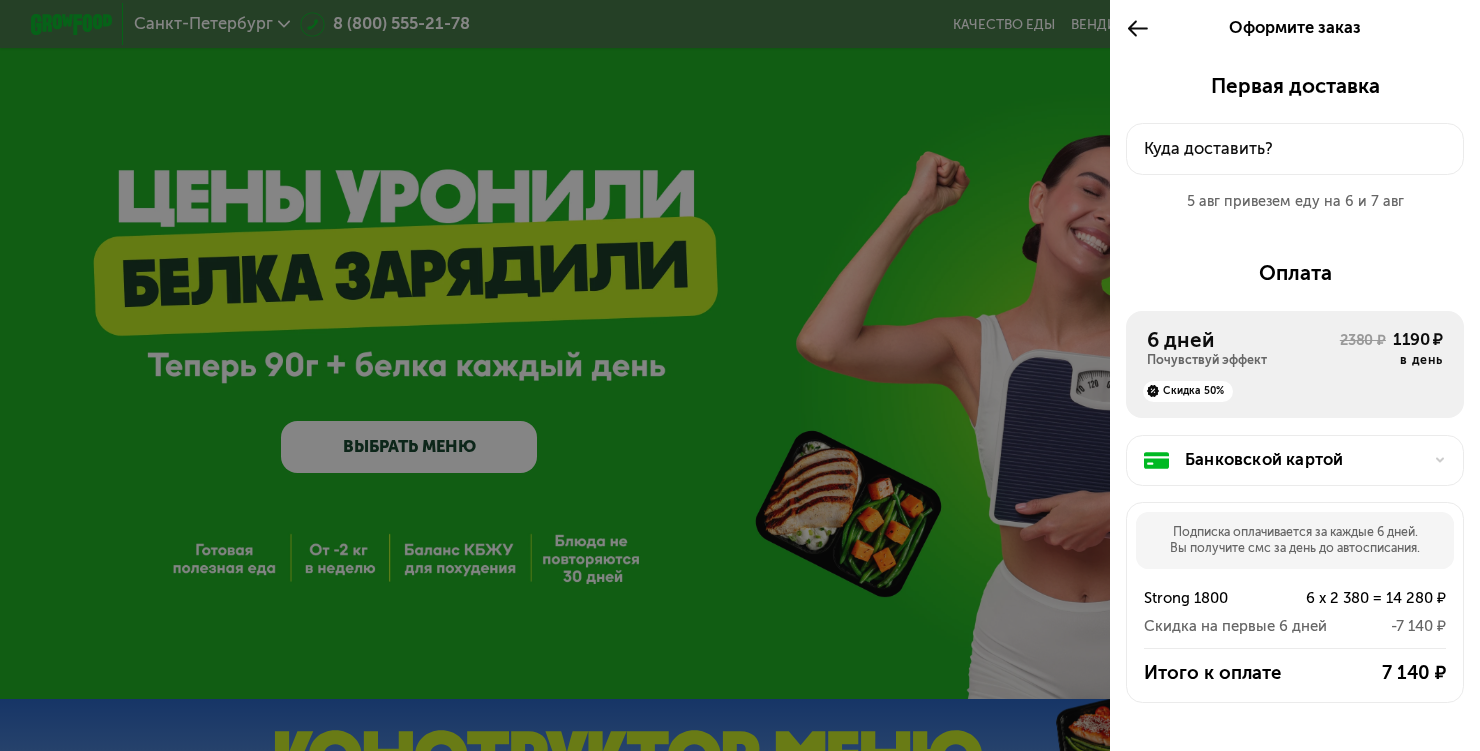 scroll, scrollTop: 0, scrollLeft: 0, axis: both 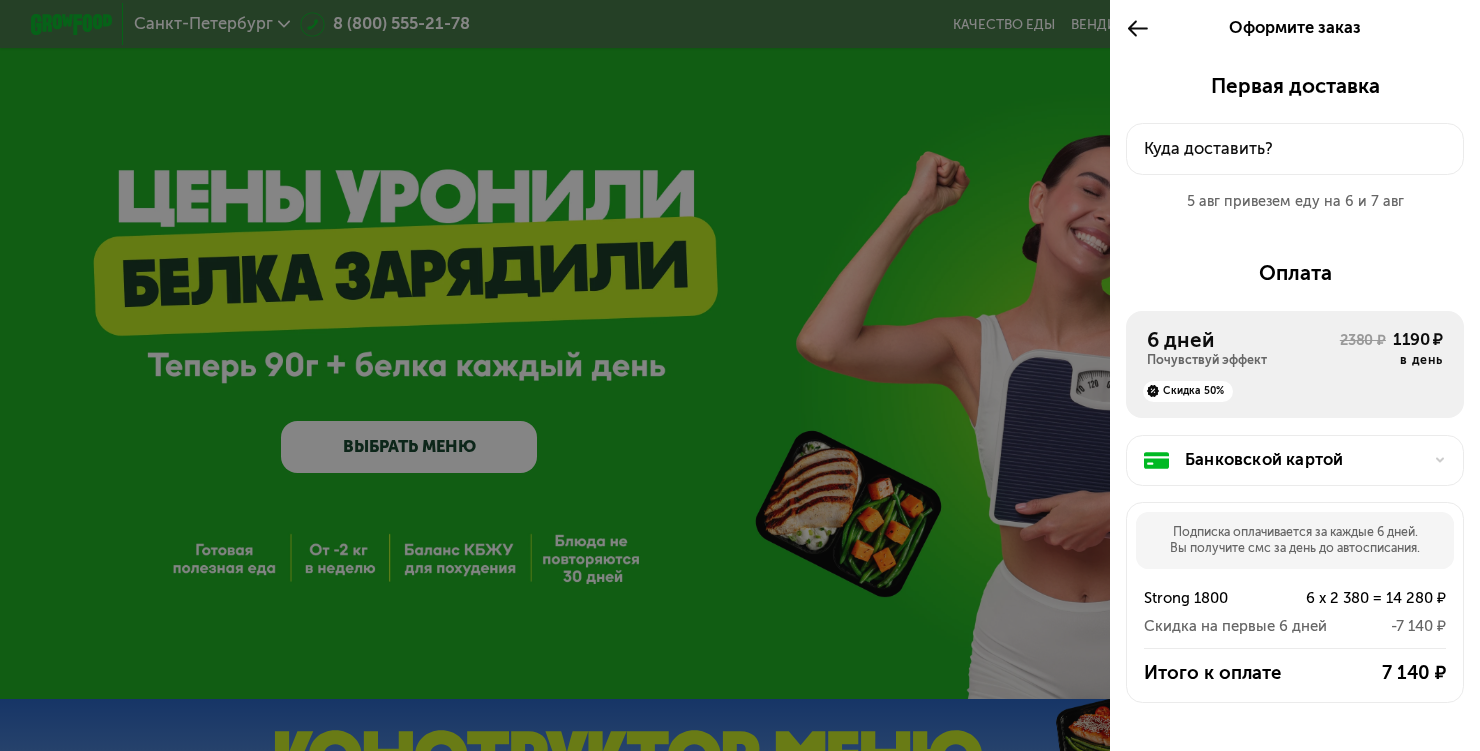 click on "Куда доставить?" 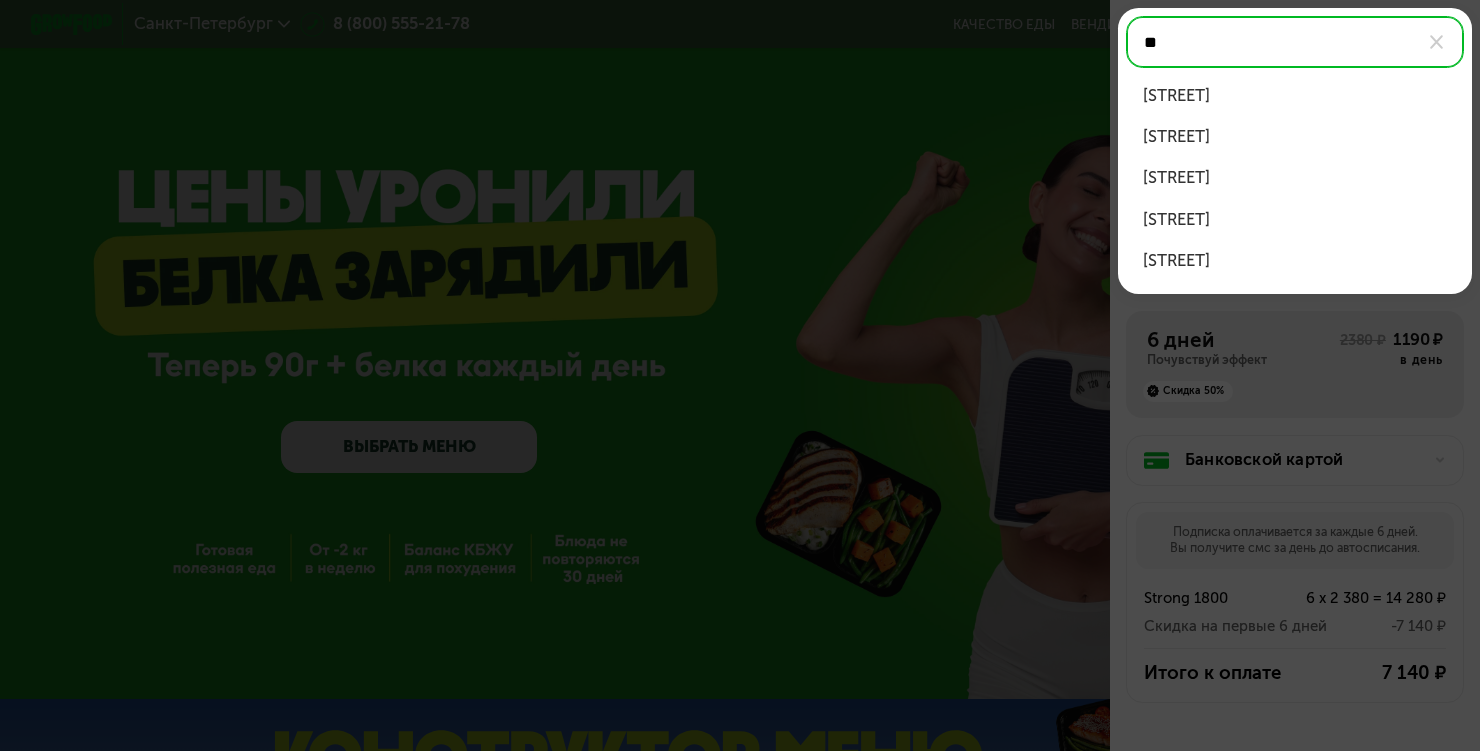 type on "*" 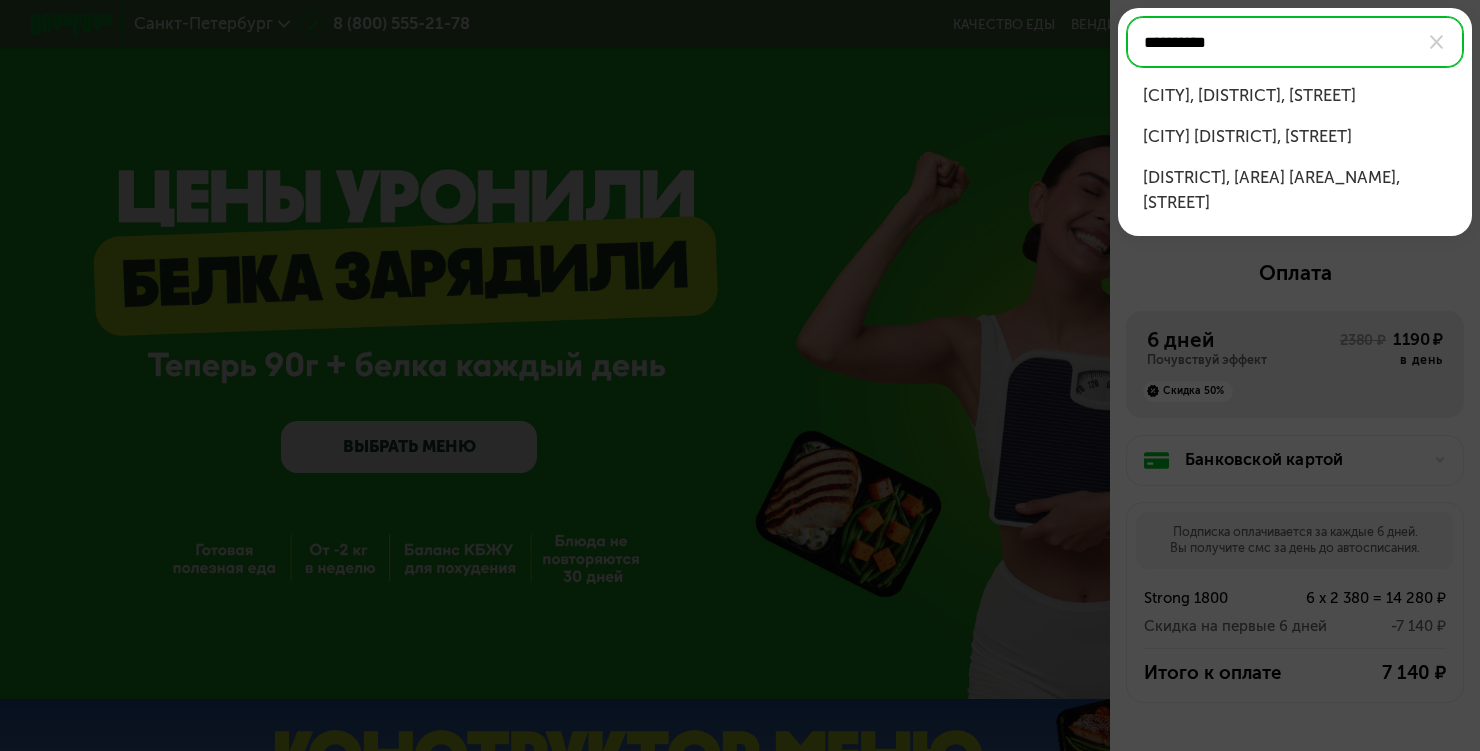 drag, startPoint x: 1276, startPoint y: 106, endPoint x: 1301, endPoint y: 99, distance: 25.96151 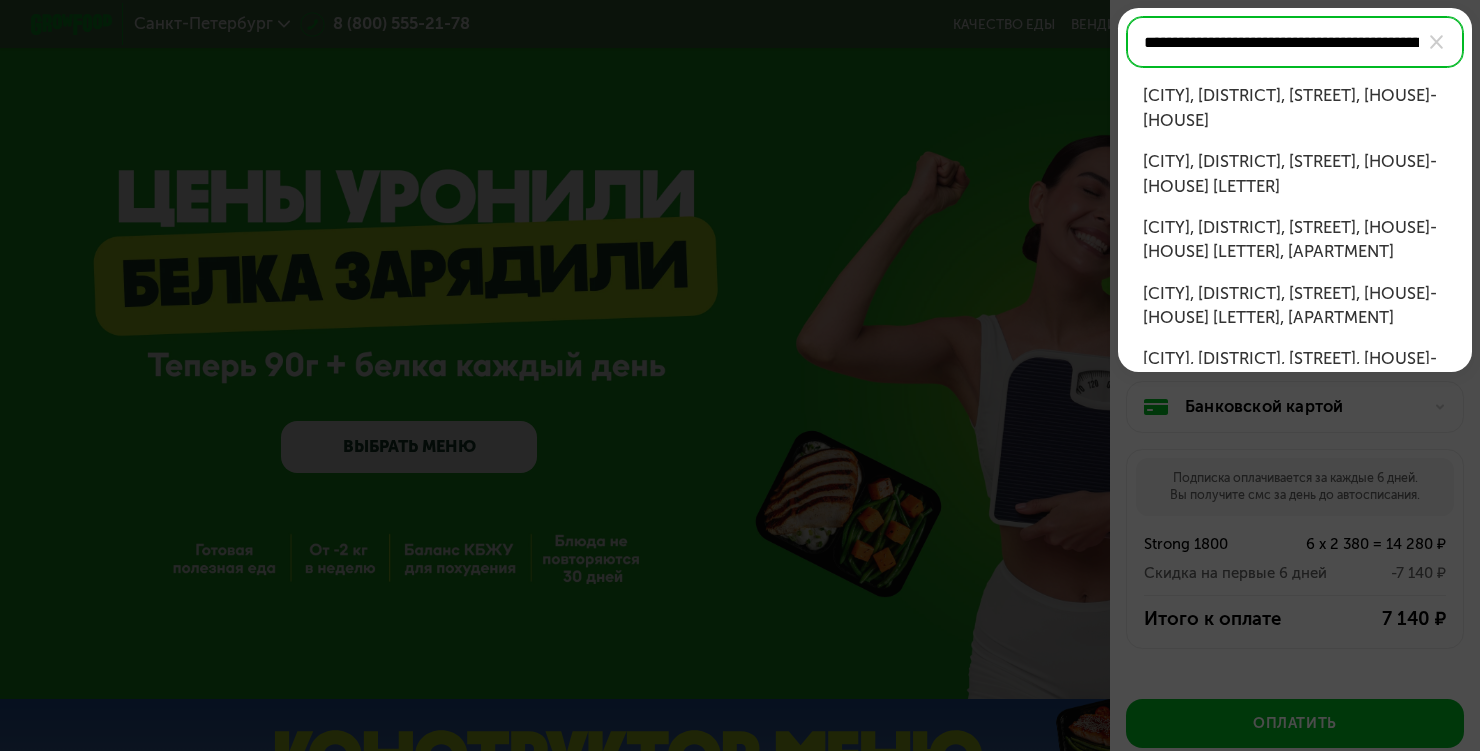 click on "поселок [CITY], тер [AREA_NAME], ул [STREET_NAME], д [NUMBER]-[NUMBER]" at bounding box center (1295, 108) 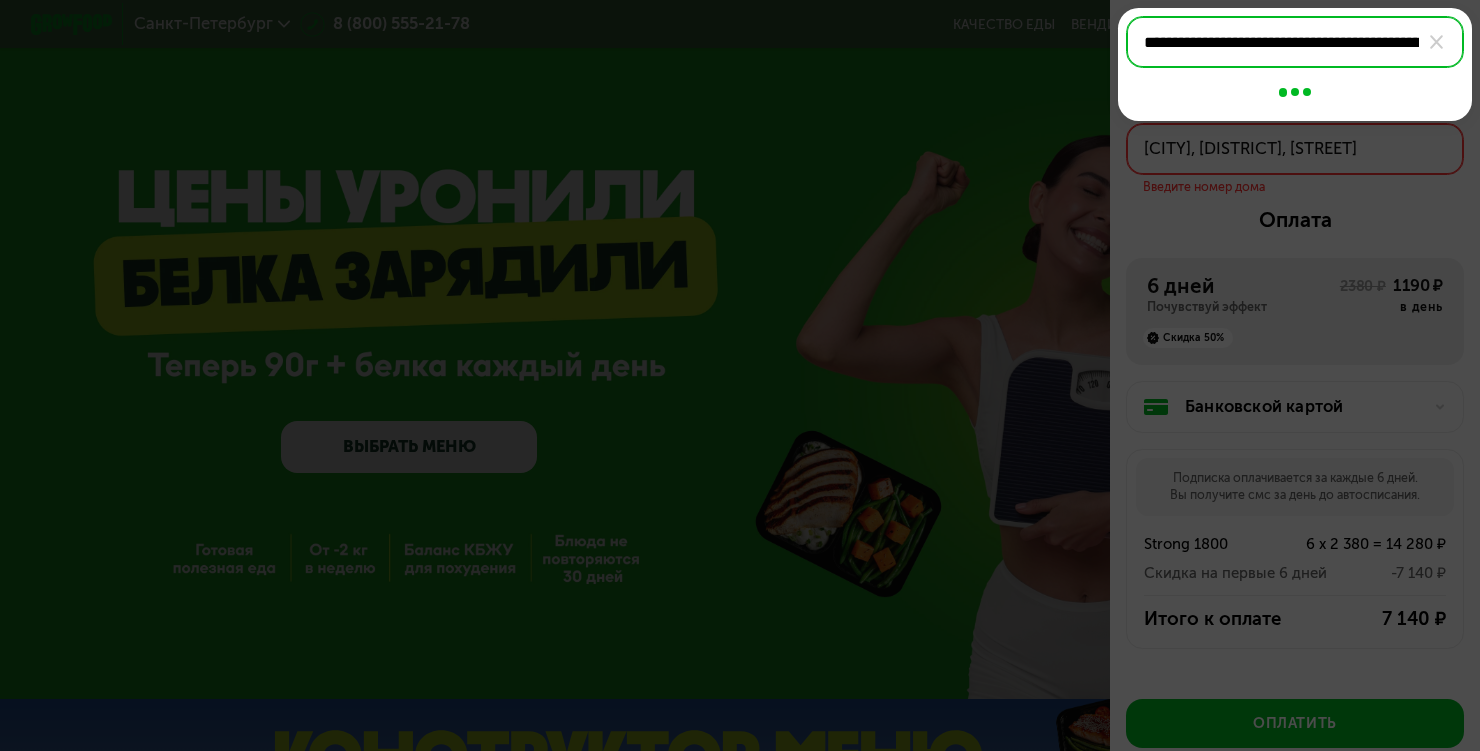 type on "**********" 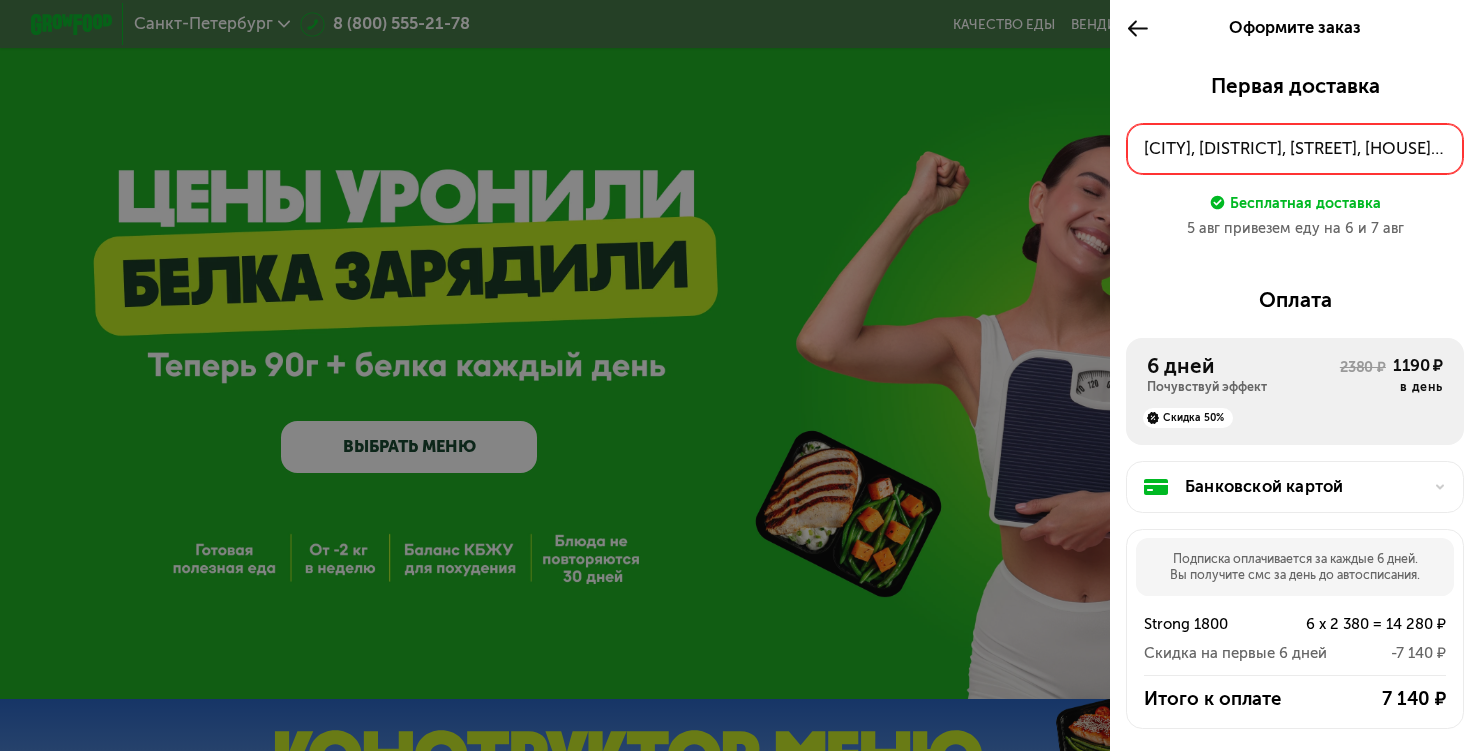 click on "поселок [CITY], тер [AREA_NAME], ул [STREET_NAME], д [NUMBER]-[NUMBER]" 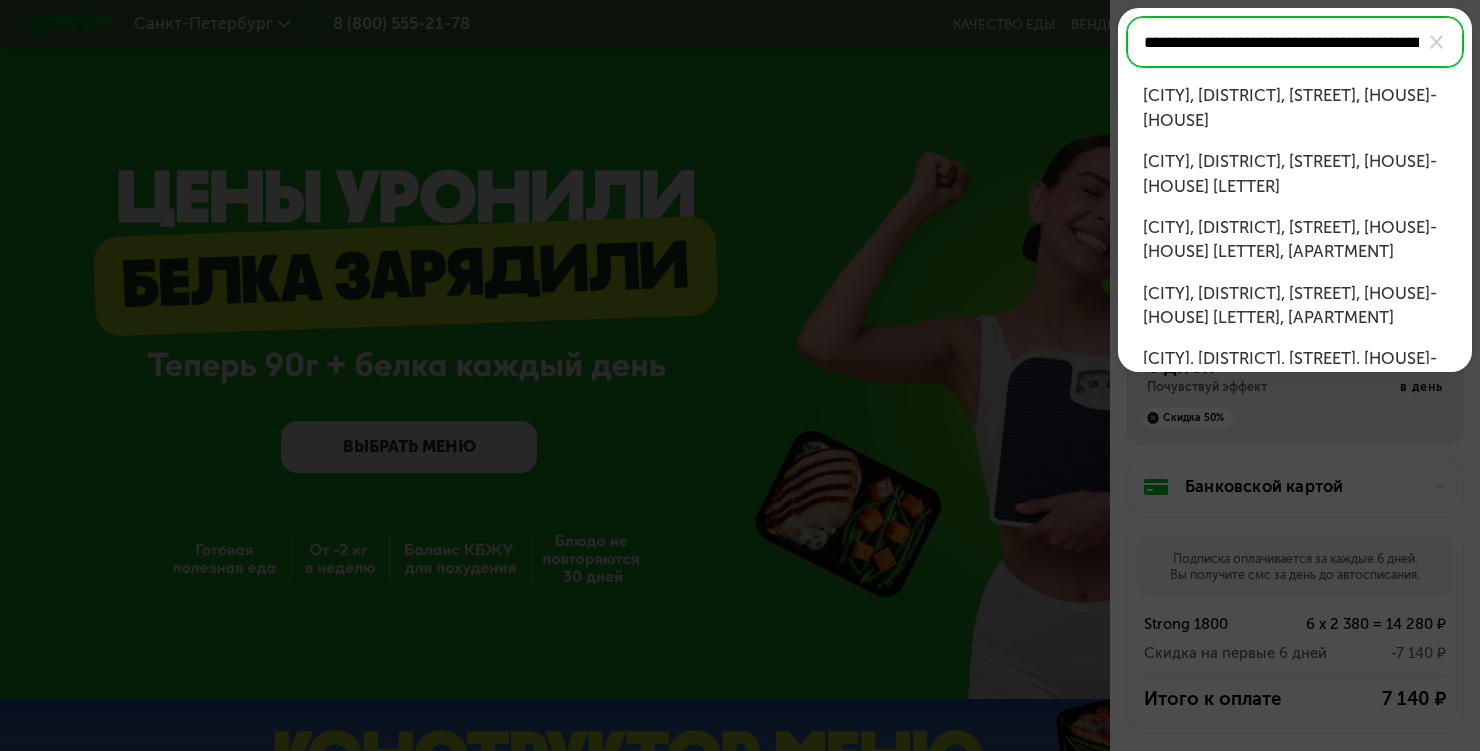 scroll, scrollTop: 0, scrollLeft: 168, axis: horizontal 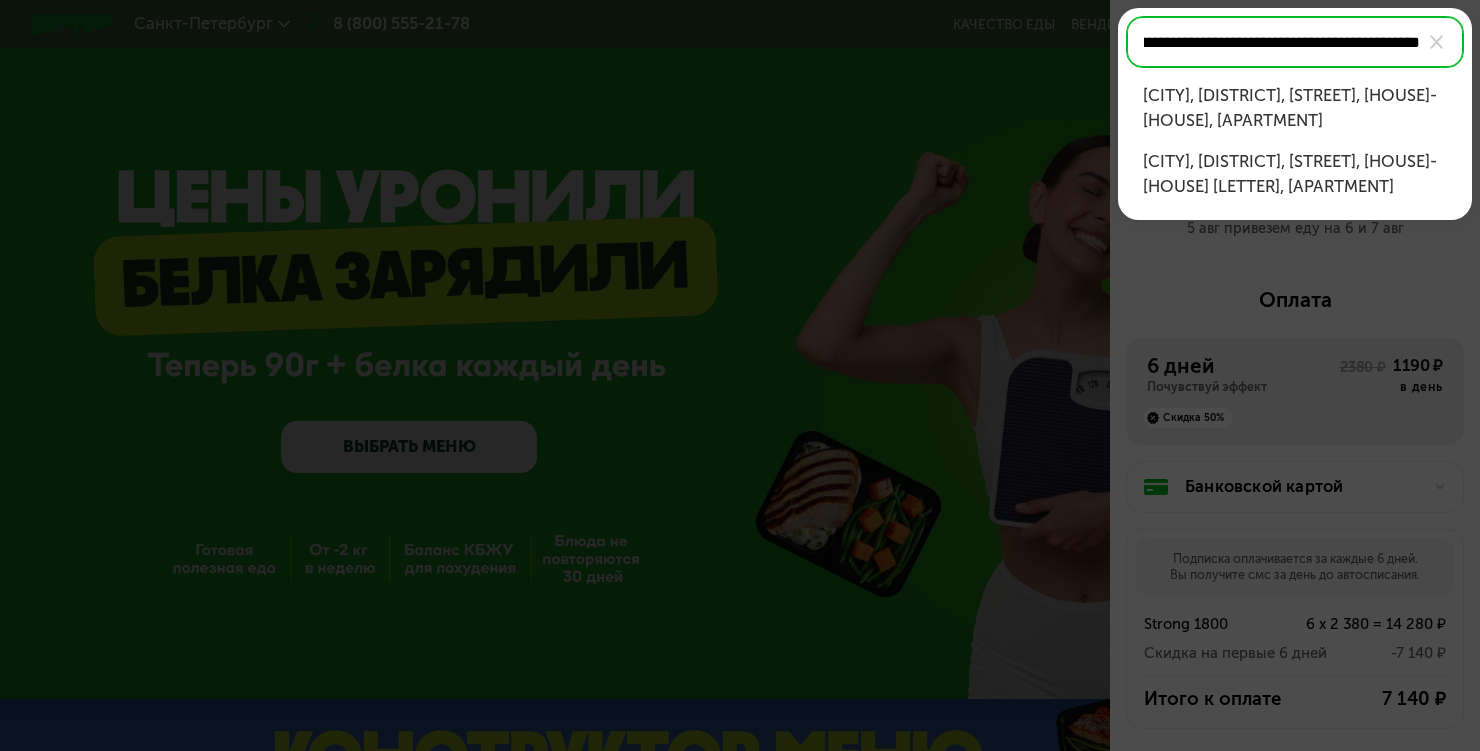 click on "поселок Шушары, тер Славянка, ул Ростовская, д 14-16, кв 179" at bounding box center [1295, 108] 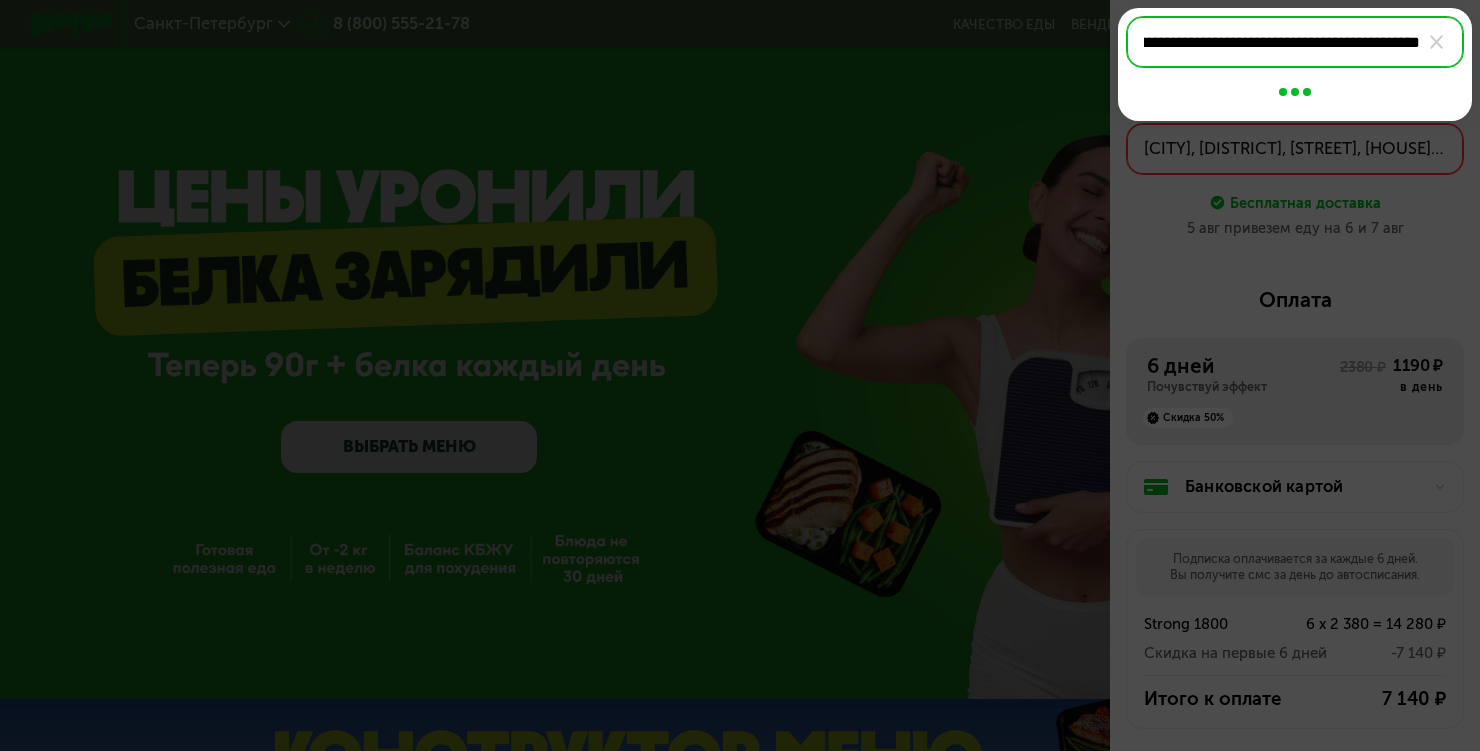 type on "**********" 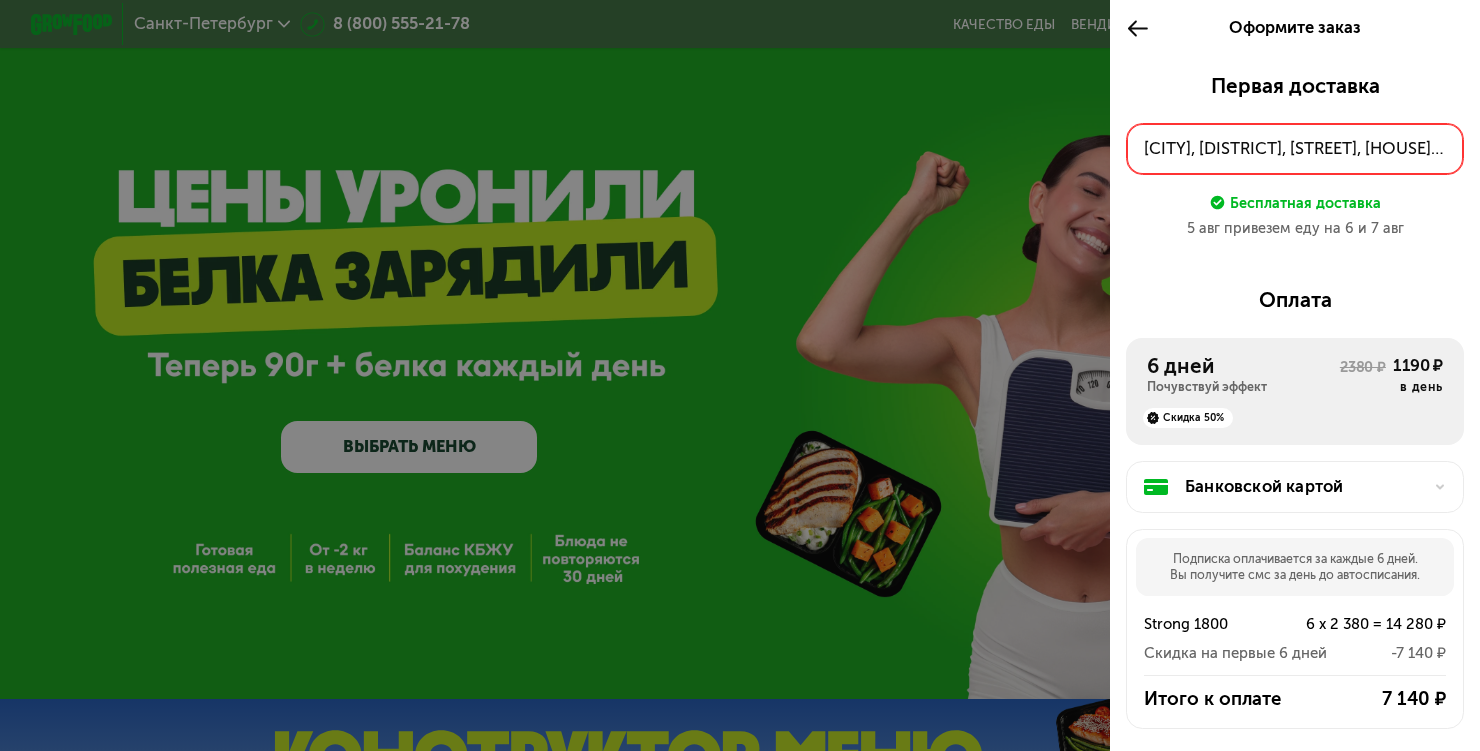 click on "Первая доставка поселок Шушары, тер Славянка, ул Ростовская, д 14-16, кв 179 Бесплатная доставка 5 авг привезем еду на 6 и 7 авг" at bounding box center (1294, 164) 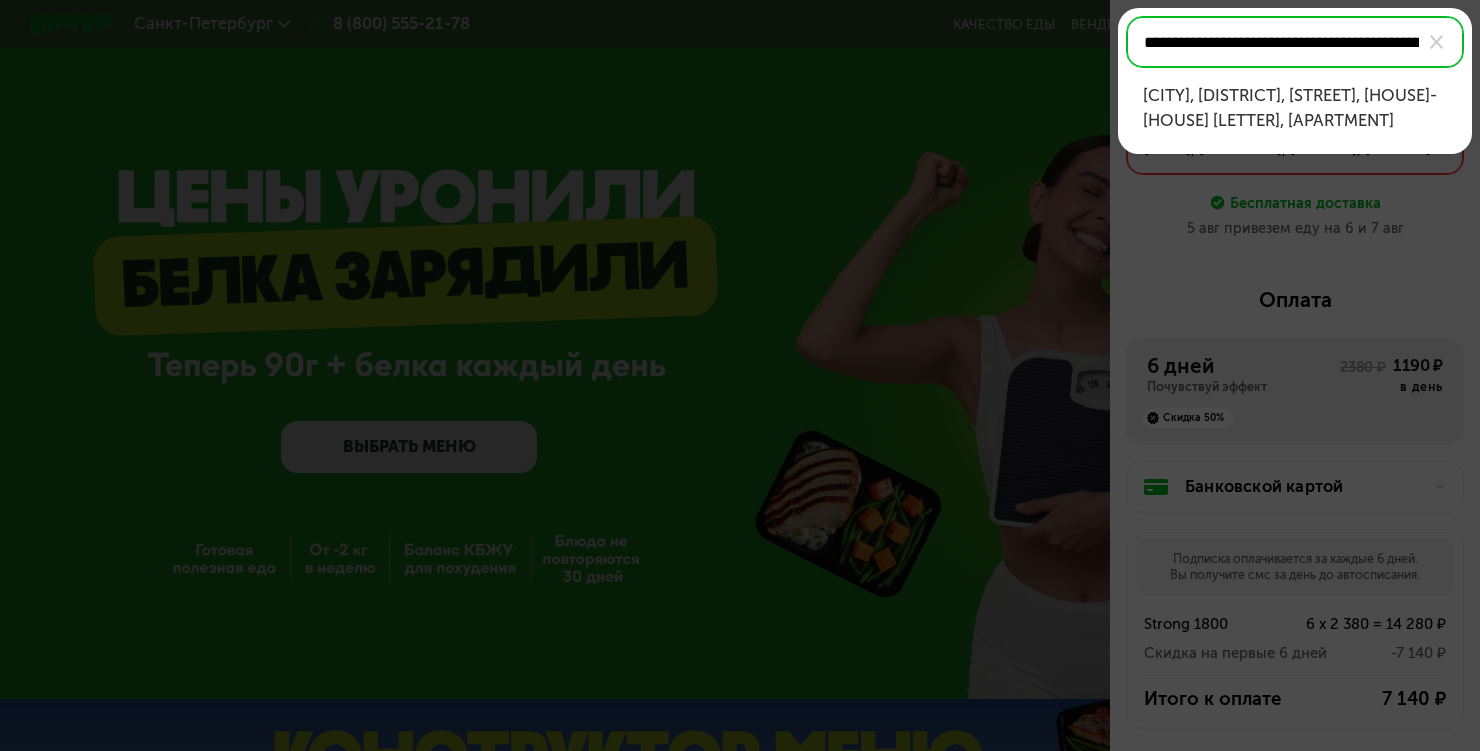 scroll, scrollTop: 0, scrollLeft: 224, axis: horizontal 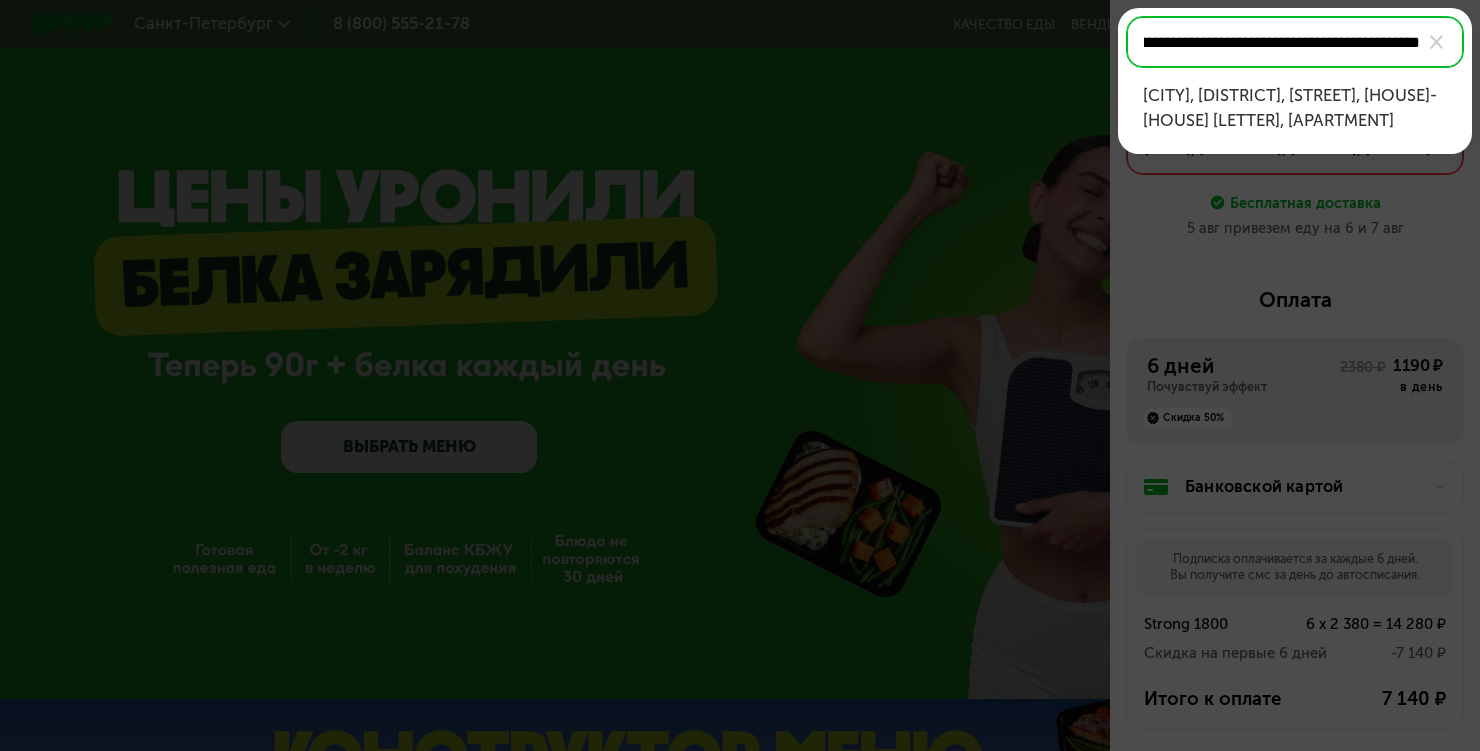 click on "поселок Шушары, тер Славянка, ул Ростовская, д 14-16 литера А, кв 179" at bounding box center (1295, 108) 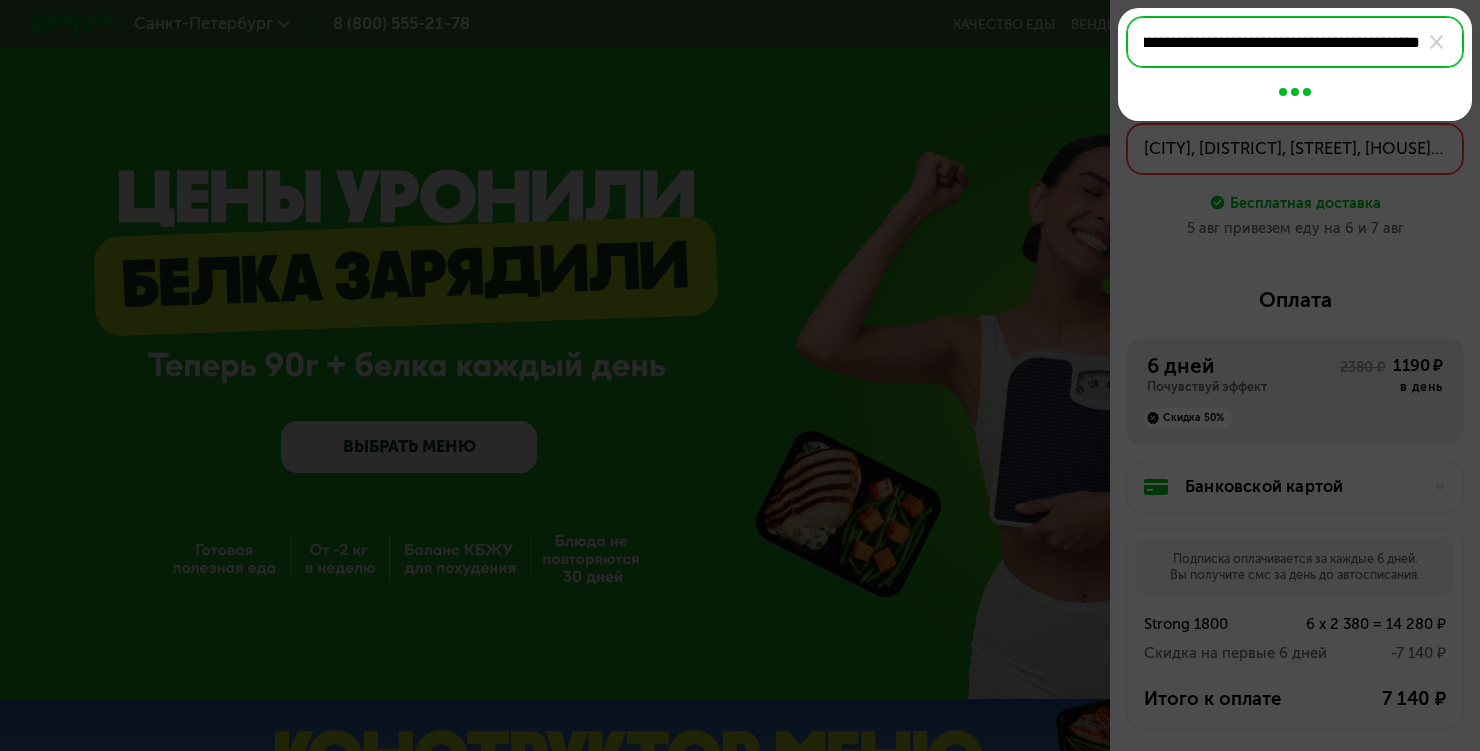 type on "**********" 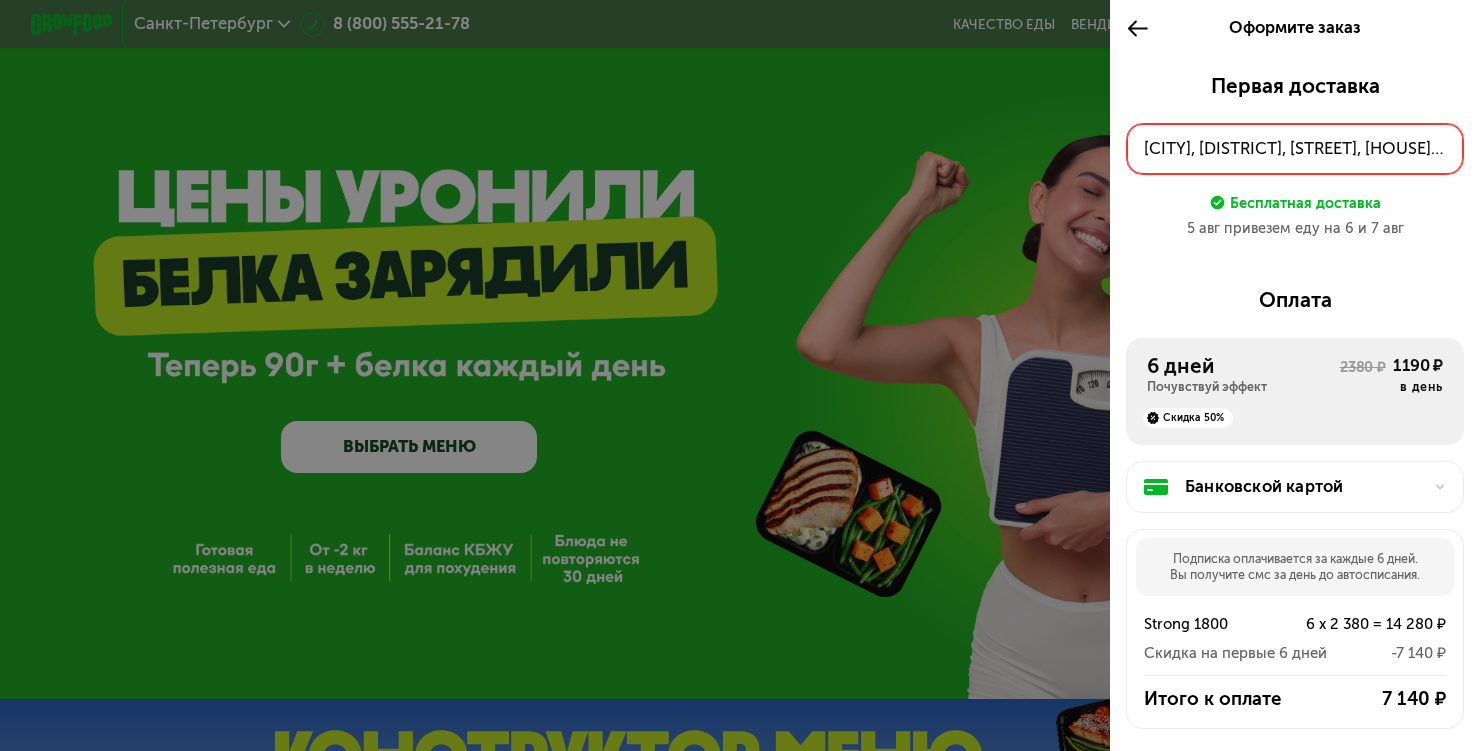 click on "поселок Шушары, тер Славянка, ул Ростовская, д 14-16 литера А, кв 179" 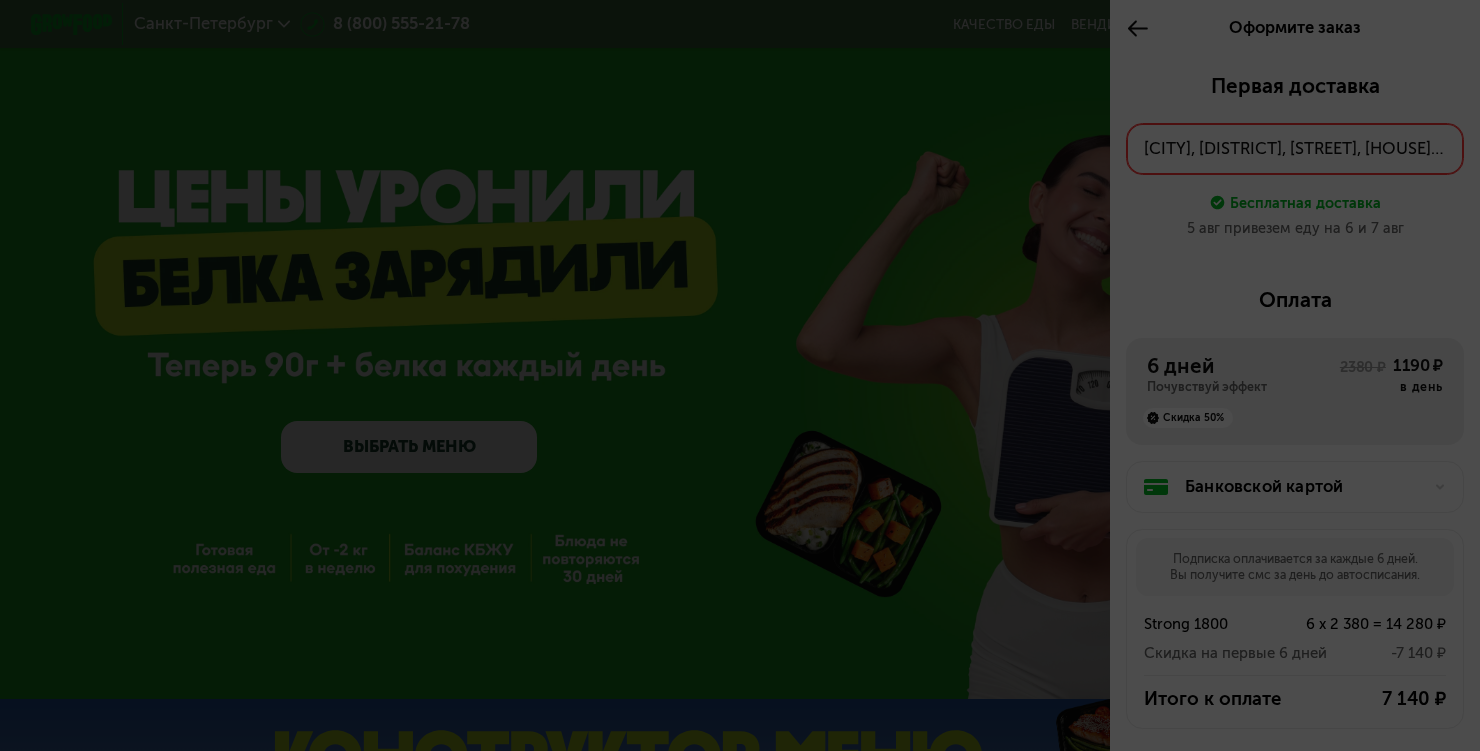 scroll, scrollTop: 0, scrollLeft: 297, axis: horizontal 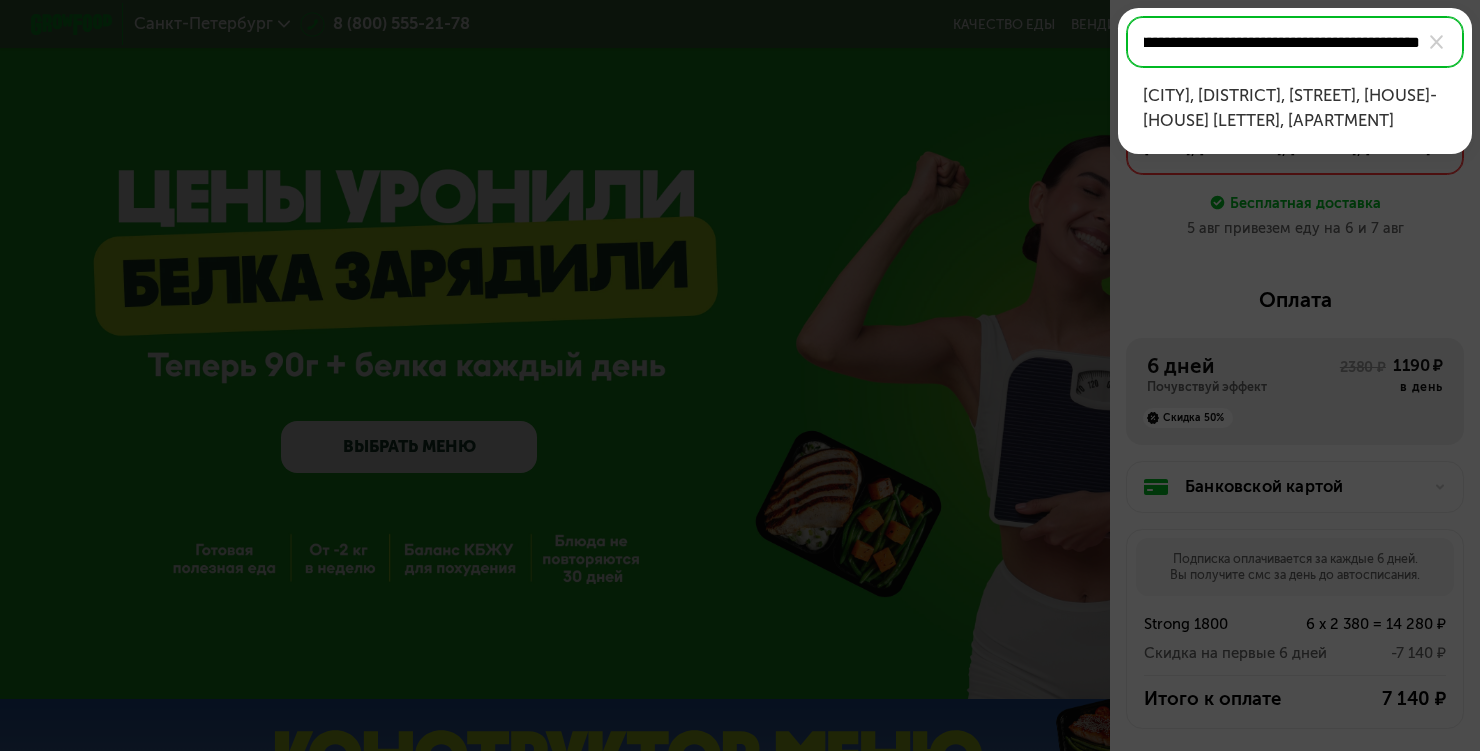 type on "**********" 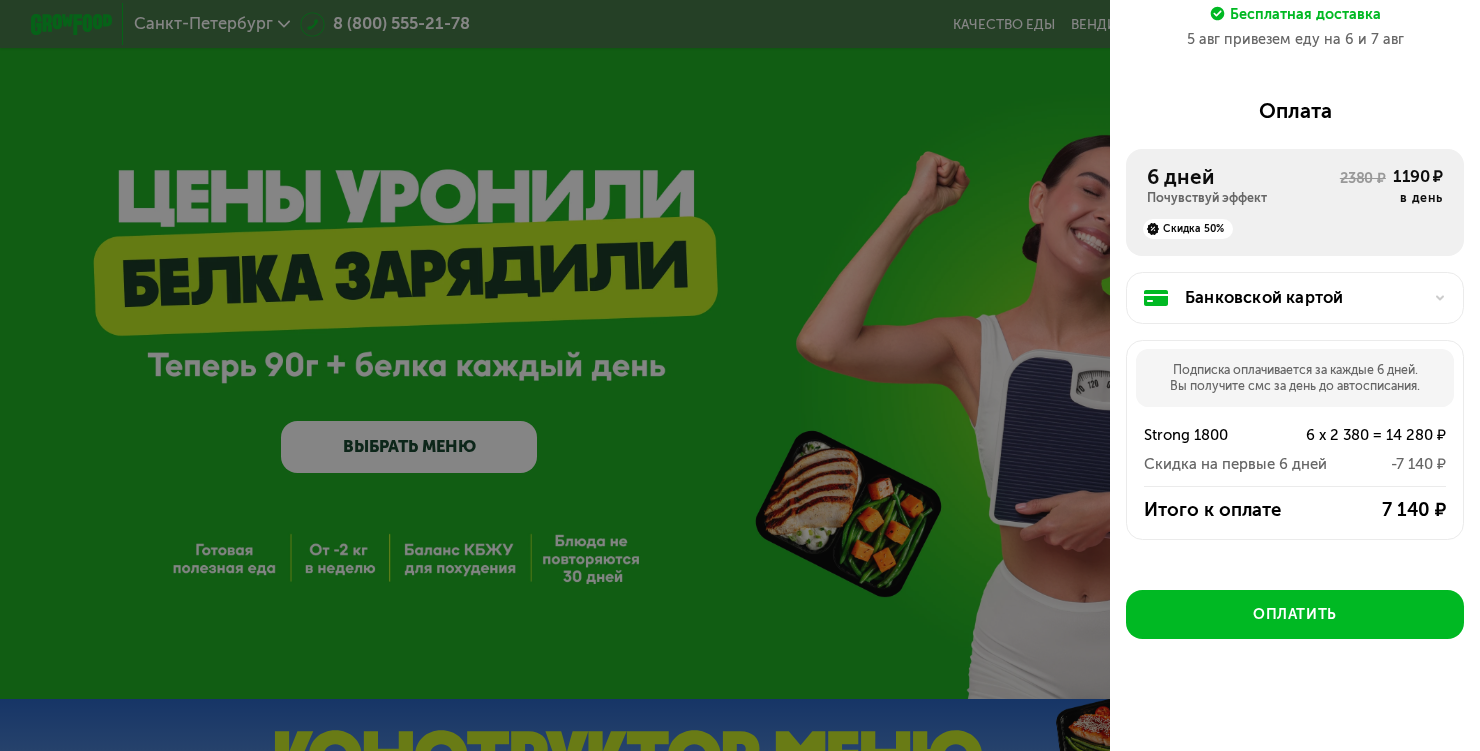 scroll, scrollTop: 188, scrollLeft: 0, axis: vertical 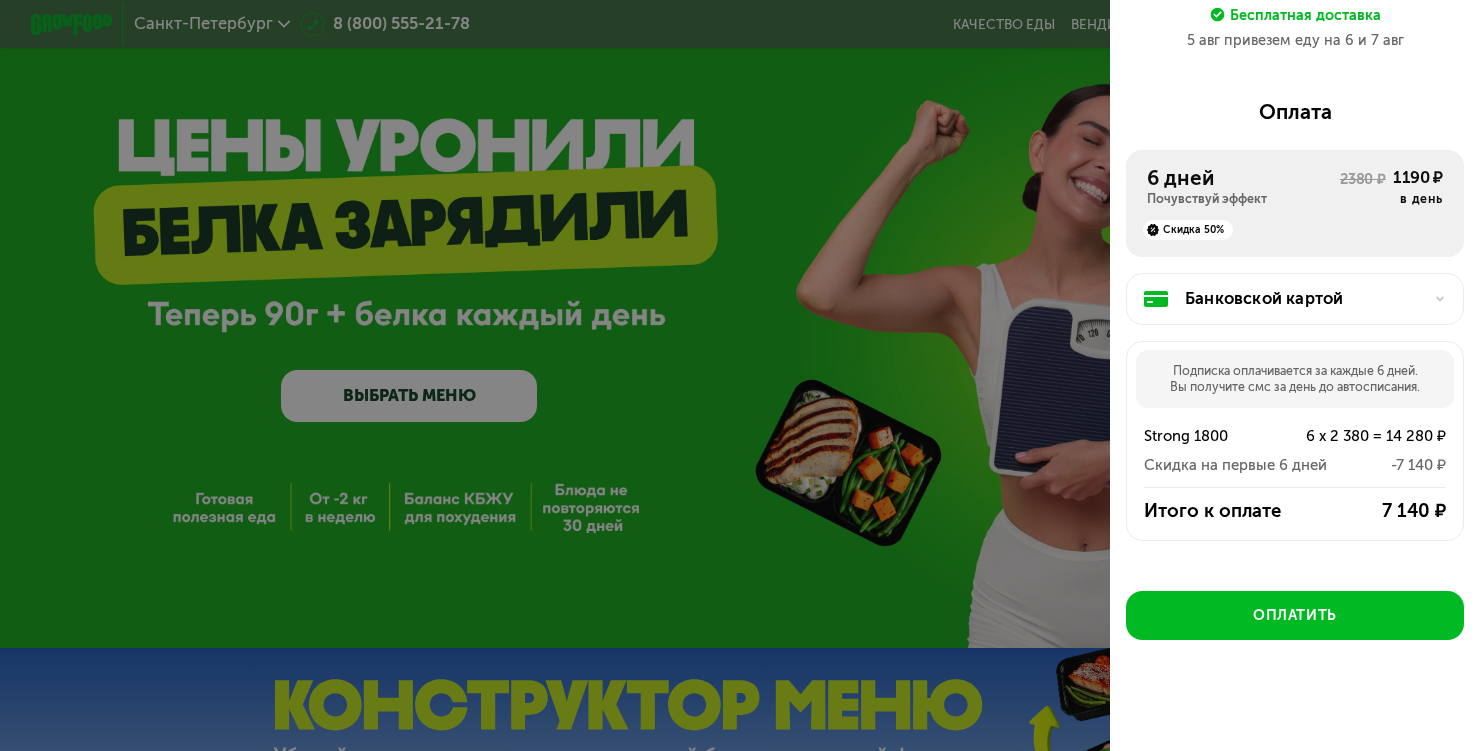 click on "Первая доставка поселок Шушары, тер Славянка, ул Ростовская, д 14-16 литера А, кв 179 Бесплатная доставка 5 авг привезем еду на 6 и 7 авг  Оплата  6 дней Почувствуй эффект 2380 ₽  1190 ₽   в день   Скидка 50% Банковской картой   Подписка оплачивается за каждые 6 дней.  Вы получите смс за день до автосписания.  Strong 1800 6 x 2 380 = 14 280 ₽  Скидка на первые 6 дней  -7 140 ₽  Итого к оплате 7 140 ₽  Оплатить   Итого к оплате  7 140 ₽   Оплатить" 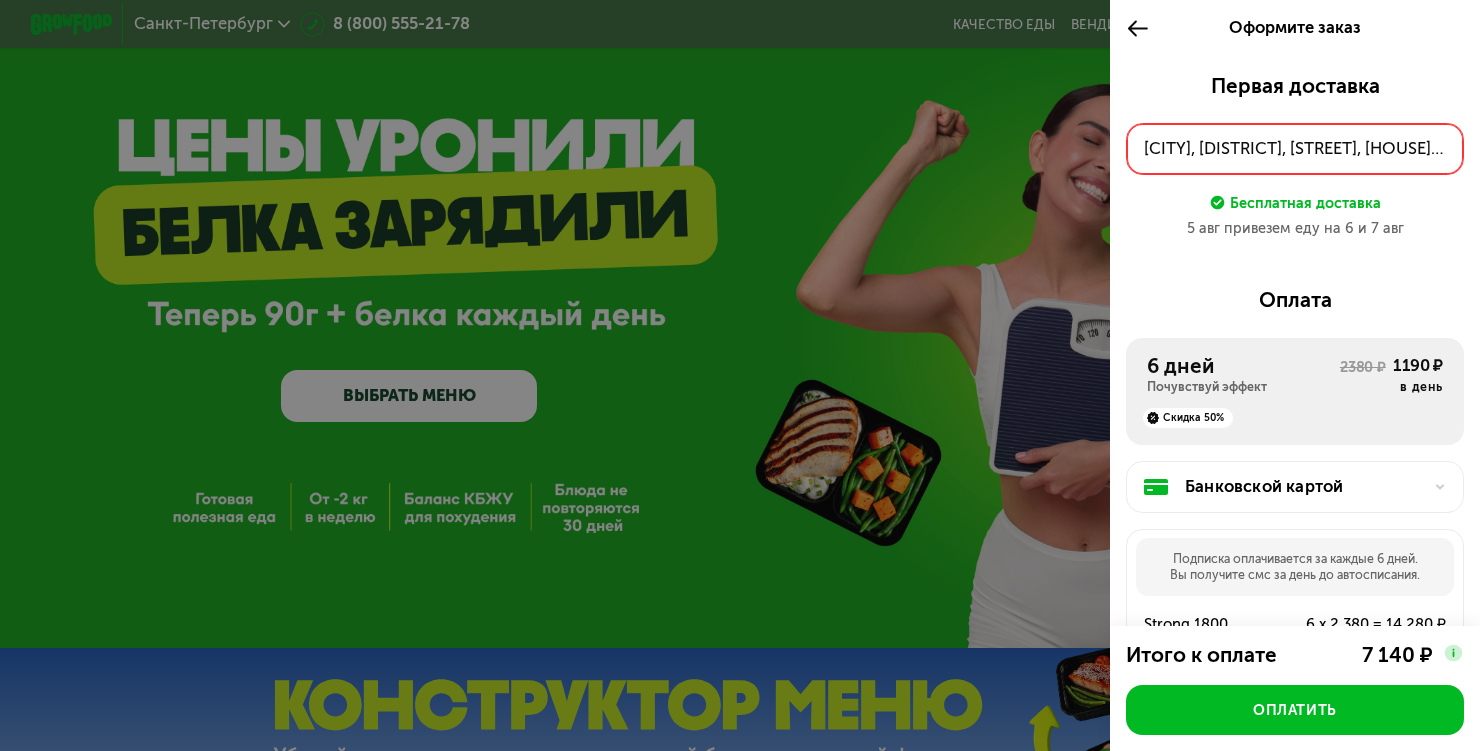 scroll, scrollTop: 0, scrollLeft: 0, axis: both 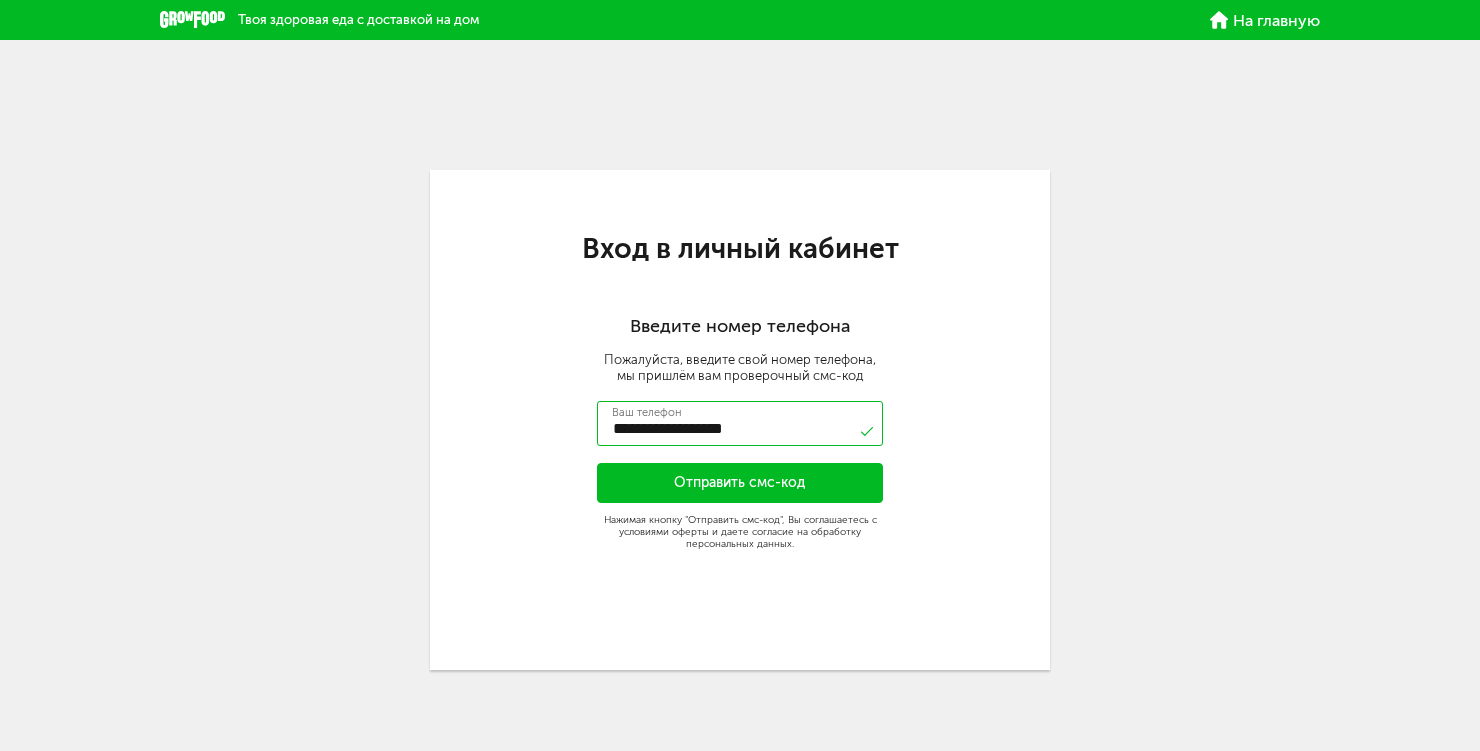 type on "**********" 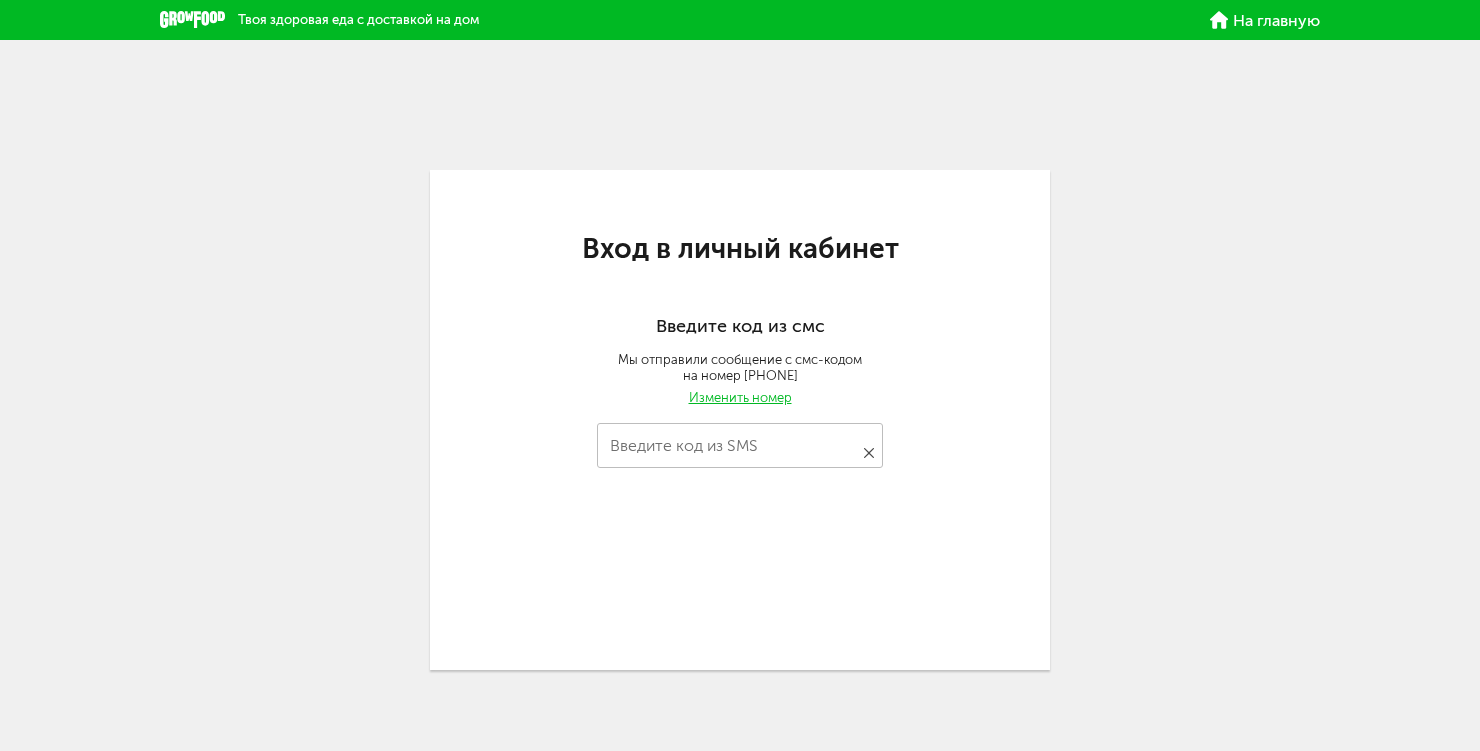 type on "****" 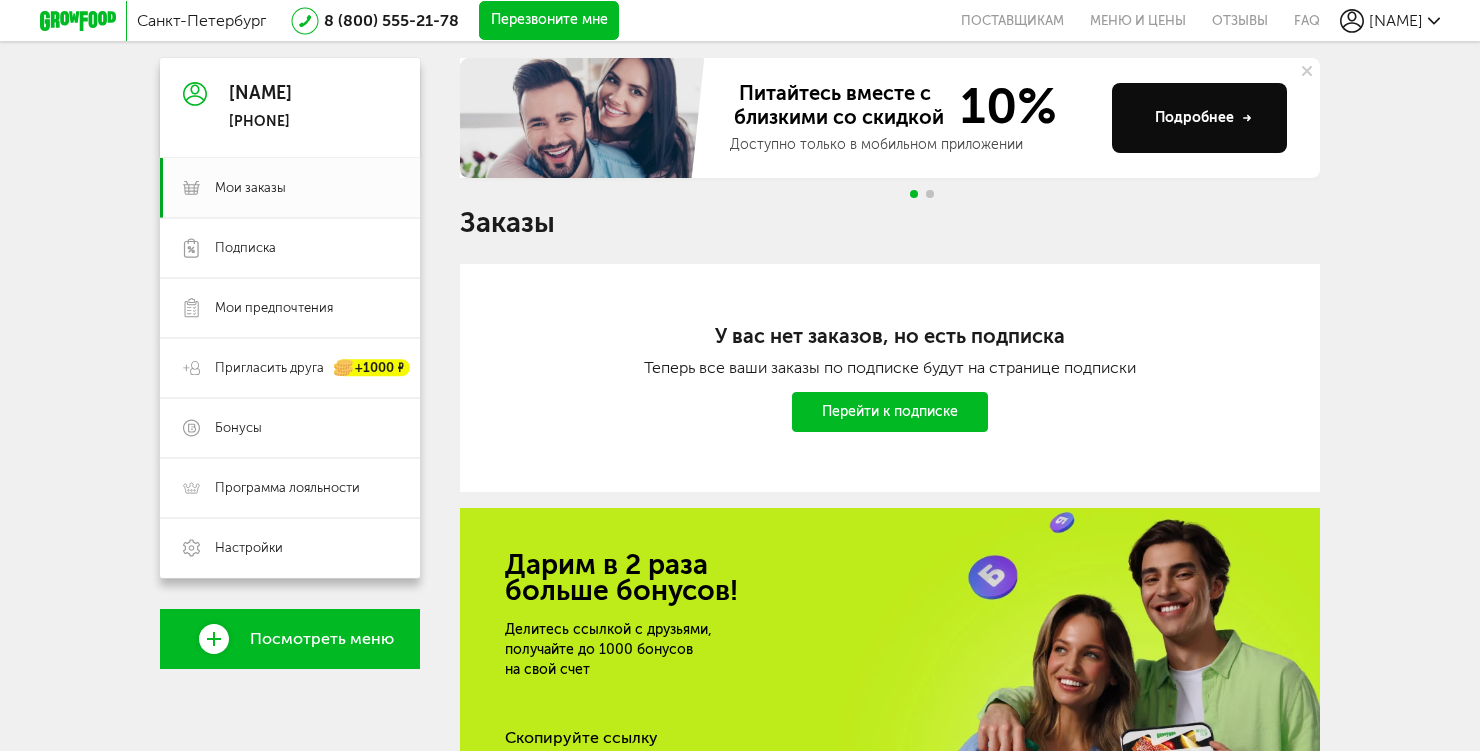 scroll, scrollTop: 179, scrollLeft: 0, axis: vertical 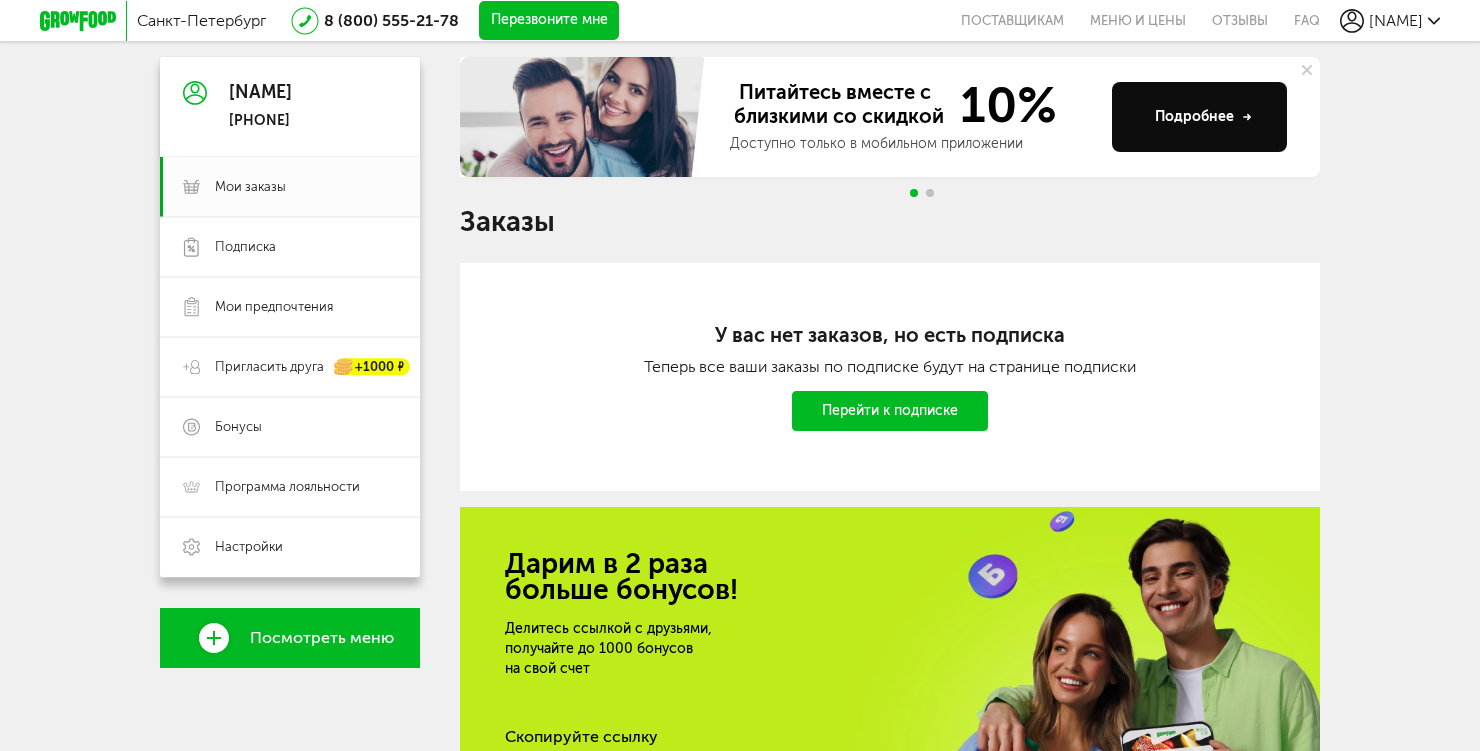 click on "Перейти к подписке" at bounding box center (890, 411) 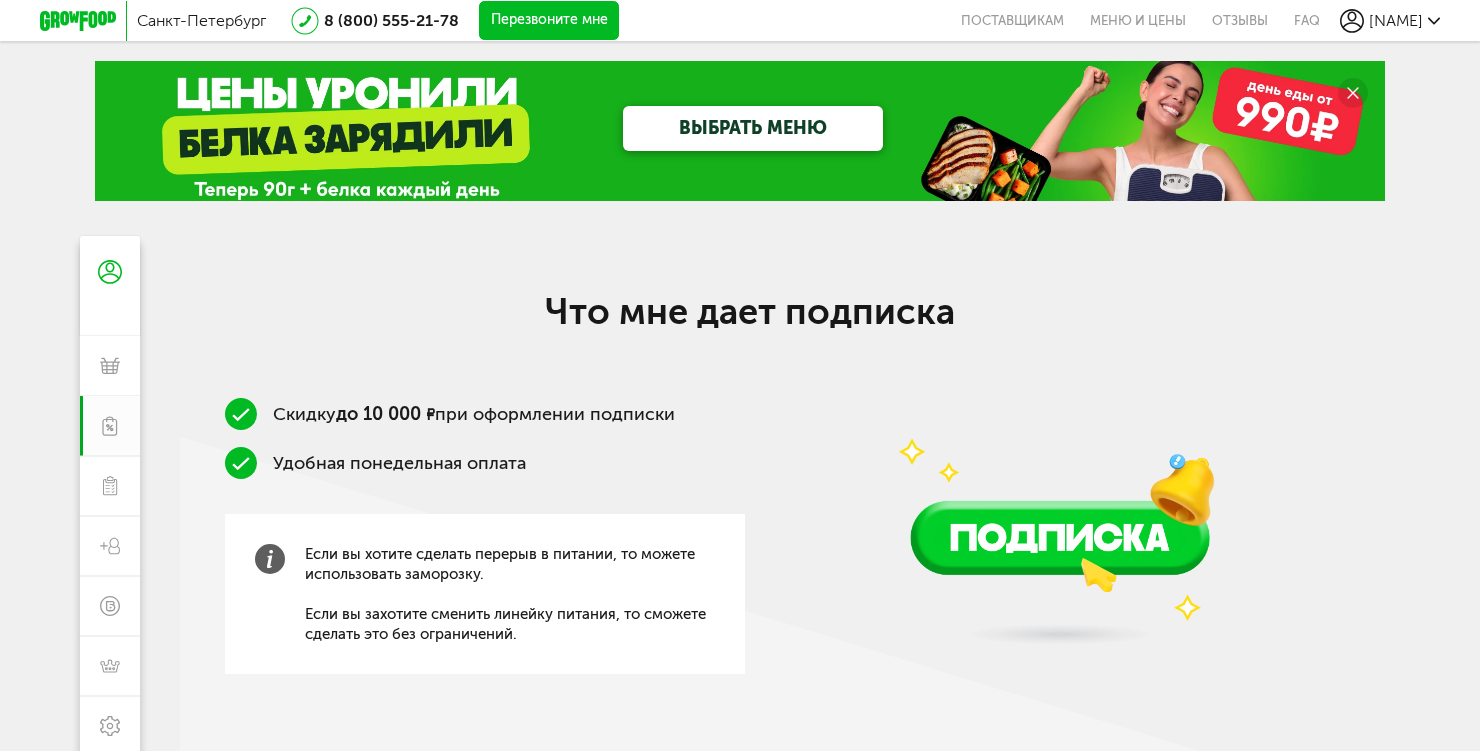 scroll, scrollTop: 0, scrollLeft: 0, axis: both 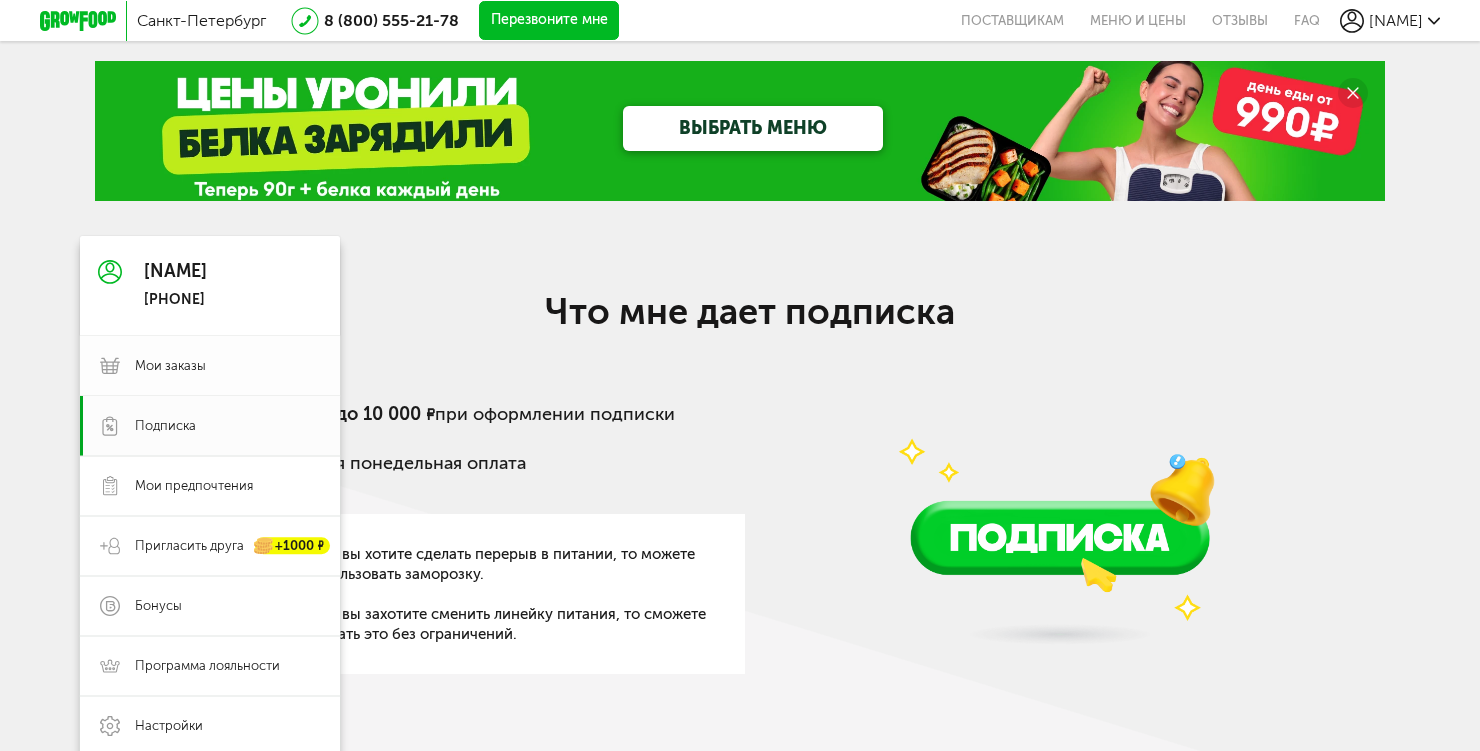 click on "Мои заказы" at bounding box center (210, 366) 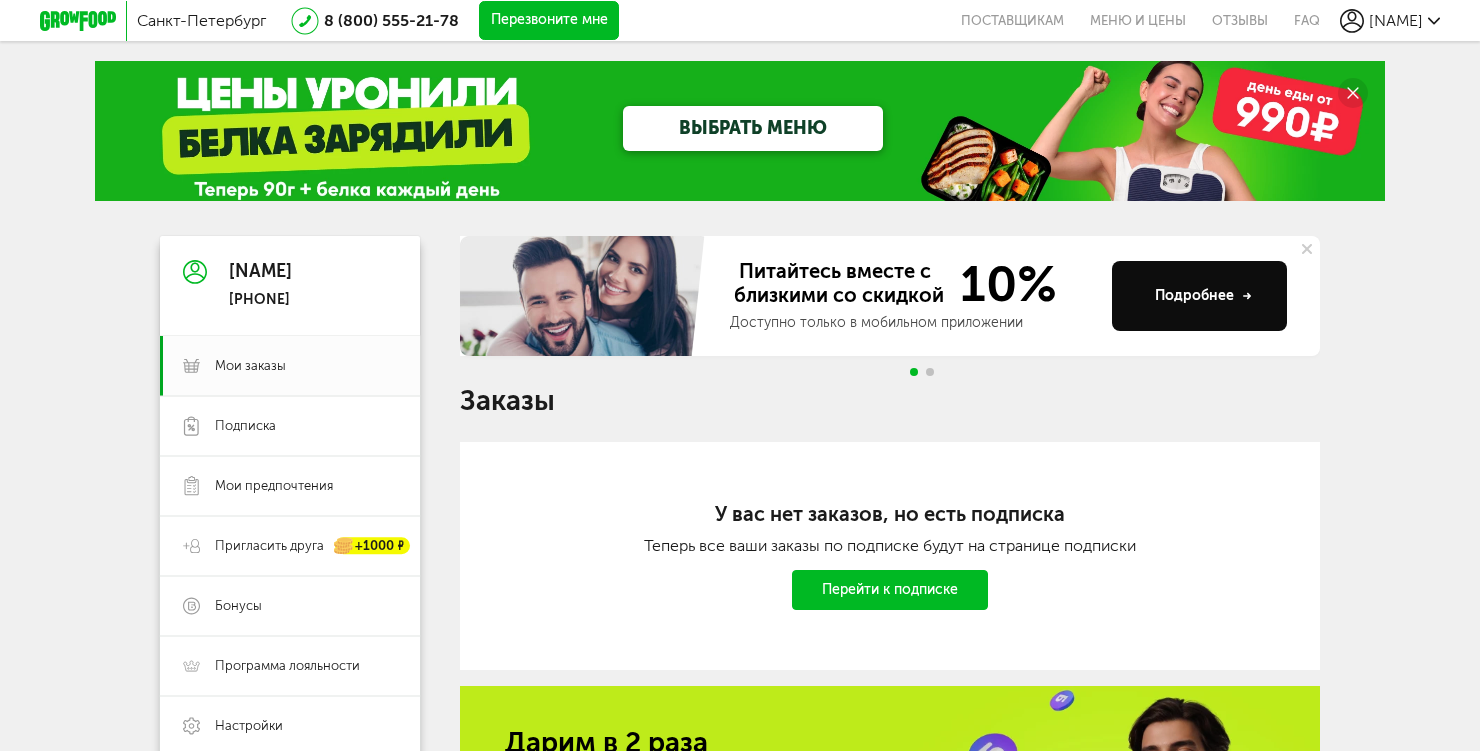 scroll, scrollTop: 0, scrollLeft: 0, axis: both 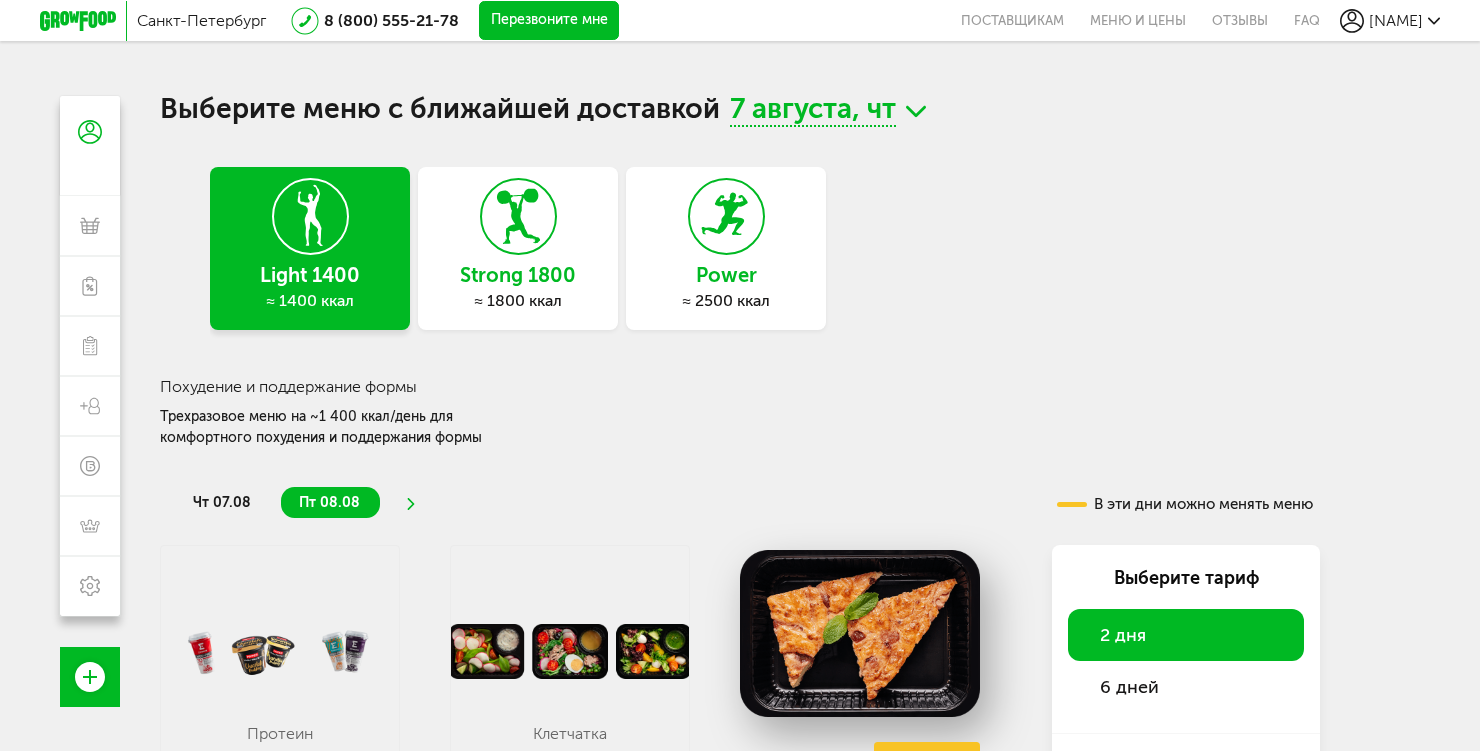click on "Strong 1800   ≈ 1800 ккал" at bounding box center (518, 248) 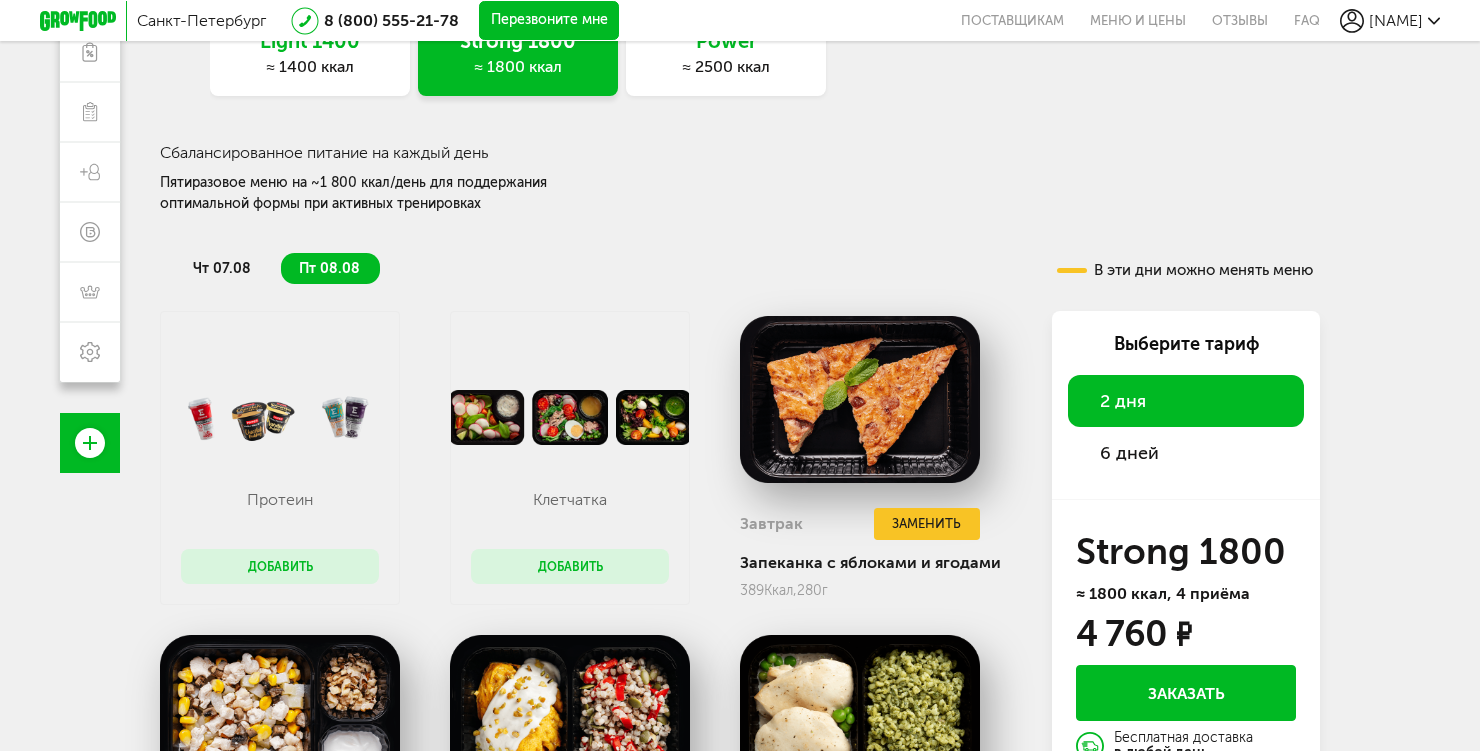 scroll, scrollTop: 236, scrollLeft: 0, axis: vertical 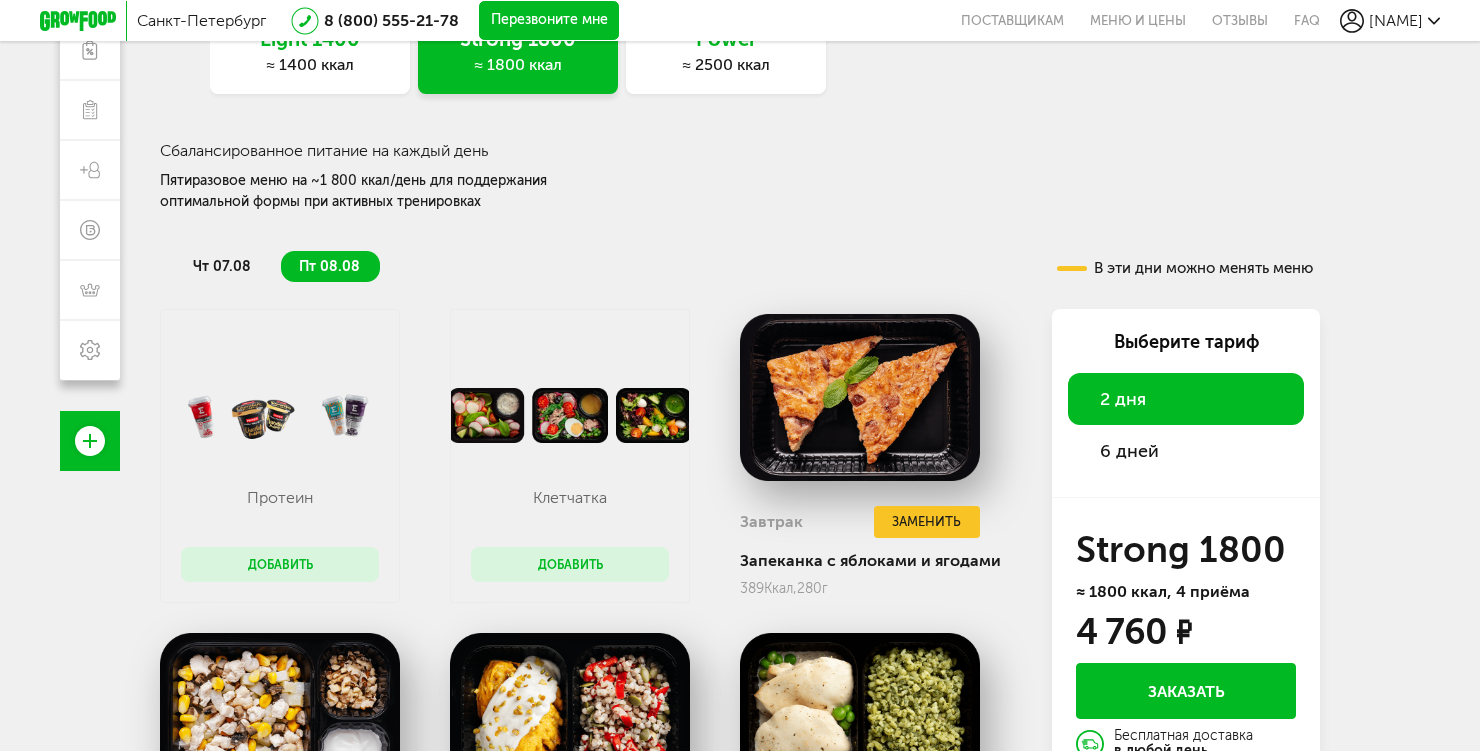 click on "6 дней" at bounding box center (1129, 451) 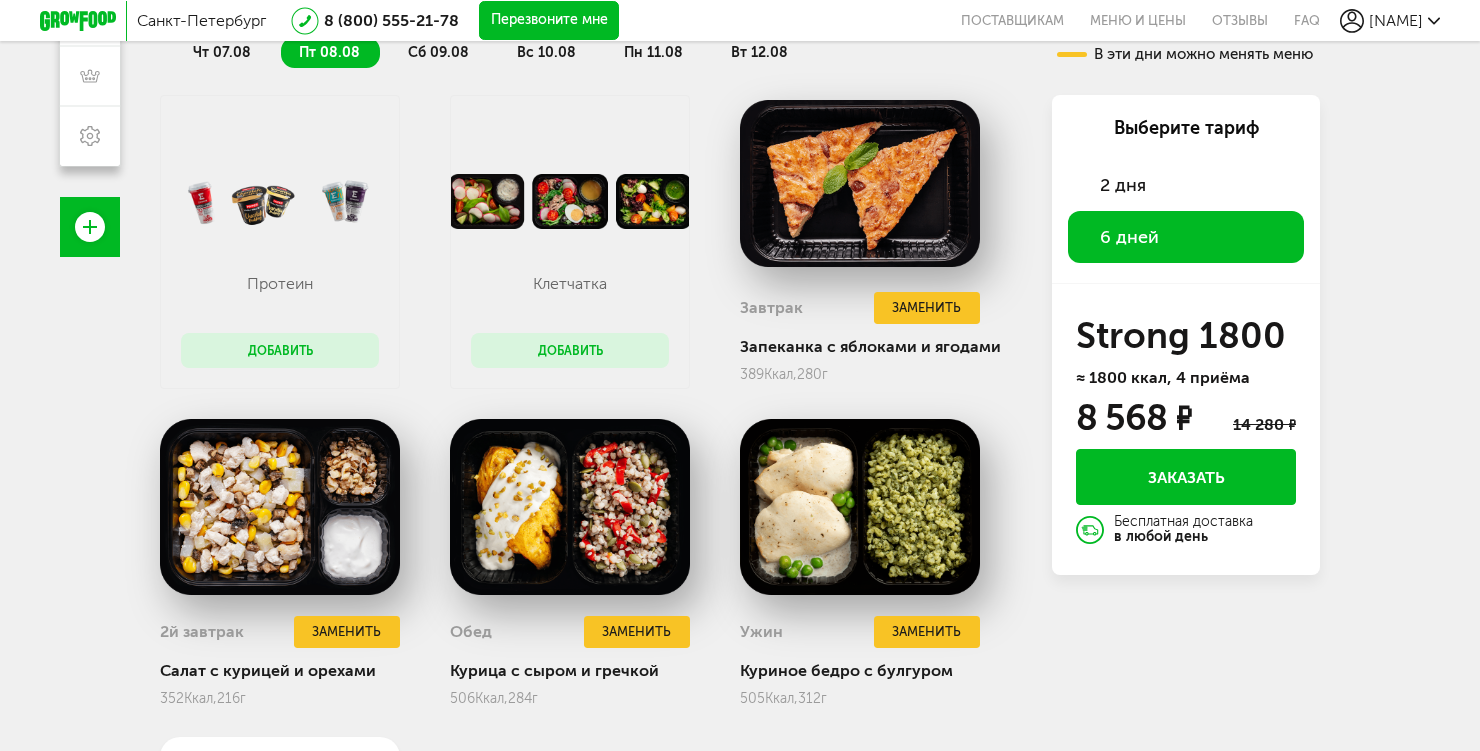 scroll, scrollTop: 466, scrollLeft: 0, axis: vertical 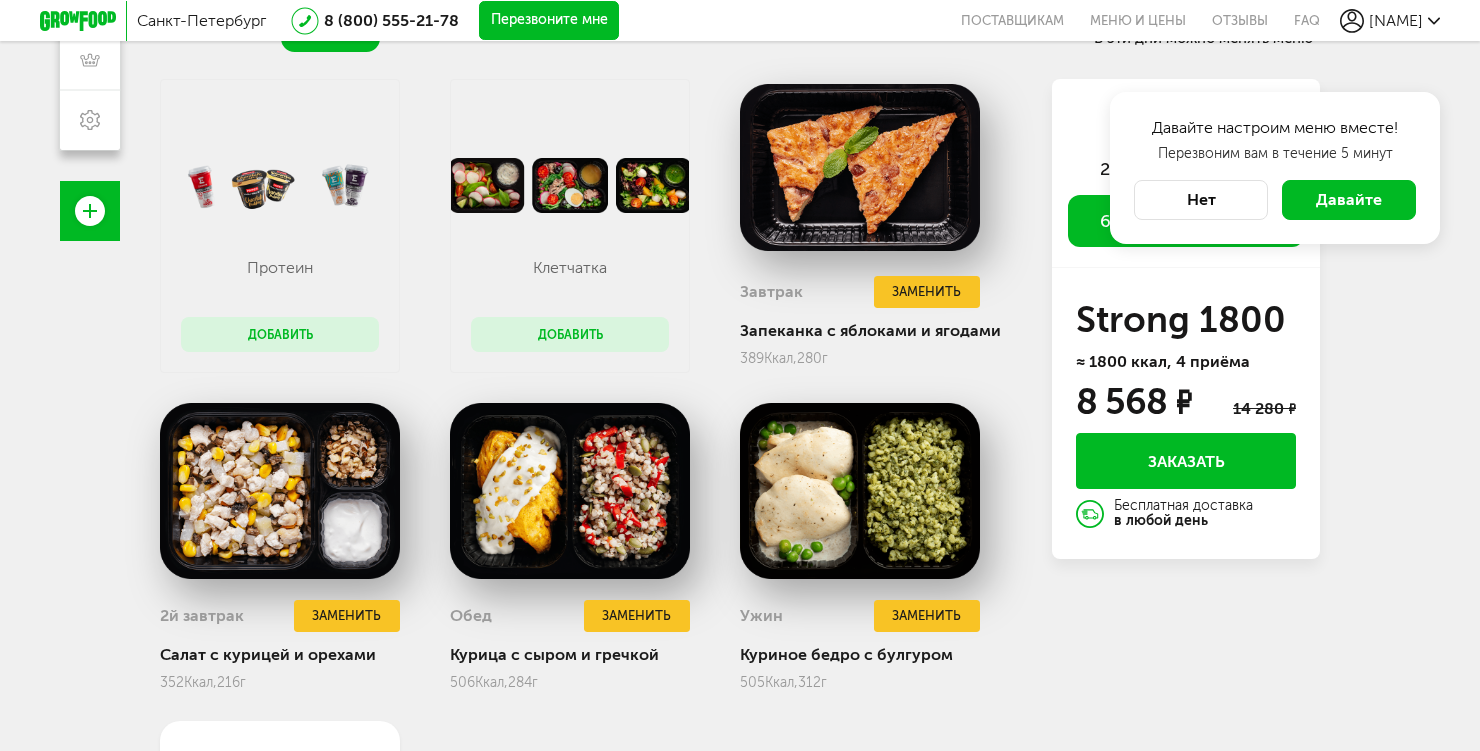 click on "Нет" at bounding box center (1201, 200) 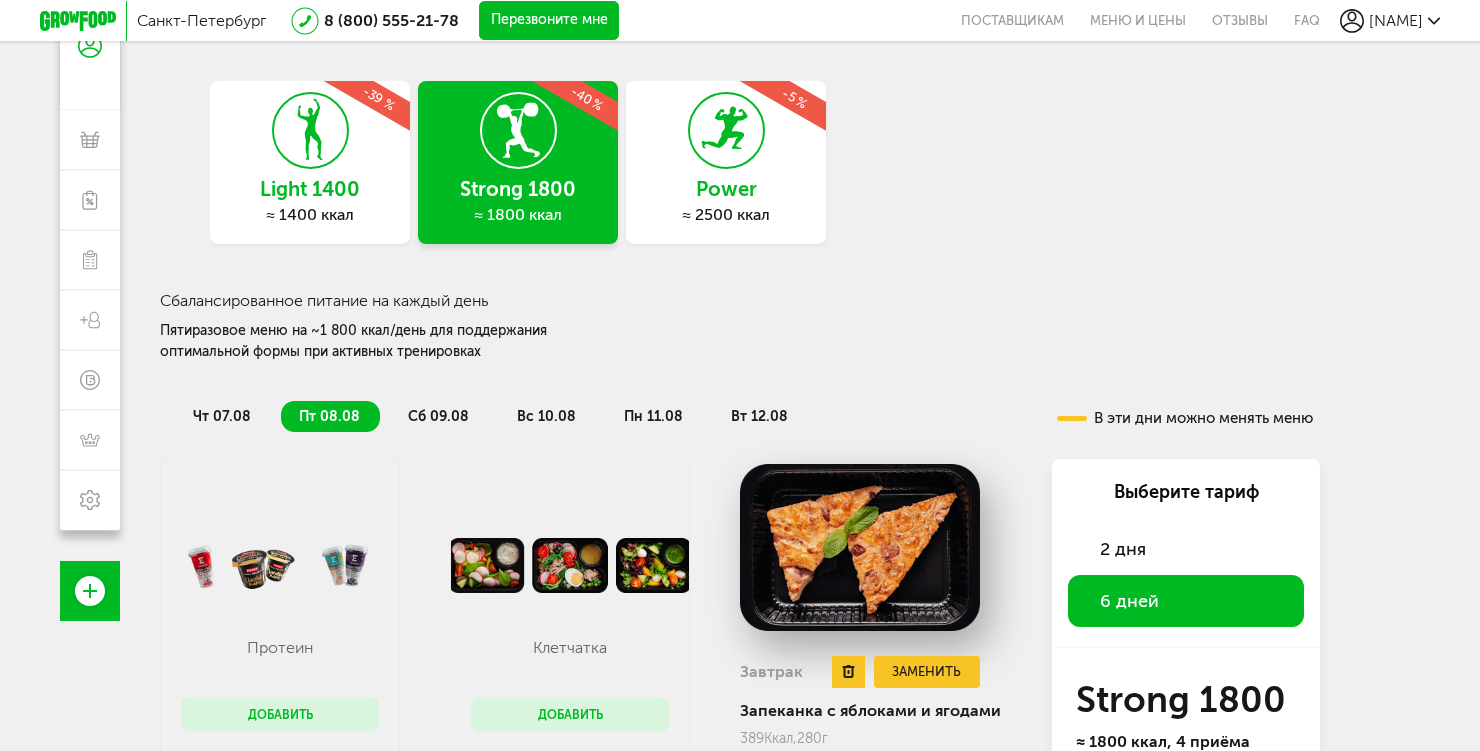 scroll, scrollTop: 48, scrollLeft: 0, axis: vertical 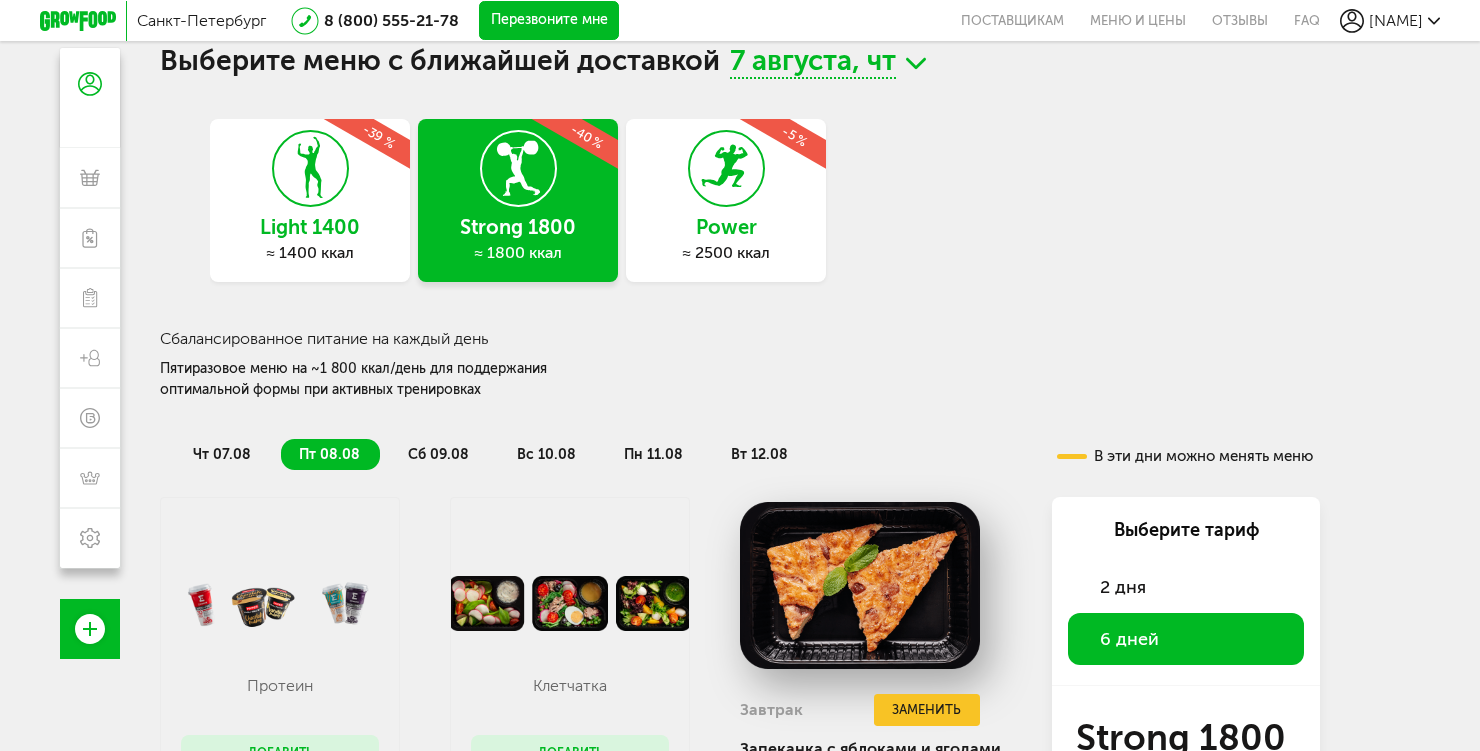 click on "Light 1400   ≈ 1400 ккал   -39 %" at bounding box center [310, 200] 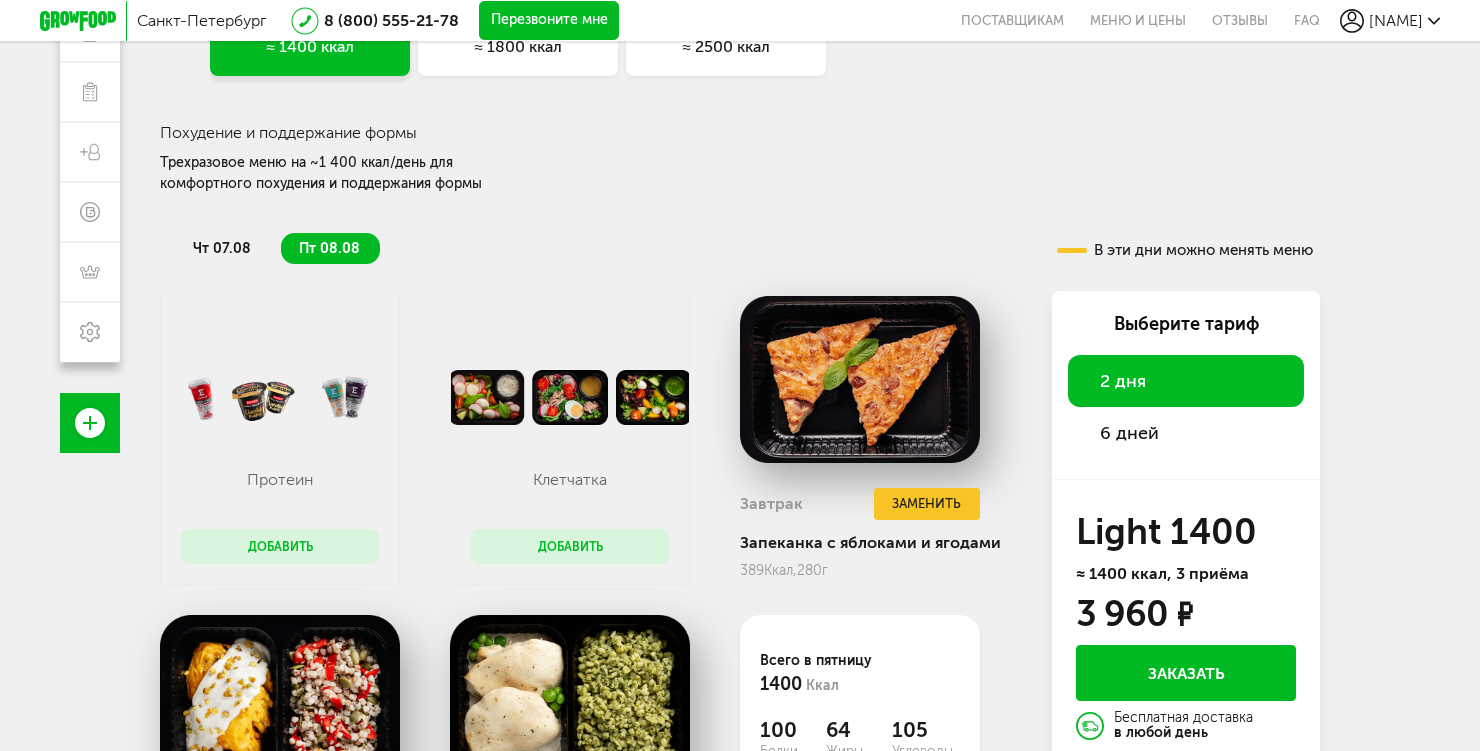 scroll, scrollTop: 258, scrollLeft: 0, axis: vertical 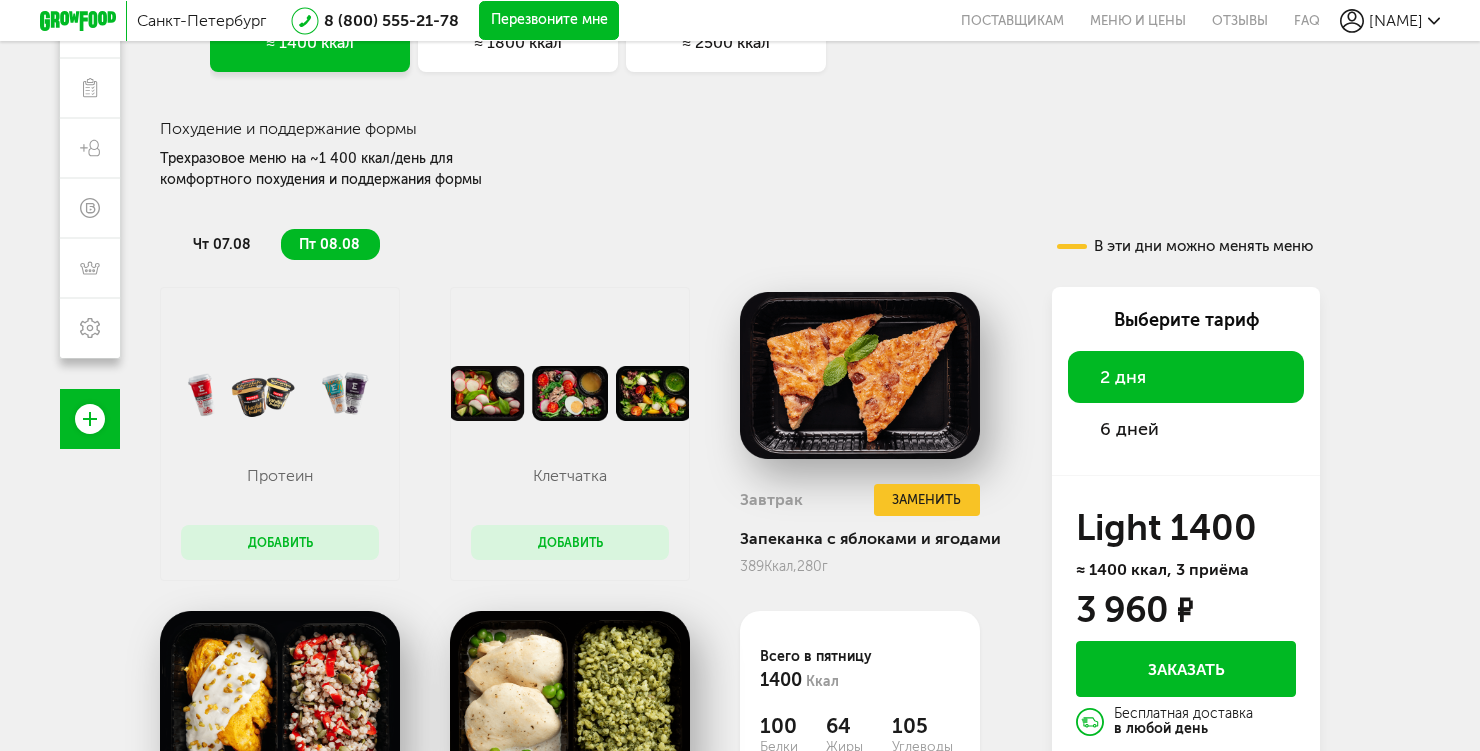 click on "6 дней" at bounding box center (1186, 429) 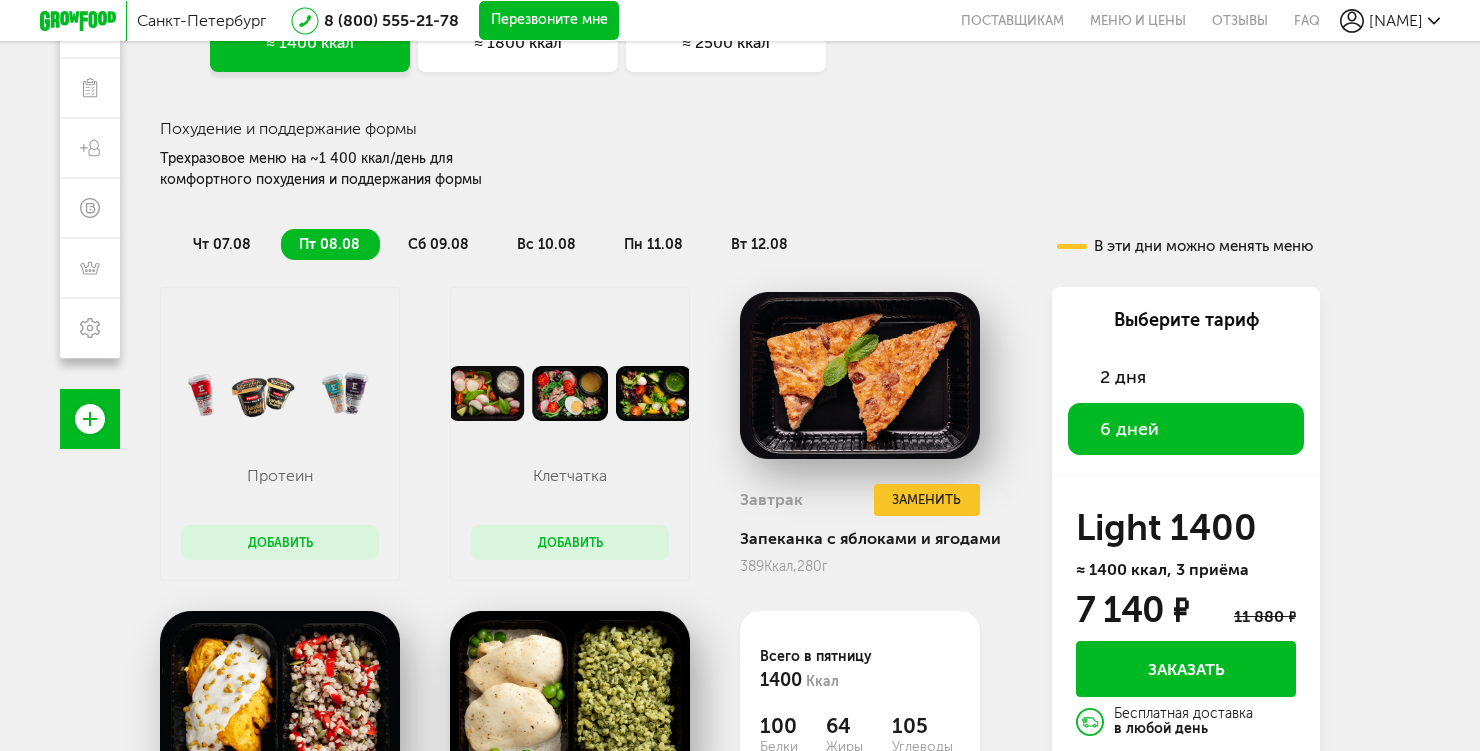 click on "Добавить" at bounding box center [280, 542] 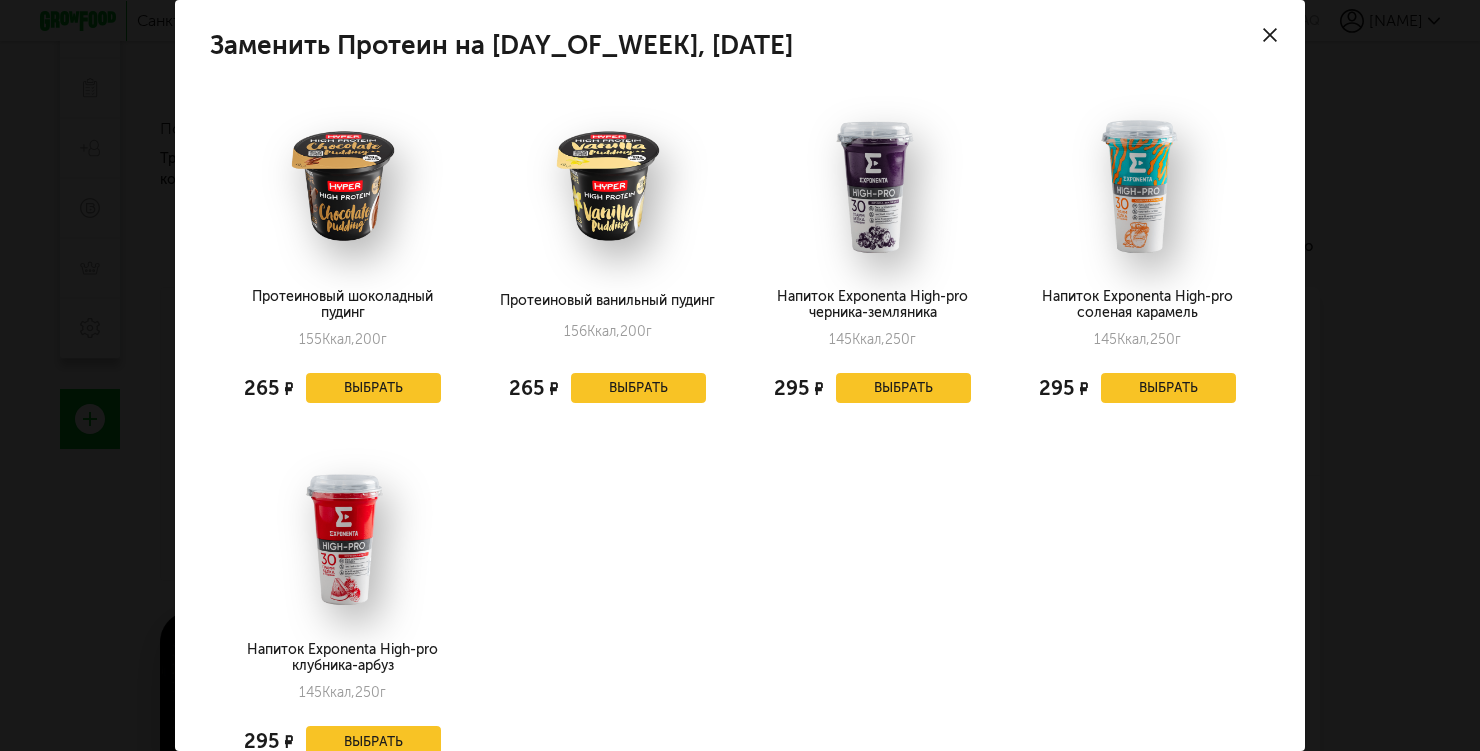 click at bounding box center [1270, 35] 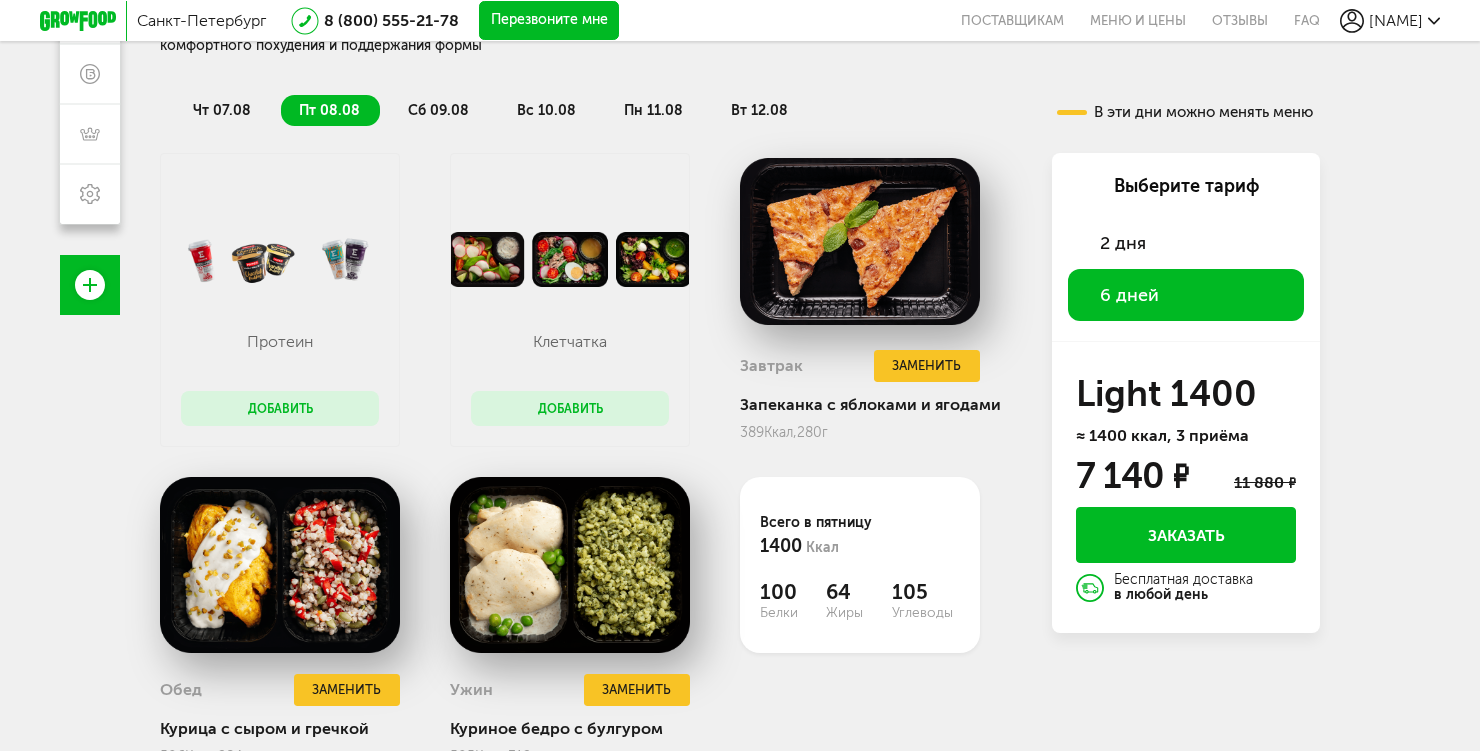 scroll, scrollTop: 367, scrollLeft: 0, axis: vertical 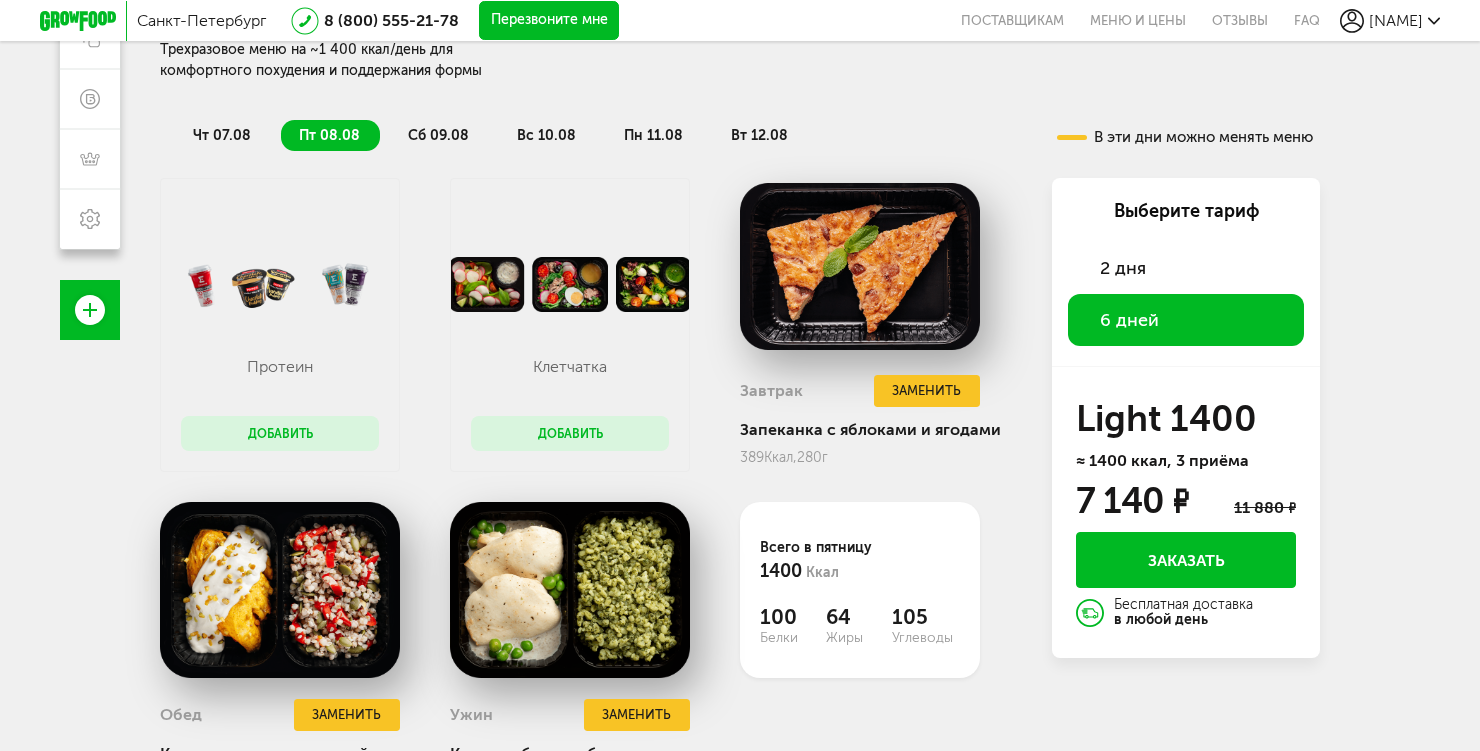 click on "Заказать" at bounding box center (1186, 560) 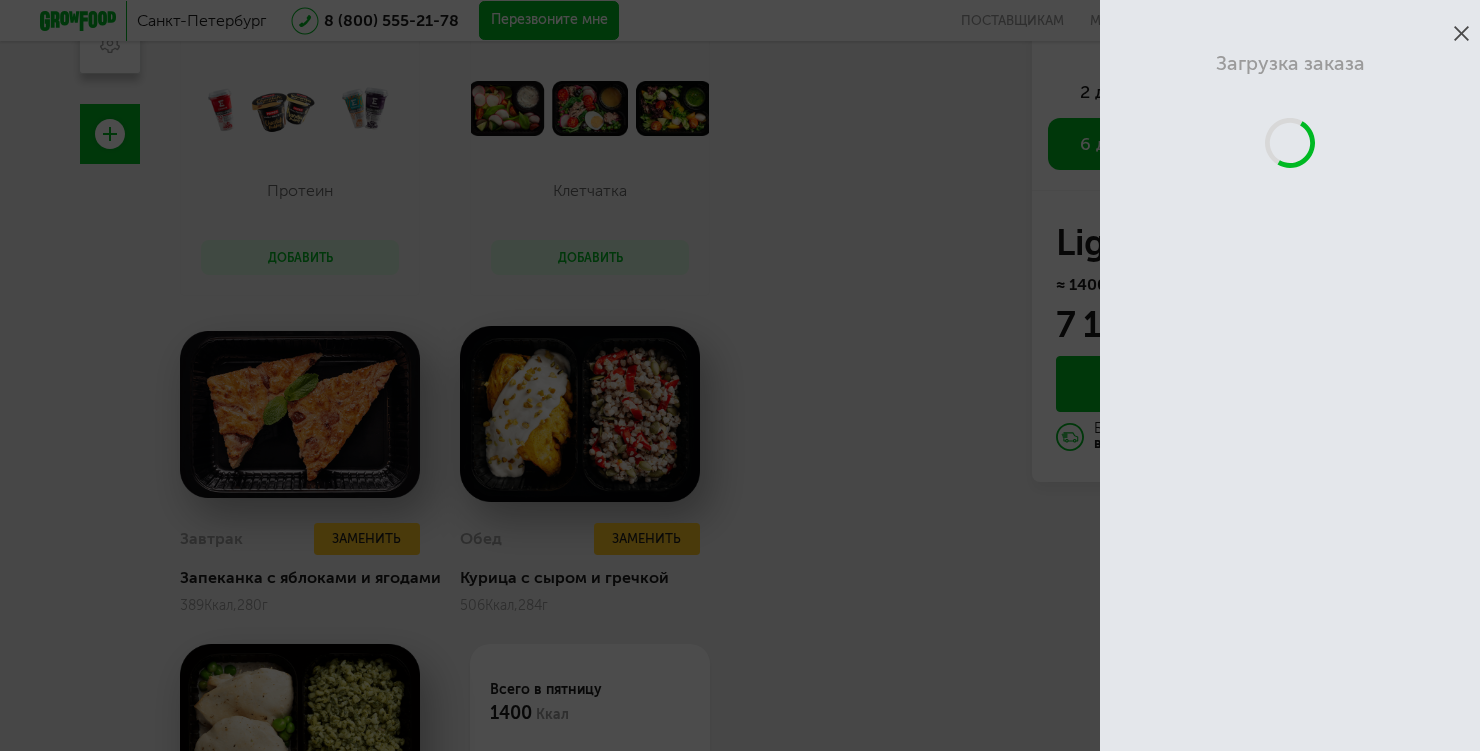 scroll, scrollTop: 176, scrollLeft: 0, axis: vertical 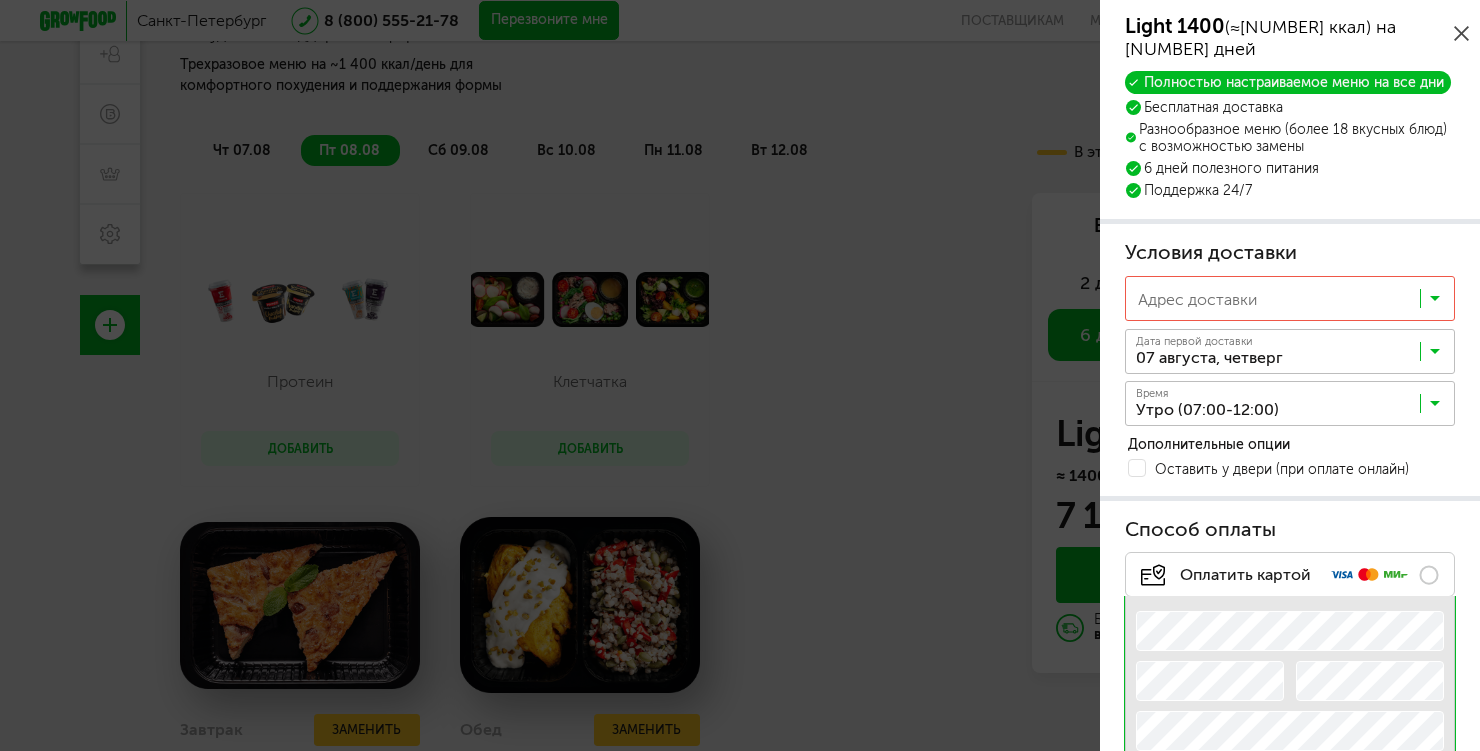 click at bounding box center [1295, 304] 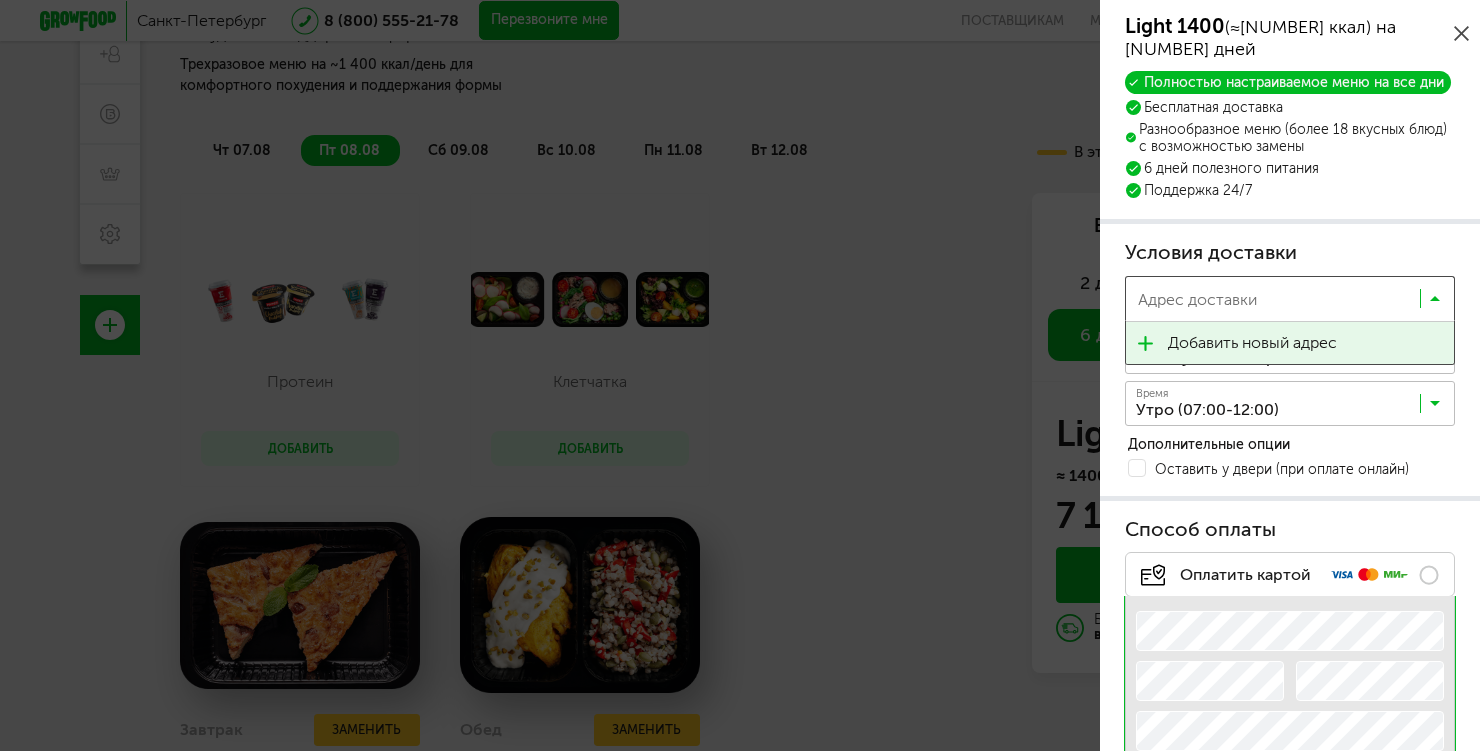 click on "Добавить новый адрес" at bounding box center (1252, 343) 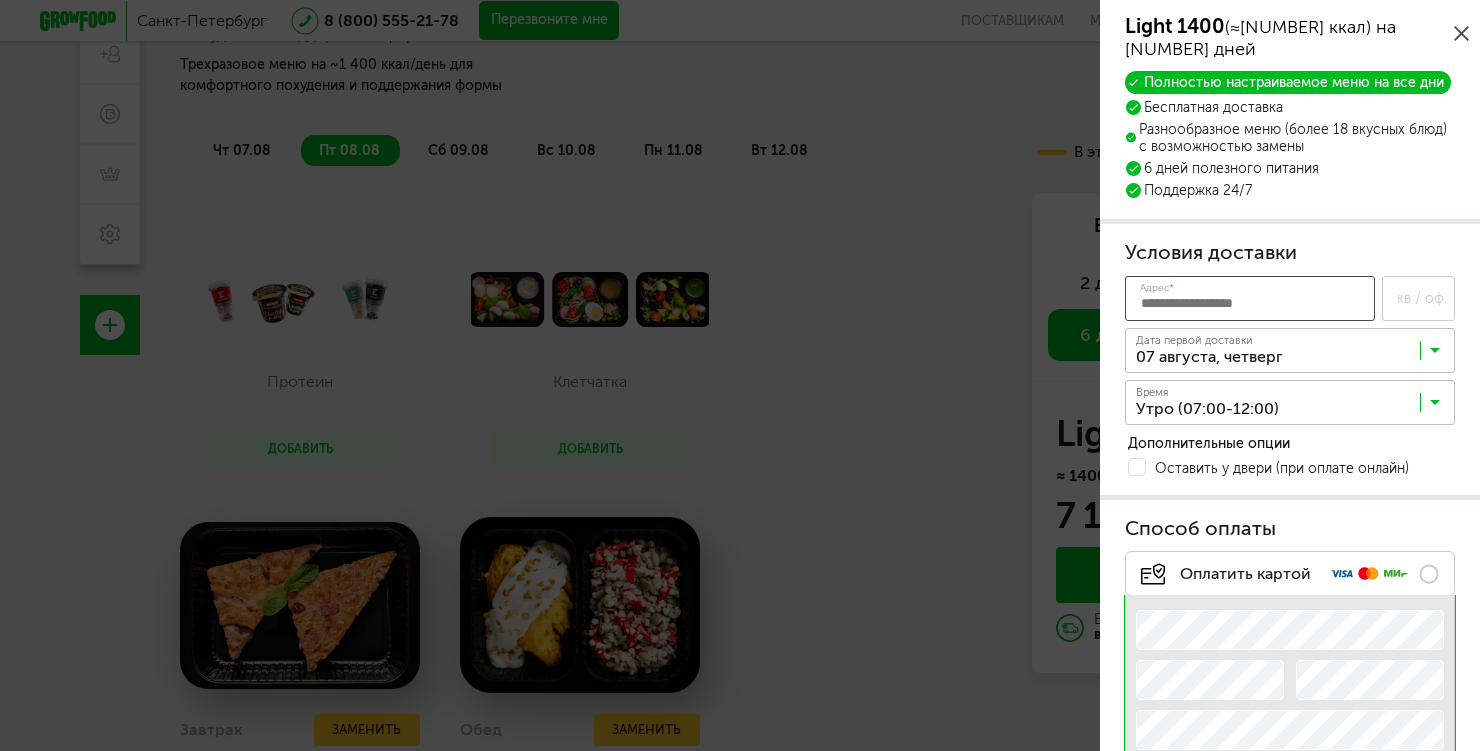 click on "Адрес
*" at bounding box center [1250, 298] 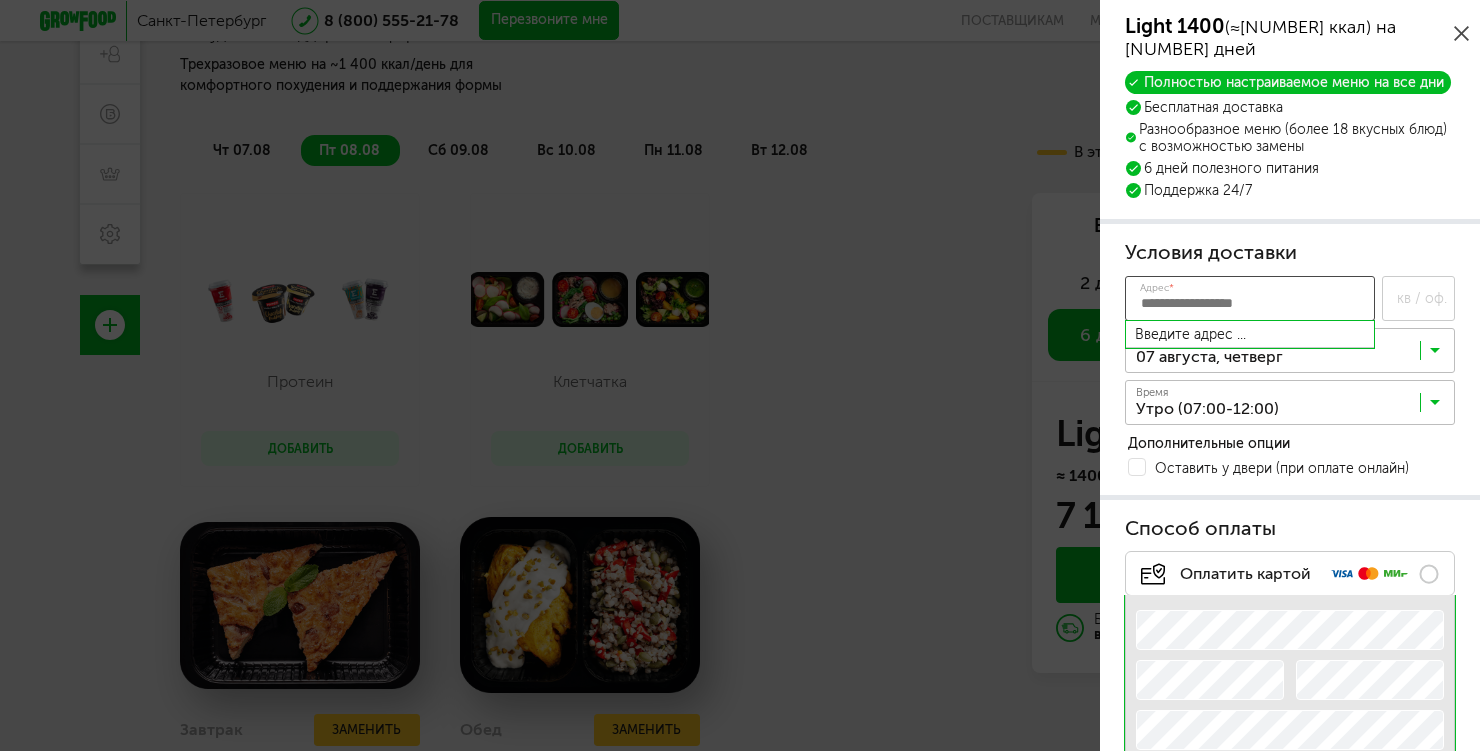 type on "*" 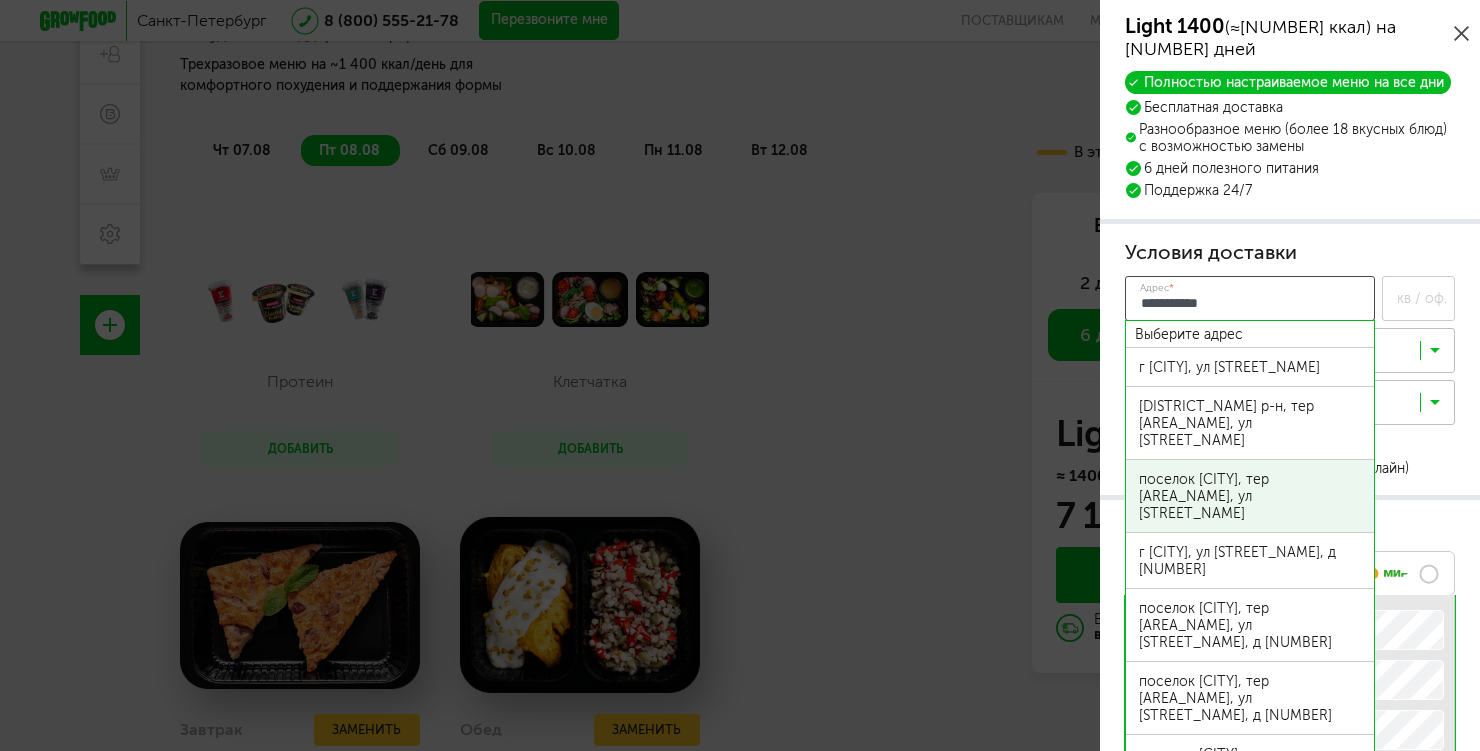 click on "поселок [CITY], тер [AREA_NAME], ул [STREET_NAME]" at bounding box center (1250, 496) 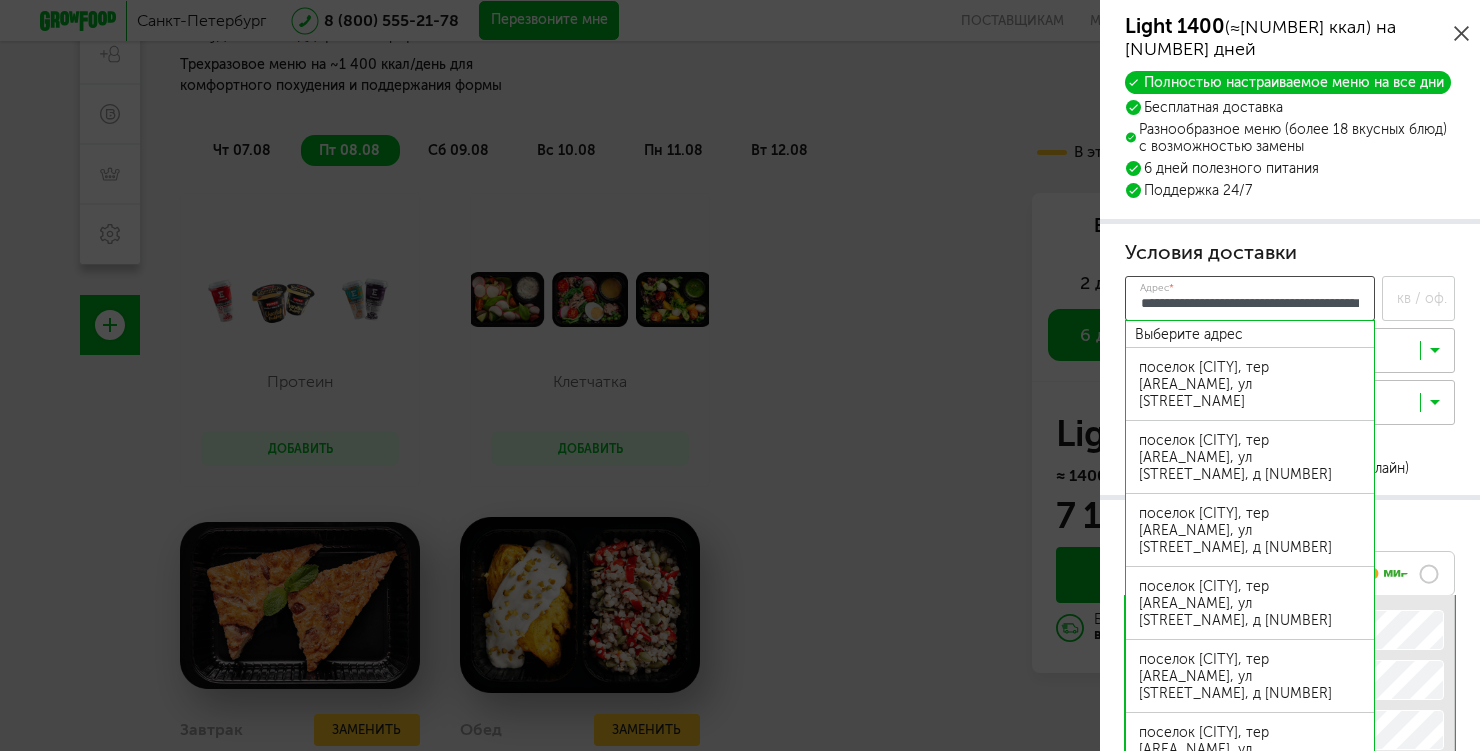 click on "**********" at bounding box center (1250, 298) 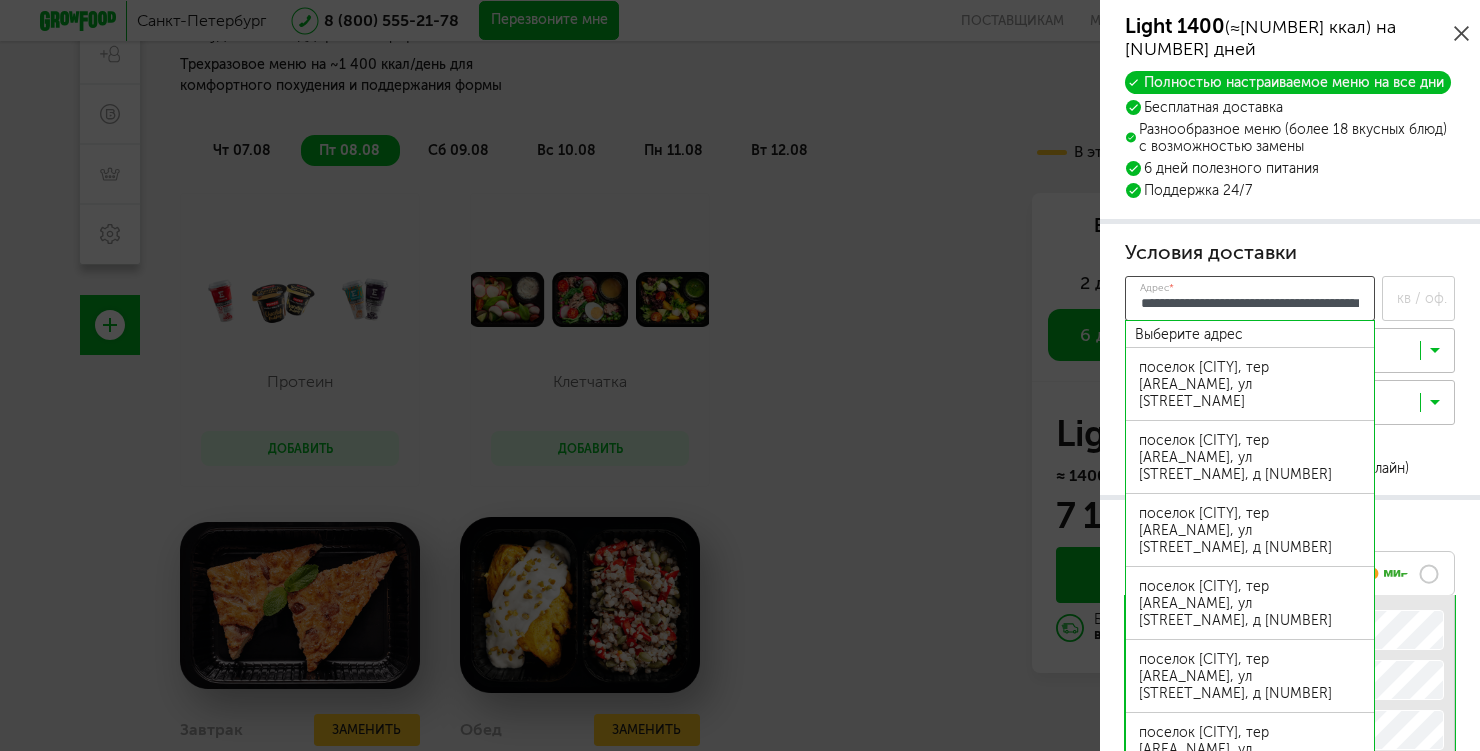 click on "поселок [CITY], тер [AREA_NAME], ул [STREET_NAME], д [NUMBER]-[NUMBER]" at bounding box center [1250, 848] 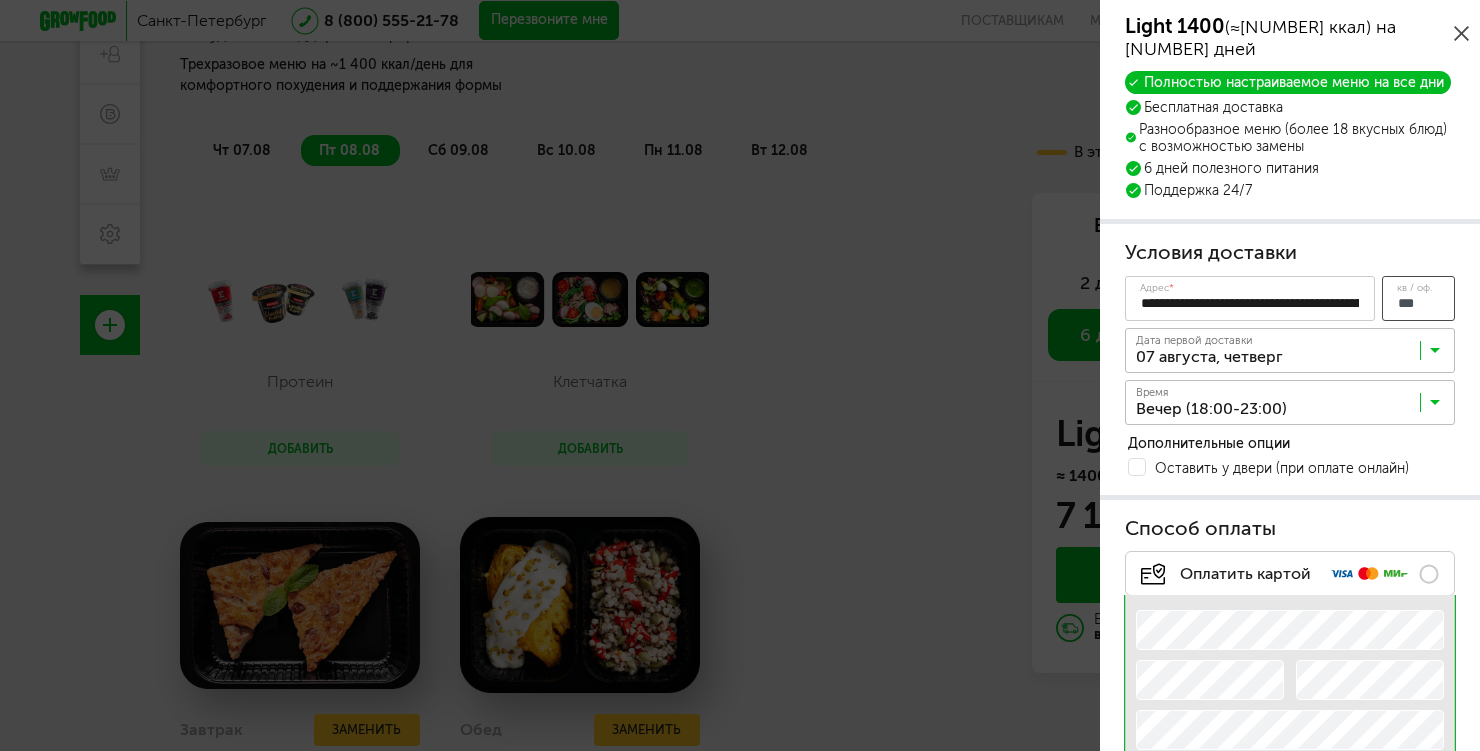 type on "***" 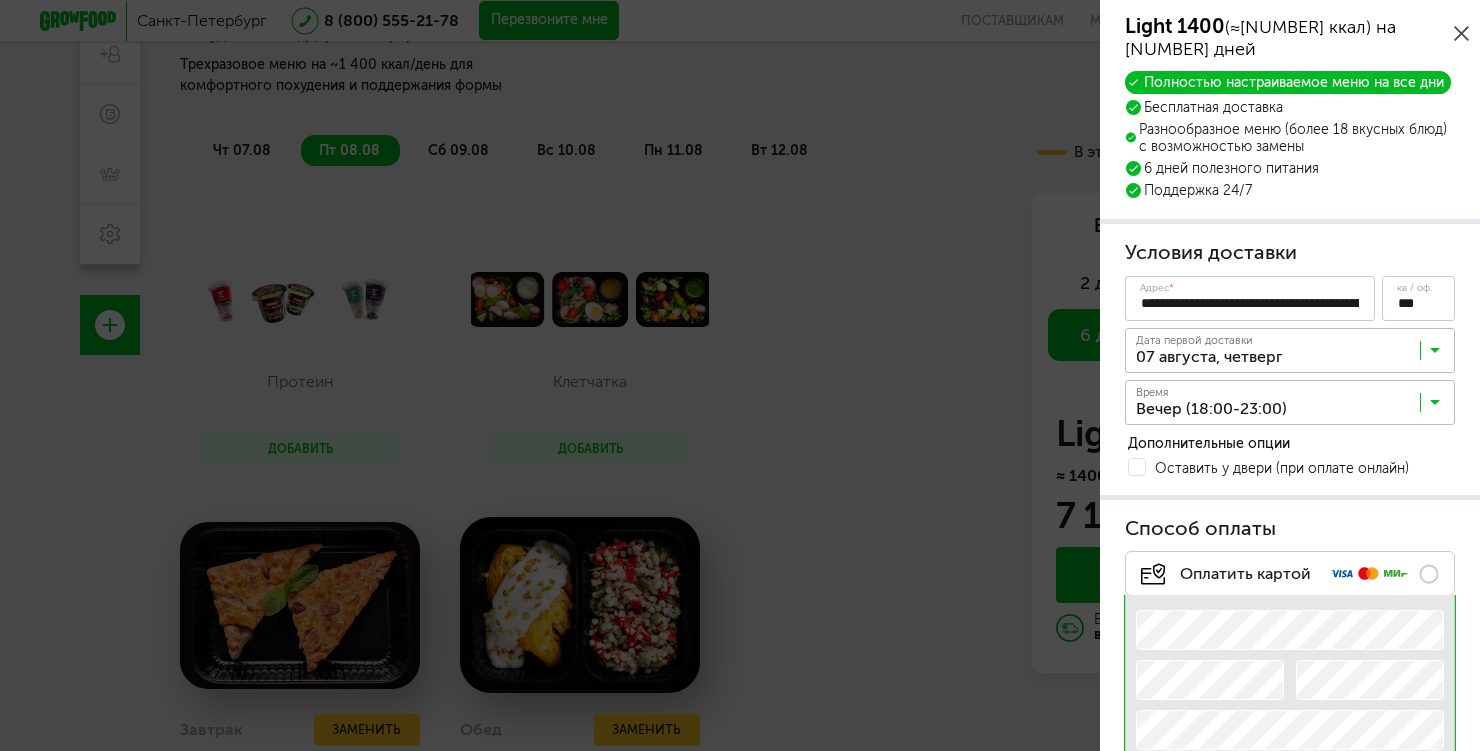 click at bounding box center (1435, 355) 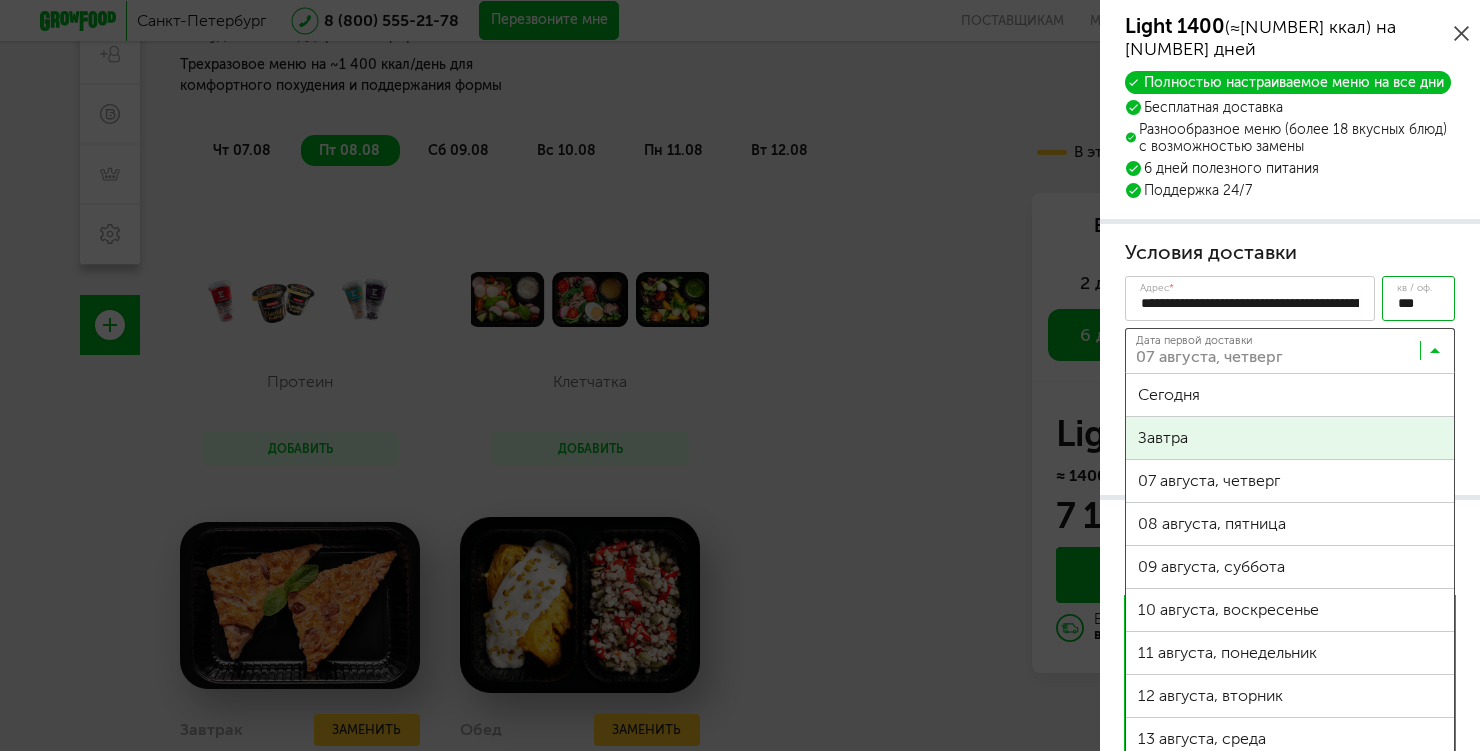 click on "**********" at bounding box center [1290, 360] 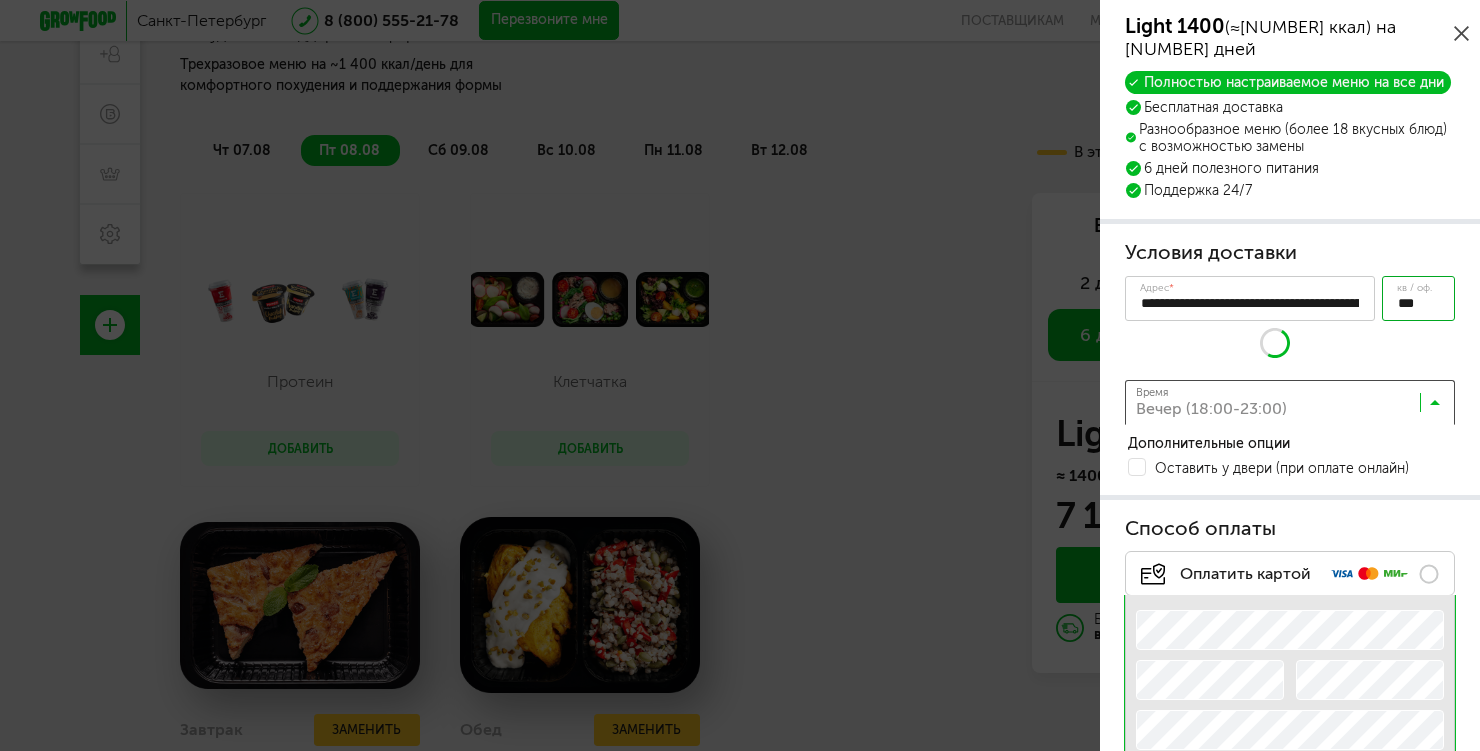 click at bounding box center [1435, 407] 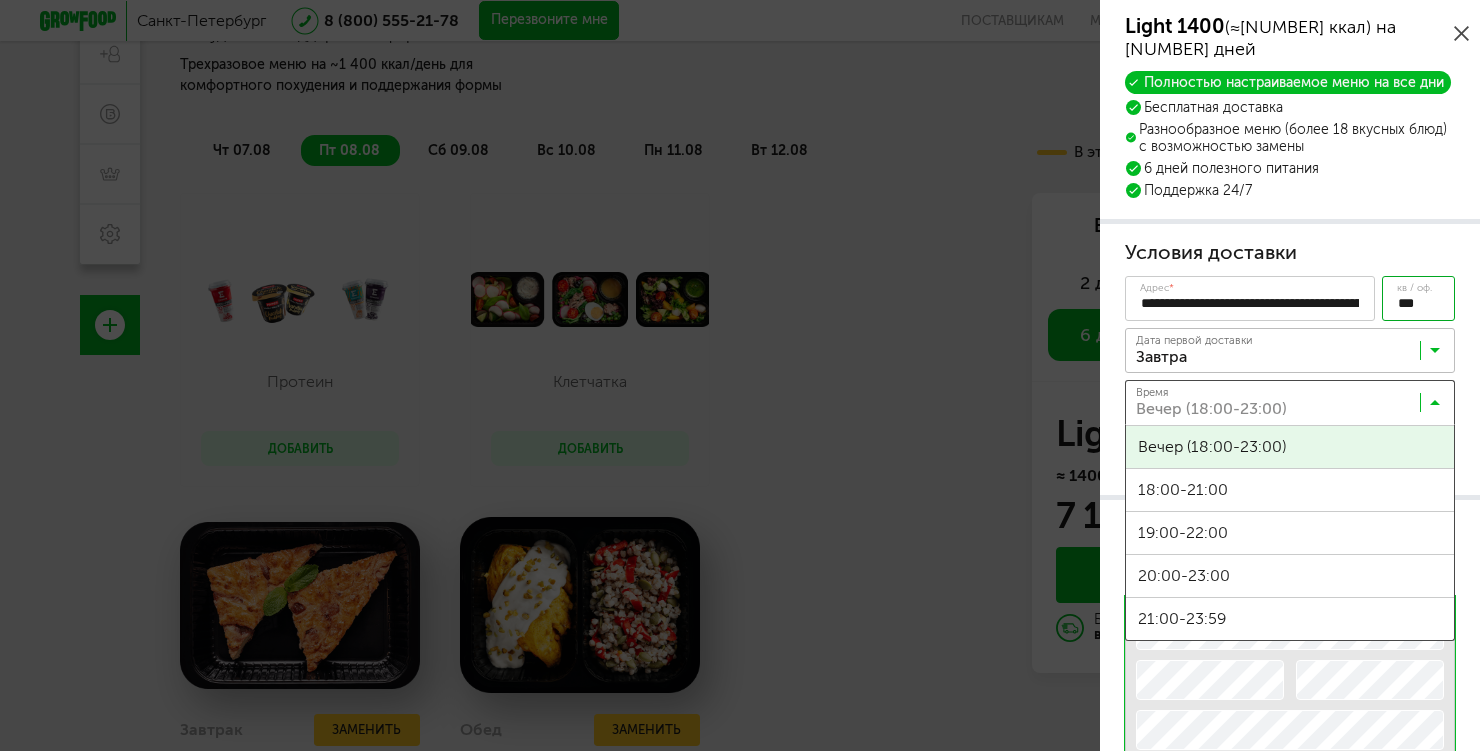 click on "Вечер (18:00-23:00)" at bounding box center (1290, 447) 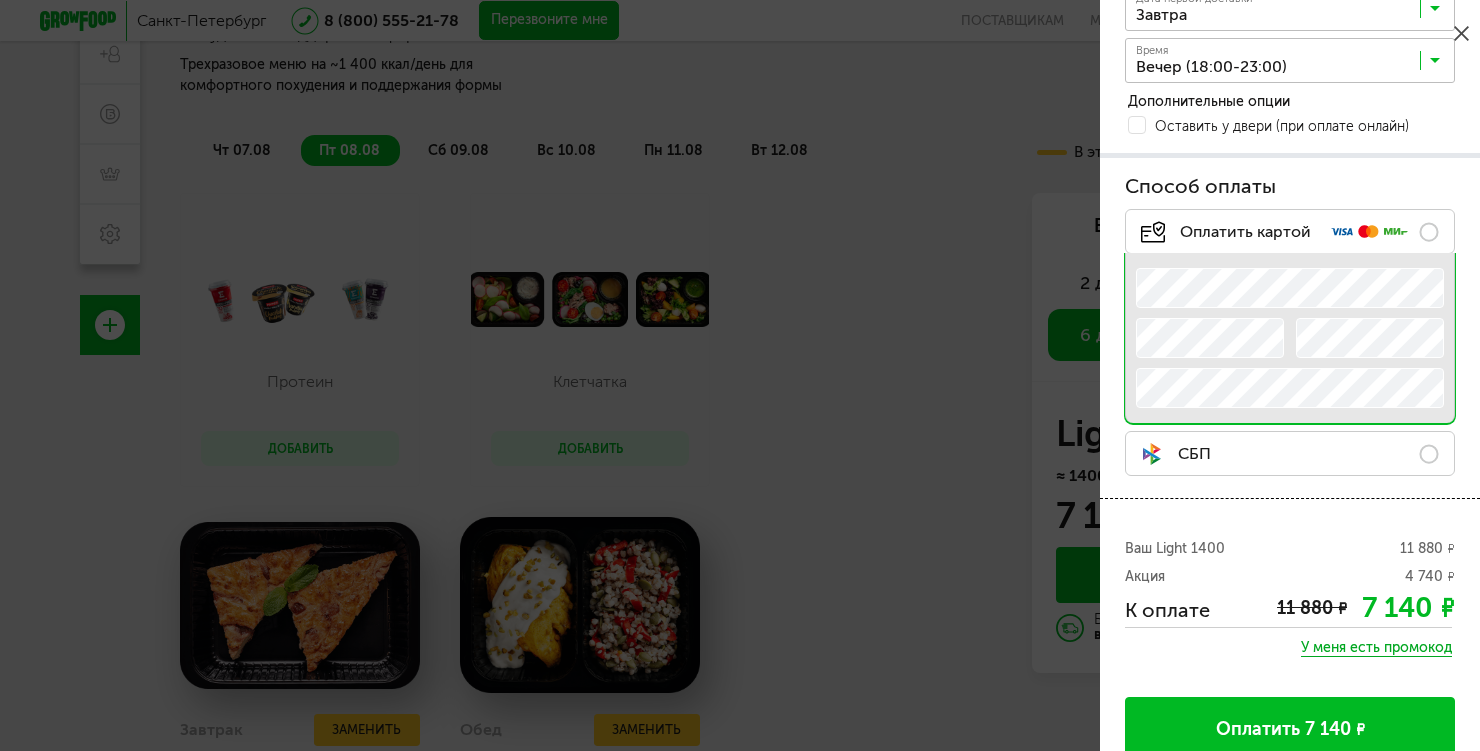 scroll, scrollTop: 341, scrollLeft: 0, axis: vertical 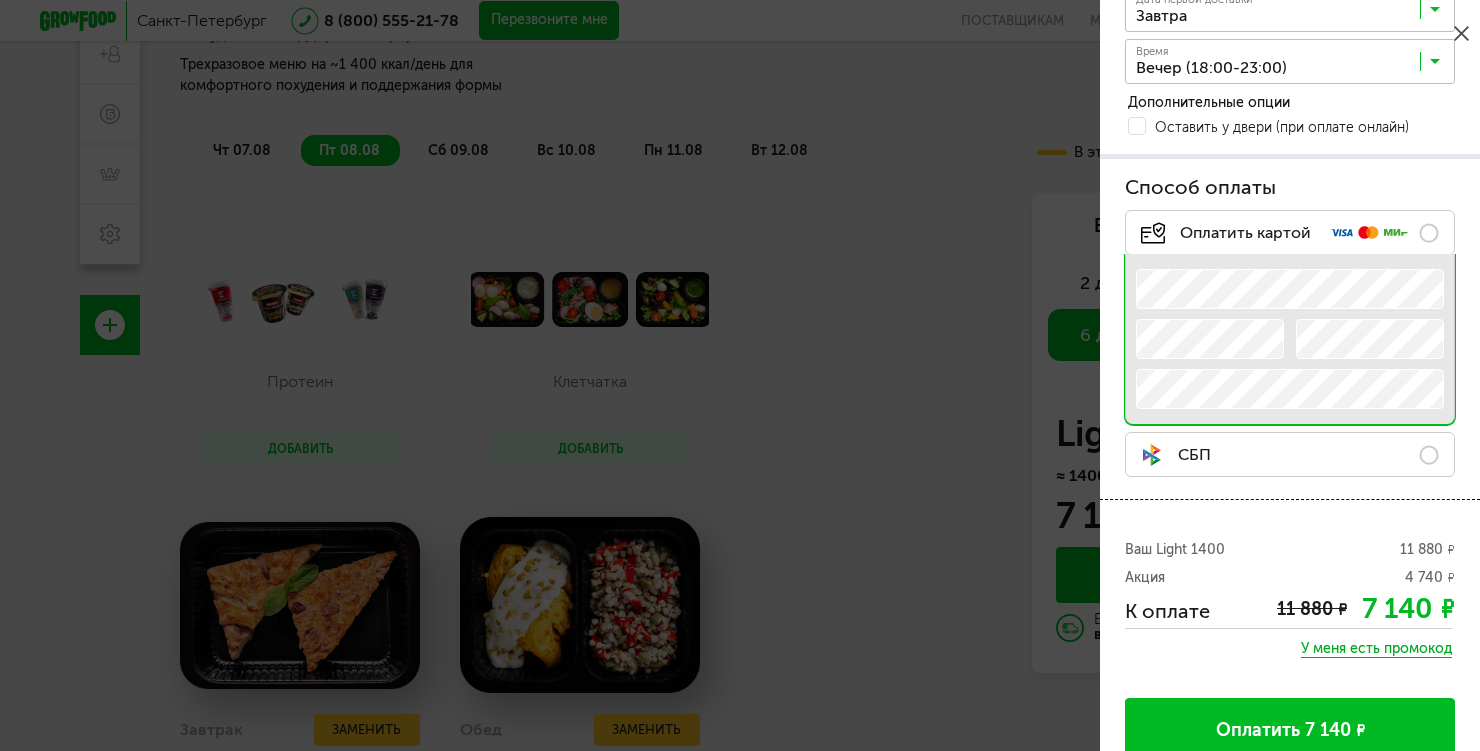 click on "У меня есть промокод" at bounding box center (1376, 649) 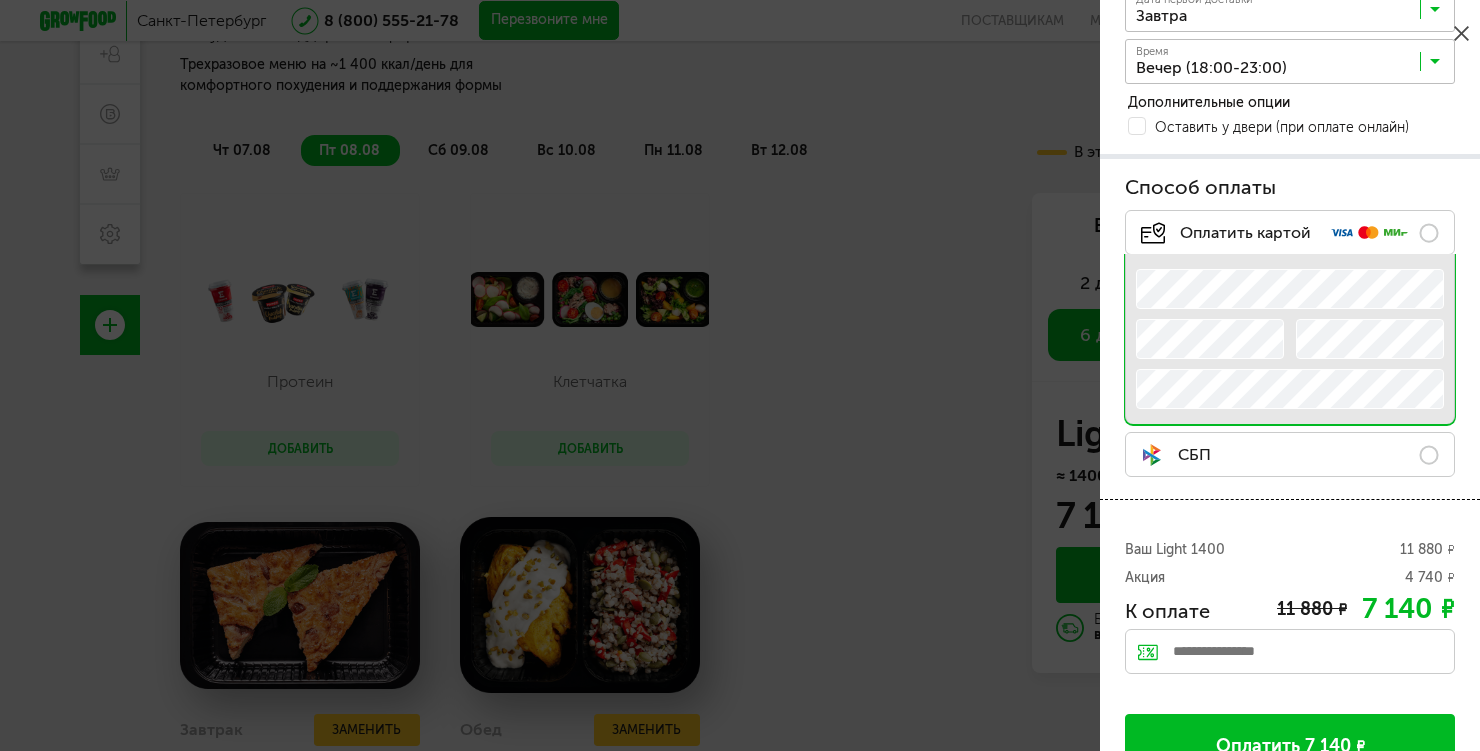 click at bounding box center (1290, 651) 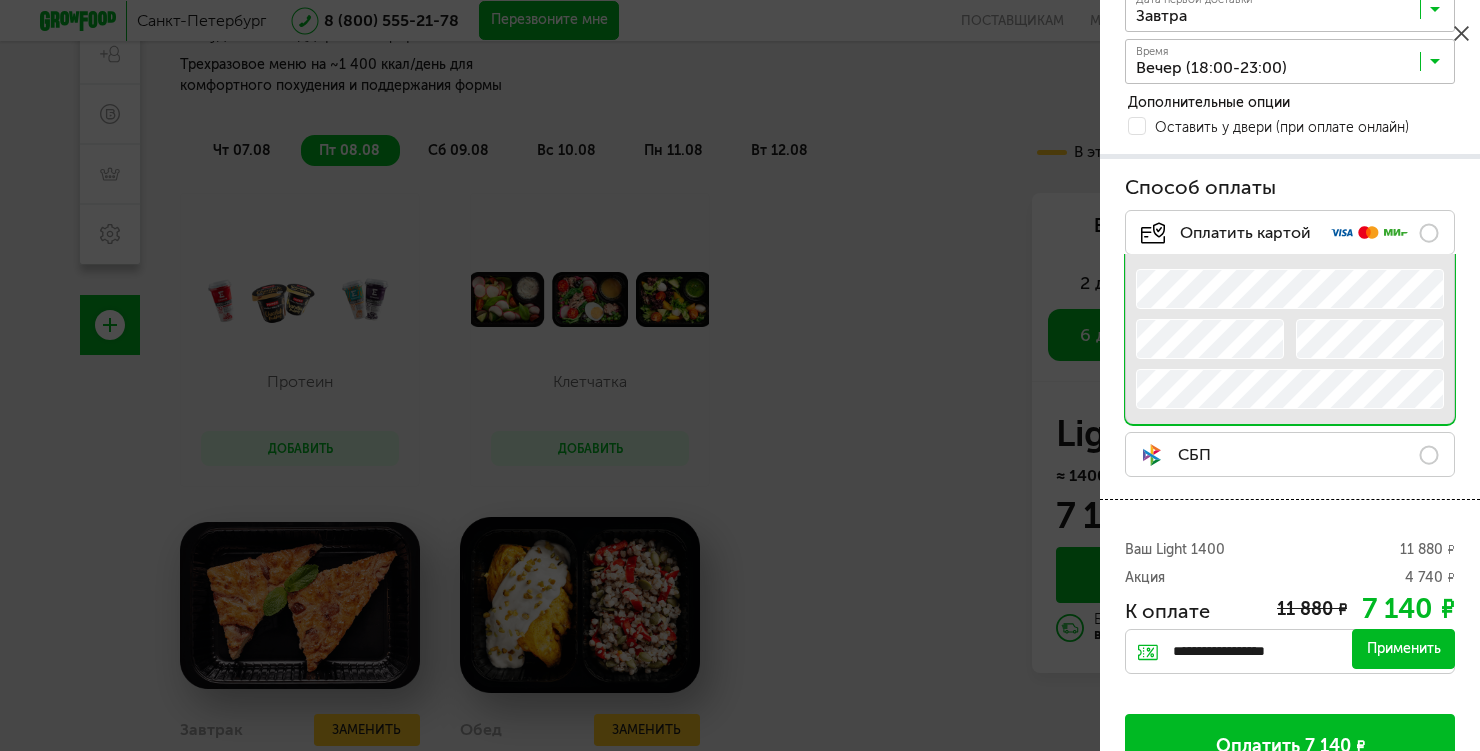 type on "**********" 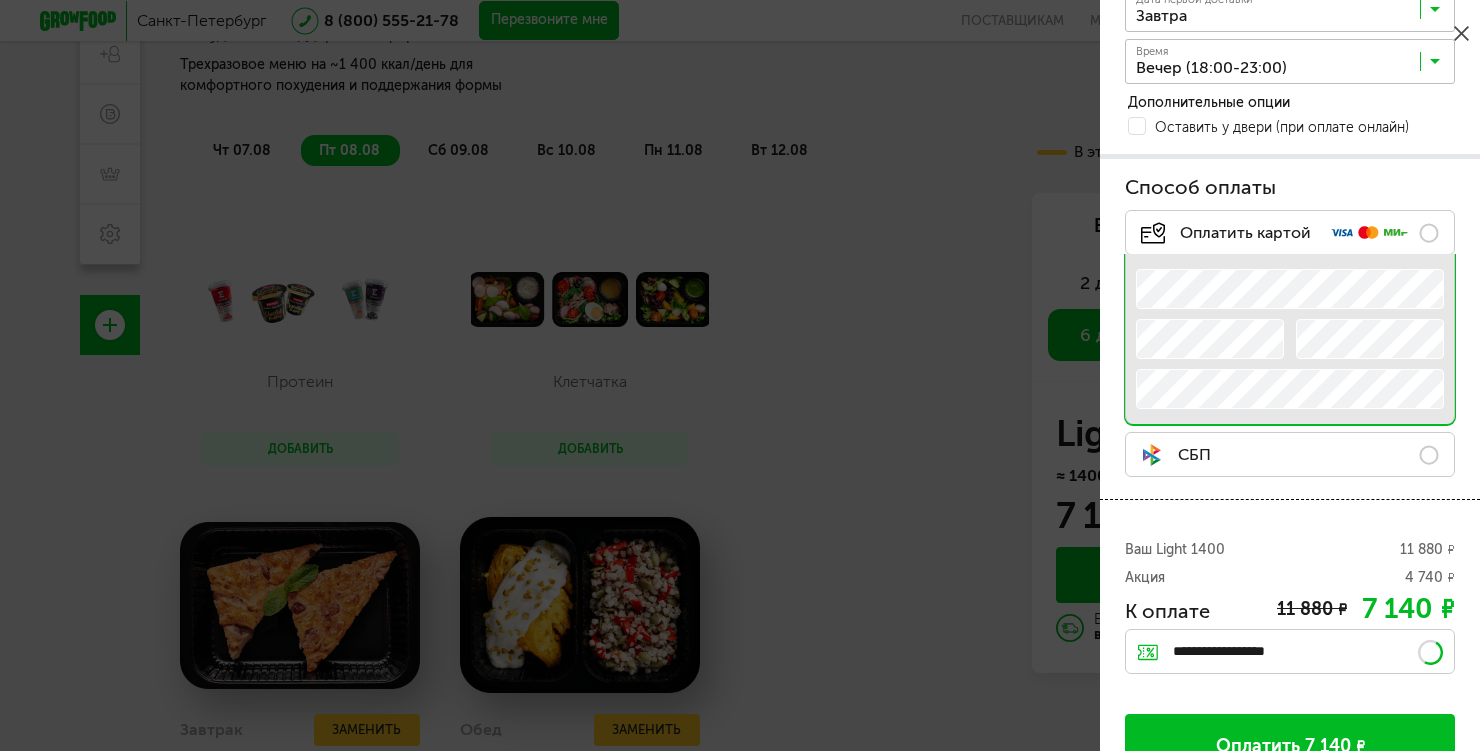 type 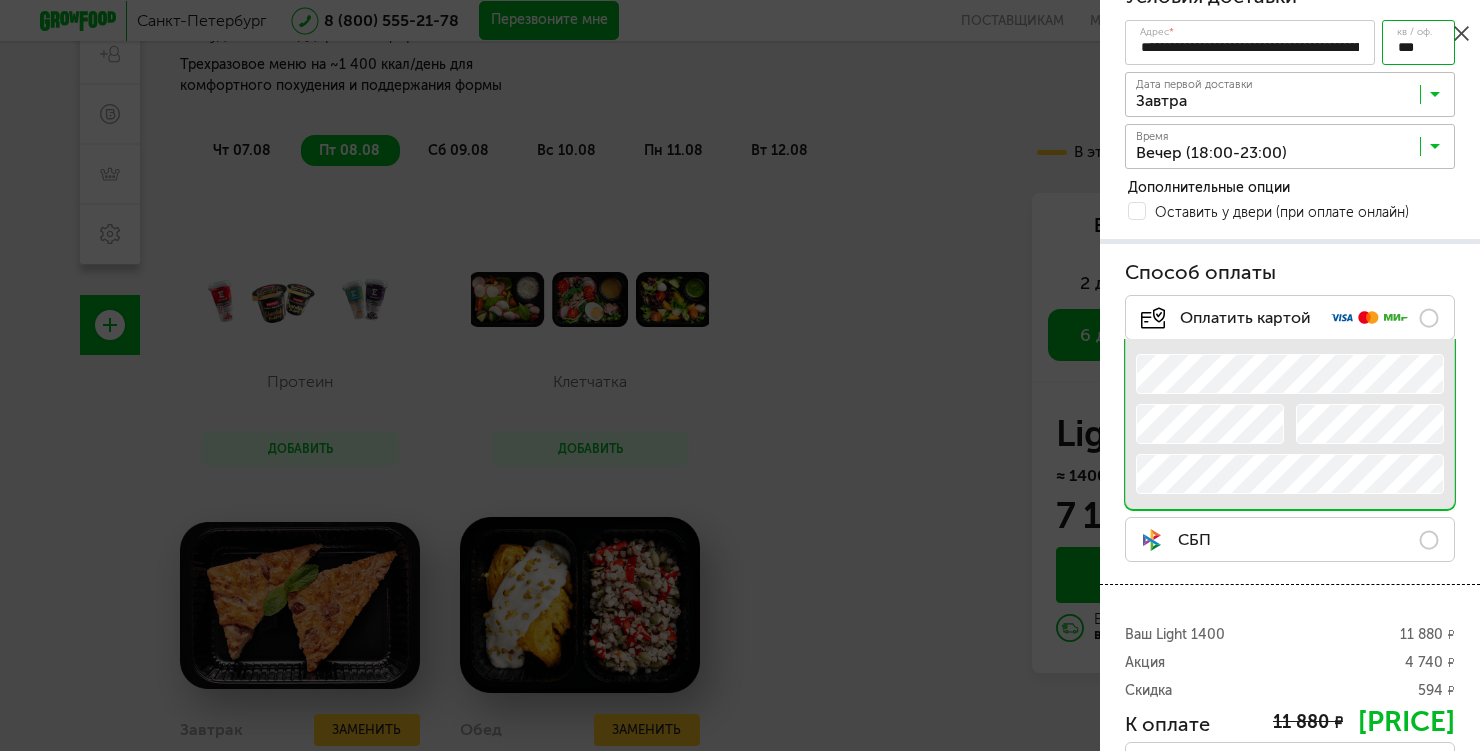 scroll, scrollTop: 260, scrollLeft: 0, axis: vertical 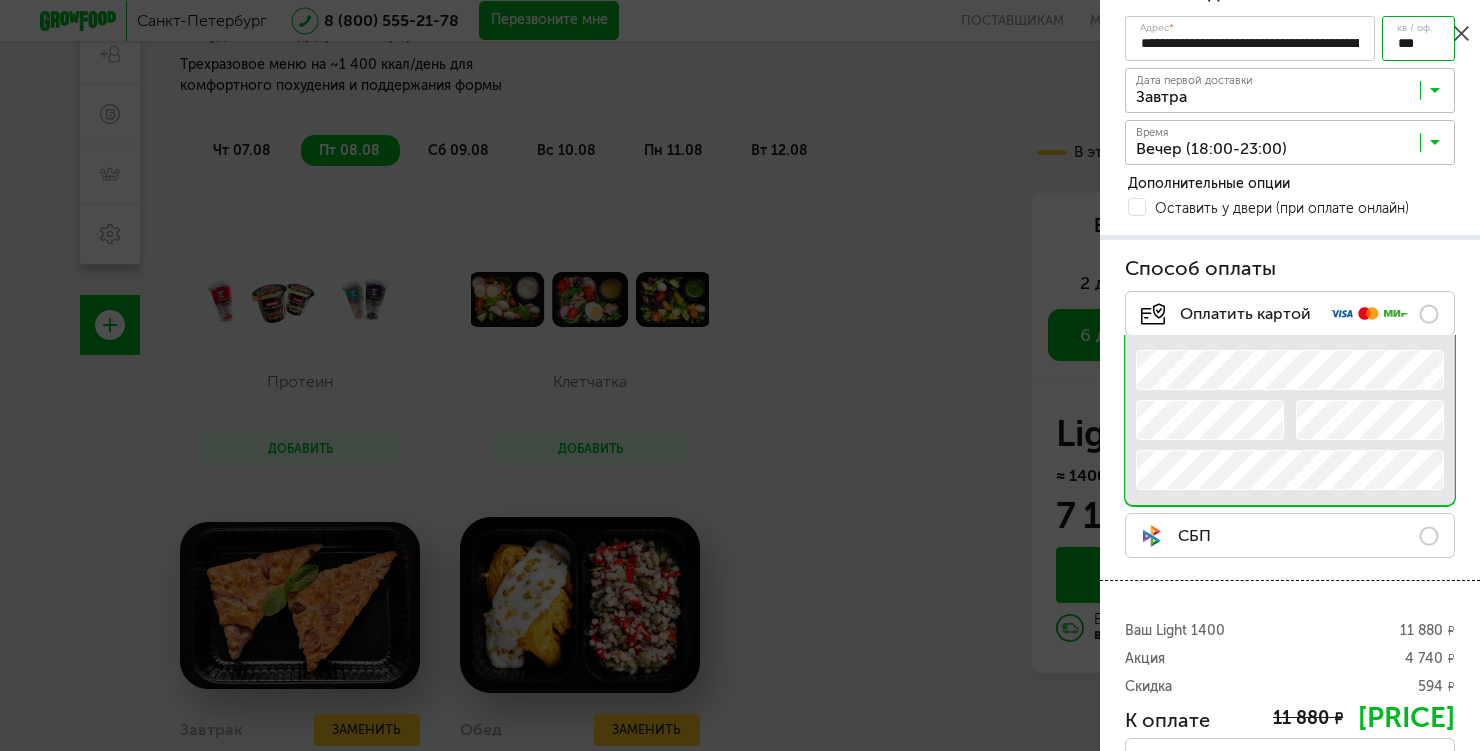 click on "СБП" at bounding box center [1290, 535] 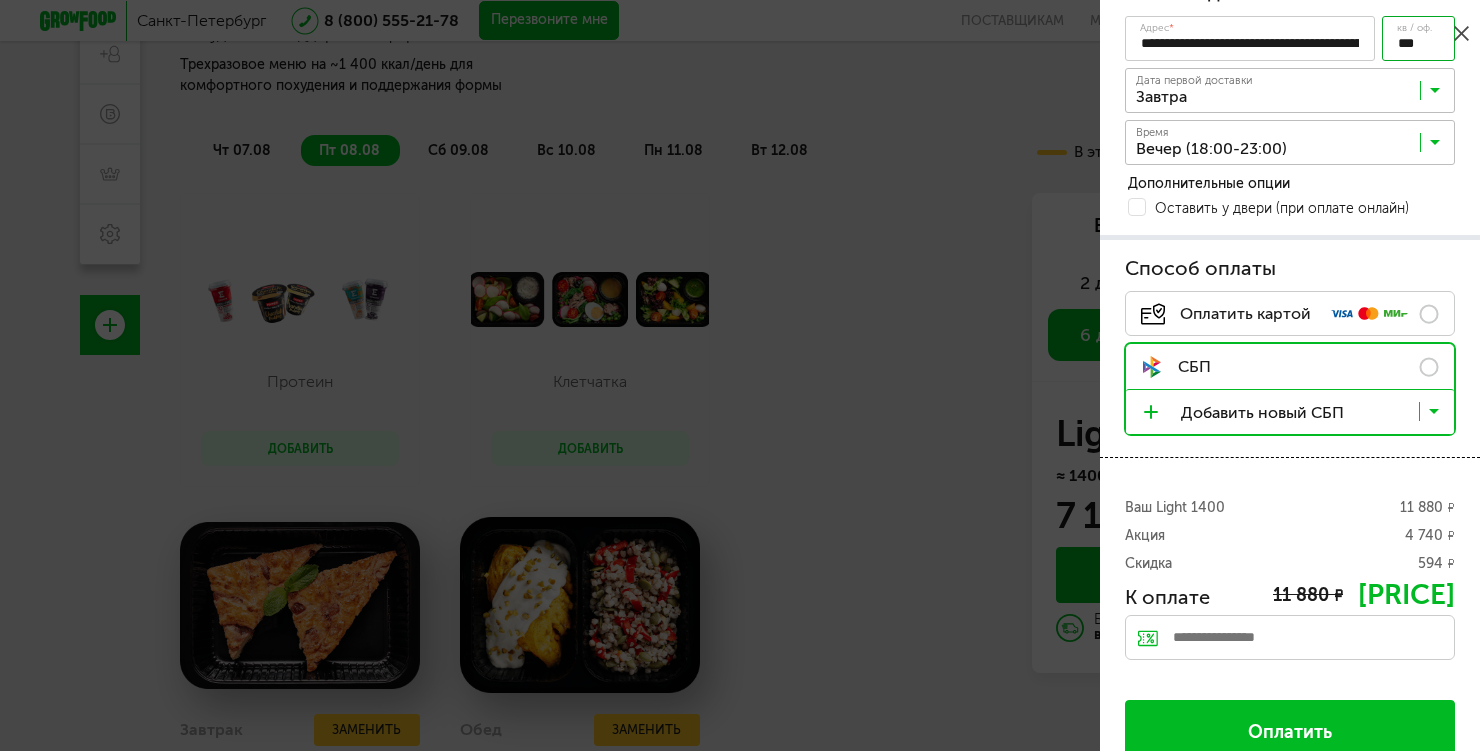 click on "Оплатить картой   .e{fill:#f79e1b}" at bounding box center (1290, 313) 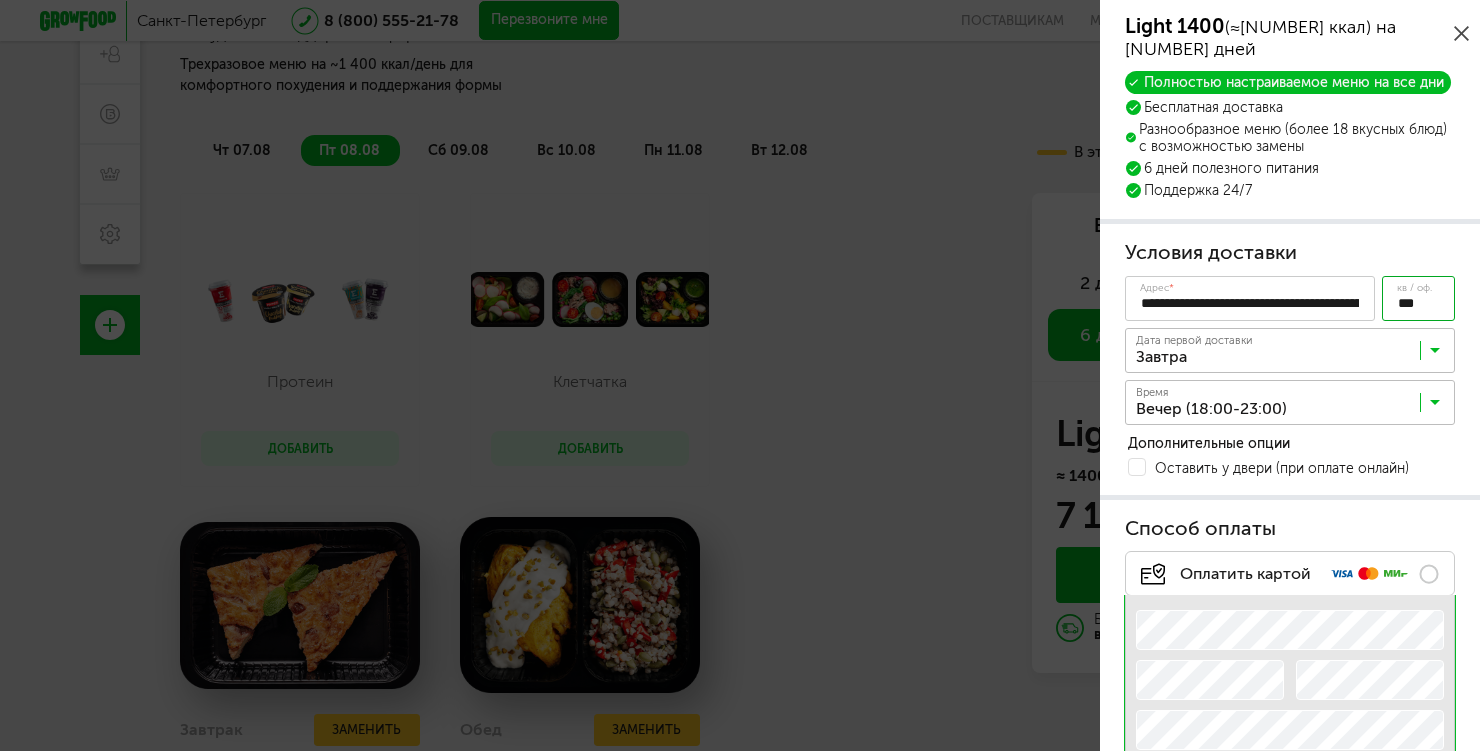 scroll, scrollTop: 0, scrollLeft: 0, axis: both 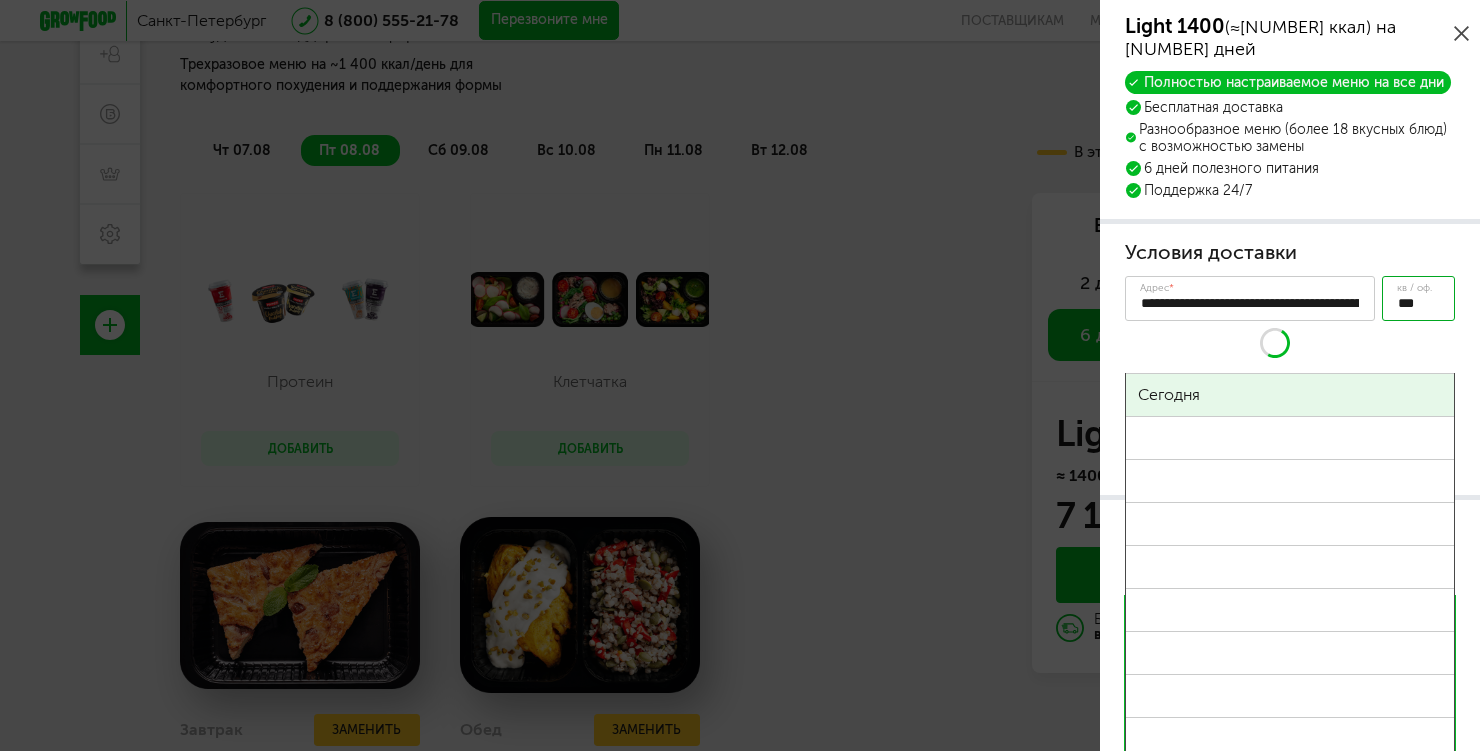click on "**********" at bounding box center [1290, 360] 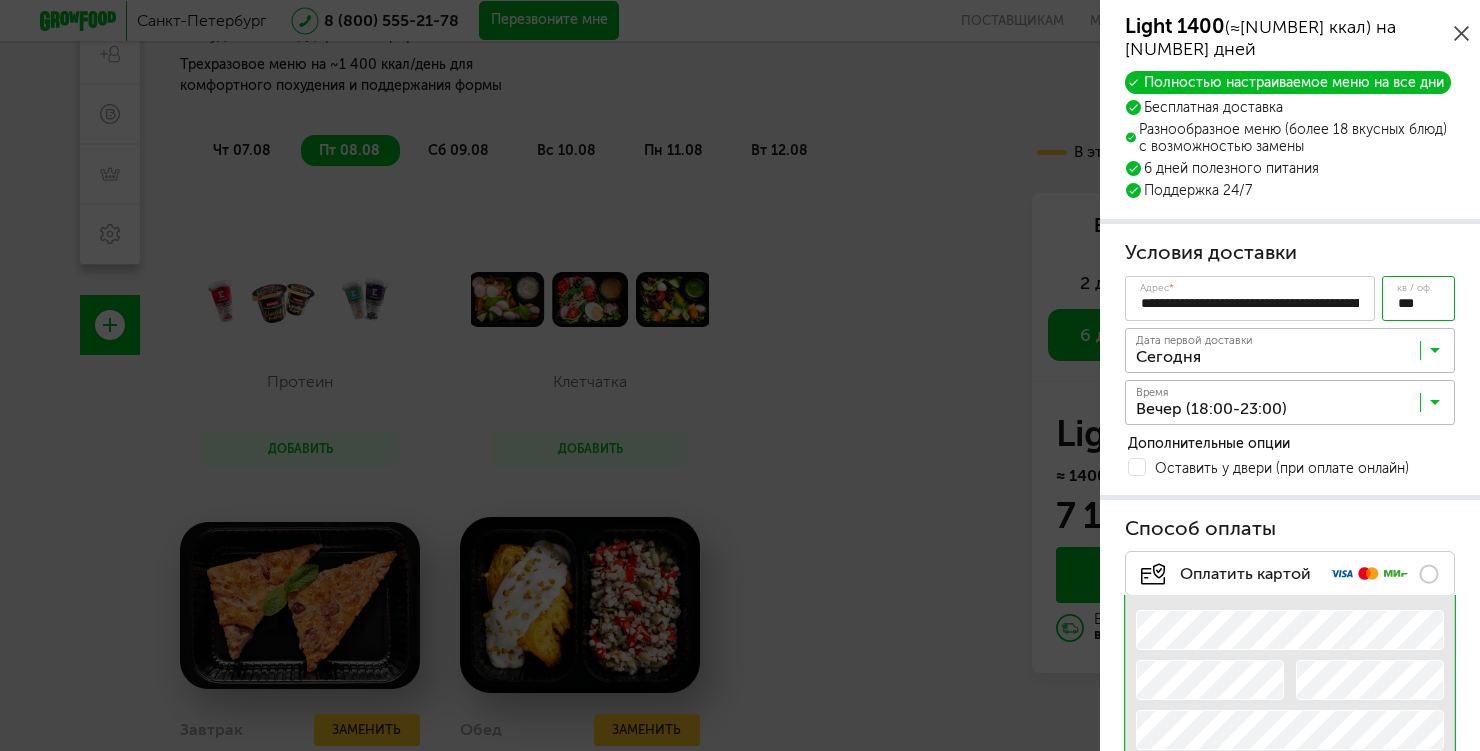 click at bounding box center [1435, 407] 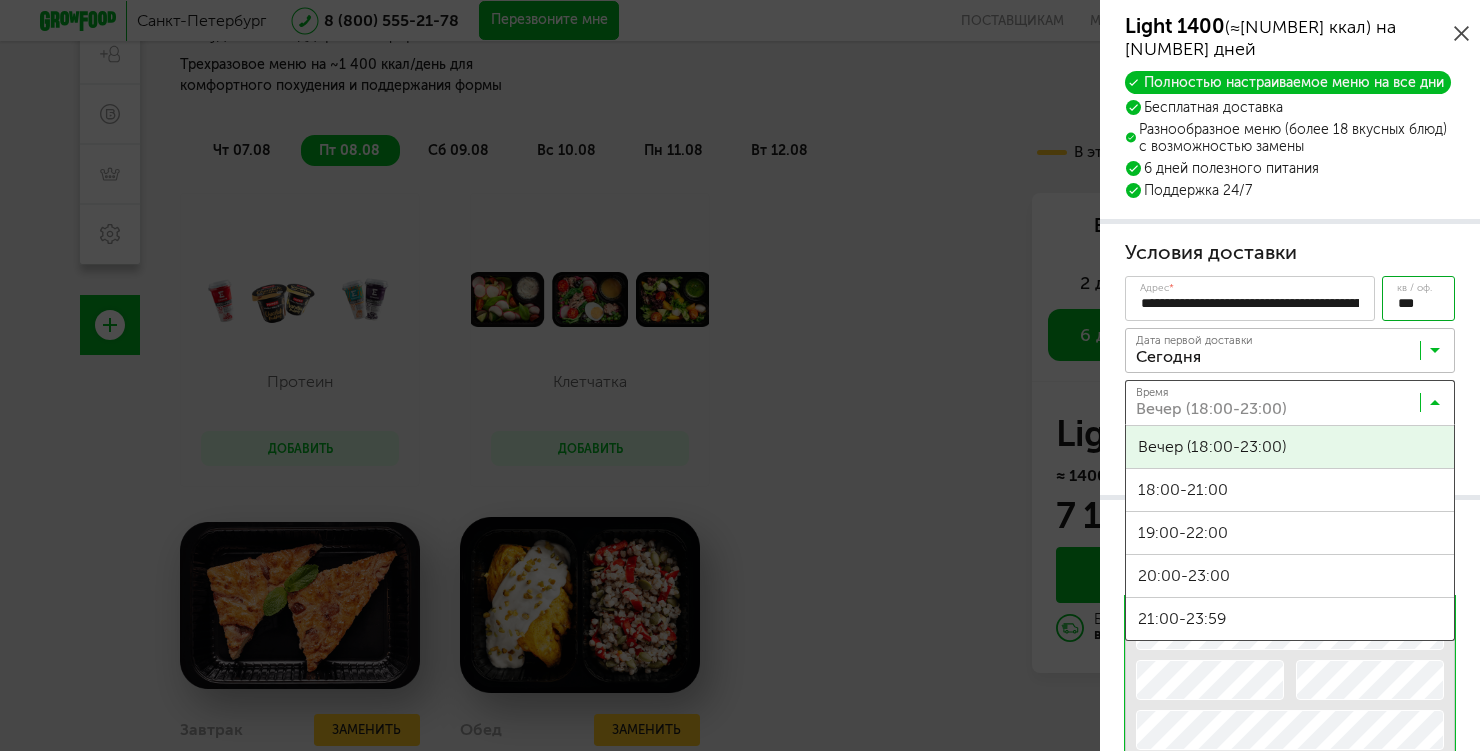 click at bounding box center [1435, 407] 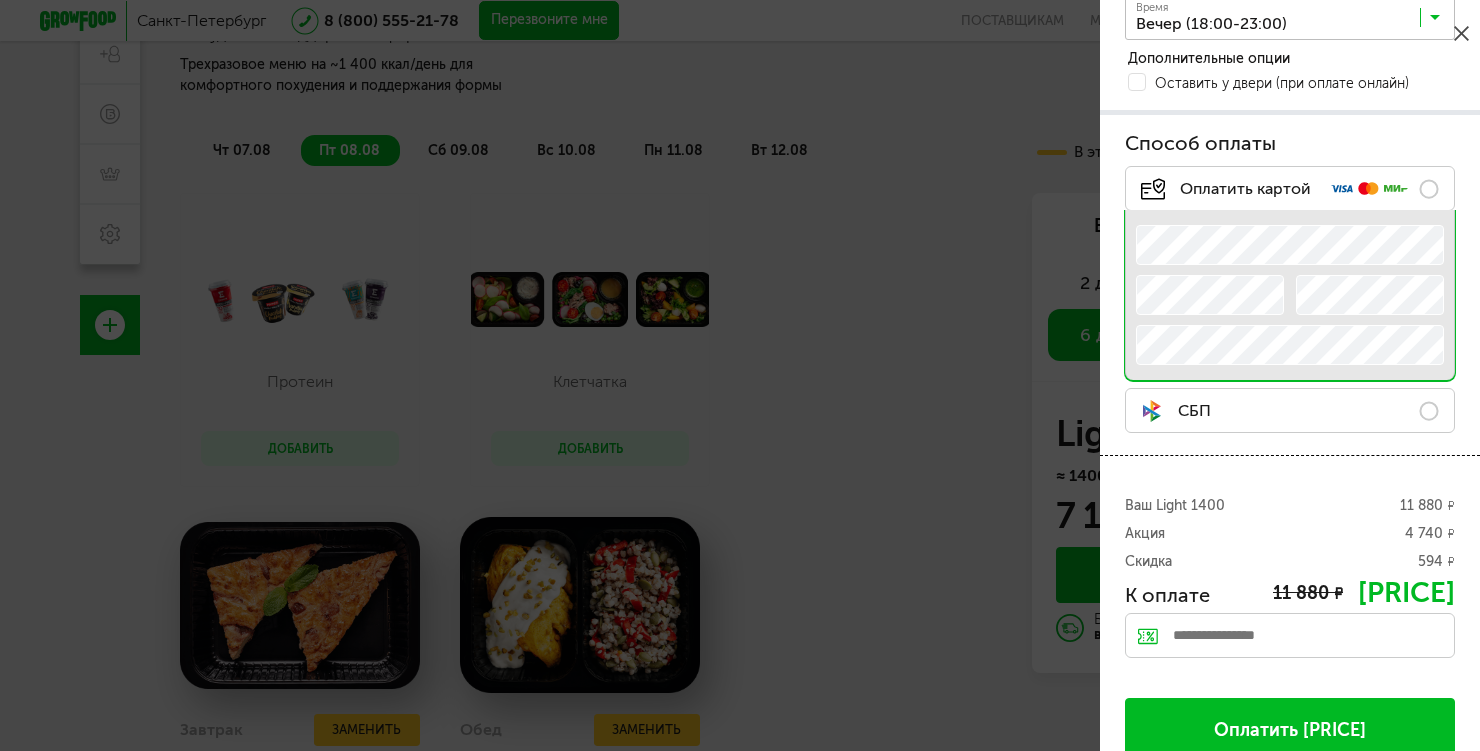 scroll, scrollTop: 384, scrollLeft: 0, axis: vertical 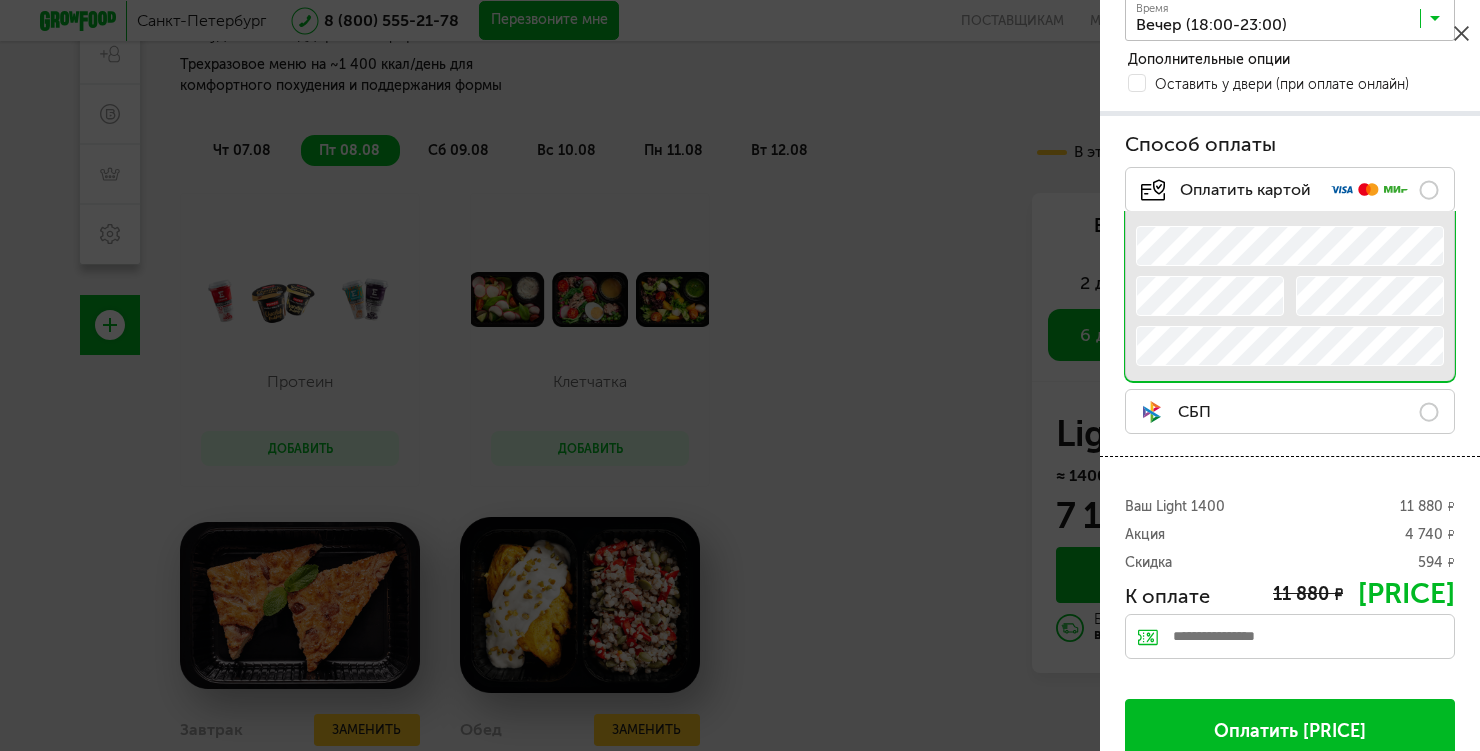 click on "Оплатить 6 546 ₽" at bounding box center (1290, 731) 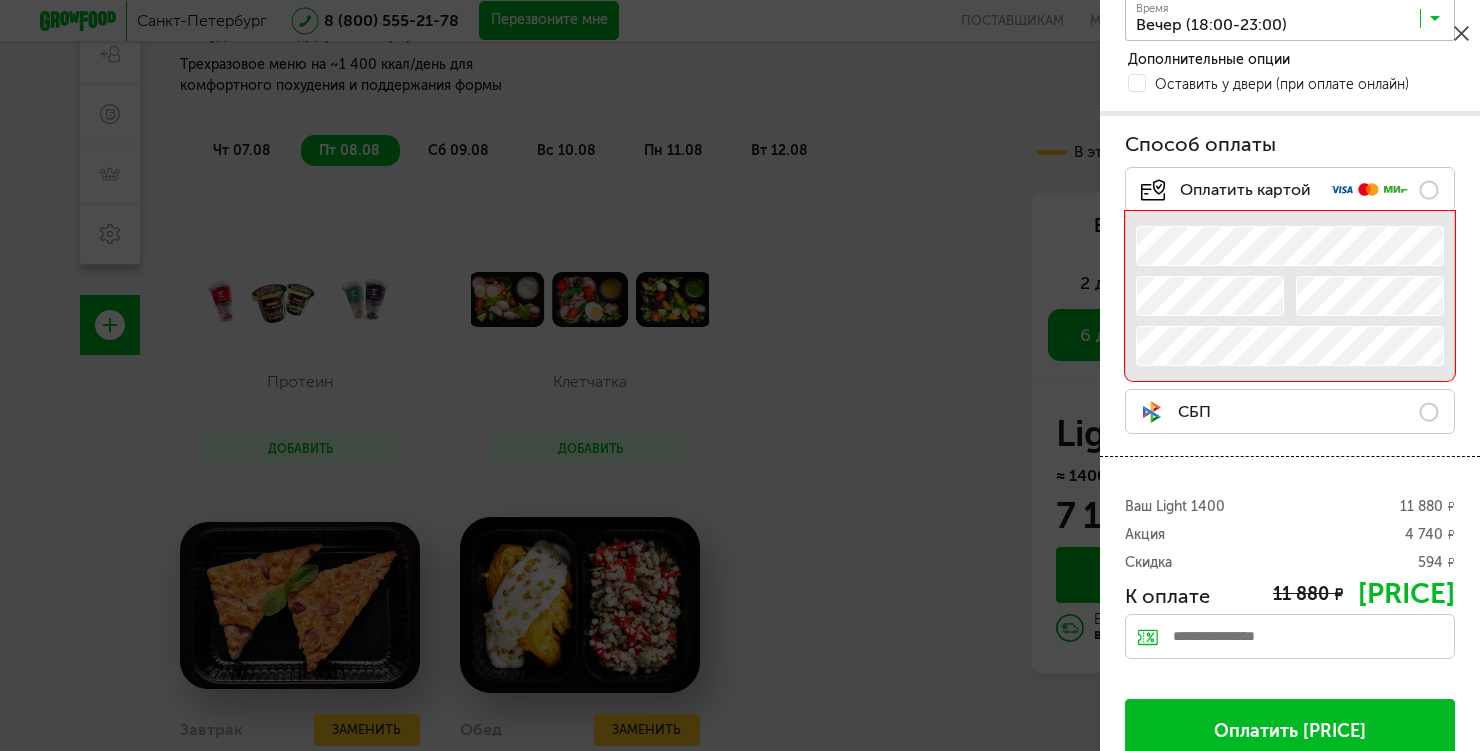 click on "СБП" at bounding box center [1290, 411] 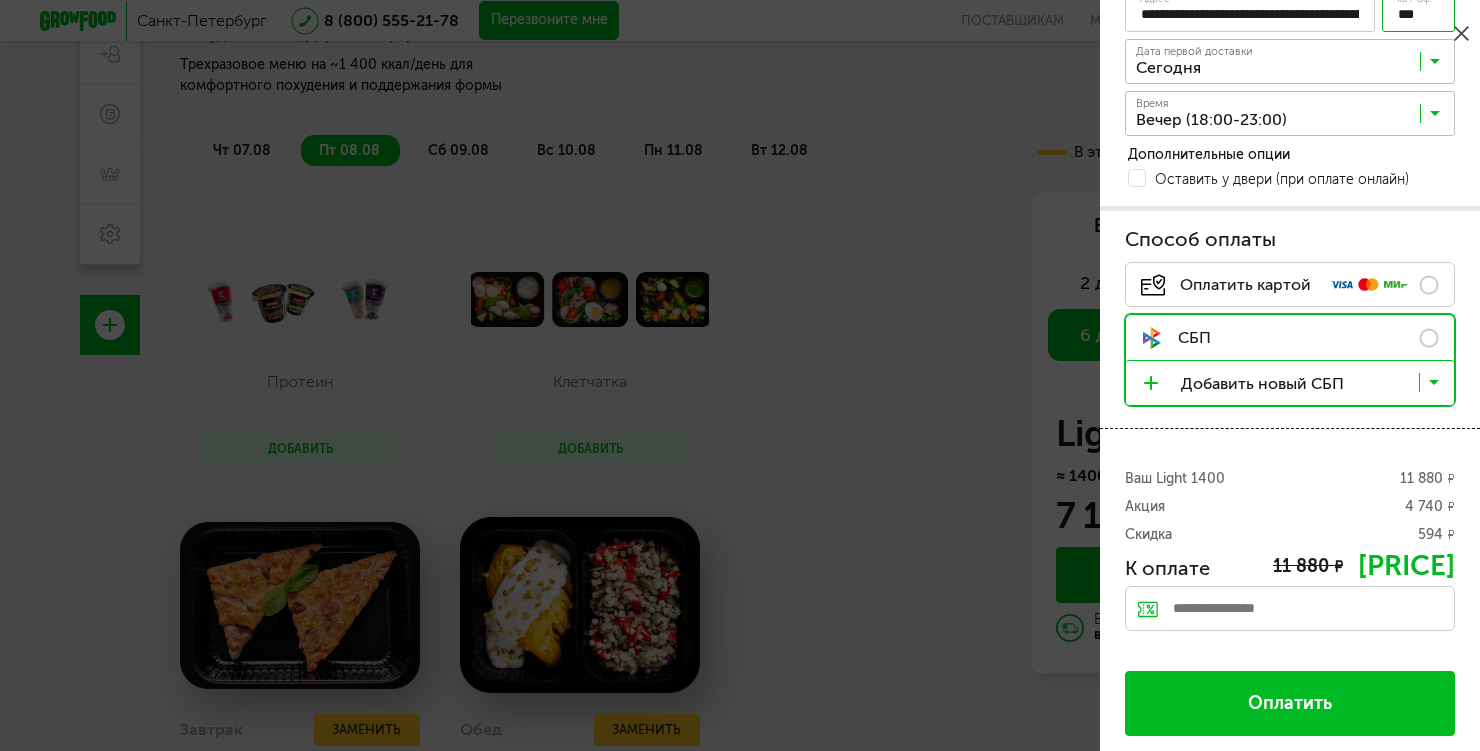 scroll, scrollTop: 261, scrollLeft: 0, axis: vertical 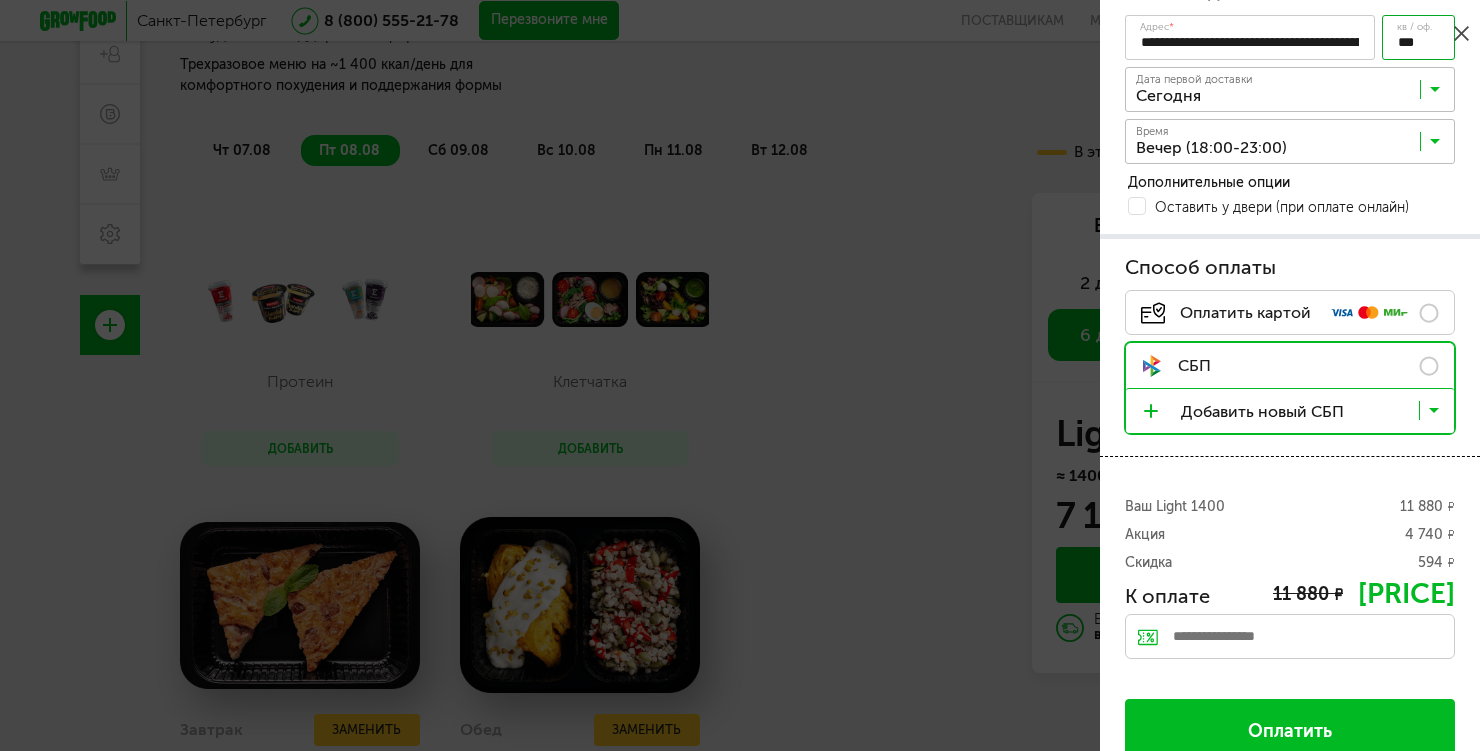 click on "Оплатить" at bounding box center (1290, 732) 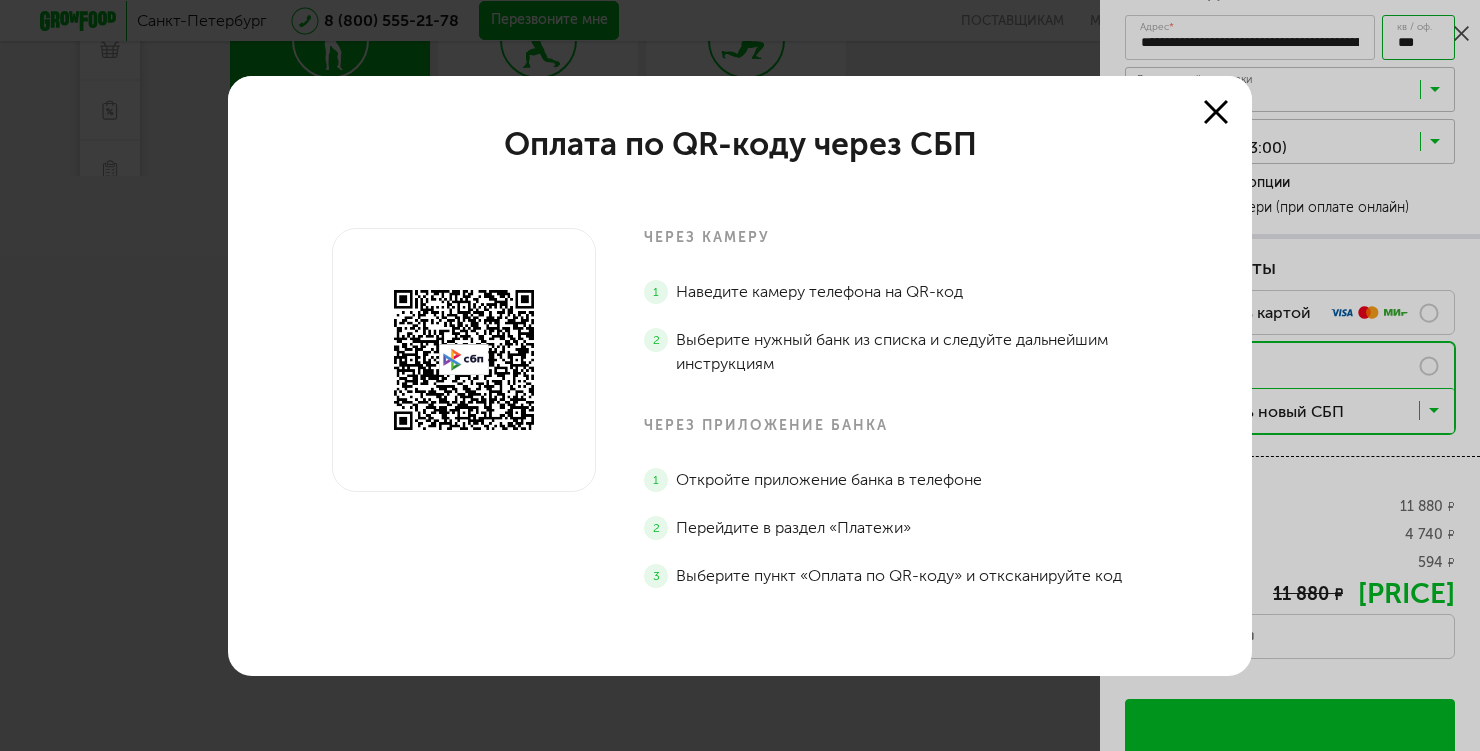 scroll, scrollTop: 0, scrollLeft: 0, axis: both 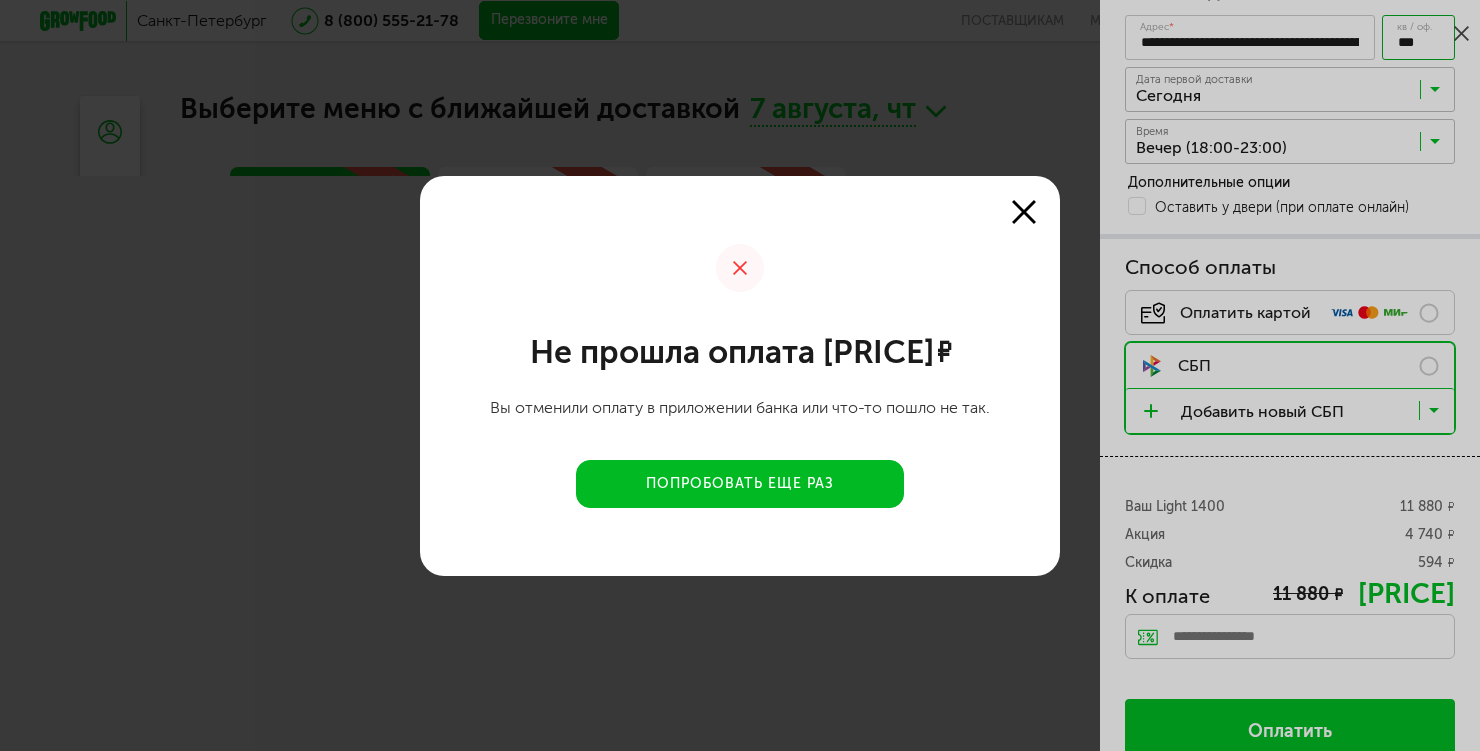 click on "Попробовать еще раз" at bounding box center (740, 484) 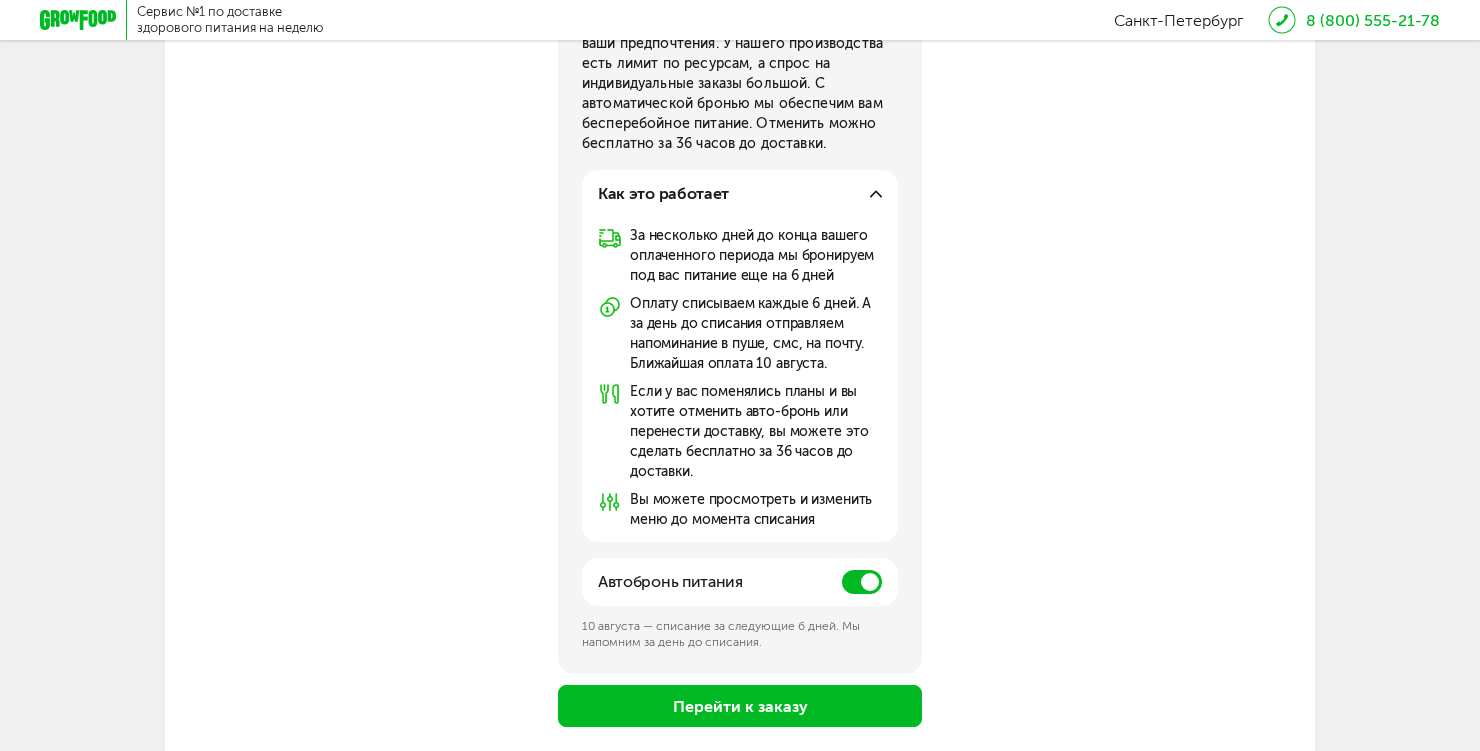 scroll, scrollTop: 358, scrollLeft: 0, axis: vertical 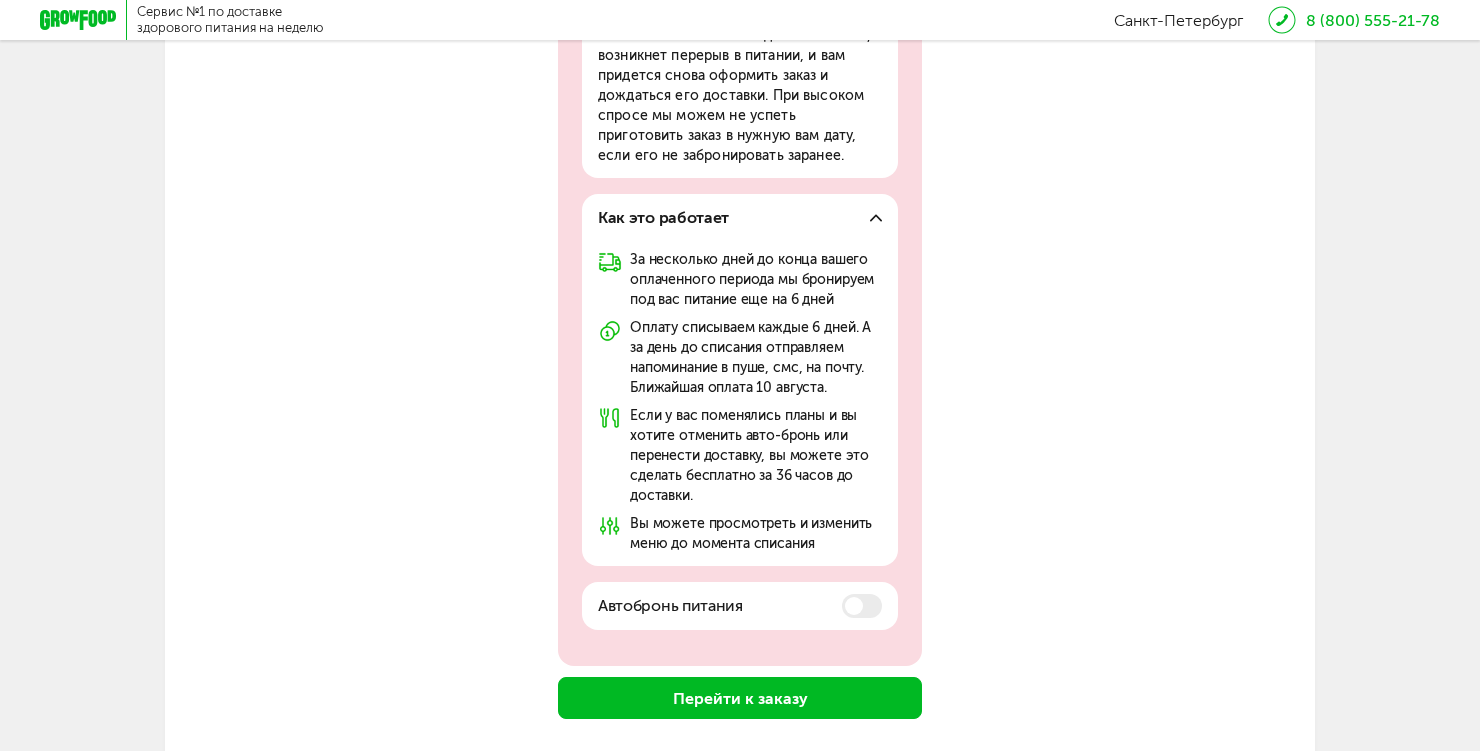 click on "Перейти к заказу" at bounding box center [740, 698] 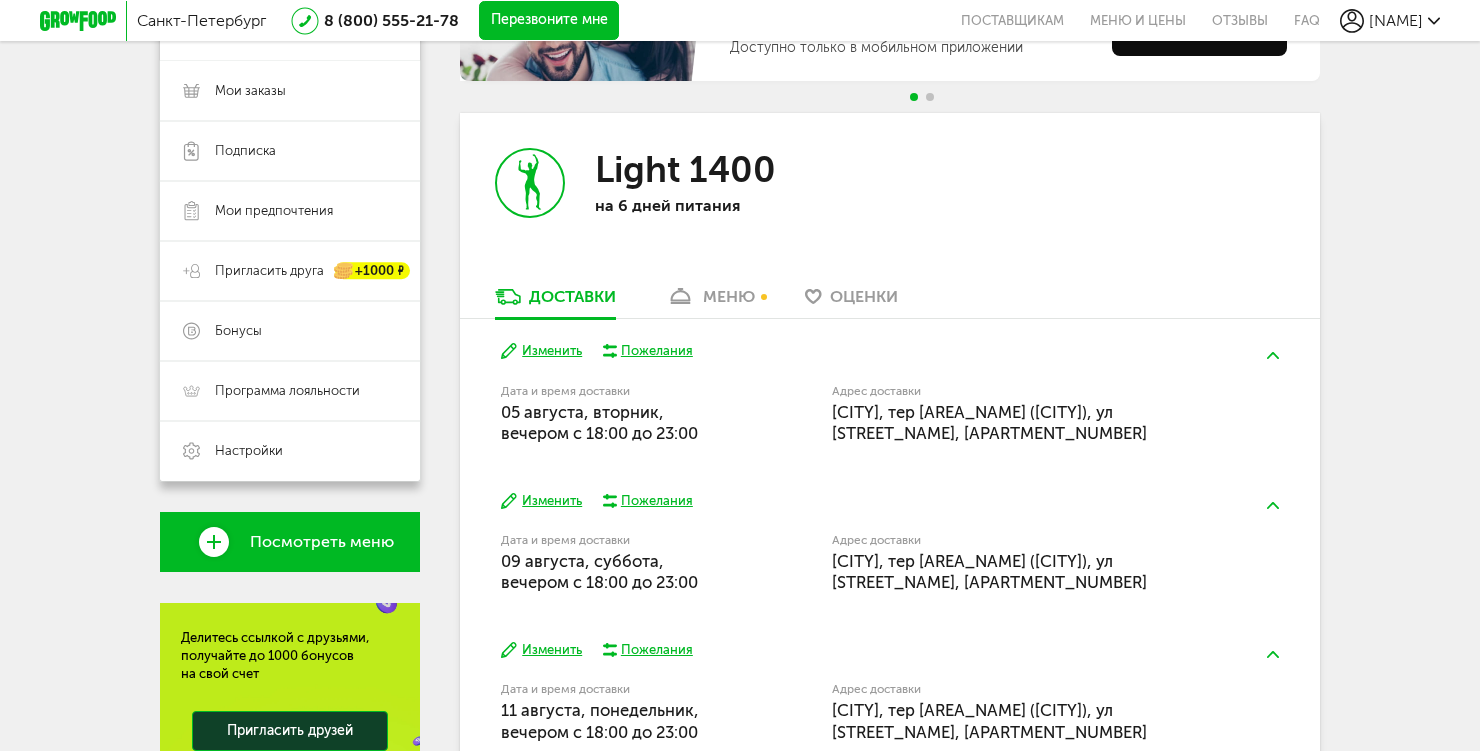 click on "Пожелания" at bounding box center [657, 351] 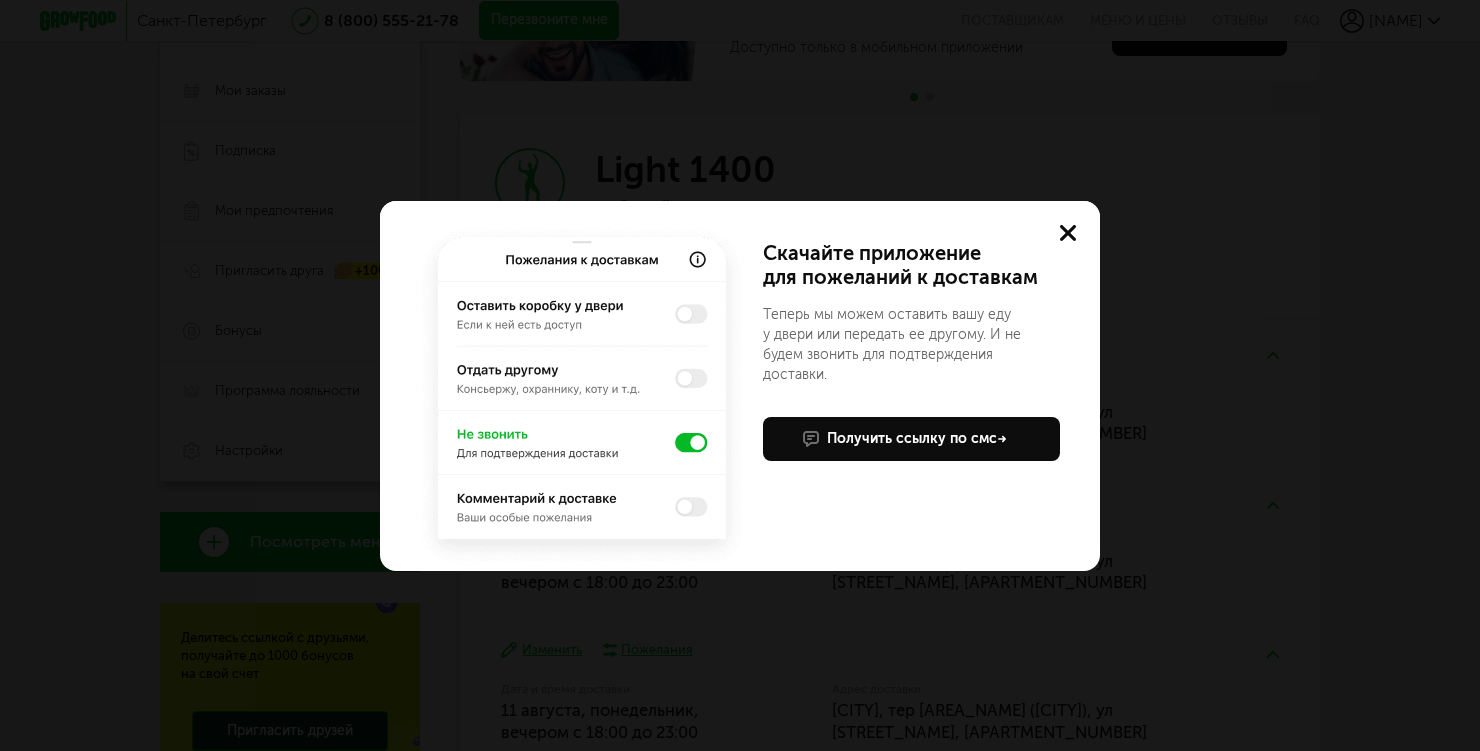 click at bounding box center (1068, 233) 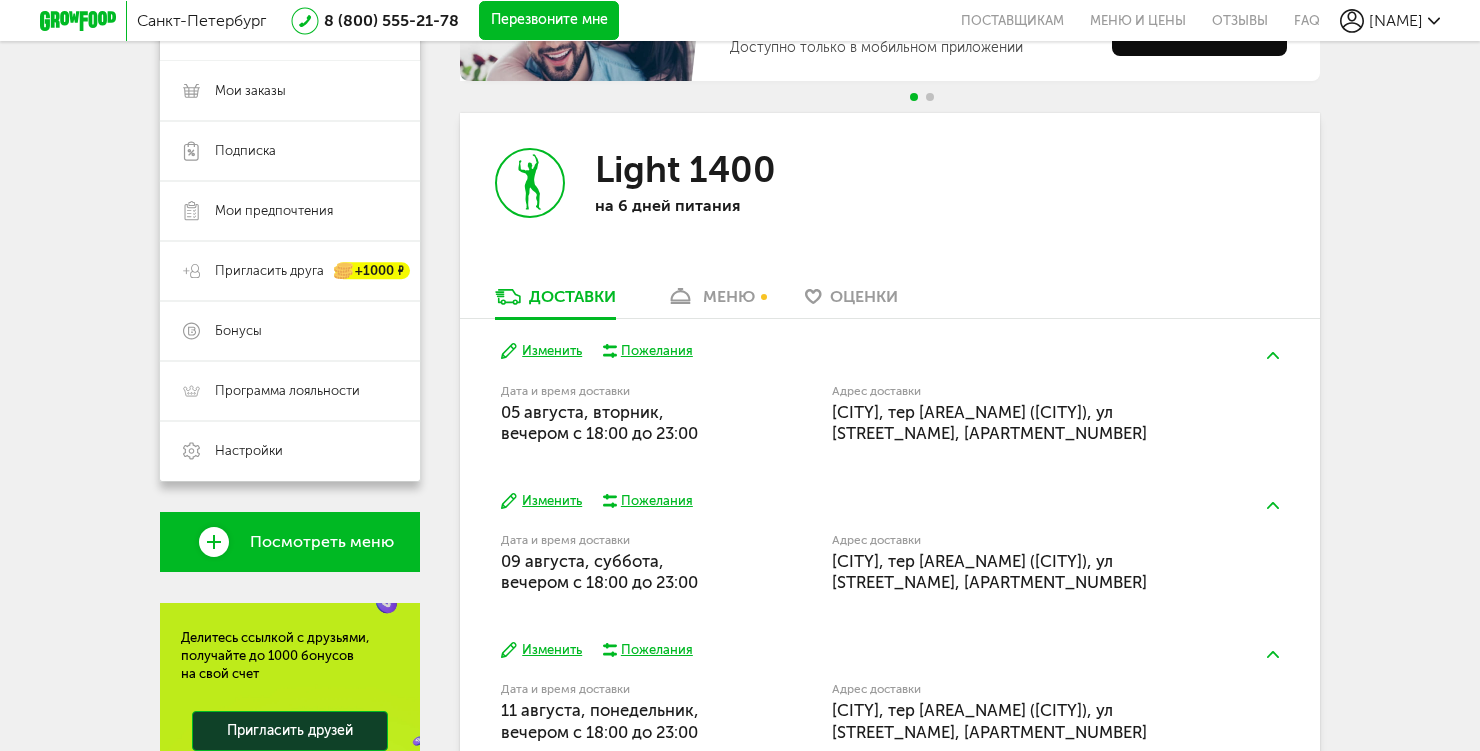 click on "меню" at bounding box center (729, 296) 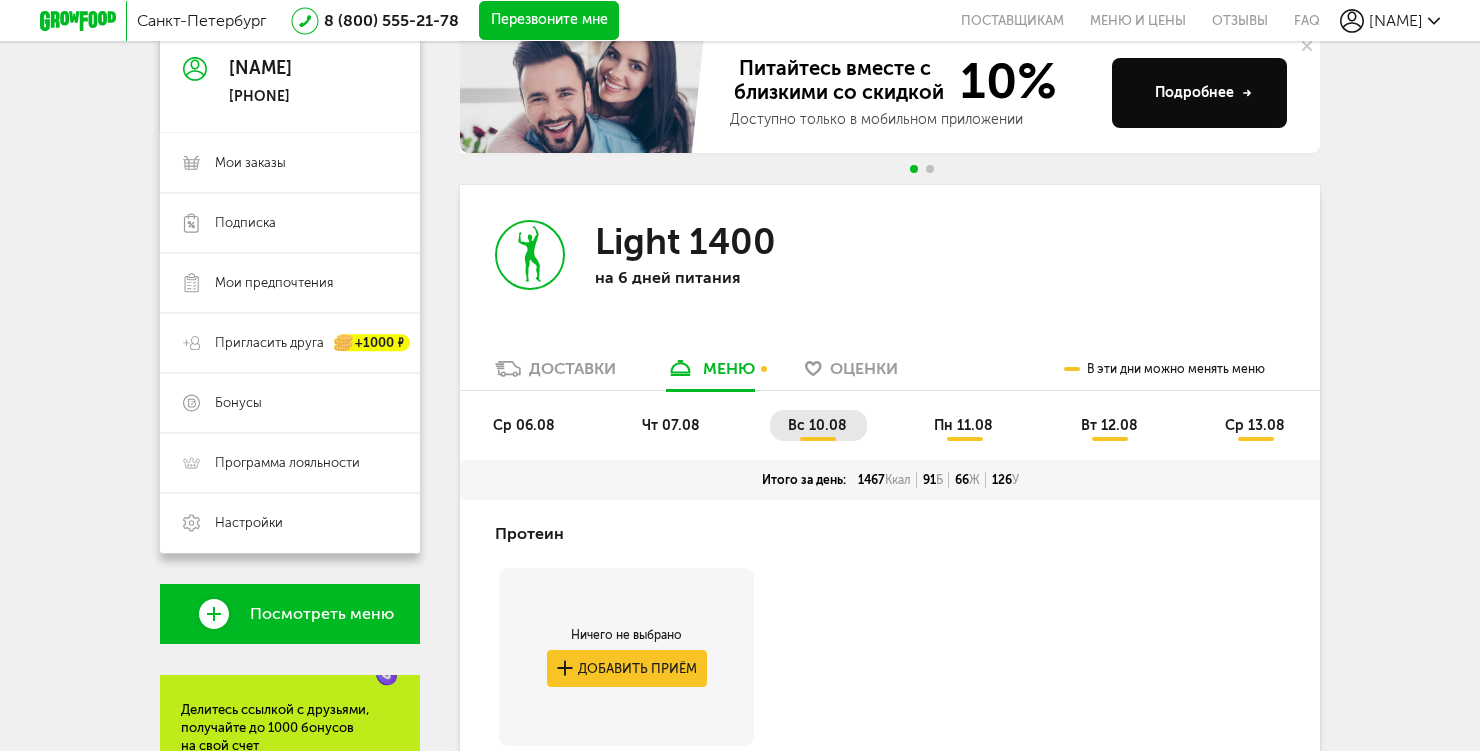 scroll, scrollTop: 221, scrollLeft: 0, axis: vertical 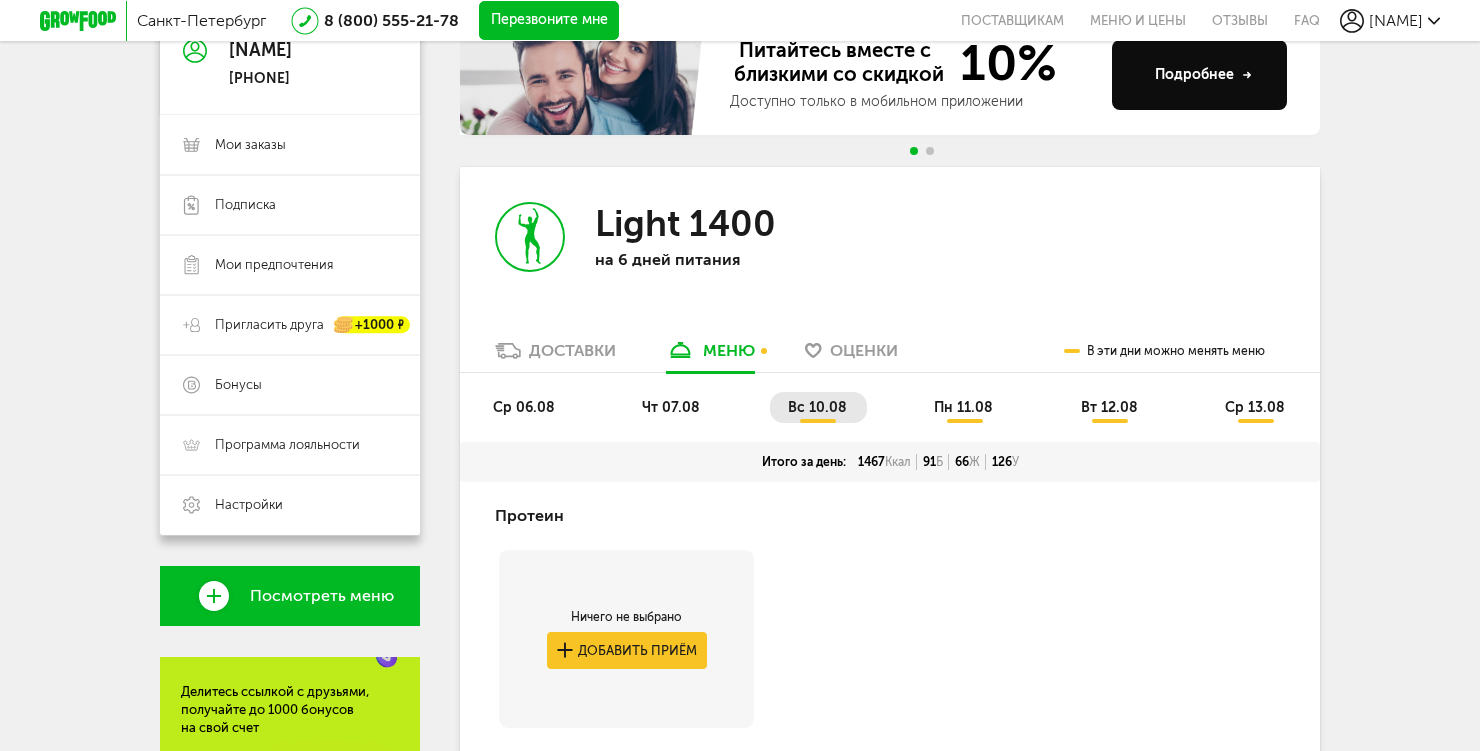click on "пн 11.08" at bounding box center [963, 407] 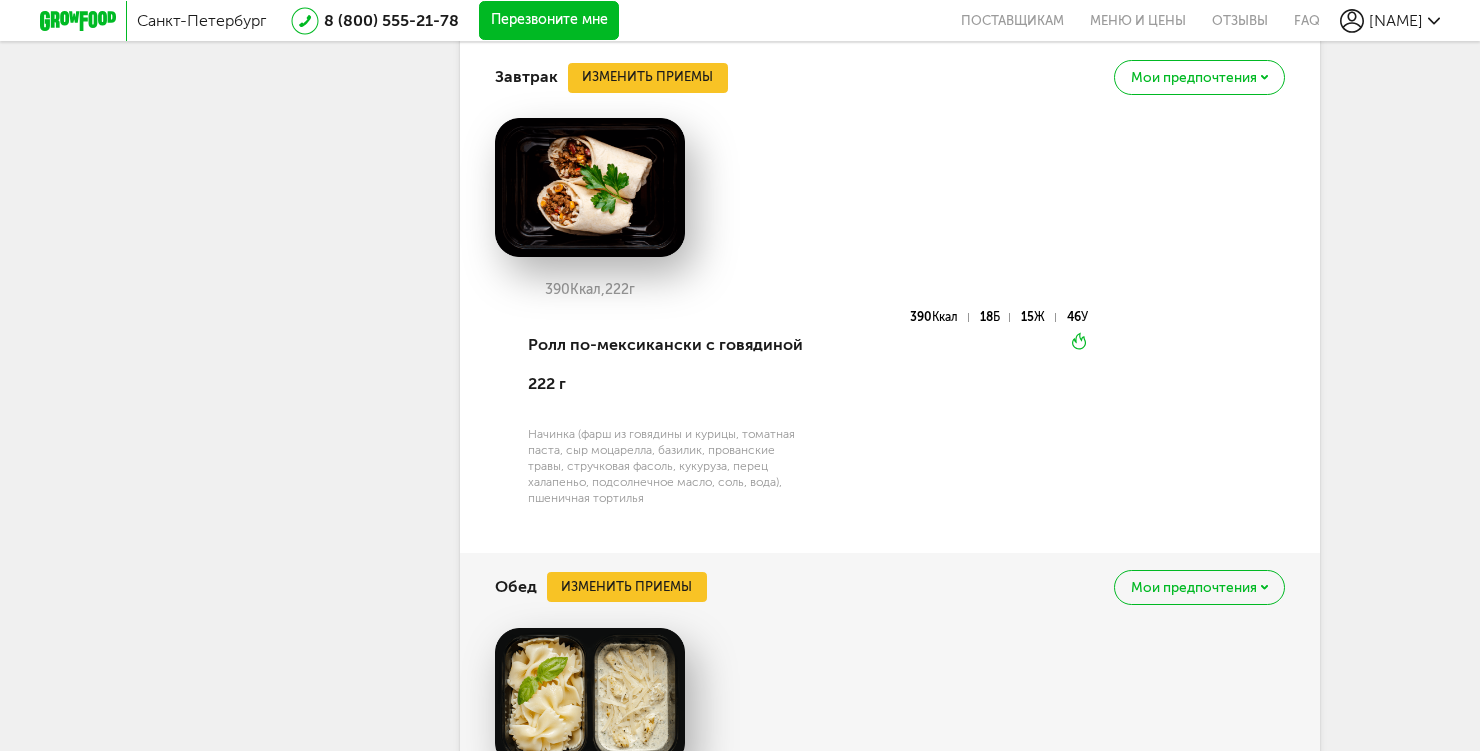 scroll, scrollTop: 1203, scrollLeft: 0, axis: vertical 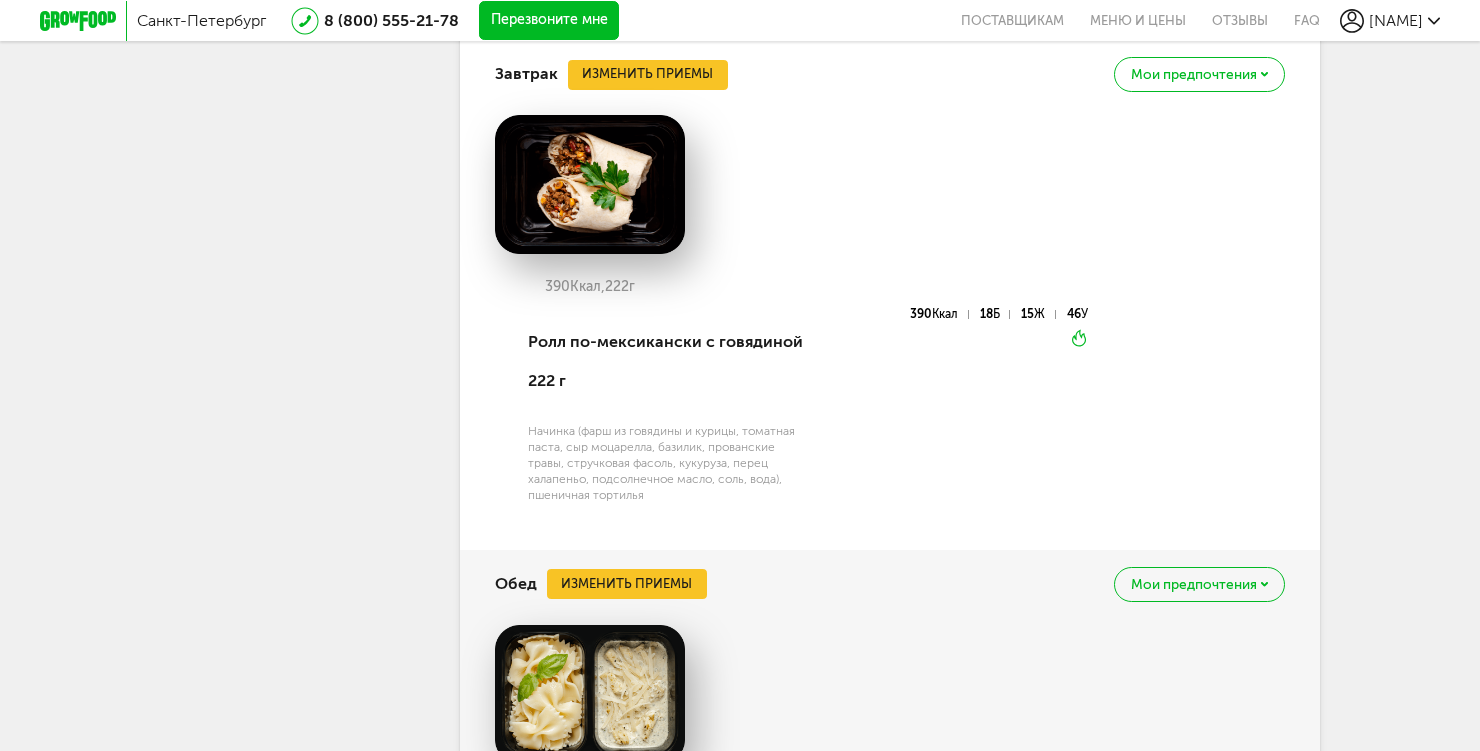 click on "Изменить приемы" at bounding box center [648, 75] 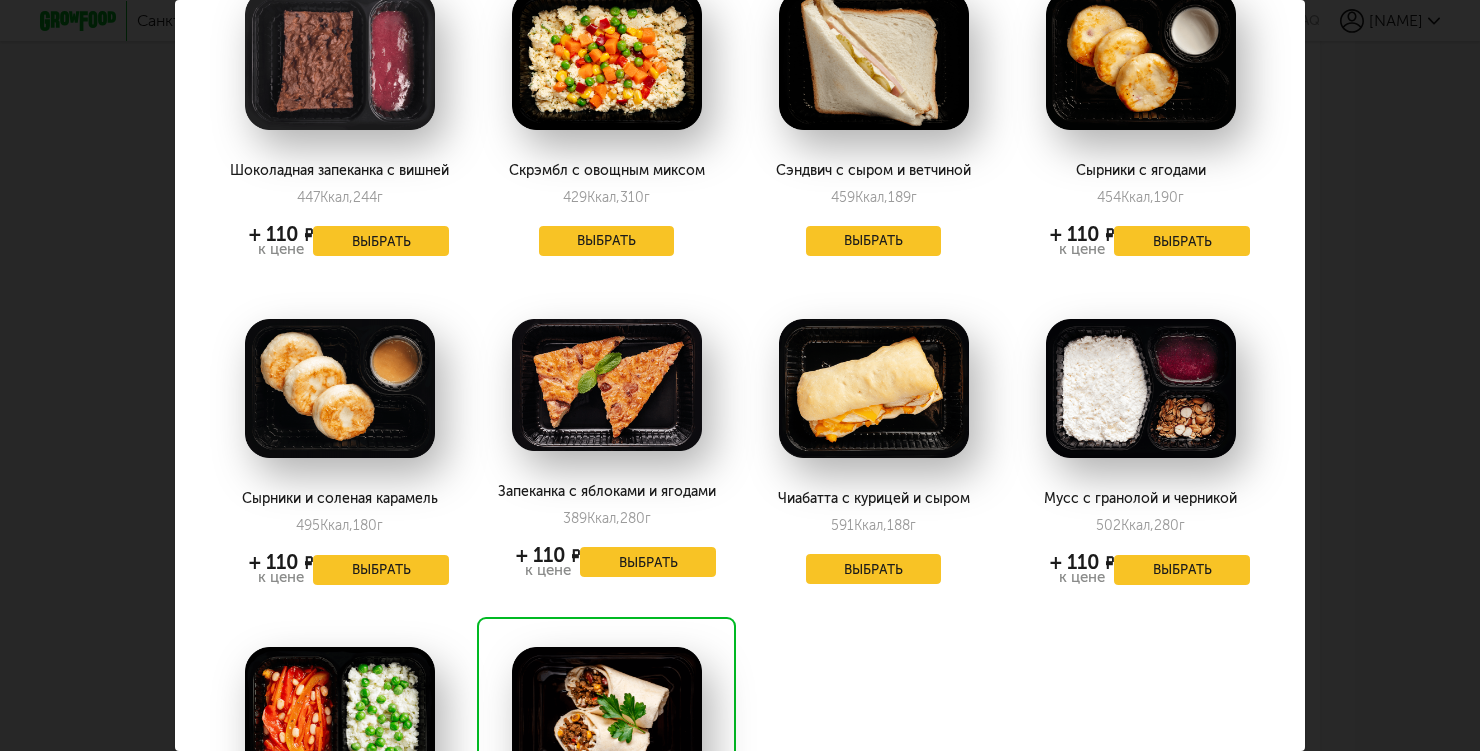 scroll, scrollTop: 22, scrollLeft: 0, axis: vertical 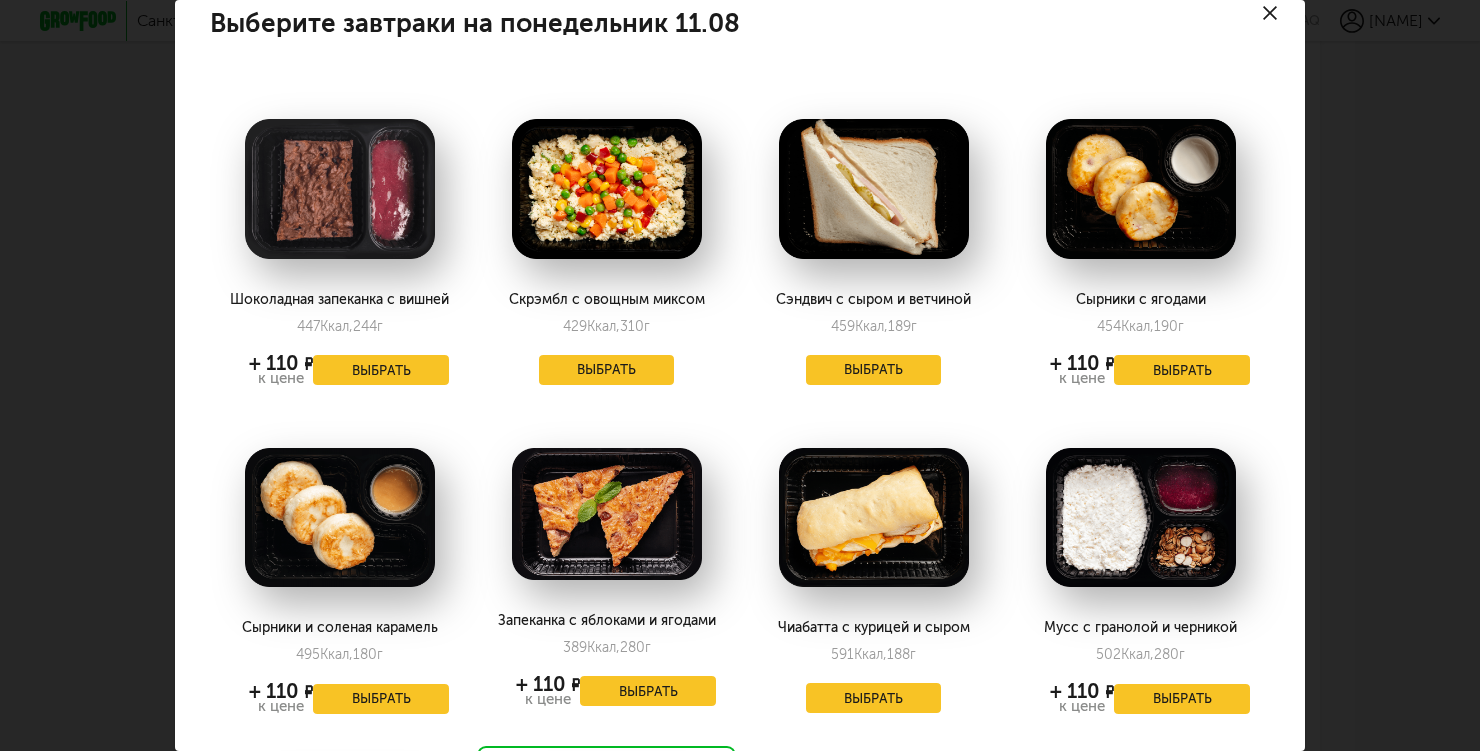 click at bounding box center (1270, 13) 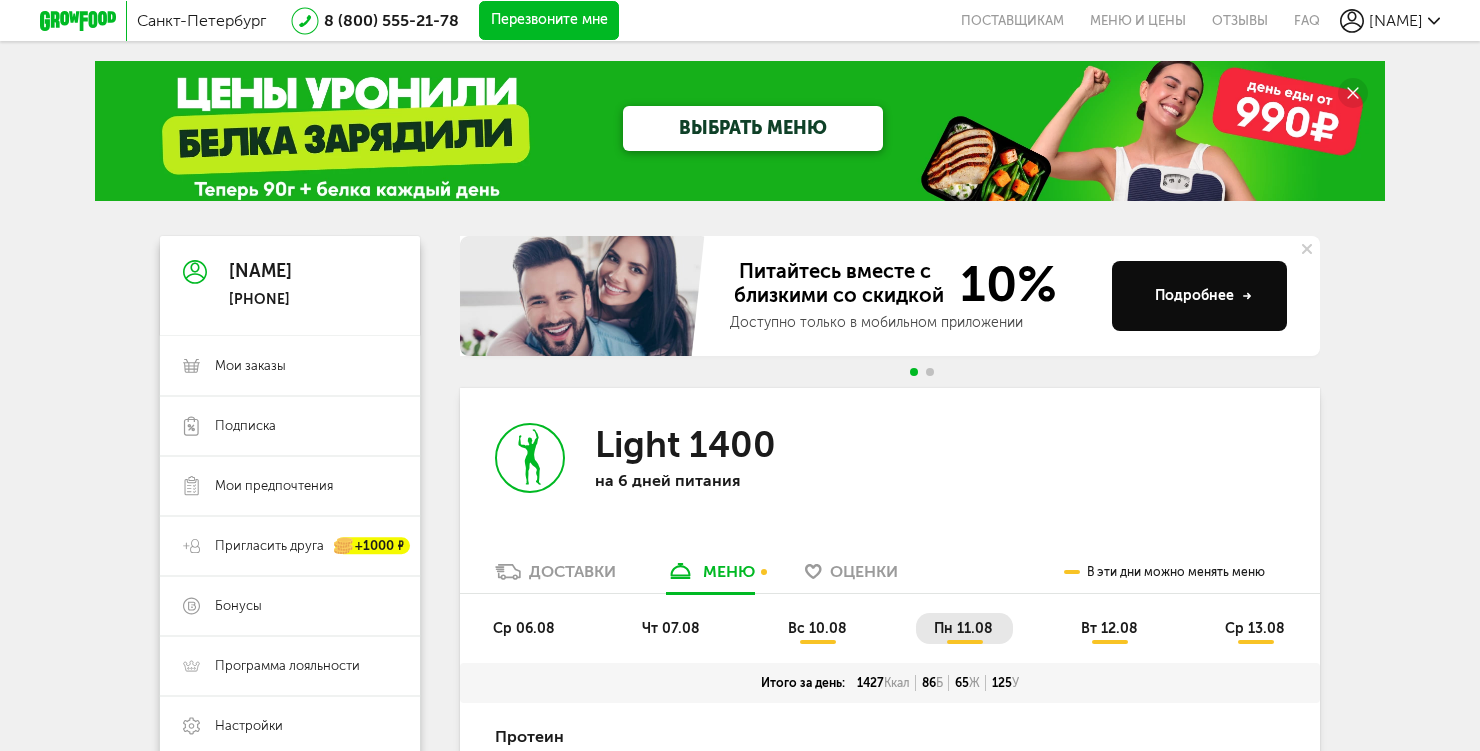 scroll, scrollTop: 0, scrollLeft: 0, axis: both 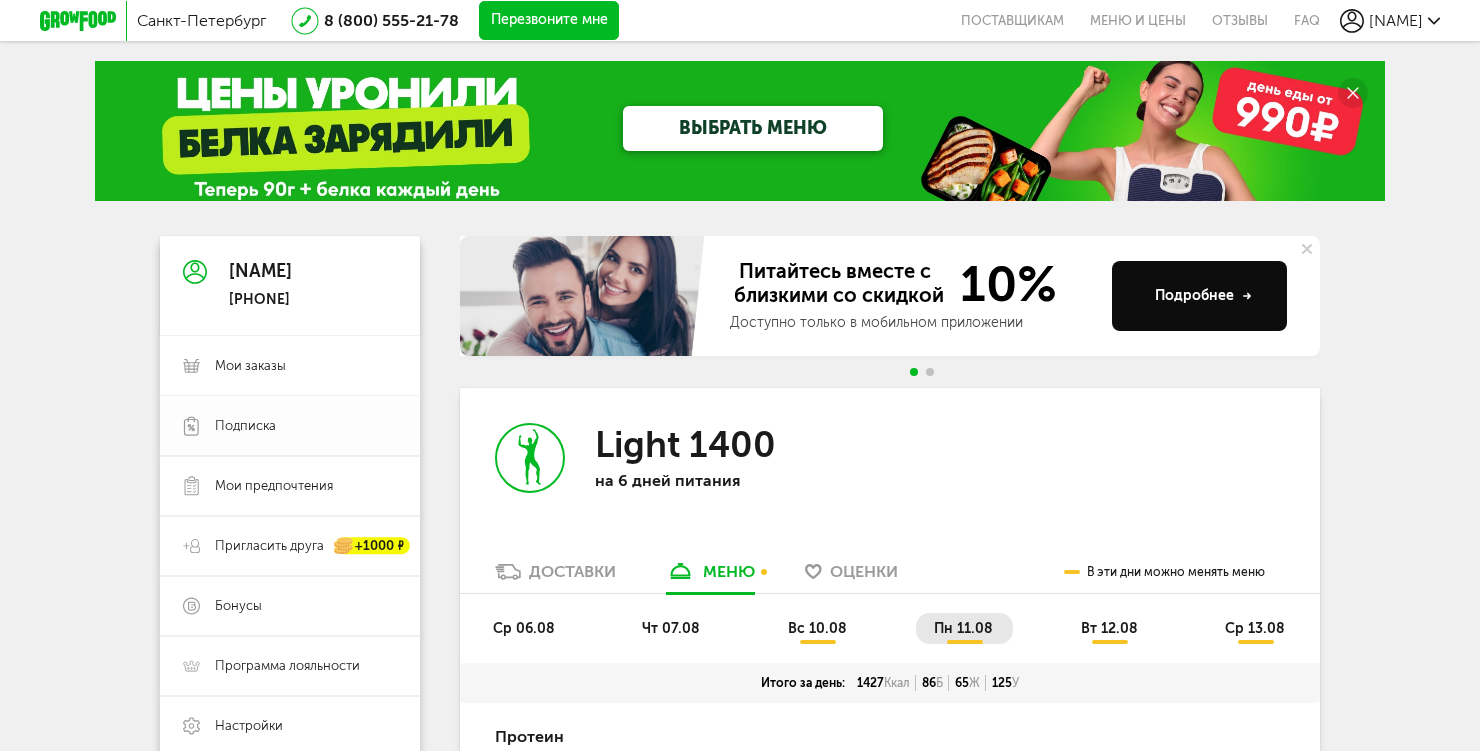 click on "Подписка" at bounding box center [245, 426] 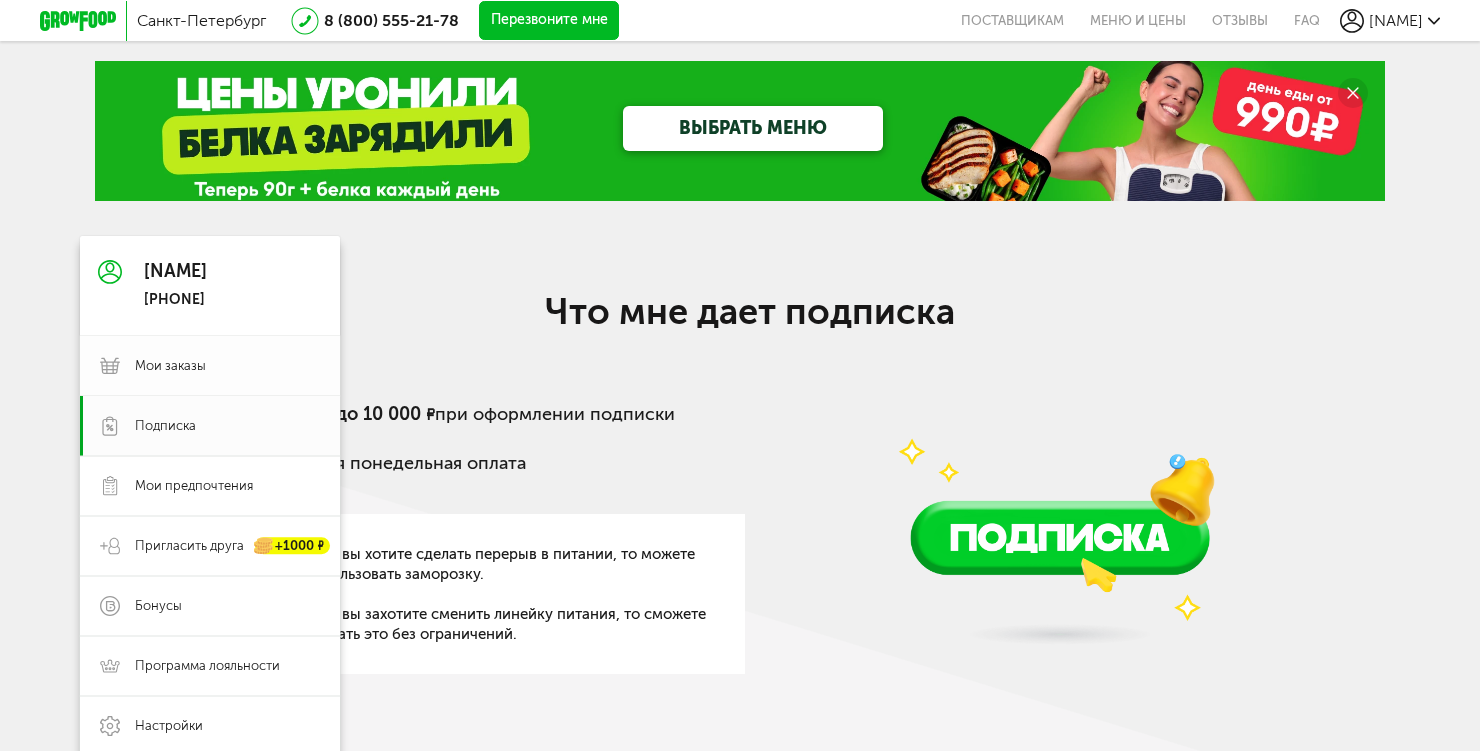 click on "Мои заказы" at bounding box center [210, 366] 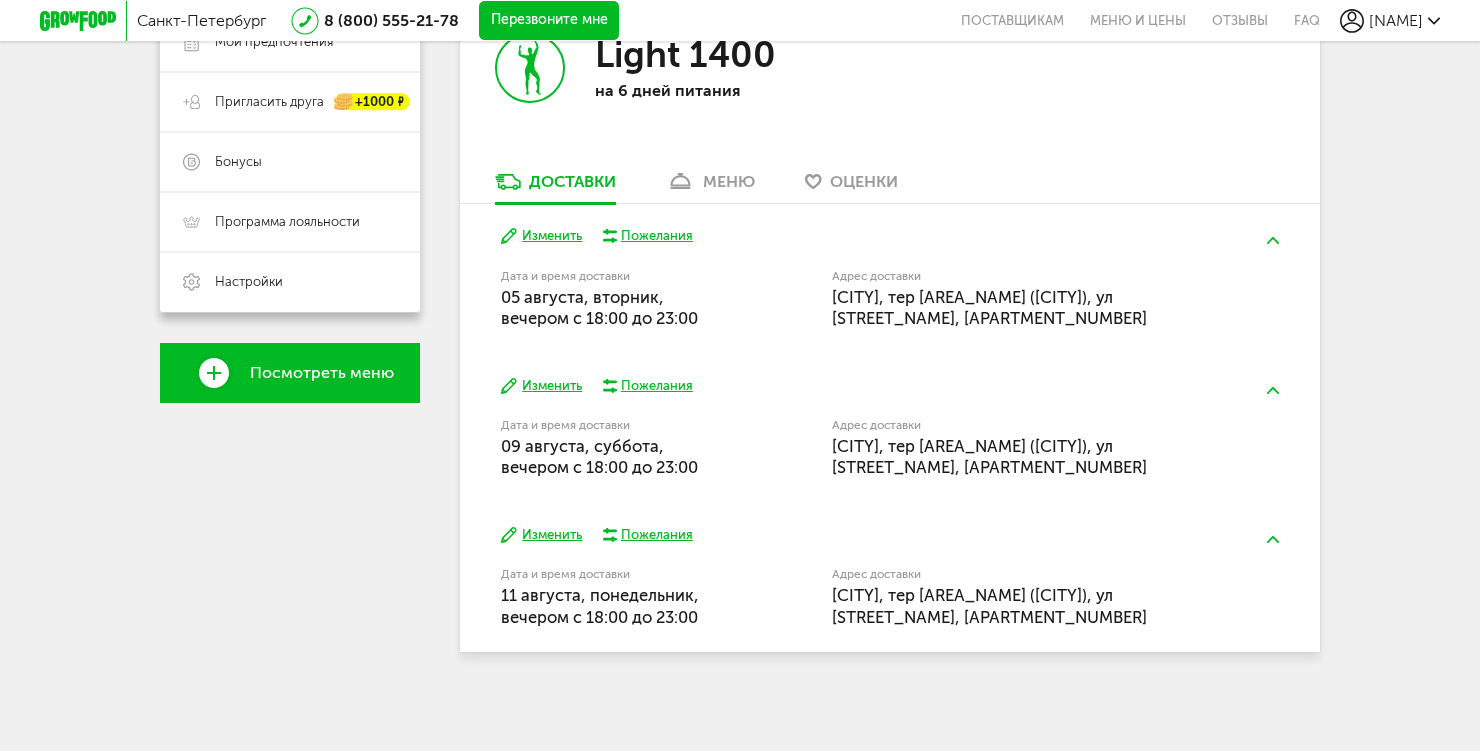 scroll, scrollTop: 443, scrollLeft: 0, axis: vertical 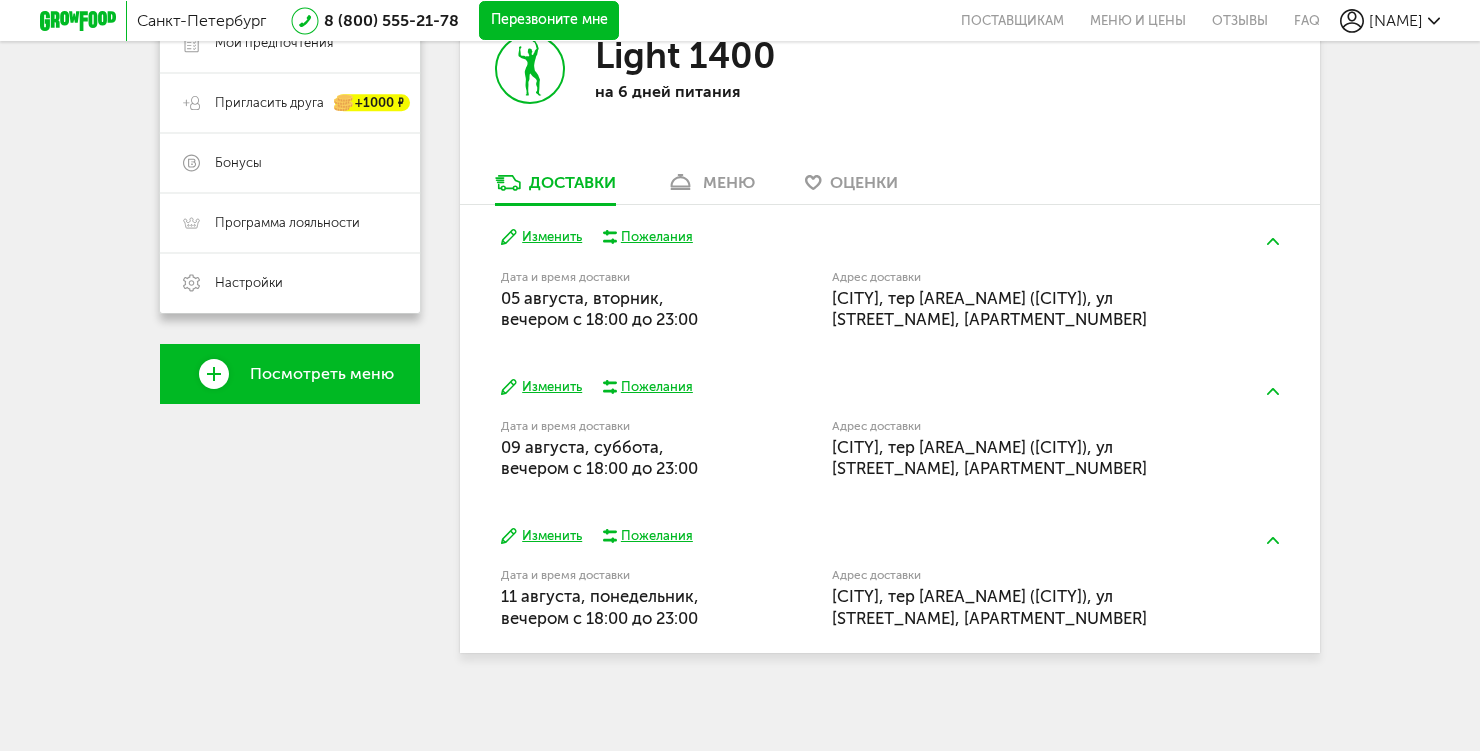 click on "Изменить" at bounding box center [541, 237] 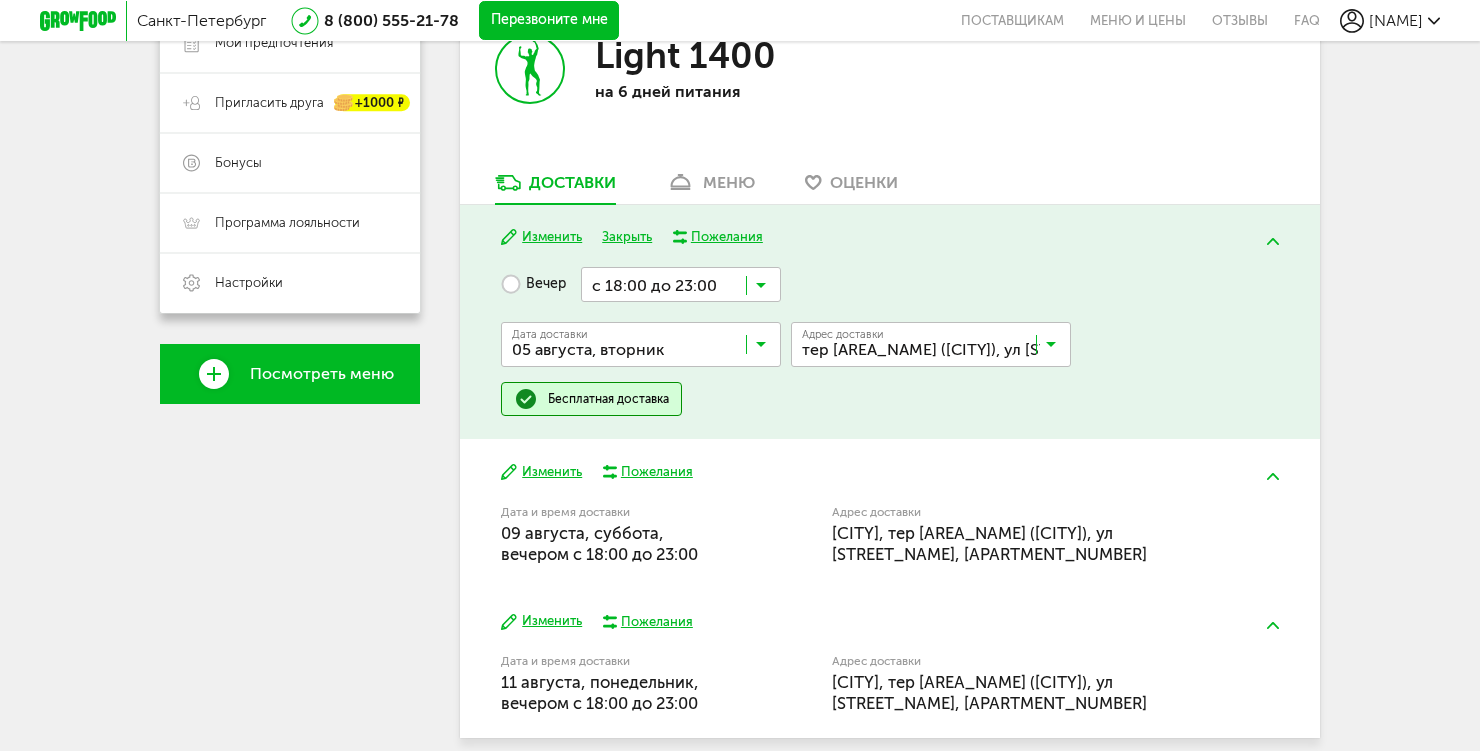 click on "Изменить" at bounding box center (541, 472) 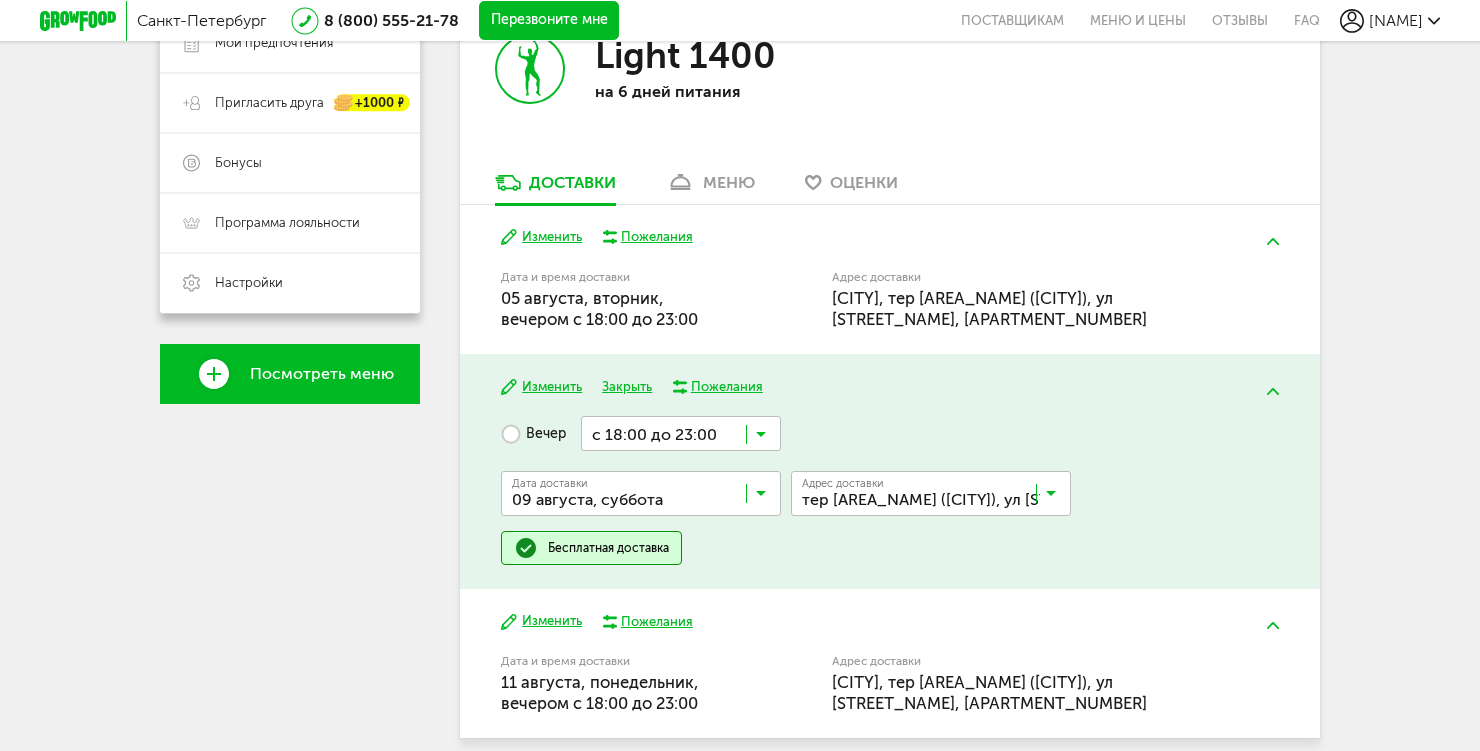 click at bounding box center (681, 433) 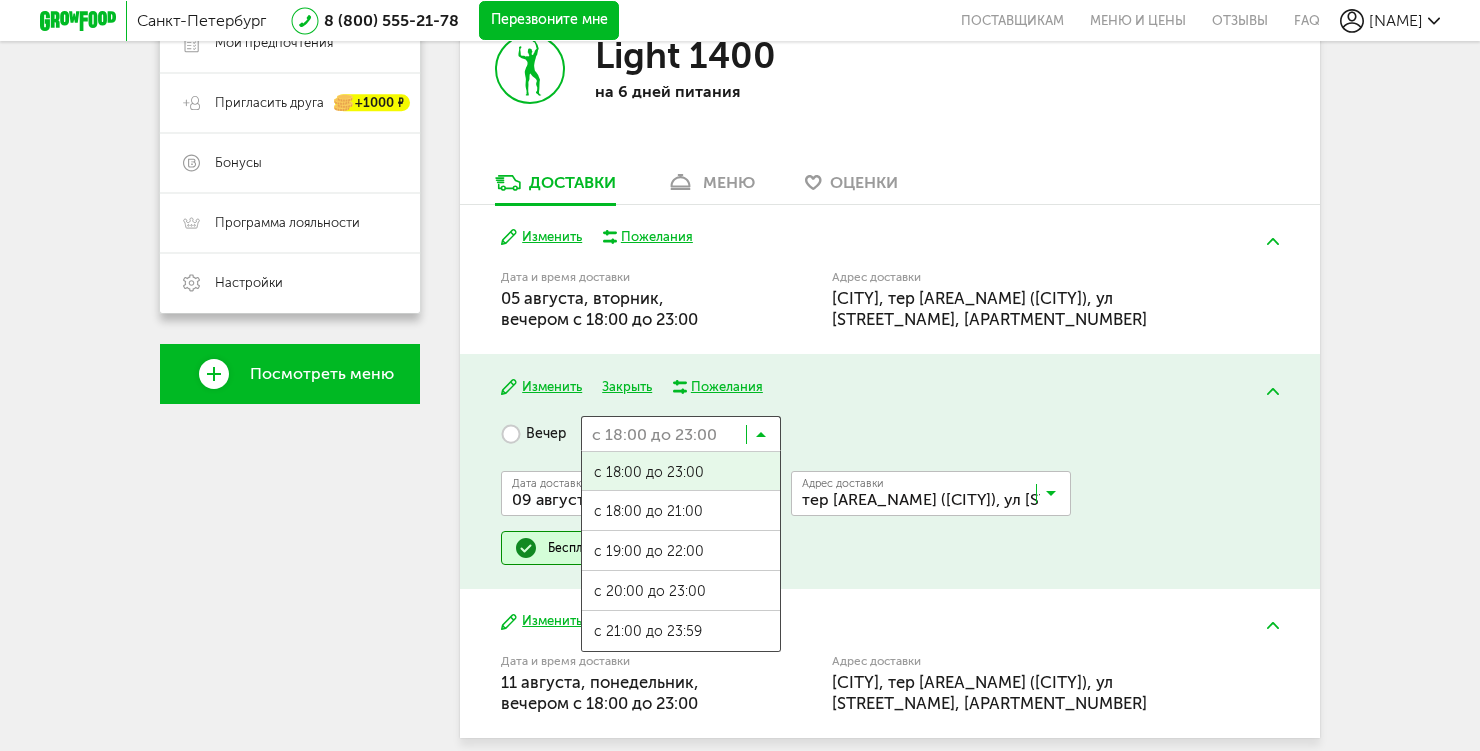 click at bounding box center (681, 433) 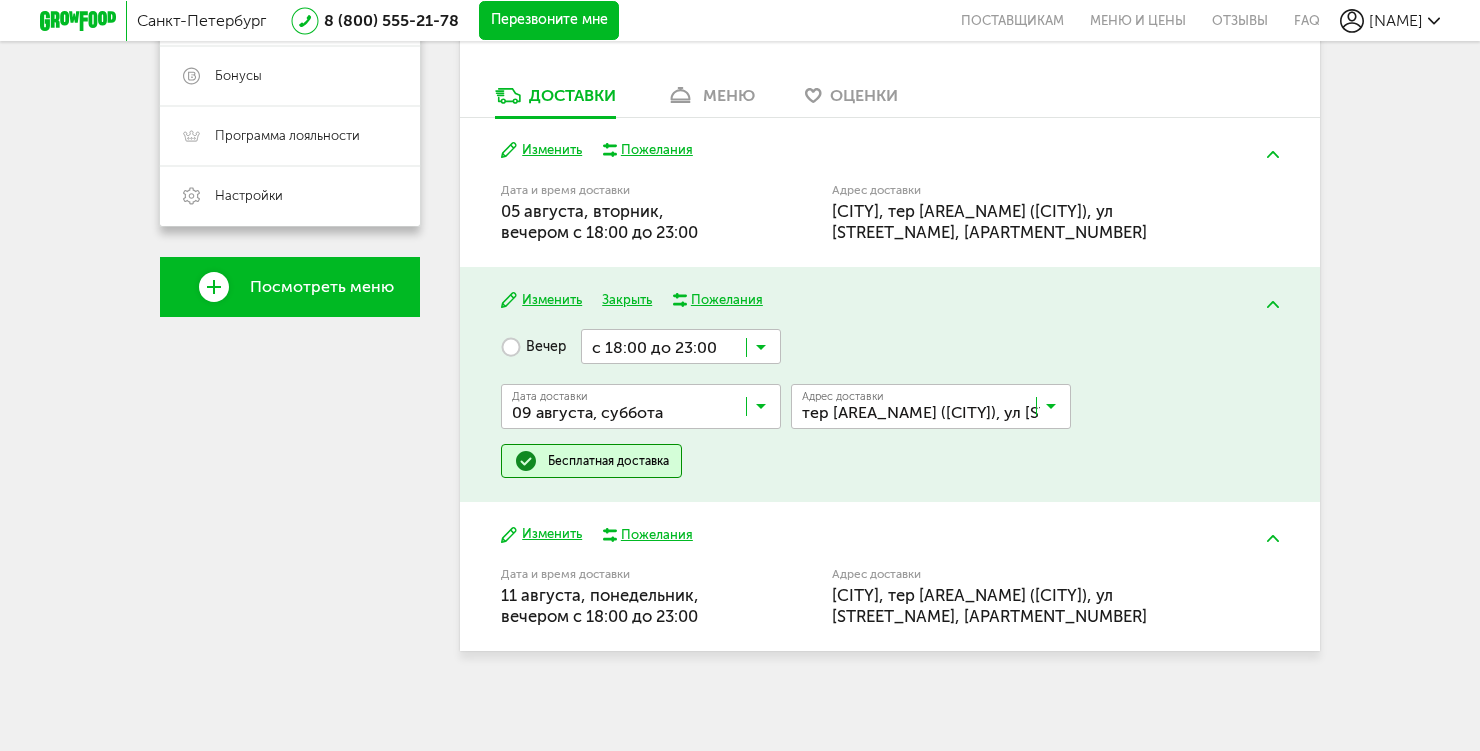 scroll, scrollTop: 529, scrollLeft: 0, axis: vertical 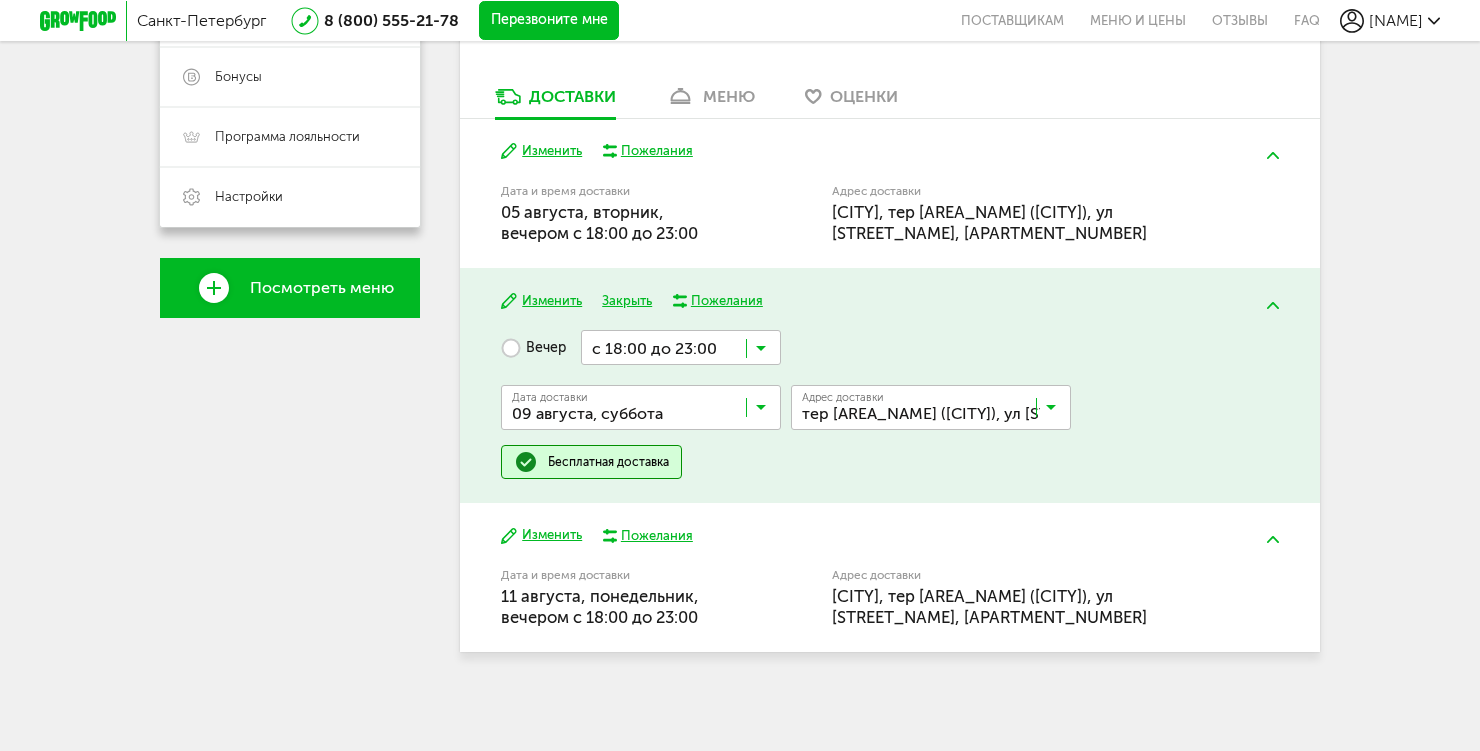 click on "Изменить" at bounding box center (541, 535) 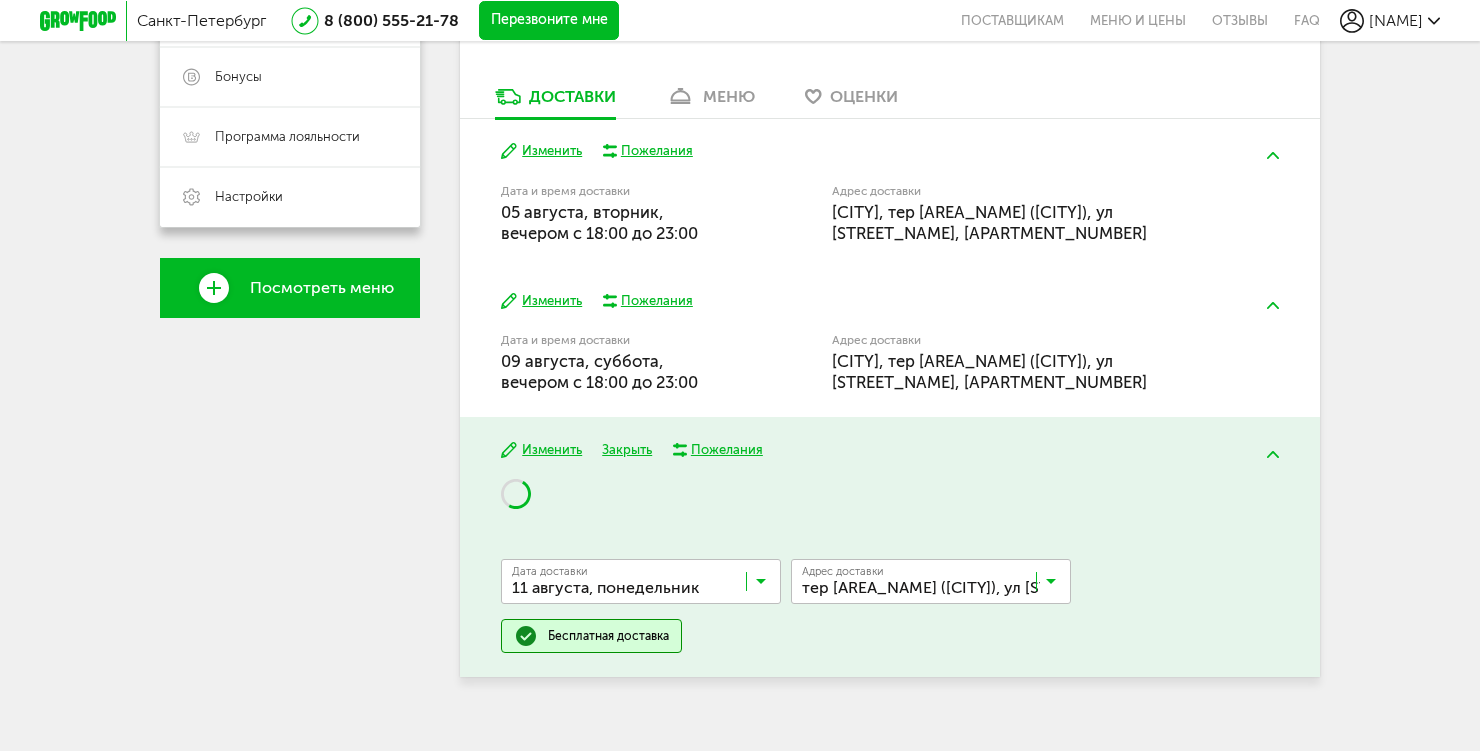 click on "Дата доставки     11 августа, понедельник           Загрузка...       Адрес           Квартира     Комментарий для курьера         Адрес доставки     тер Славянка (поселок Шушары), ул Ростовская, 14-16, кв. 179           Загрузка..." at bounding box center (889, 579) 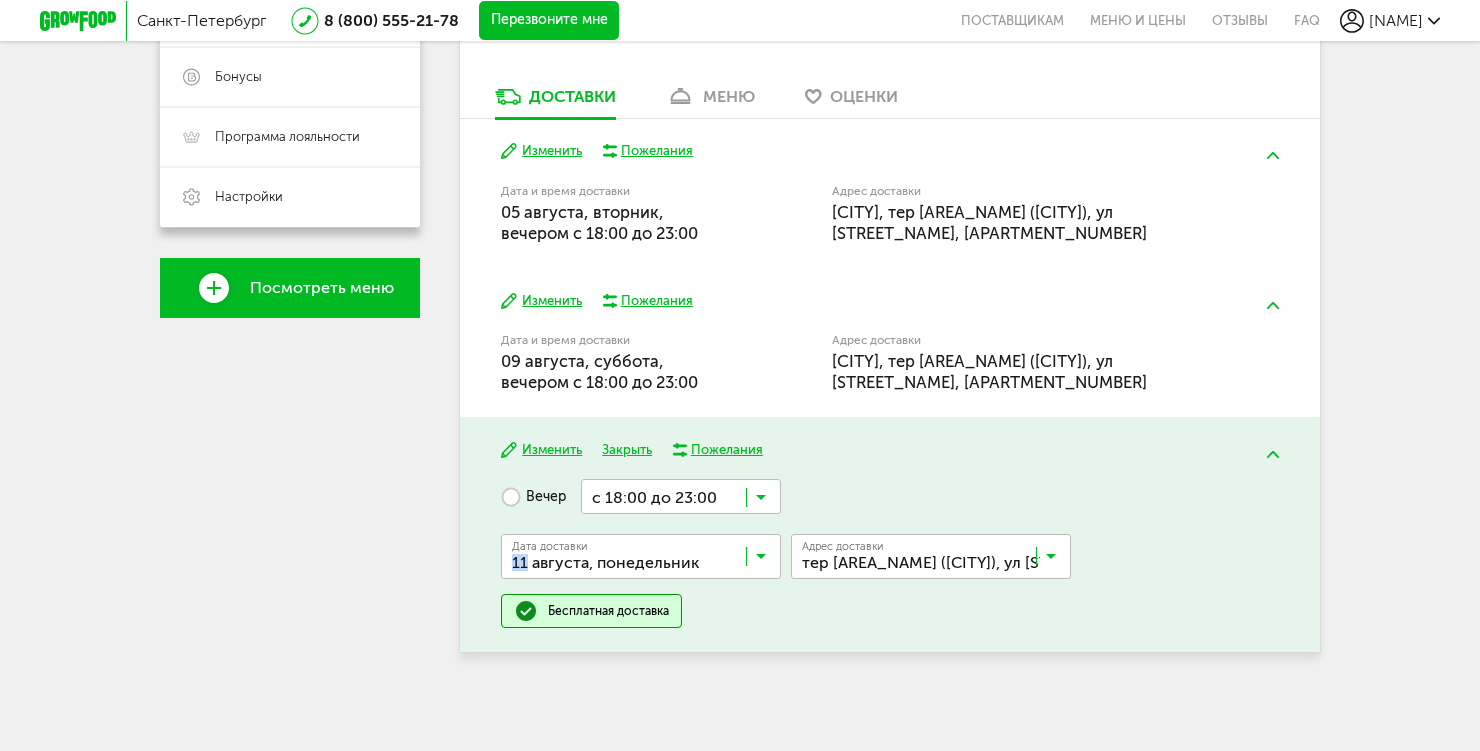 click at bounding box center (681, 496) 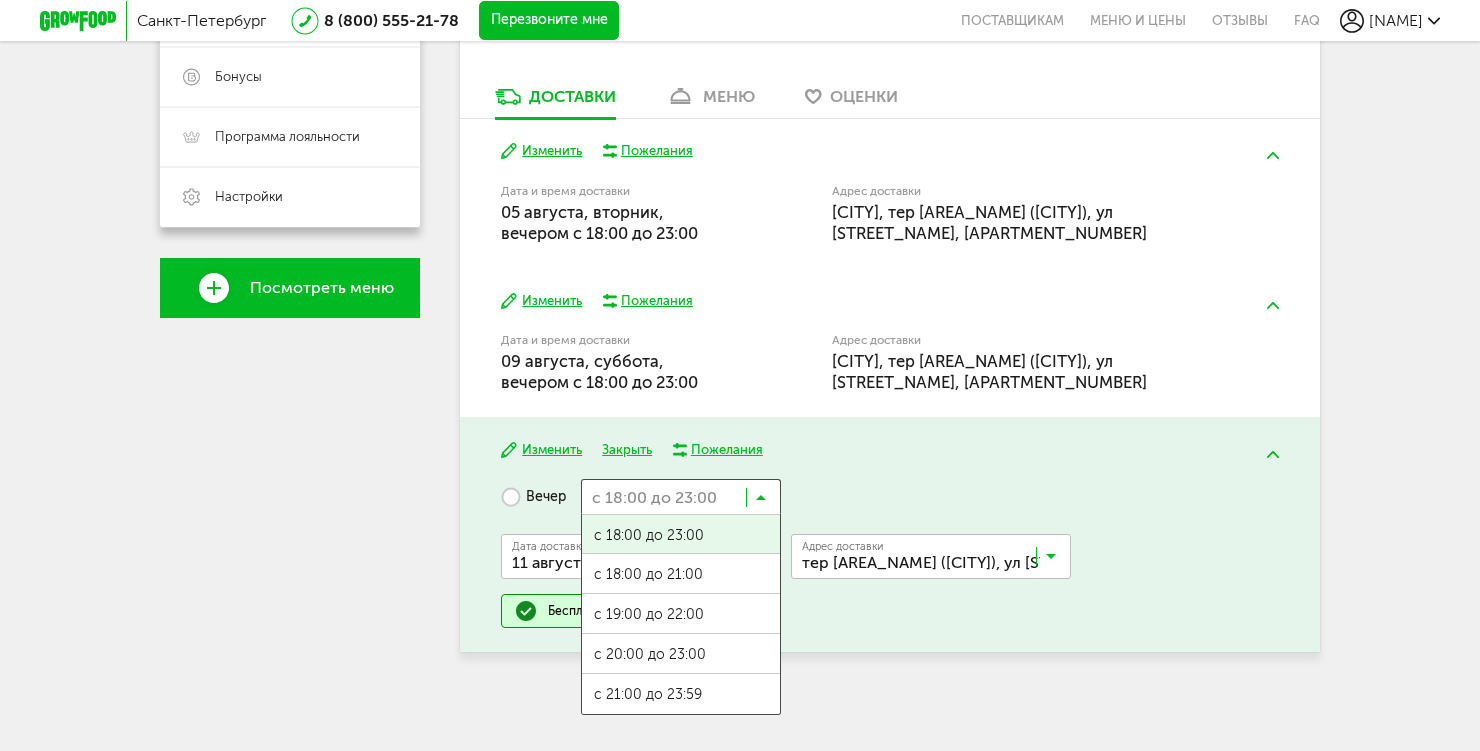 click at bounding box center (681, 496) 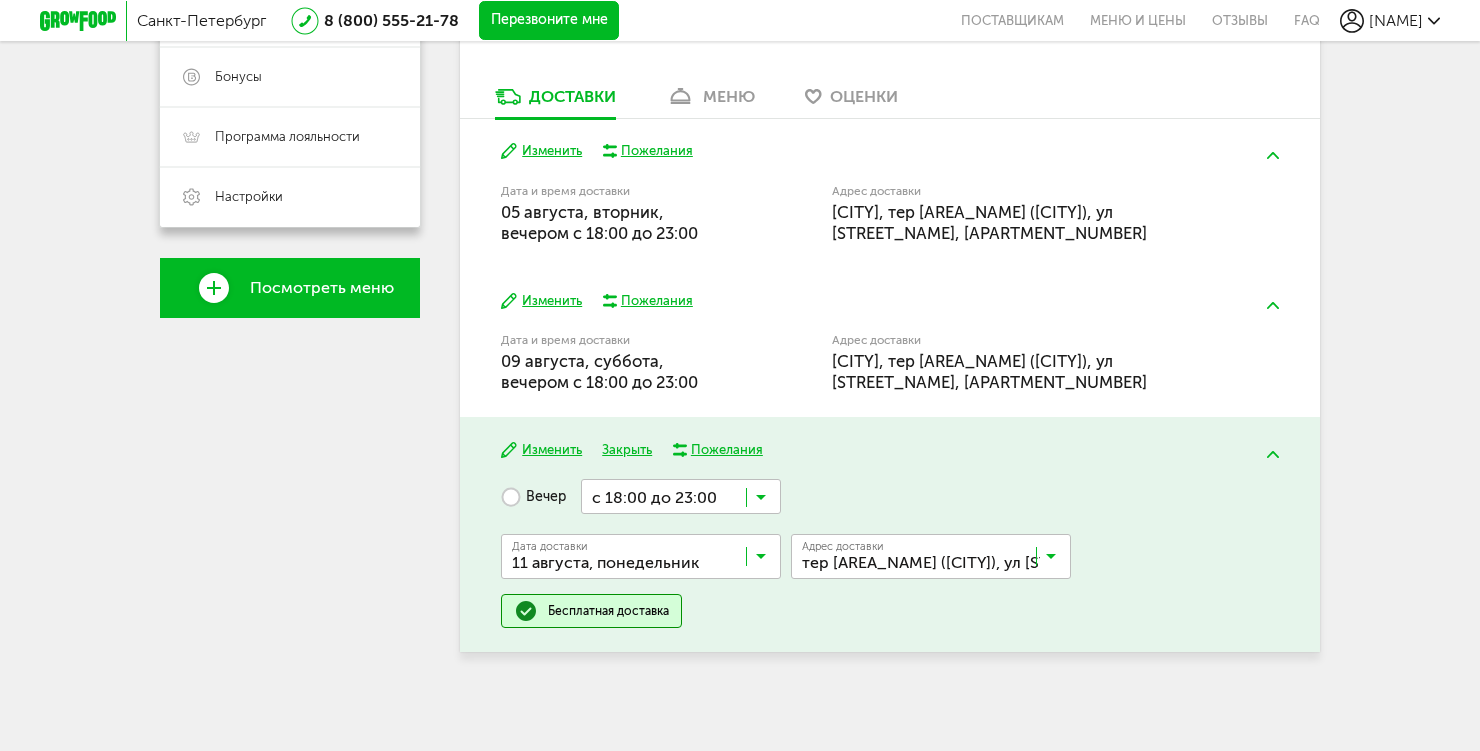 click on "Изменить     Закрыть
Пожелания" at bounding box center (889, 450) 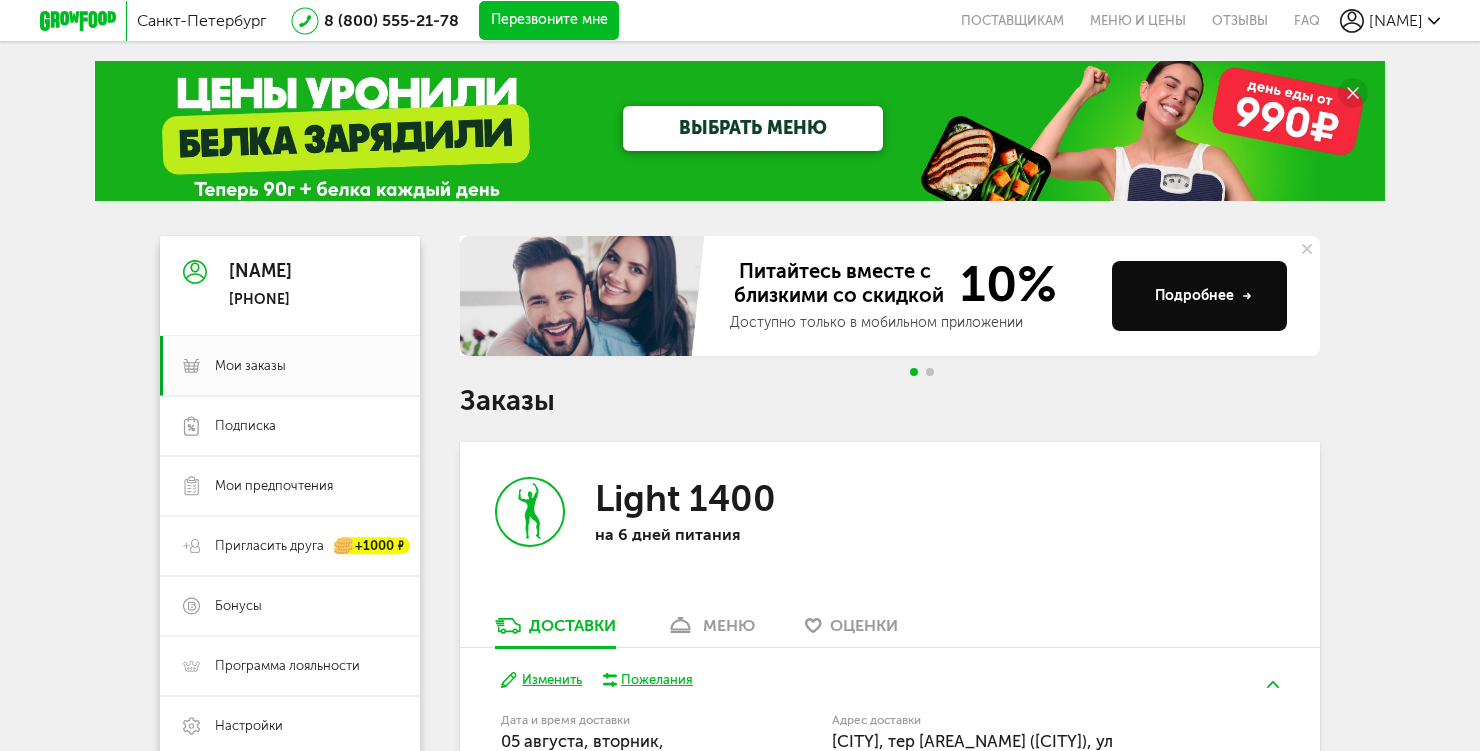 scroll, scrollTop: 0, scrollLeft: 0, axis: both 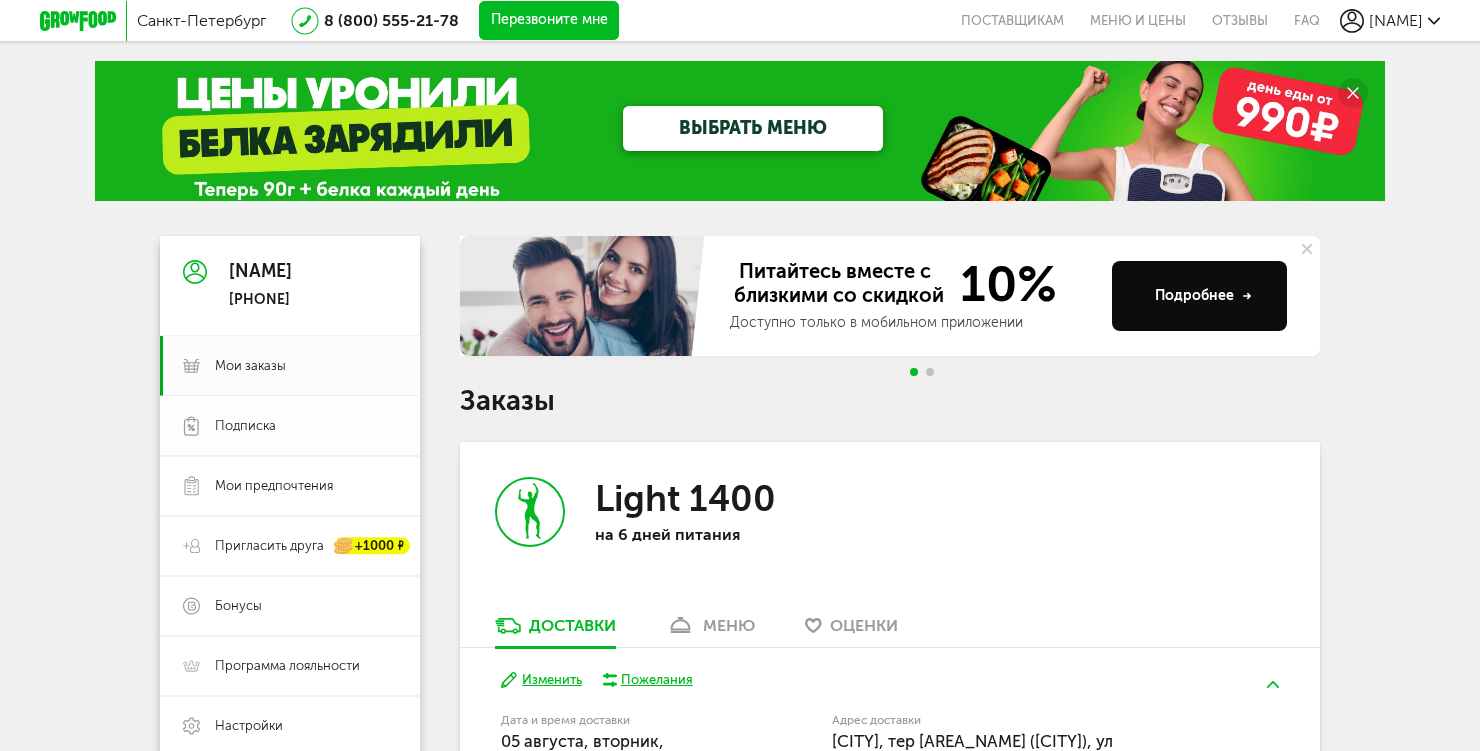 click on "Подписка" at bounding box center (290, 426) 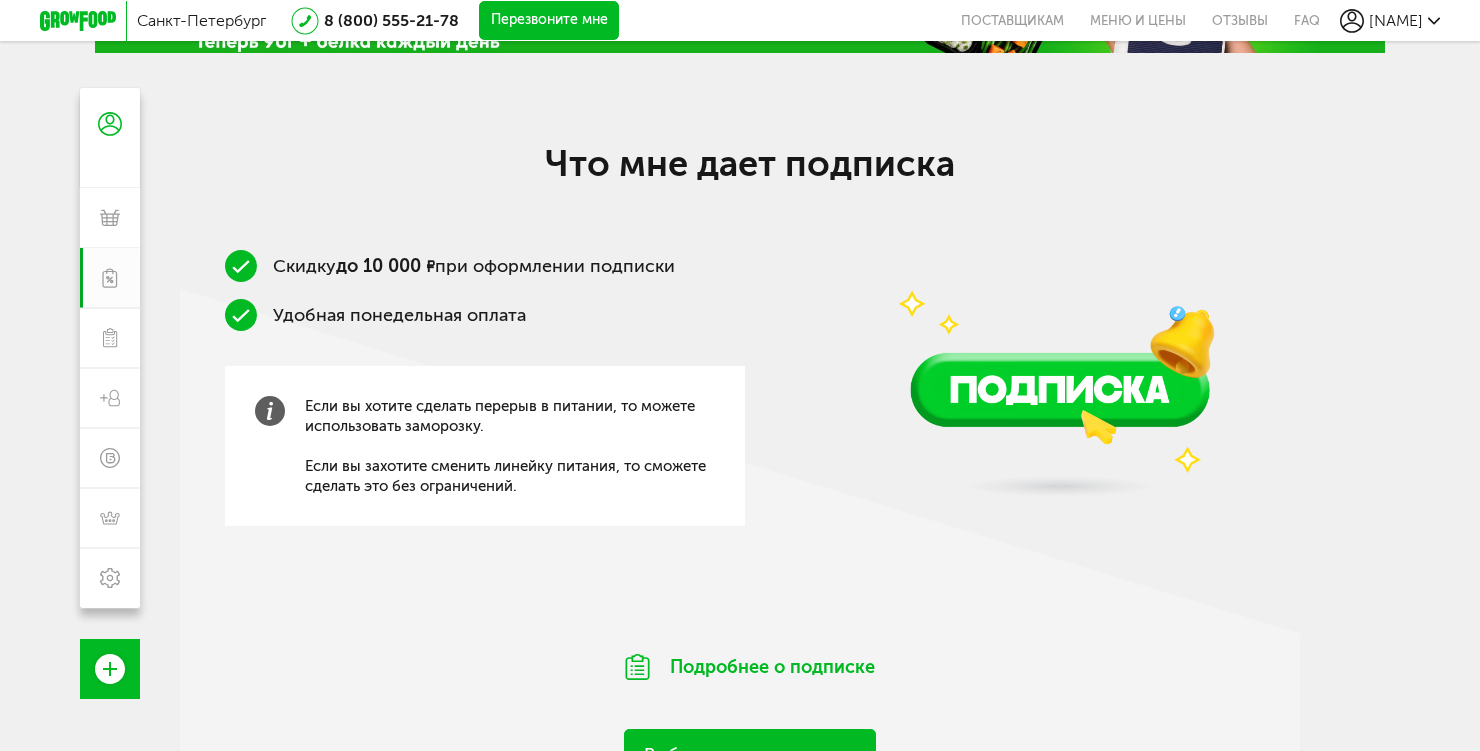 scroll, scrollTop: 158, scrollLeft: 0, axis: vertical 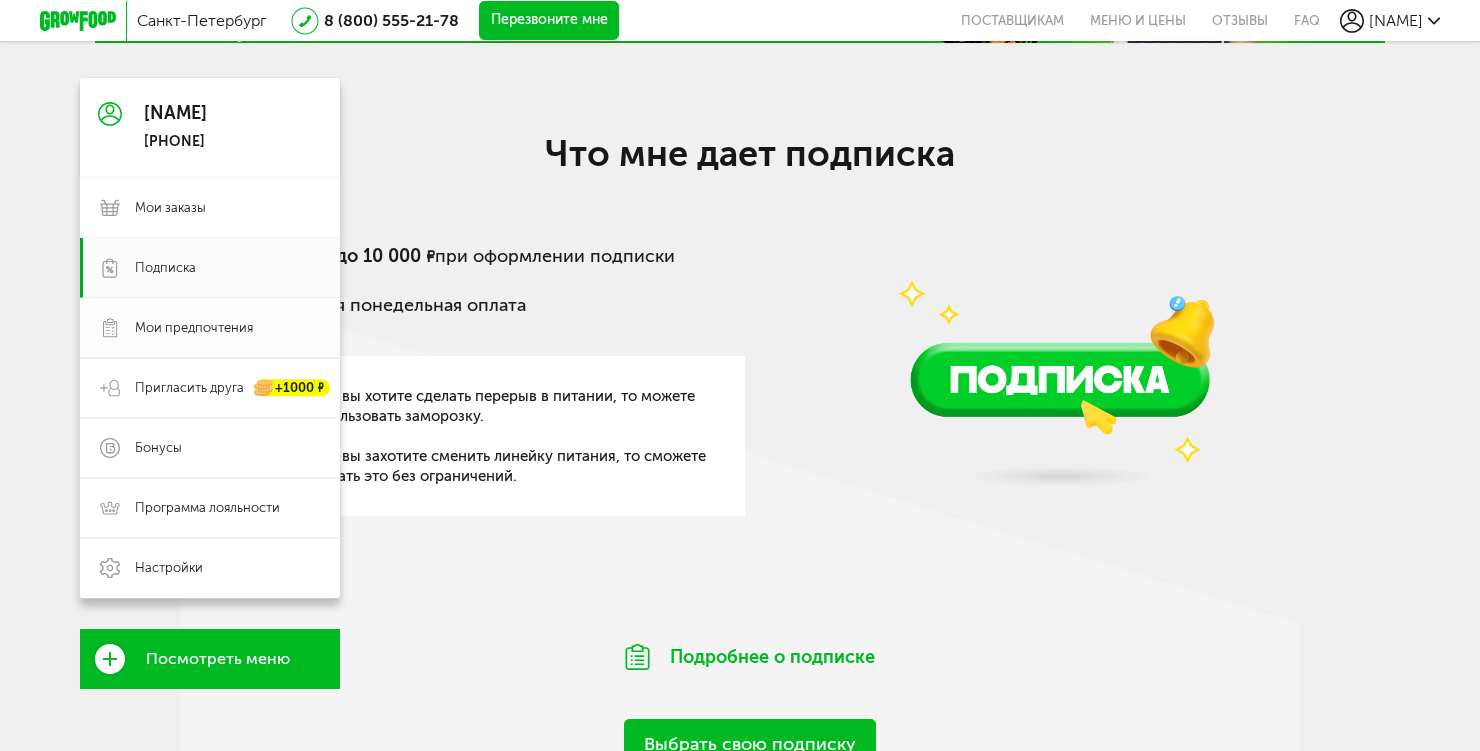 click on "Мои предпочтения" at bounding box center (210, 328) 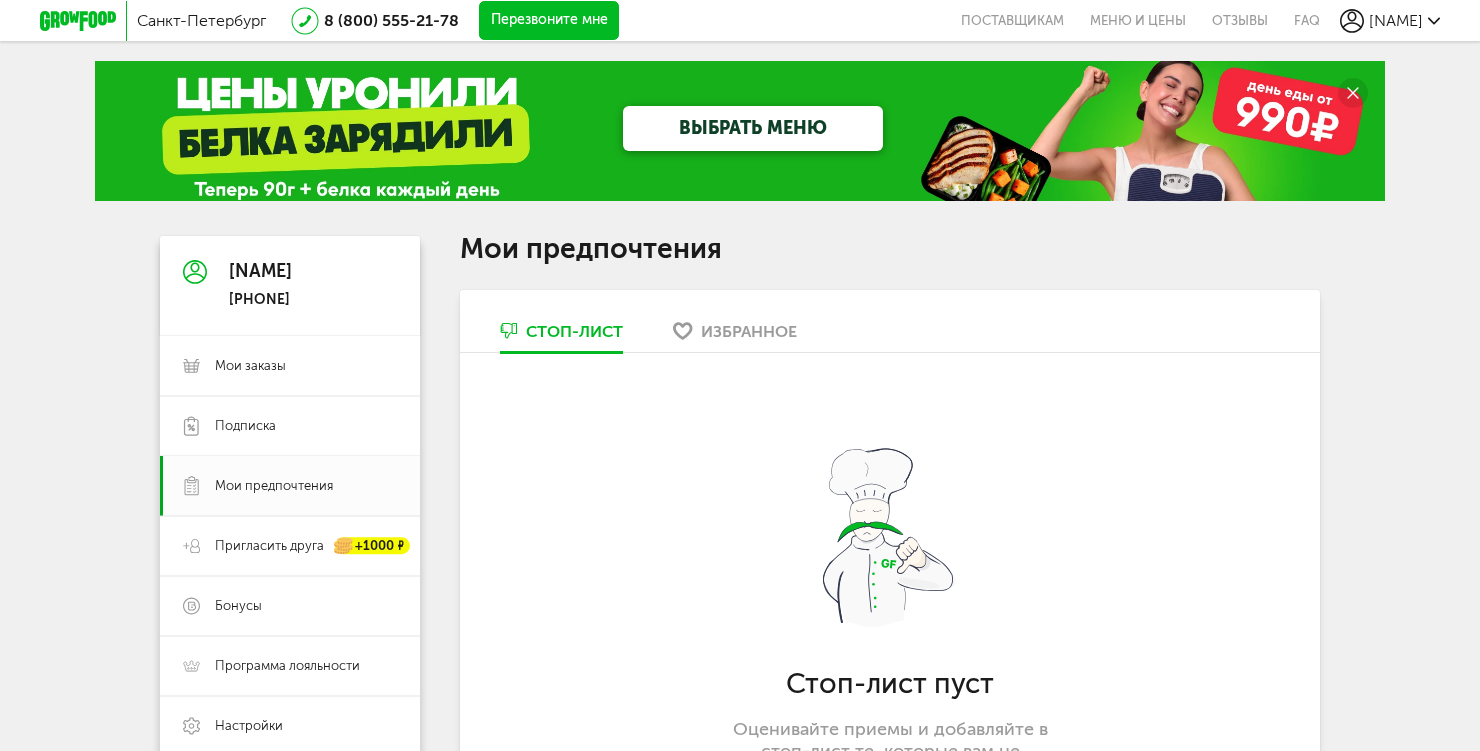 scroll, scrollTop: 0, scrollLeft: 0, axis: both 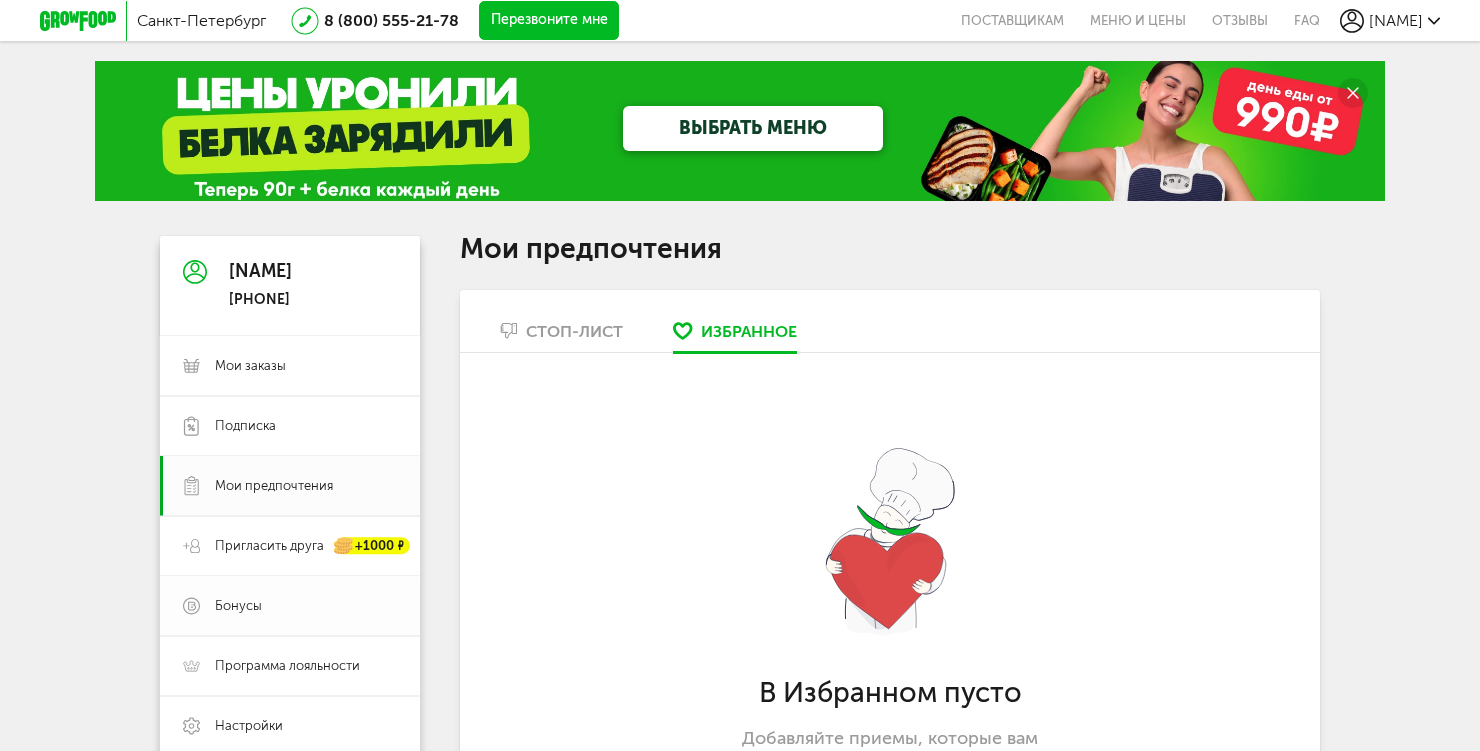 click on "Бонусы" at bounding box center (290, 606) 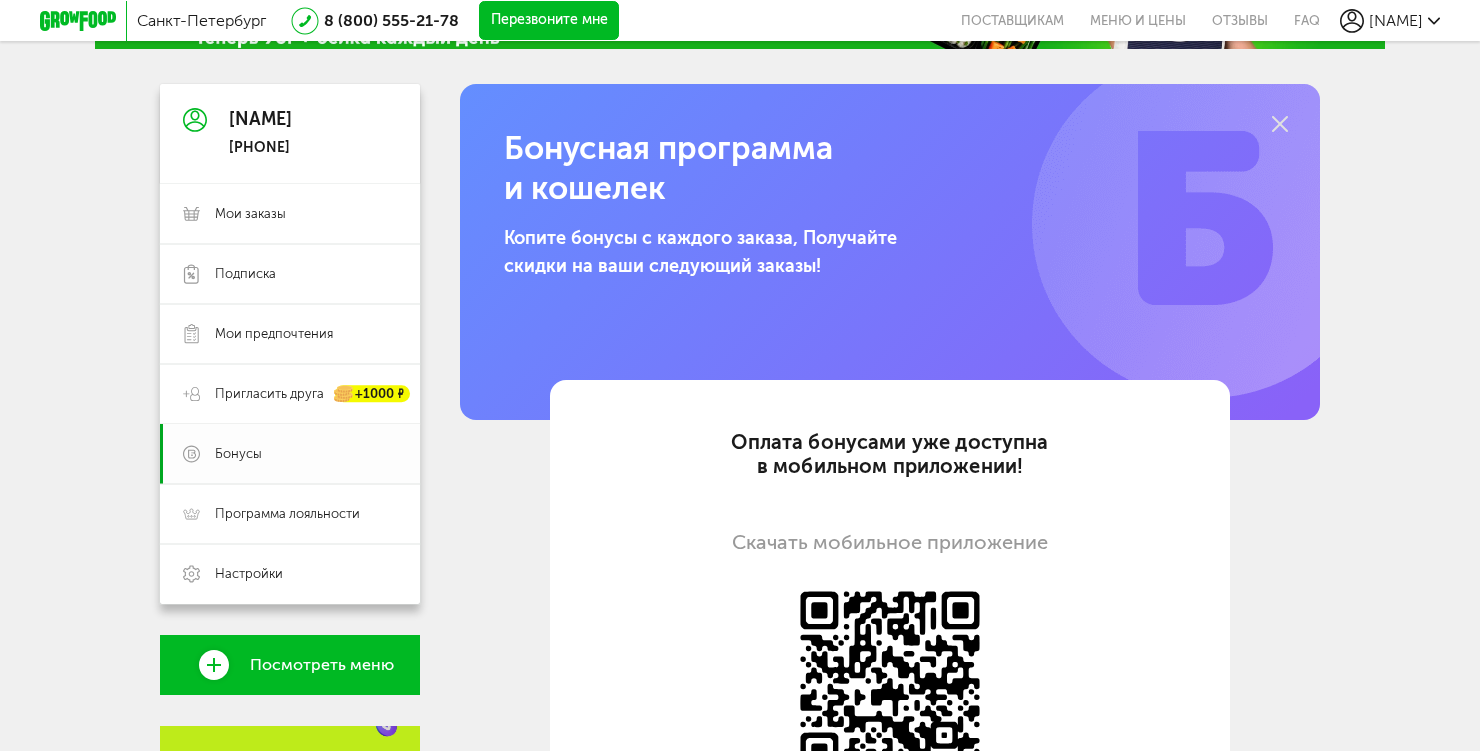 scroll, scrollTop: 228, scrollLeft: 0, axis: vertical 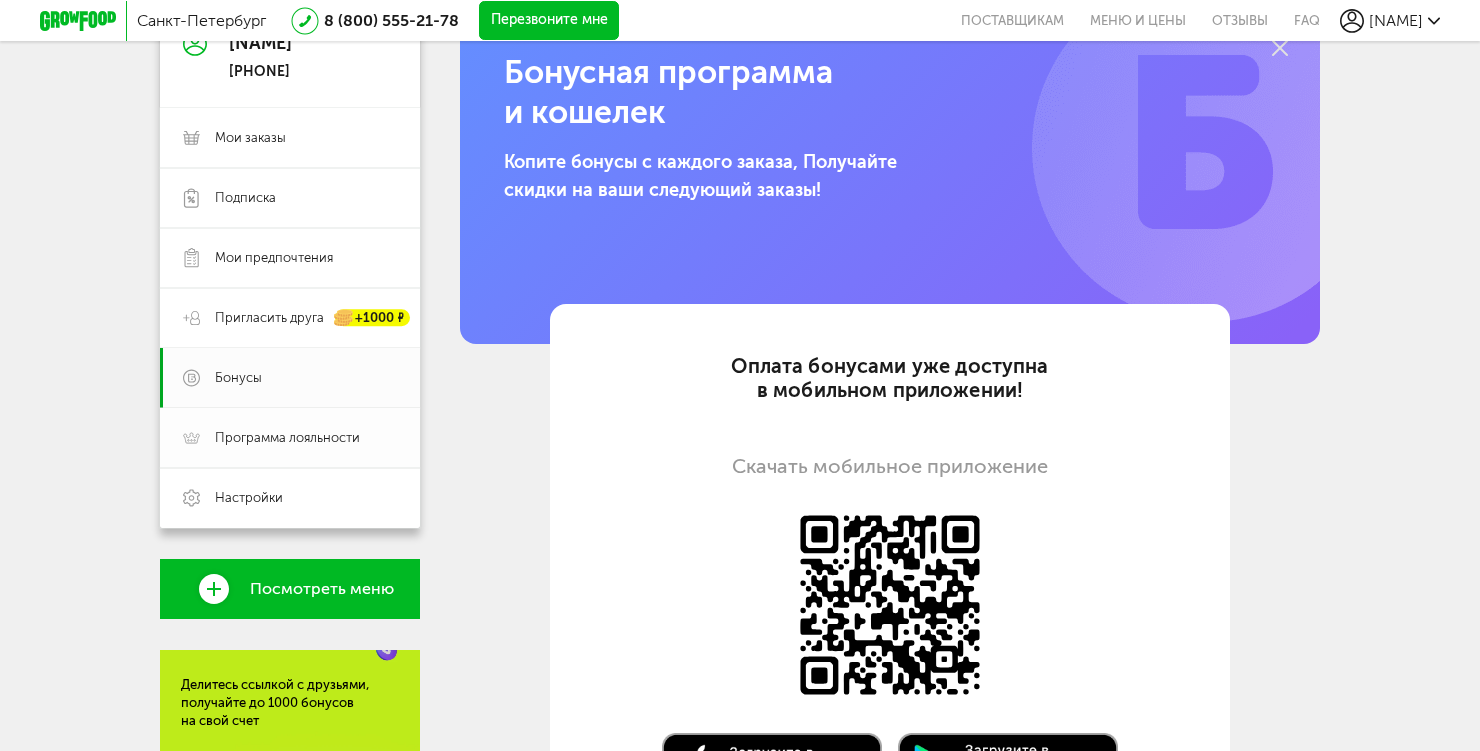 click on "Программа лояльности" at bounding box center [287, 438] 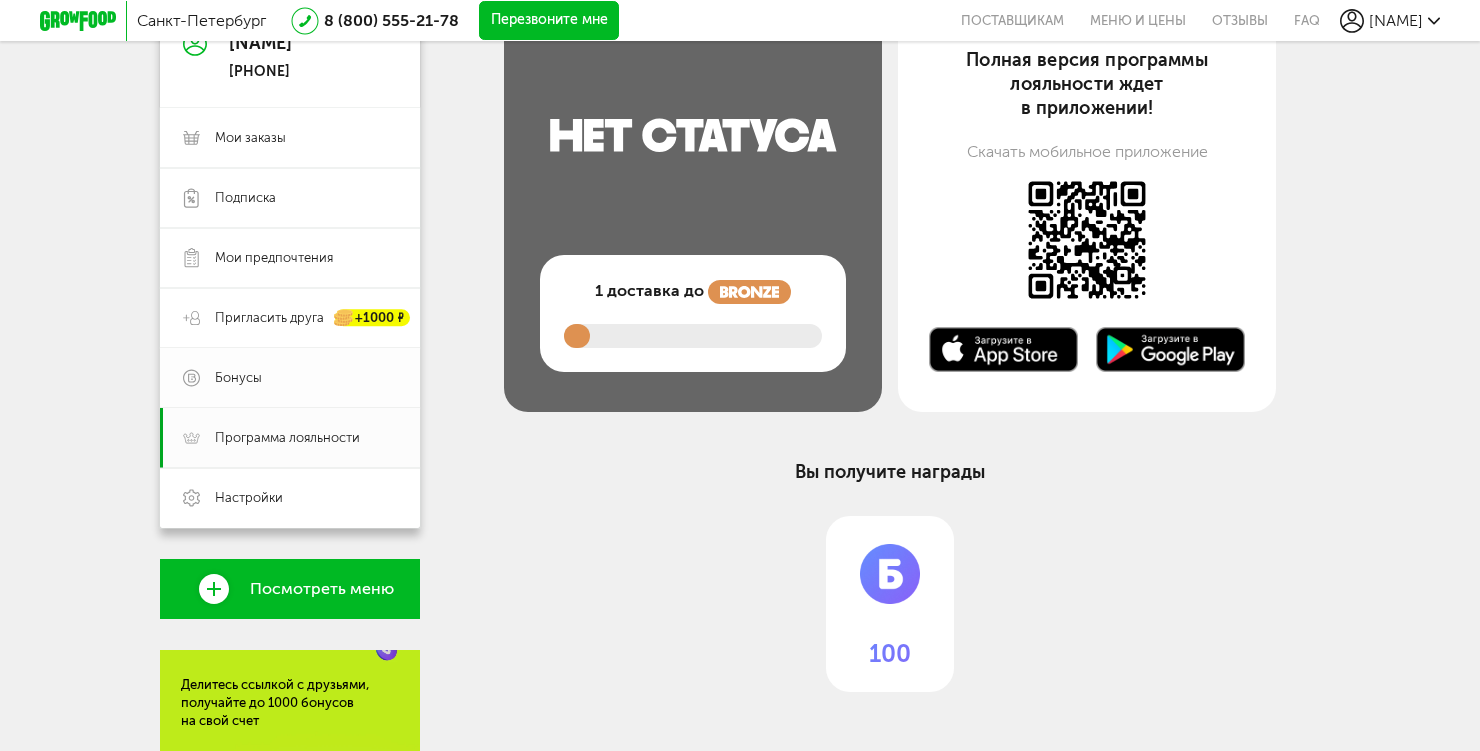 click on "Бонусы" at bounding box center [306, 378] 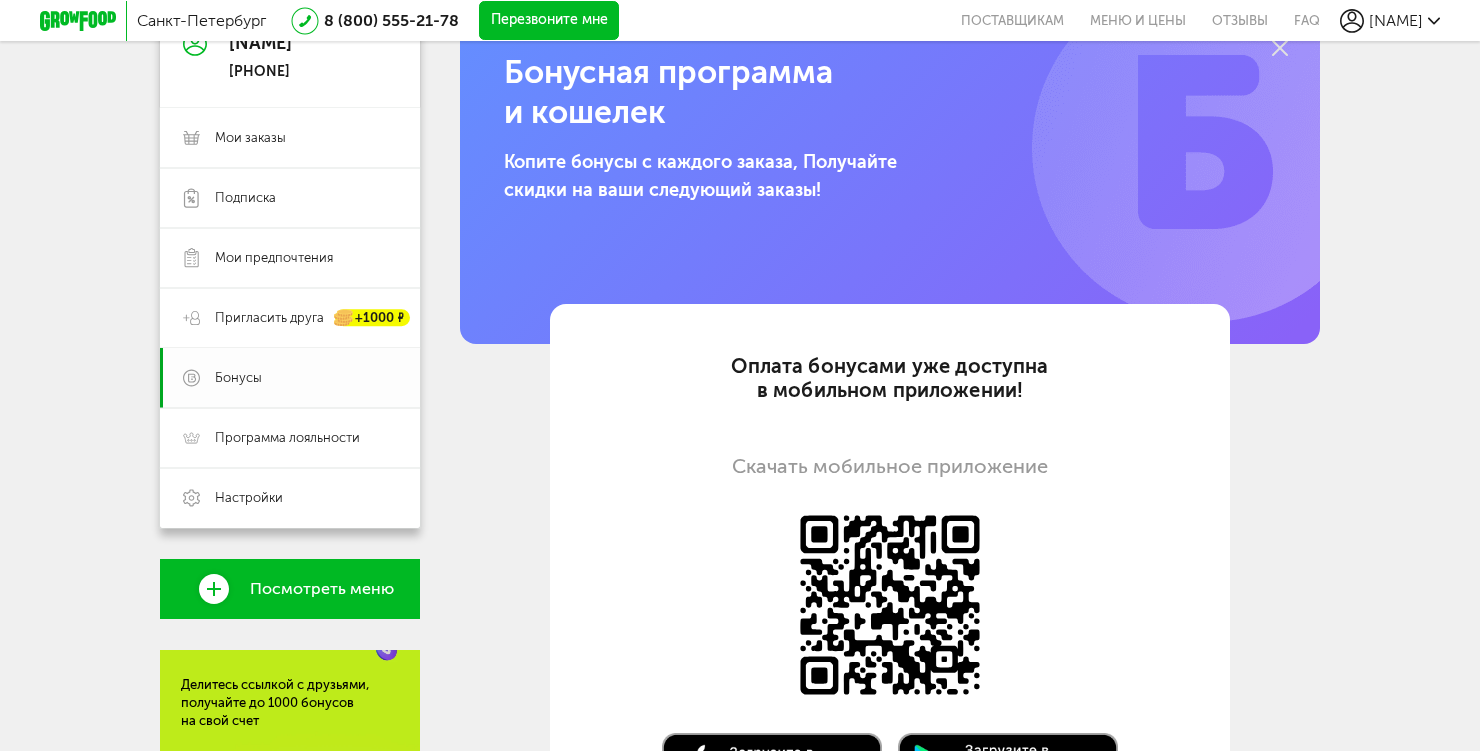 scroll, scrollTop: 249, scrollLeft: 0, axis: vertical 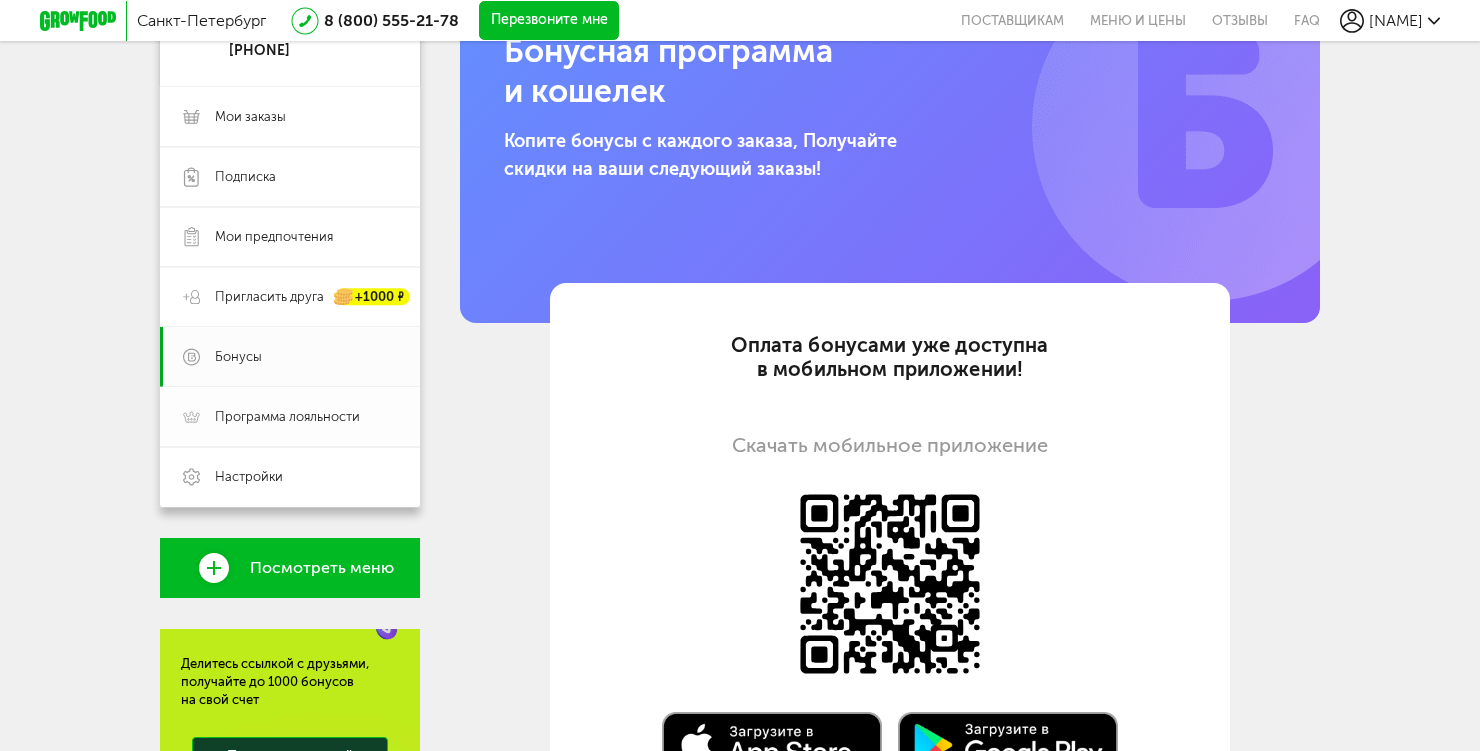 click on "Программа лояльности" at bounding box center [290, 417] 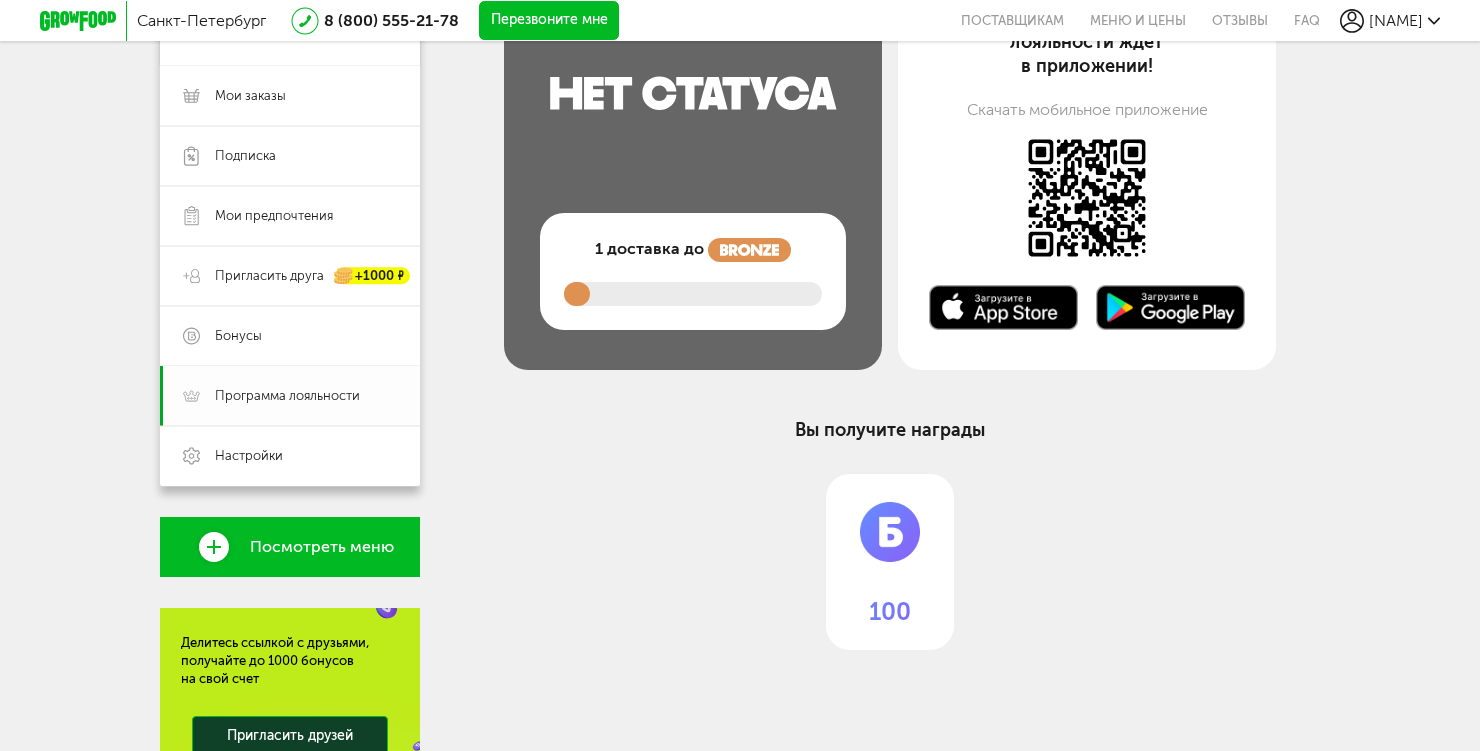 scroll, scrollTop: 283, scrollLeft: 0, axis: vertical 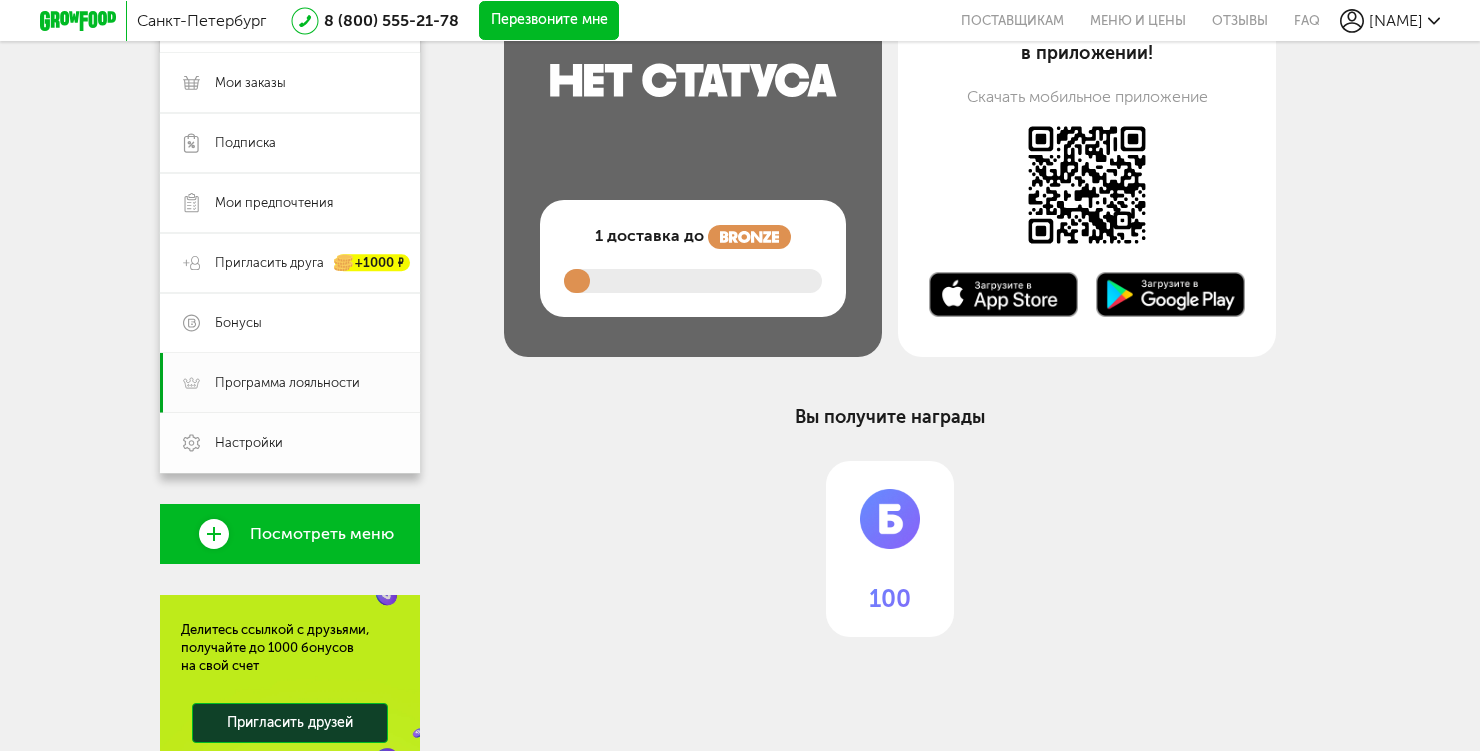 click on "Настройки" at bounding box center (249, 443) 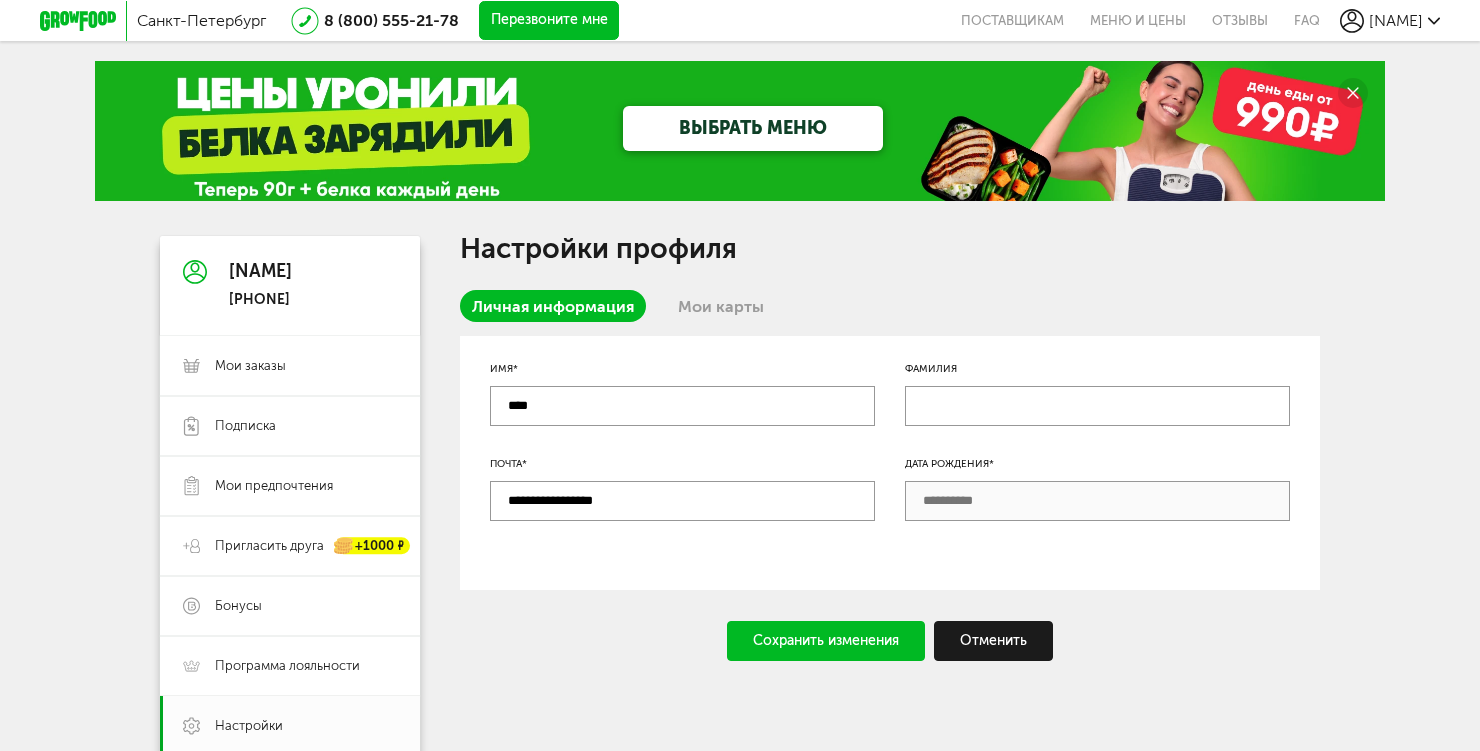 scroll, scrollTop: 0, scrollLeft: 0, axis: both 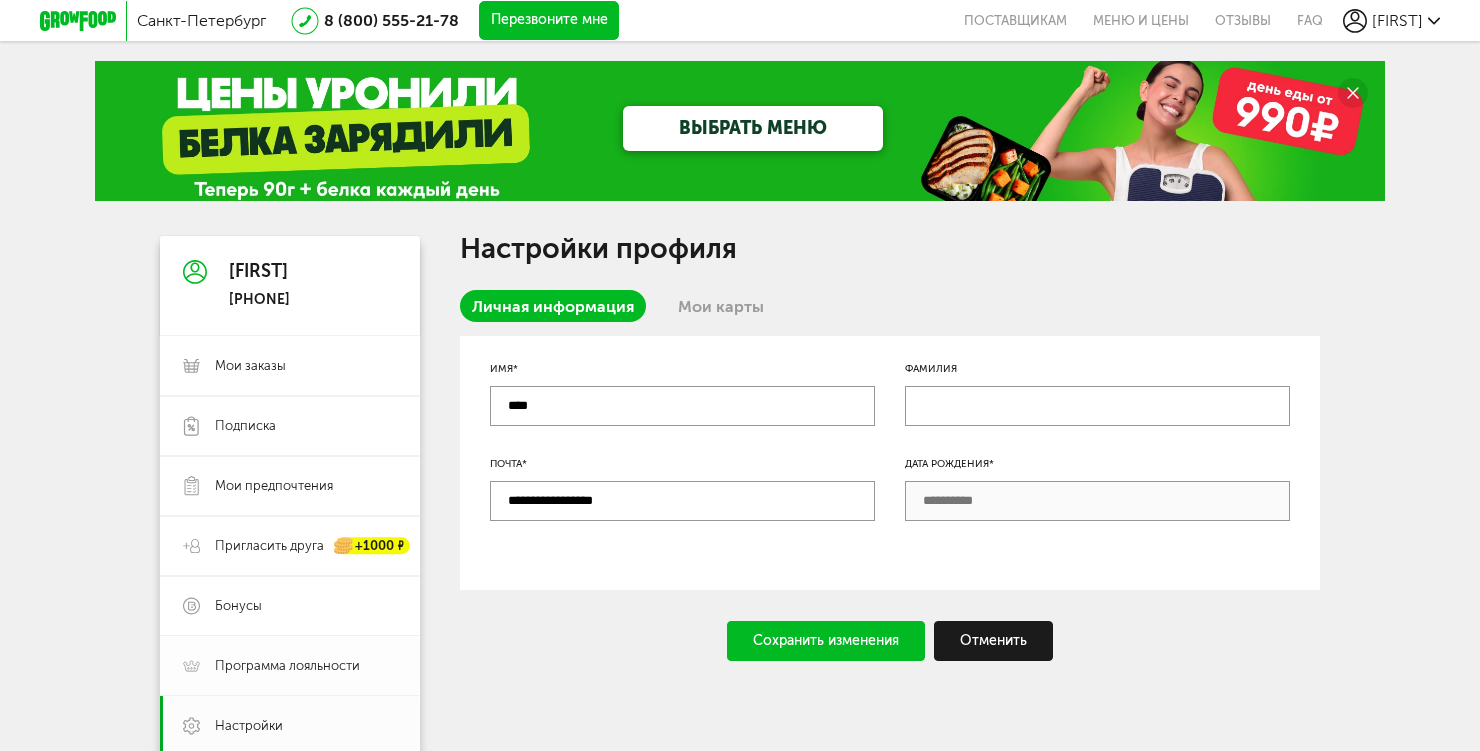 click on "Программа лояльности" at bounding box center [287, 666] 